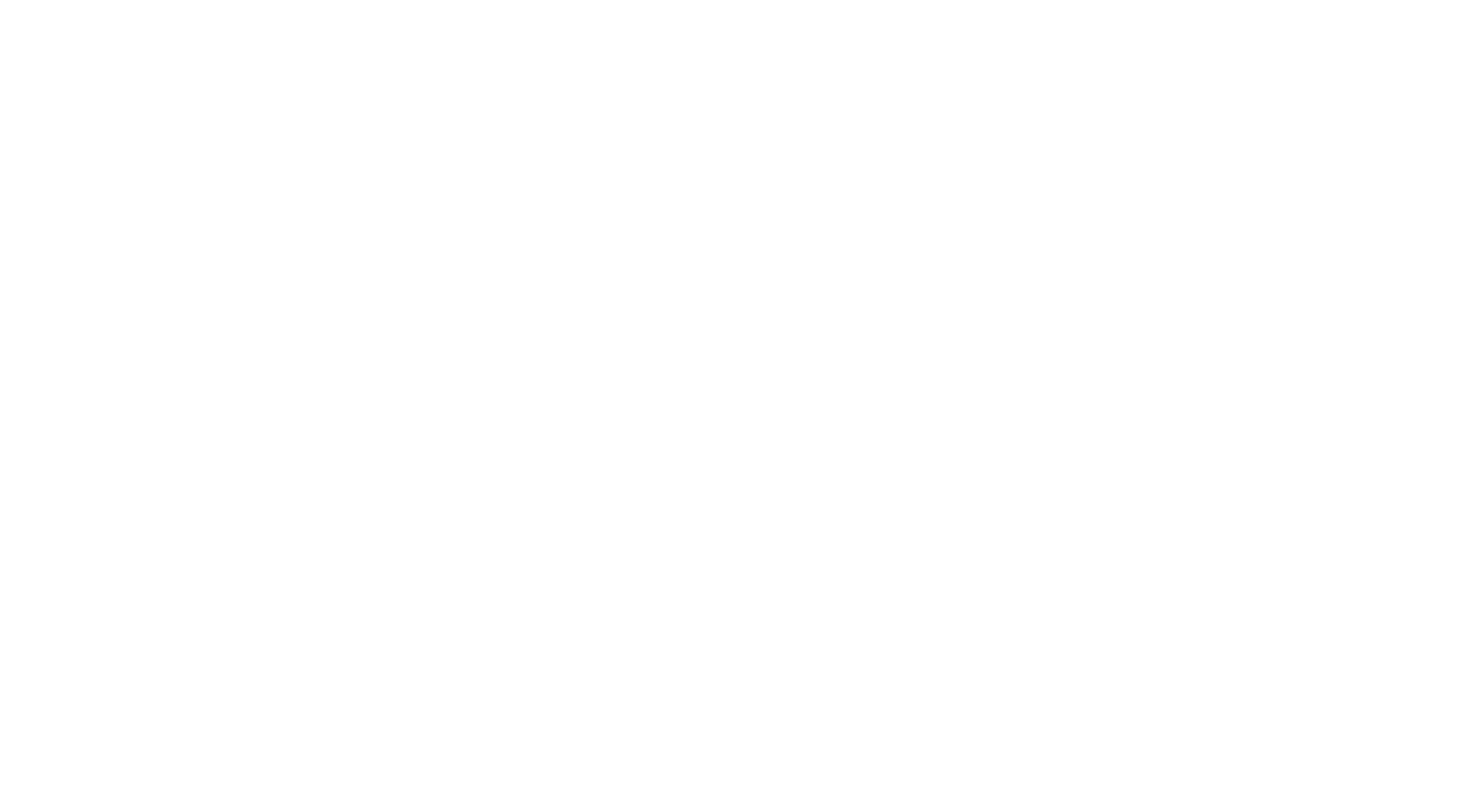 scroll, scrollTop: 0, scrollLeft: 0, axis: both 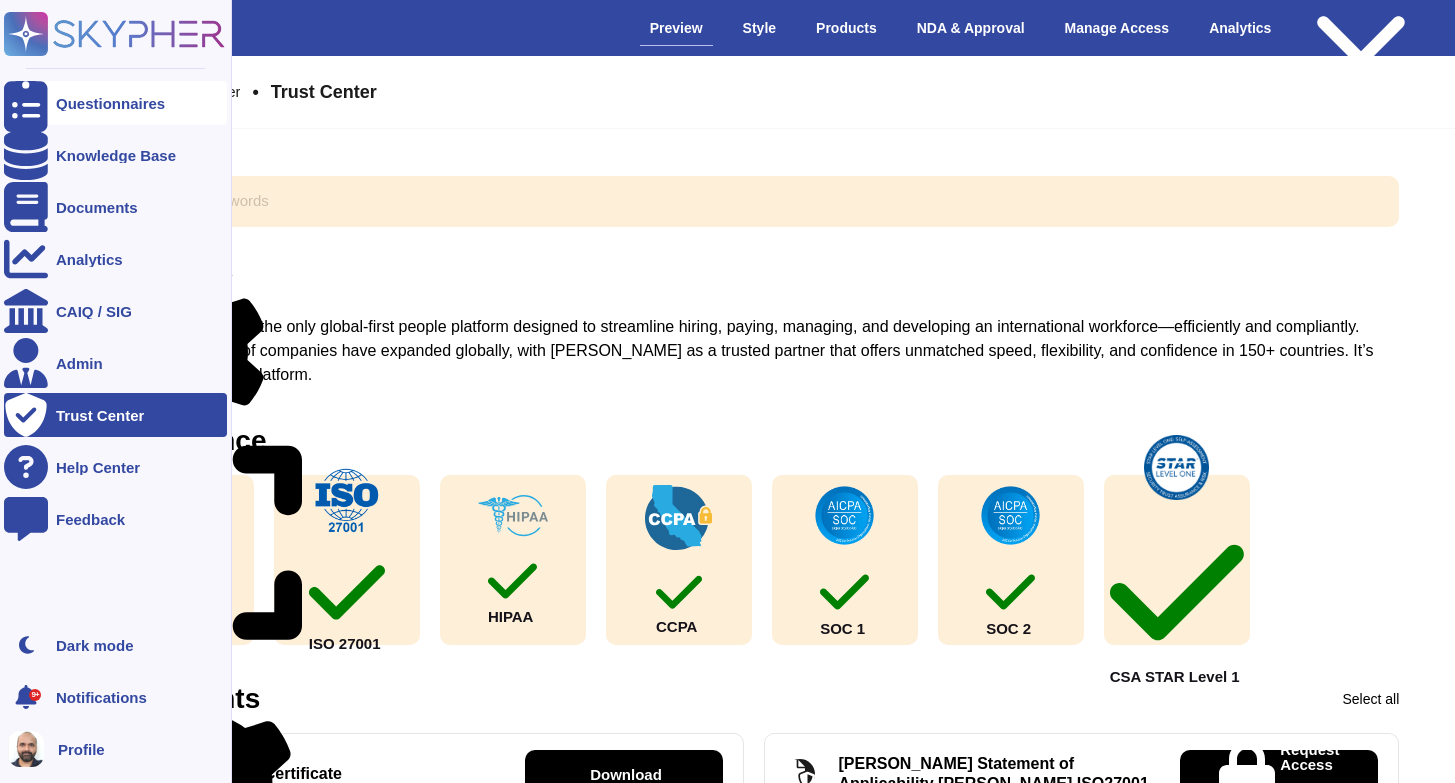 click on "Questionnaires" at bounding box center (110, 103) 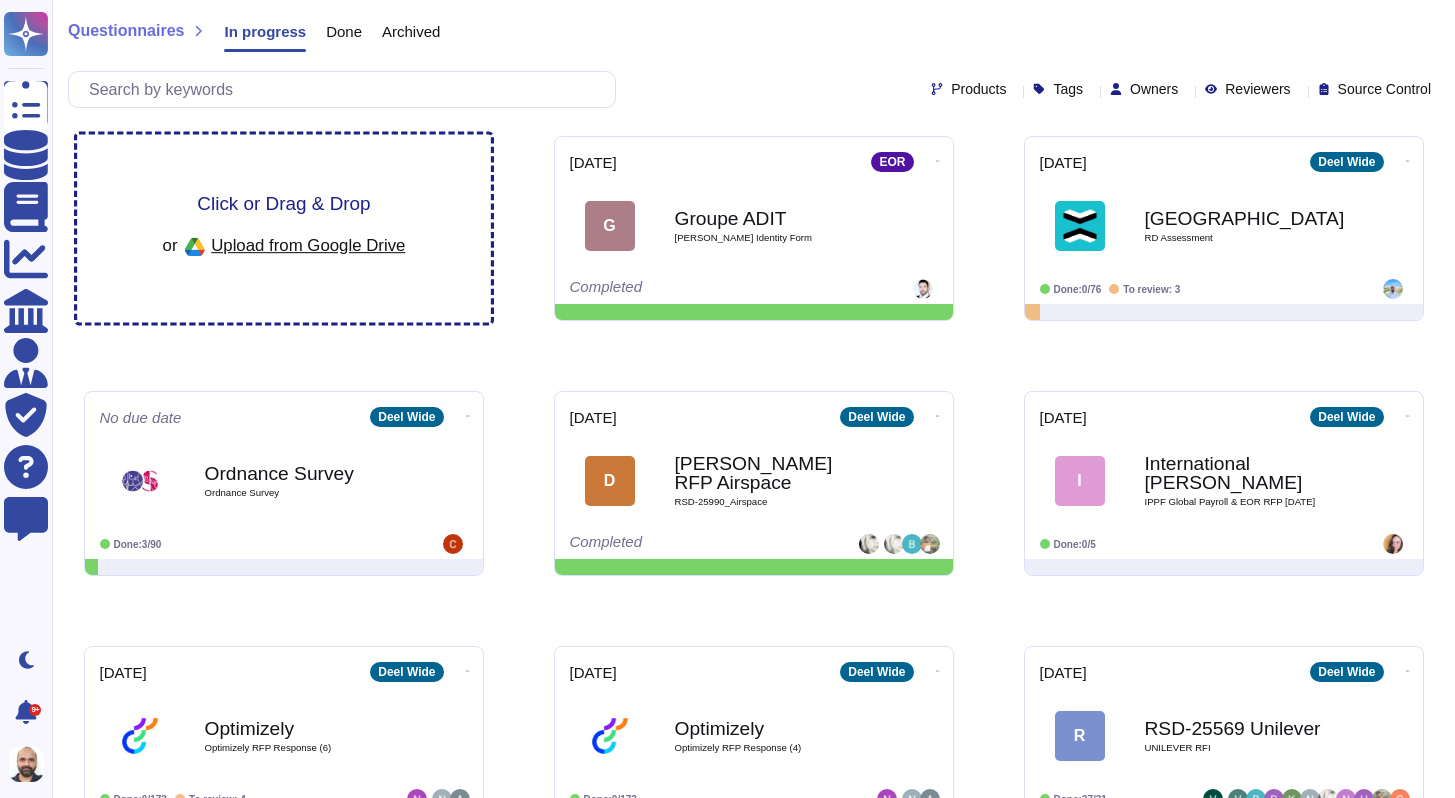 click on "Click or Drag & Drop or Upload from Google Drive" at bounding box center (284, 229) 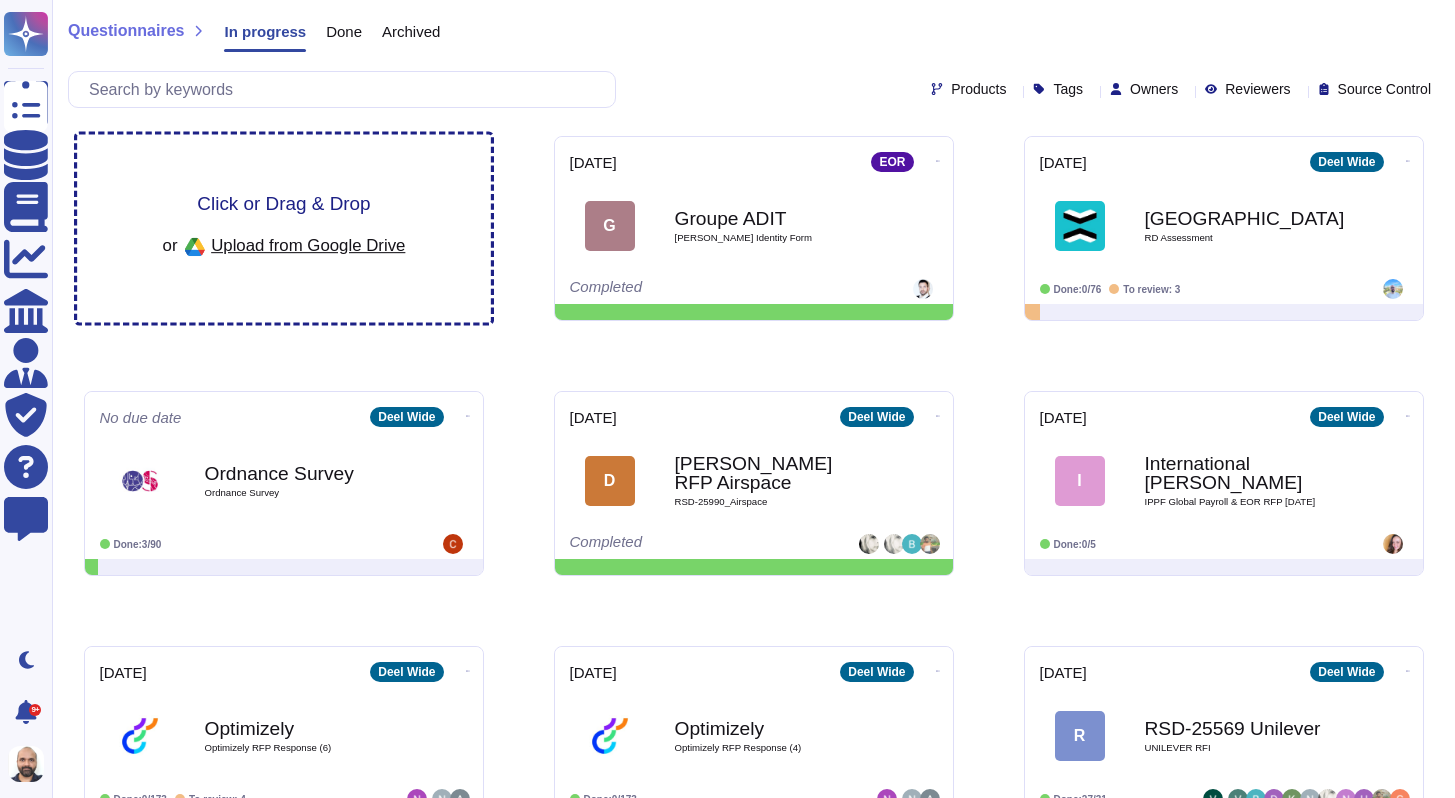 click on "Upload from Google Drive" at bounding box center (308, 245) 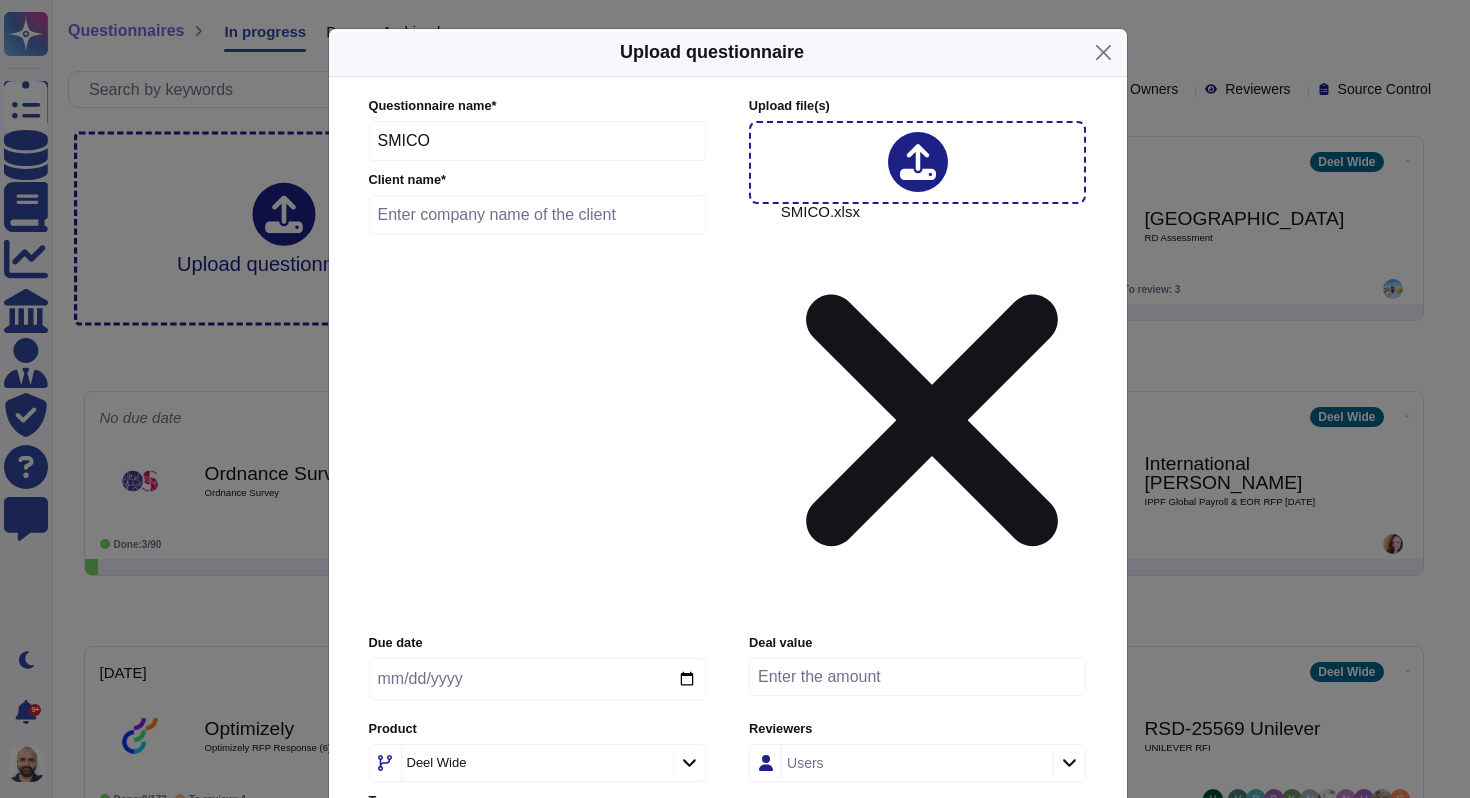 click at bounding box center [538, 215] 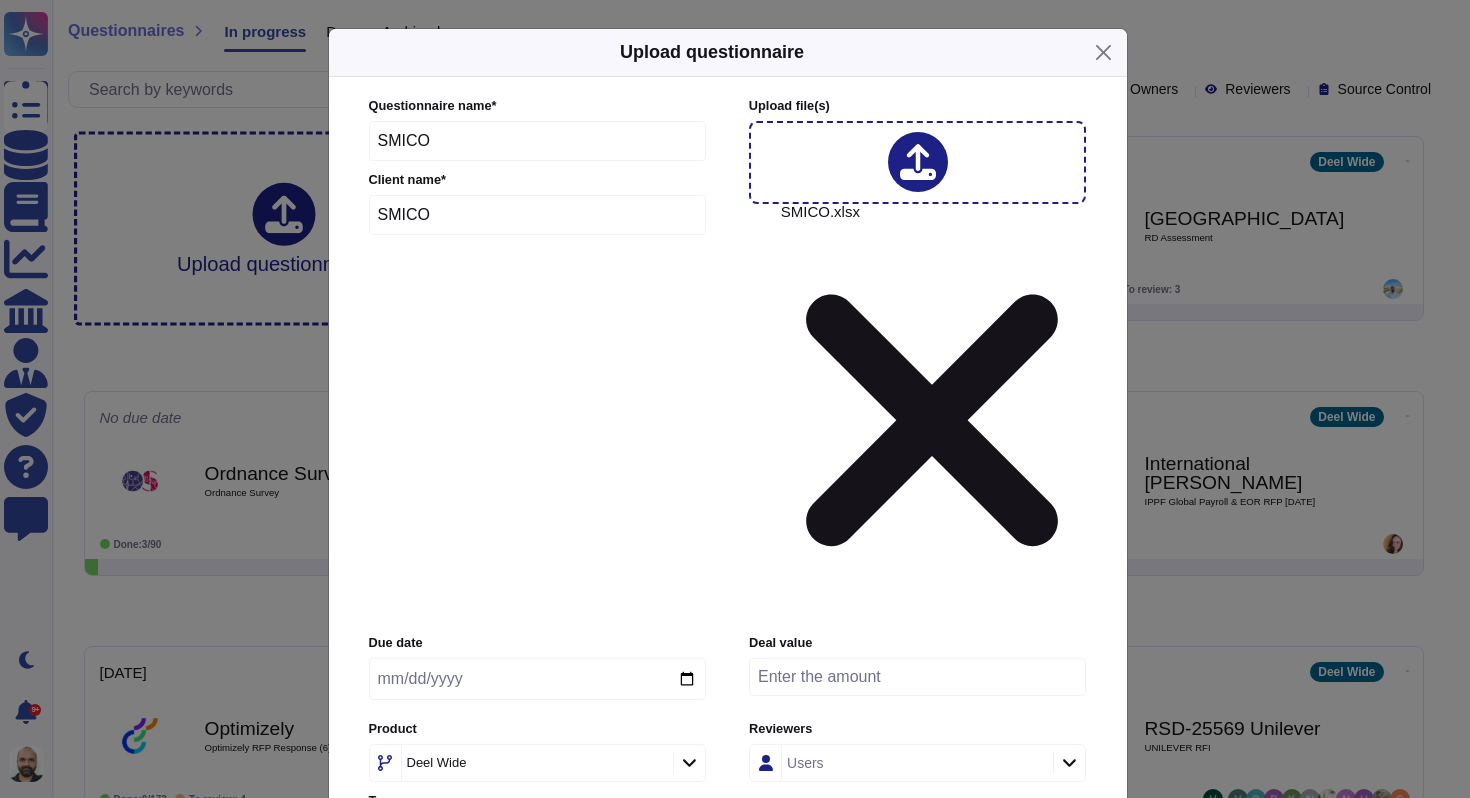 click 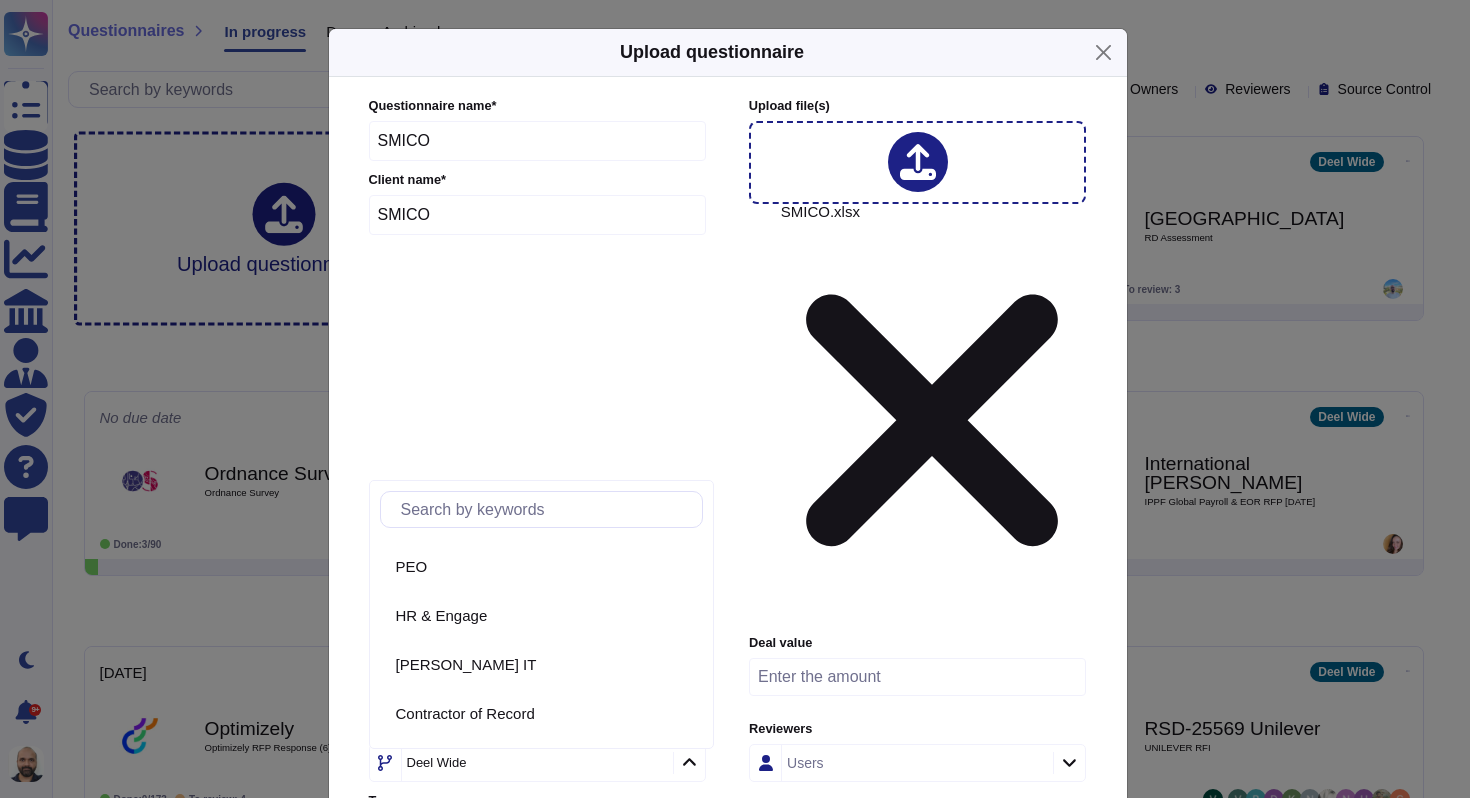 scroll, scrollTop: 231, scrollLeft: 0, axis: vertical 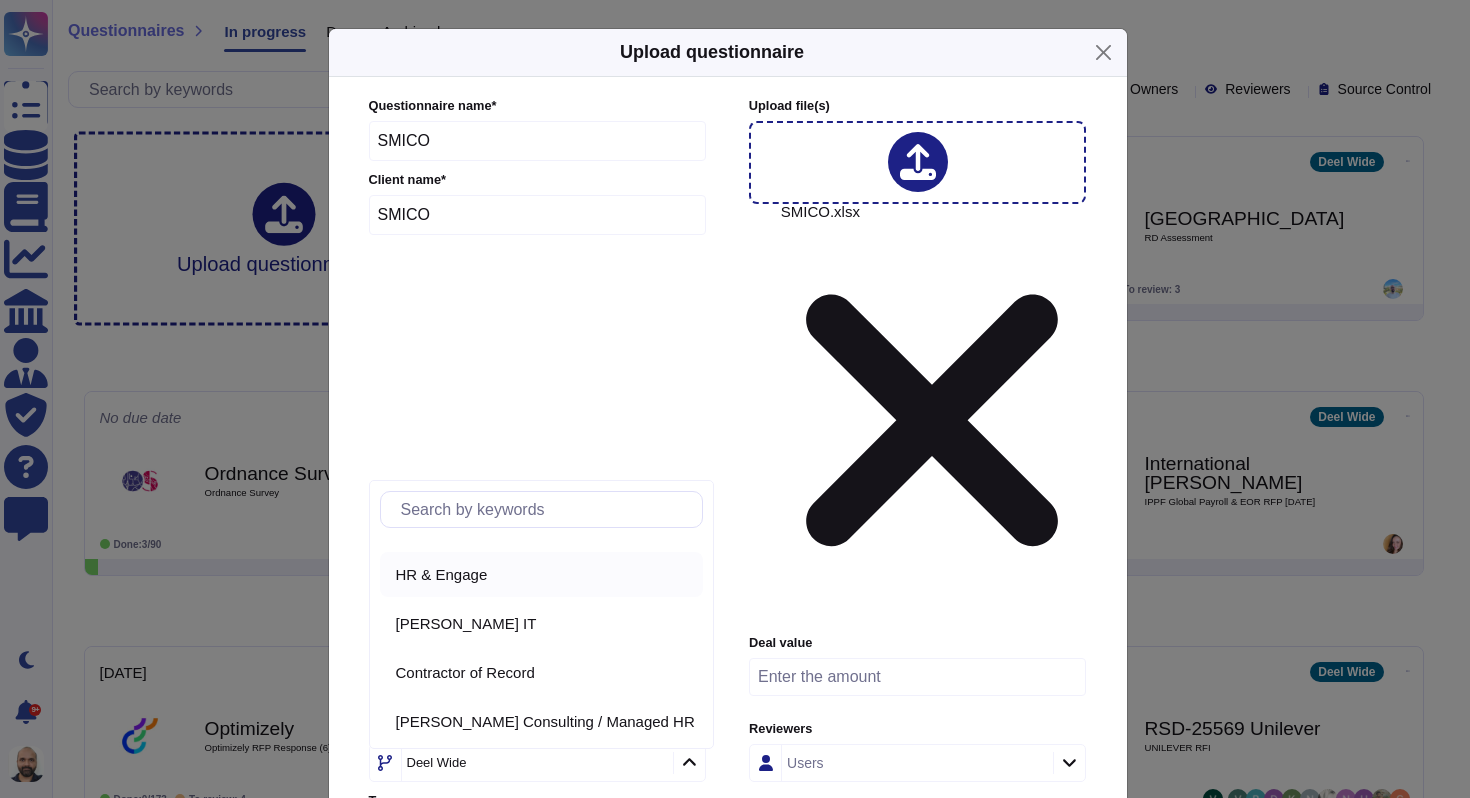 click on "HR & Engage" at bounding box center [442, 575] 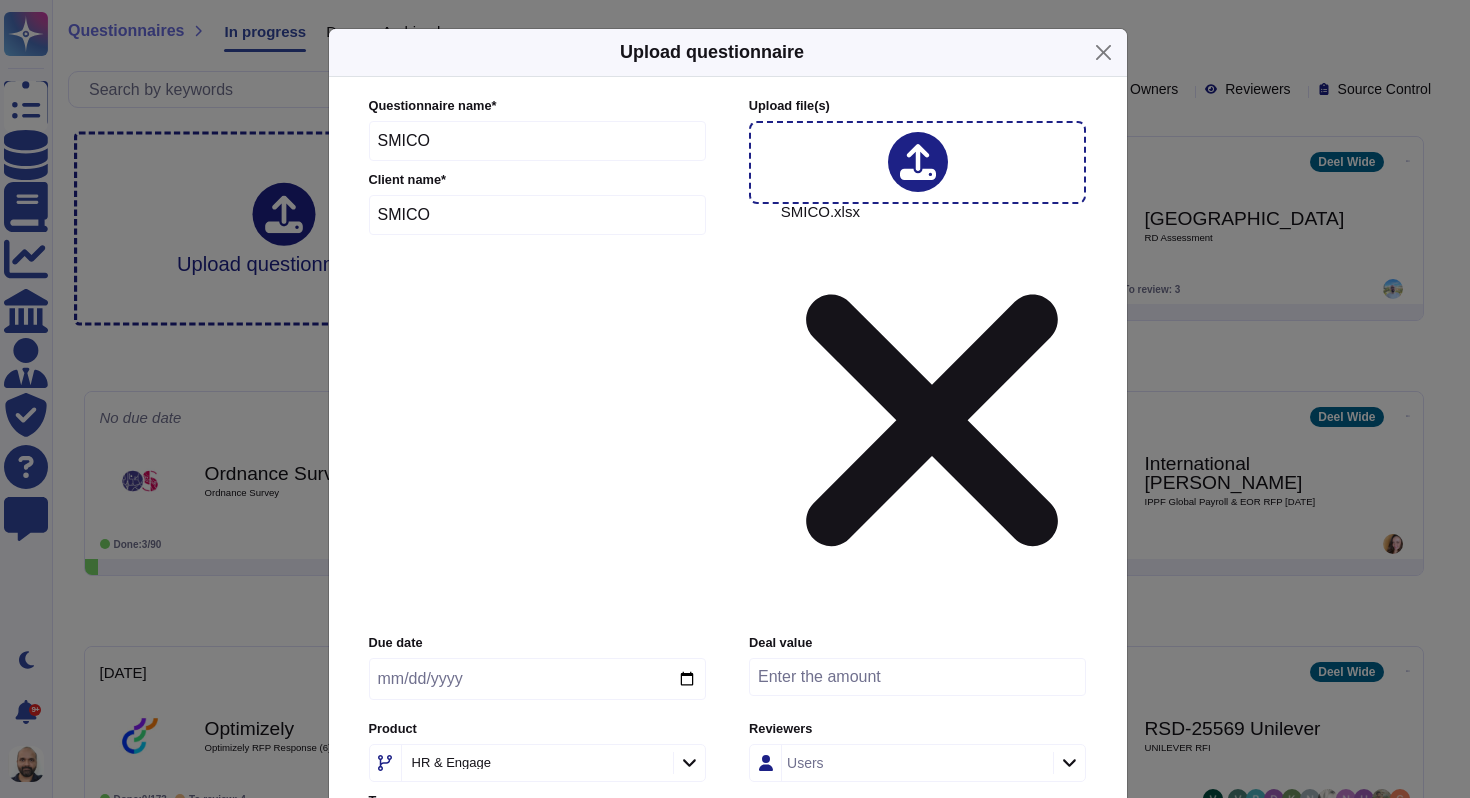 click on "Users" at bounding box center [915, 763] 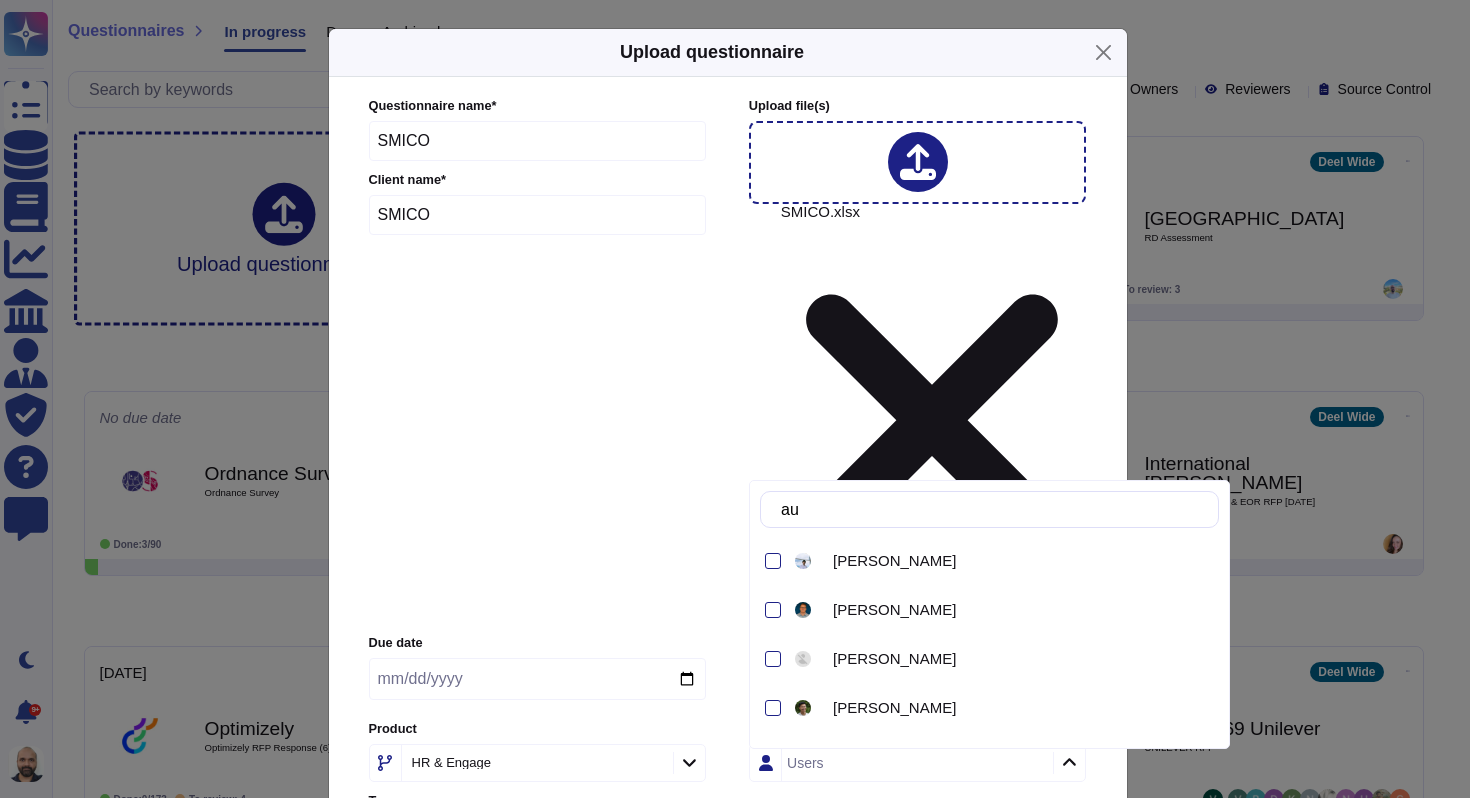 type on "a" 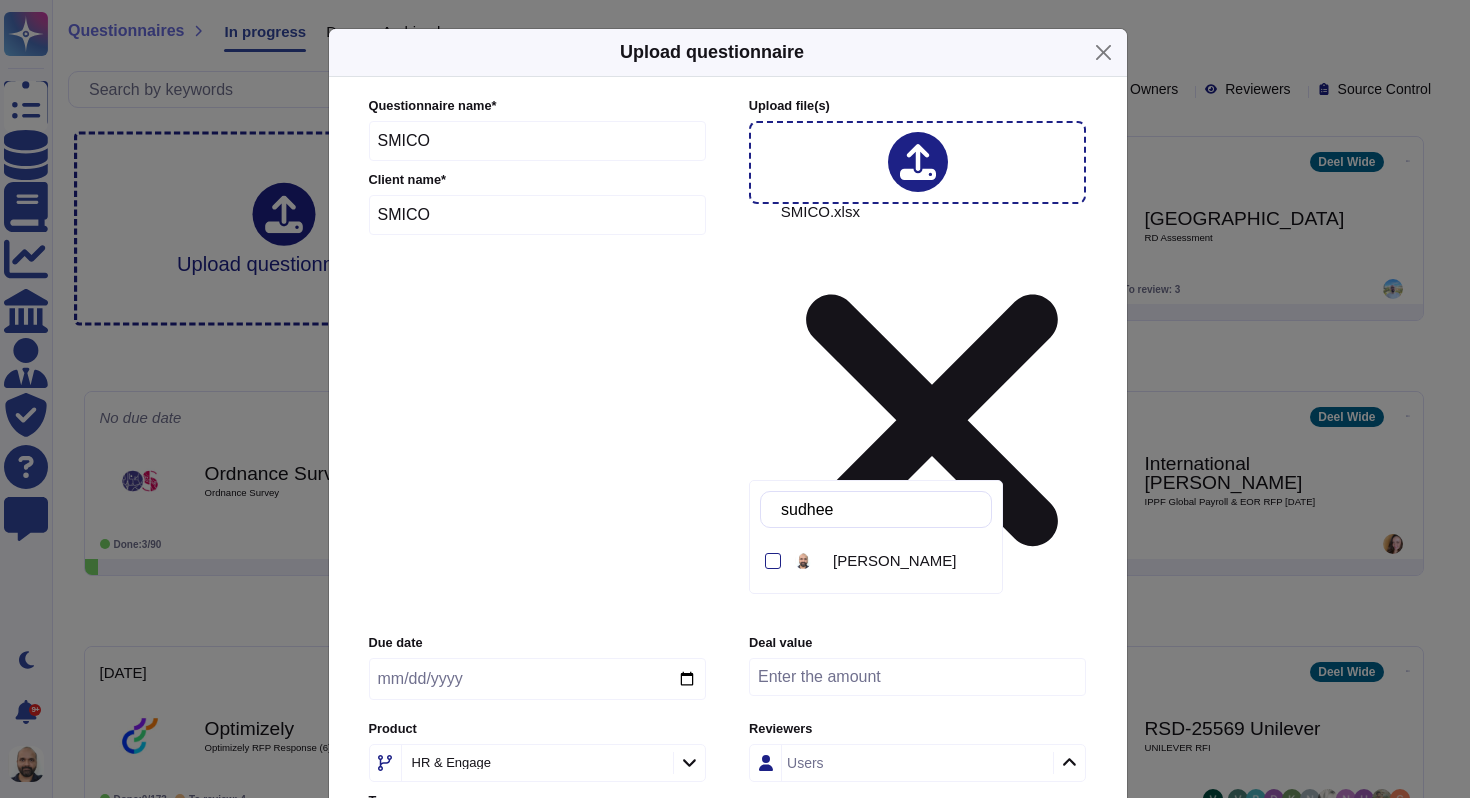 type on "[PERSON_NAME]" 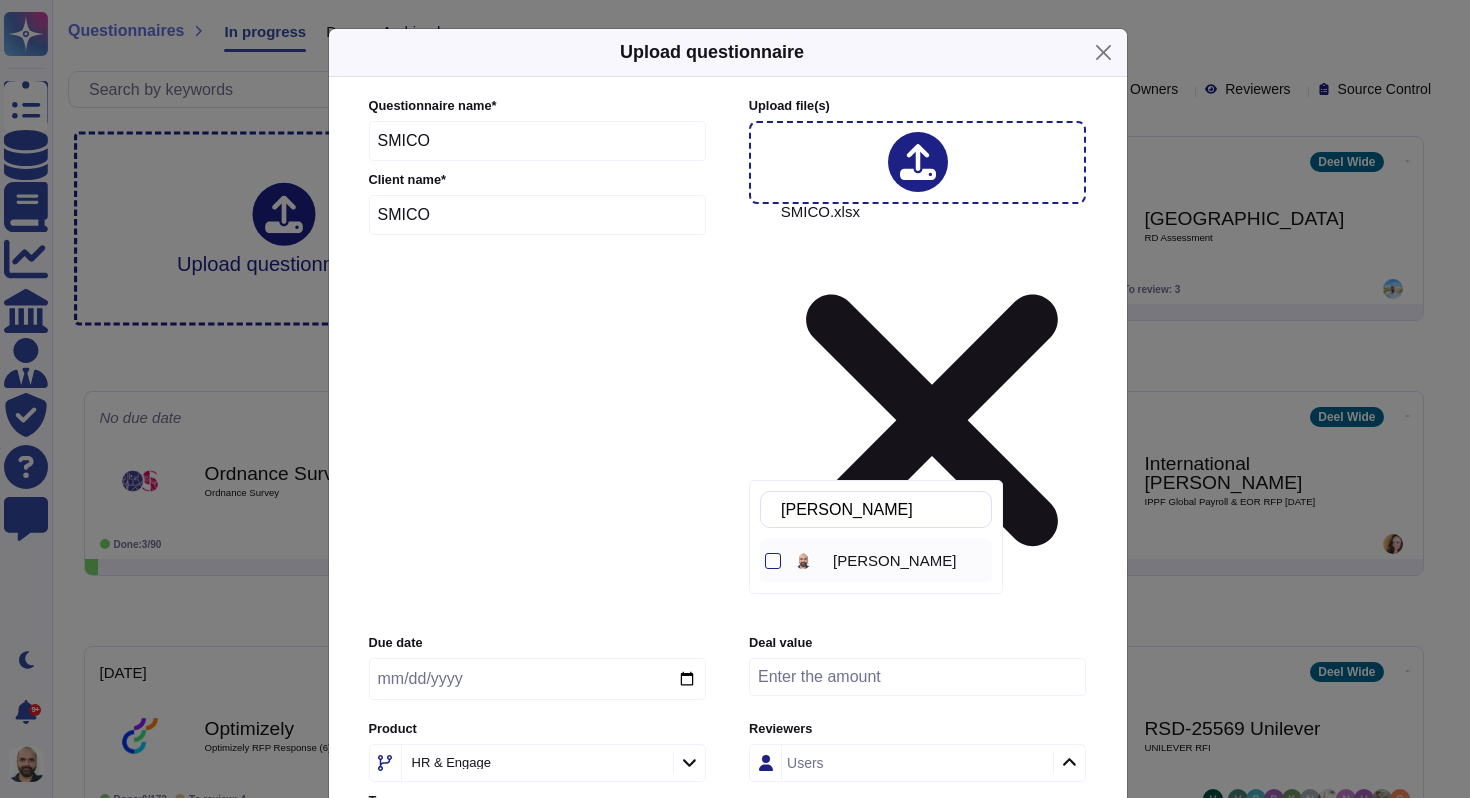 click on "[PERSON_NAME]" at bounding box center (891, 560) 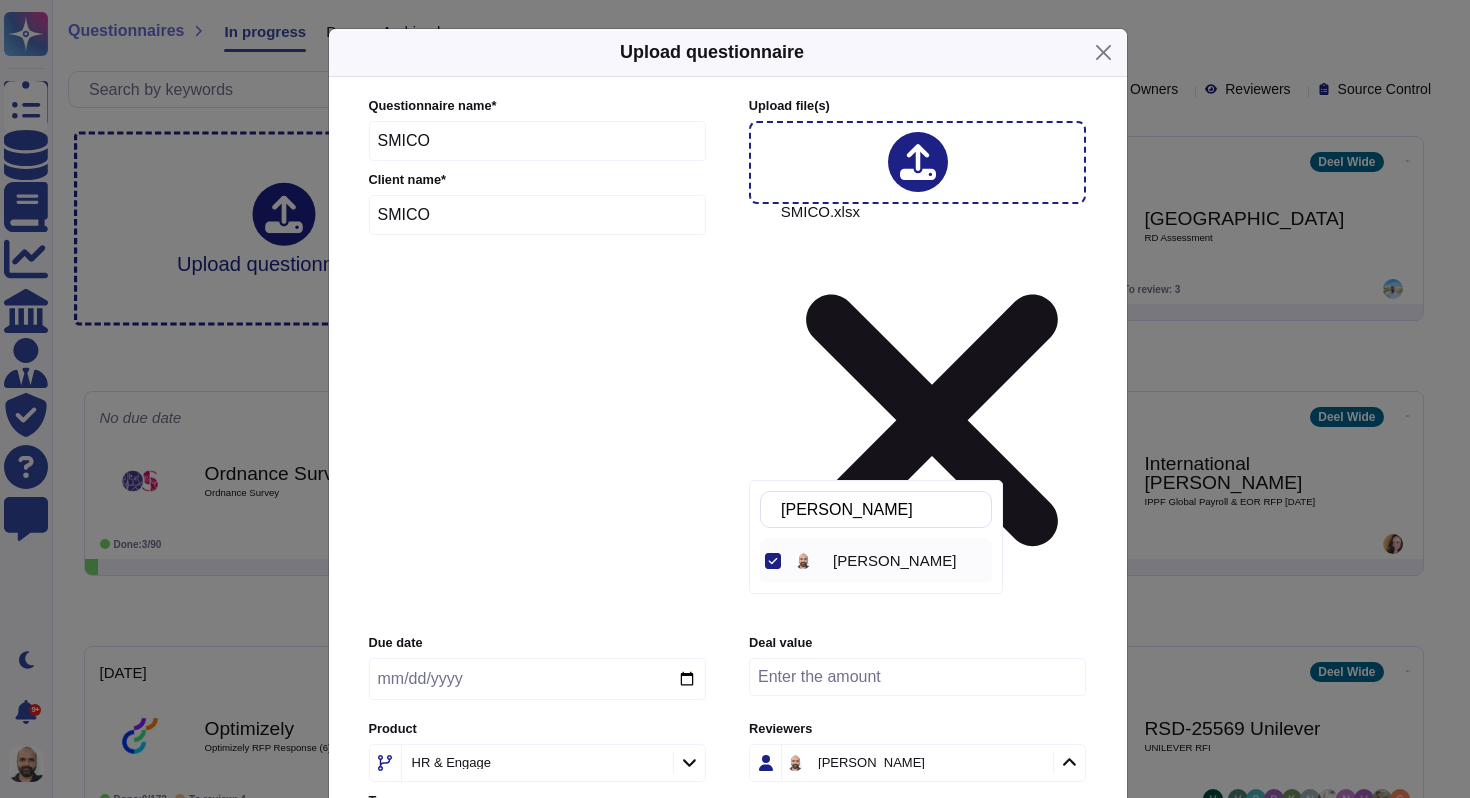 click on "Upload" at bounding box center [727, 974] 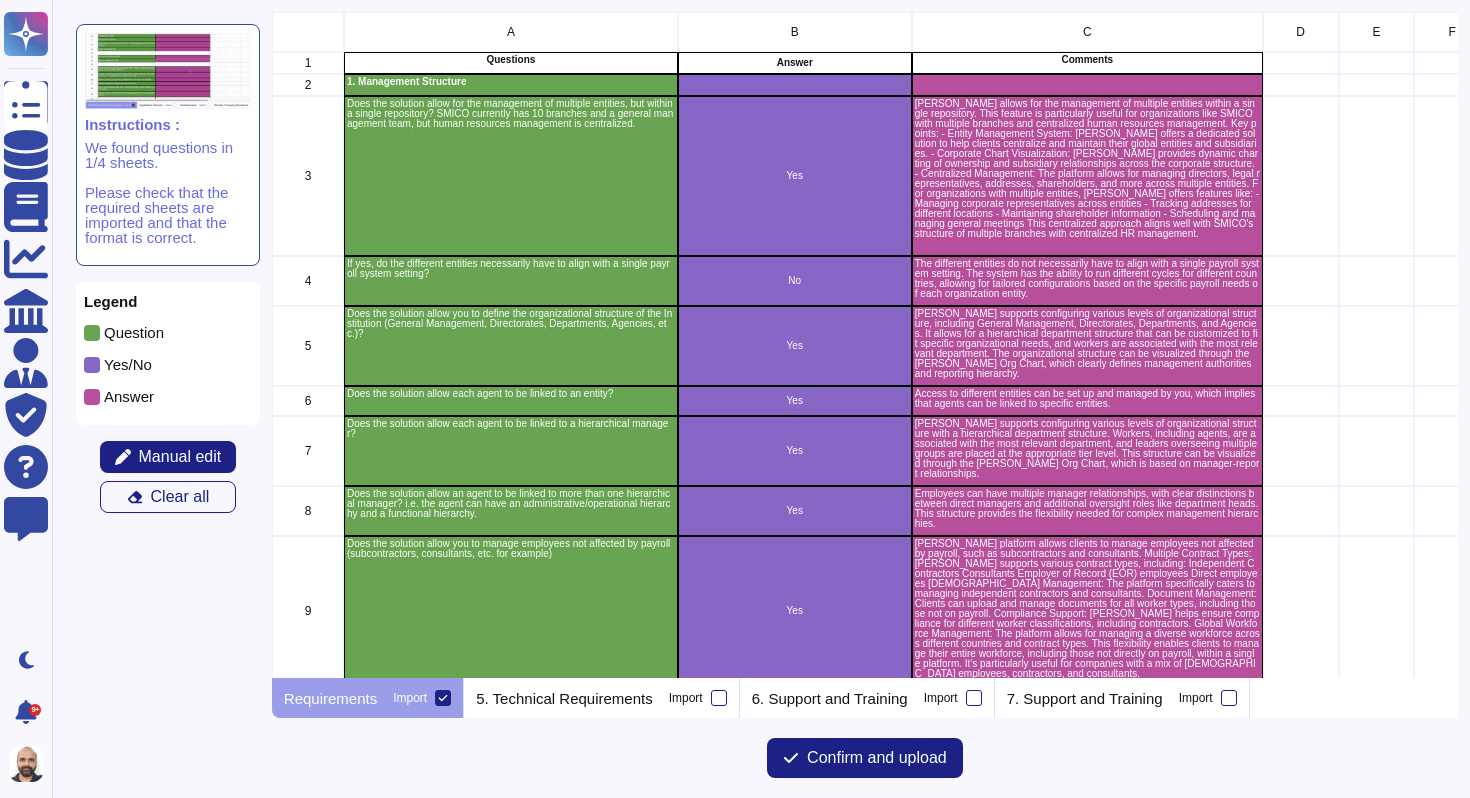 scroll, scrollTop: 16, scrollLeft: 16, axis: both 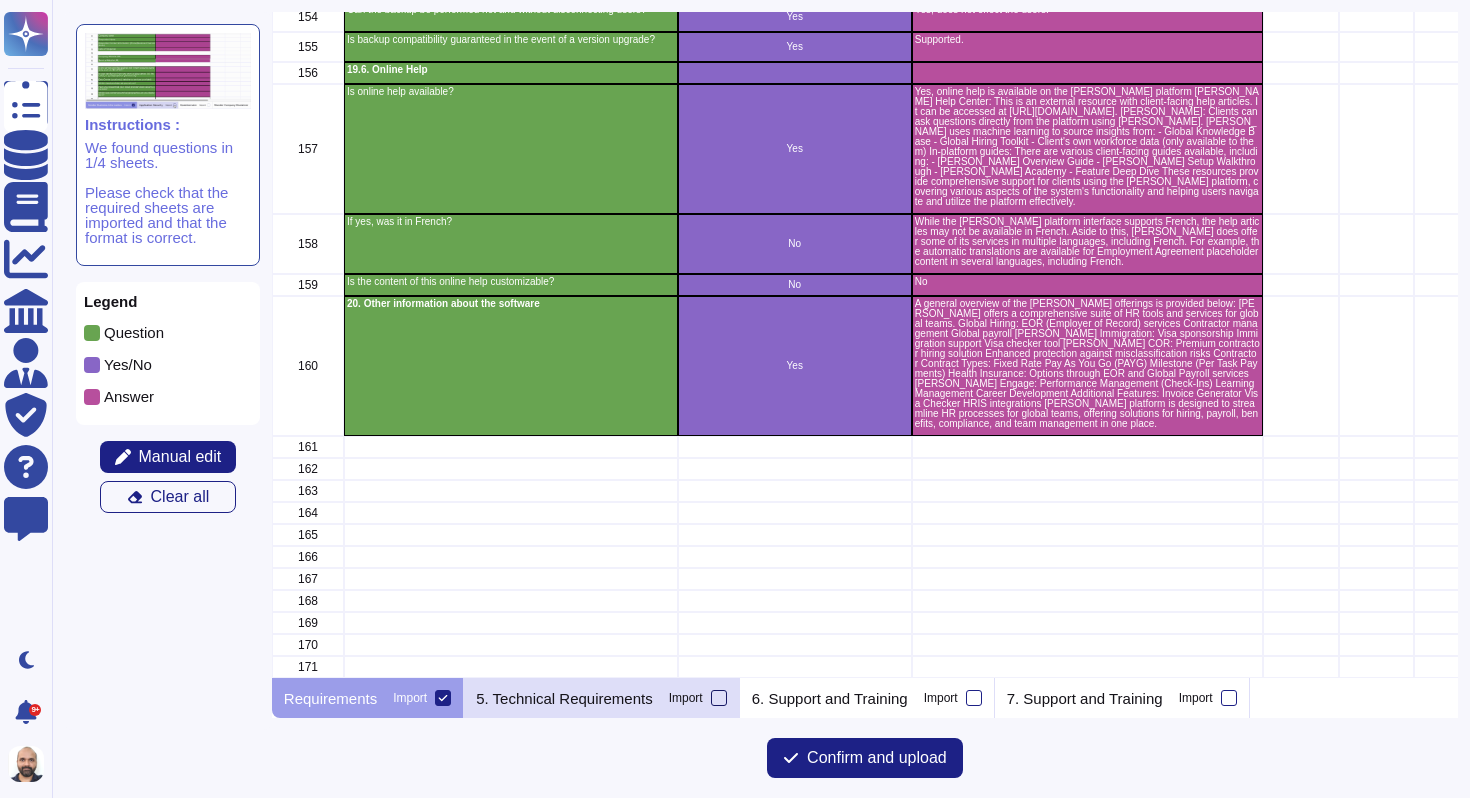 click at bounding box center [719, 698] 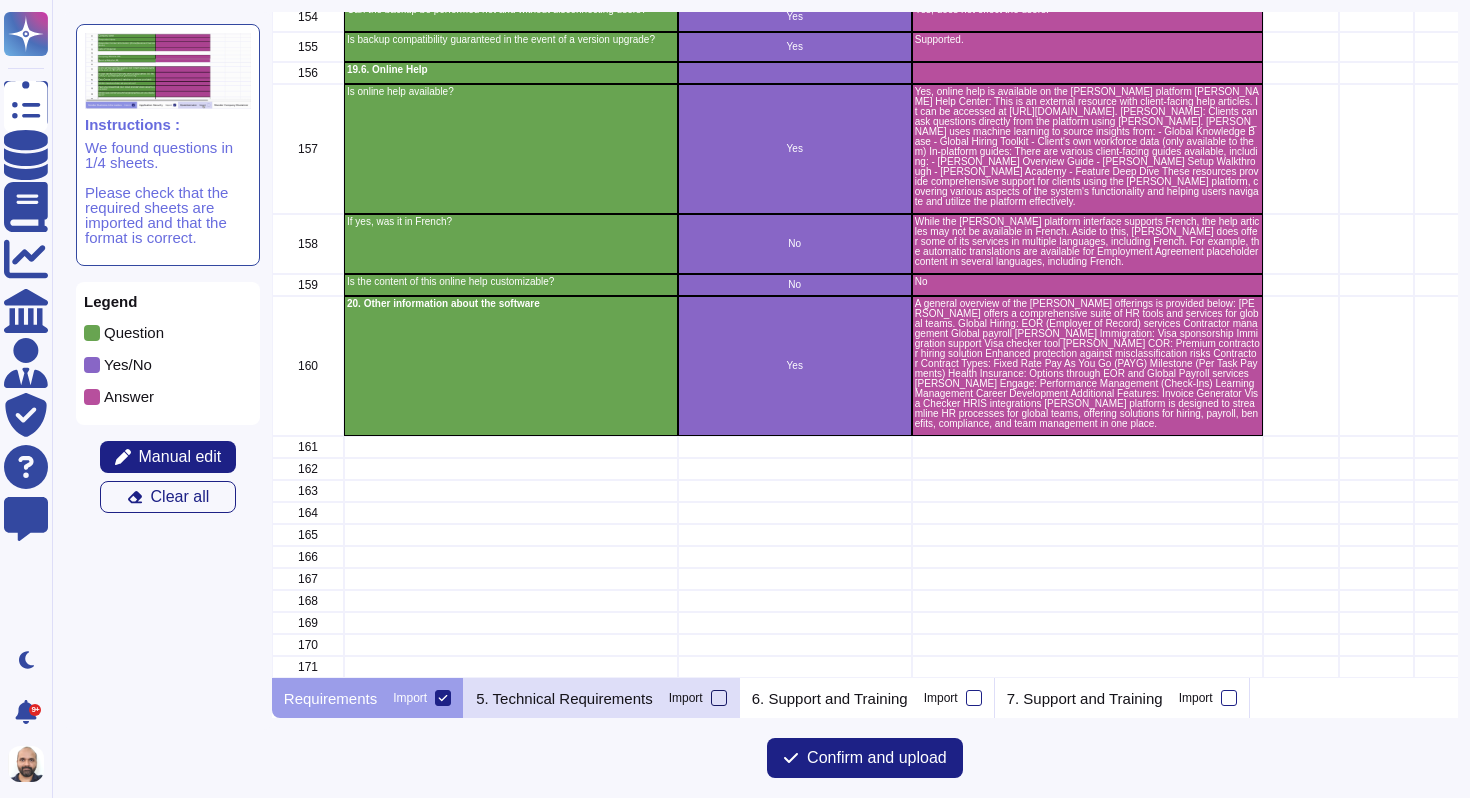 click on "Import" at bounding box center (0, 0) 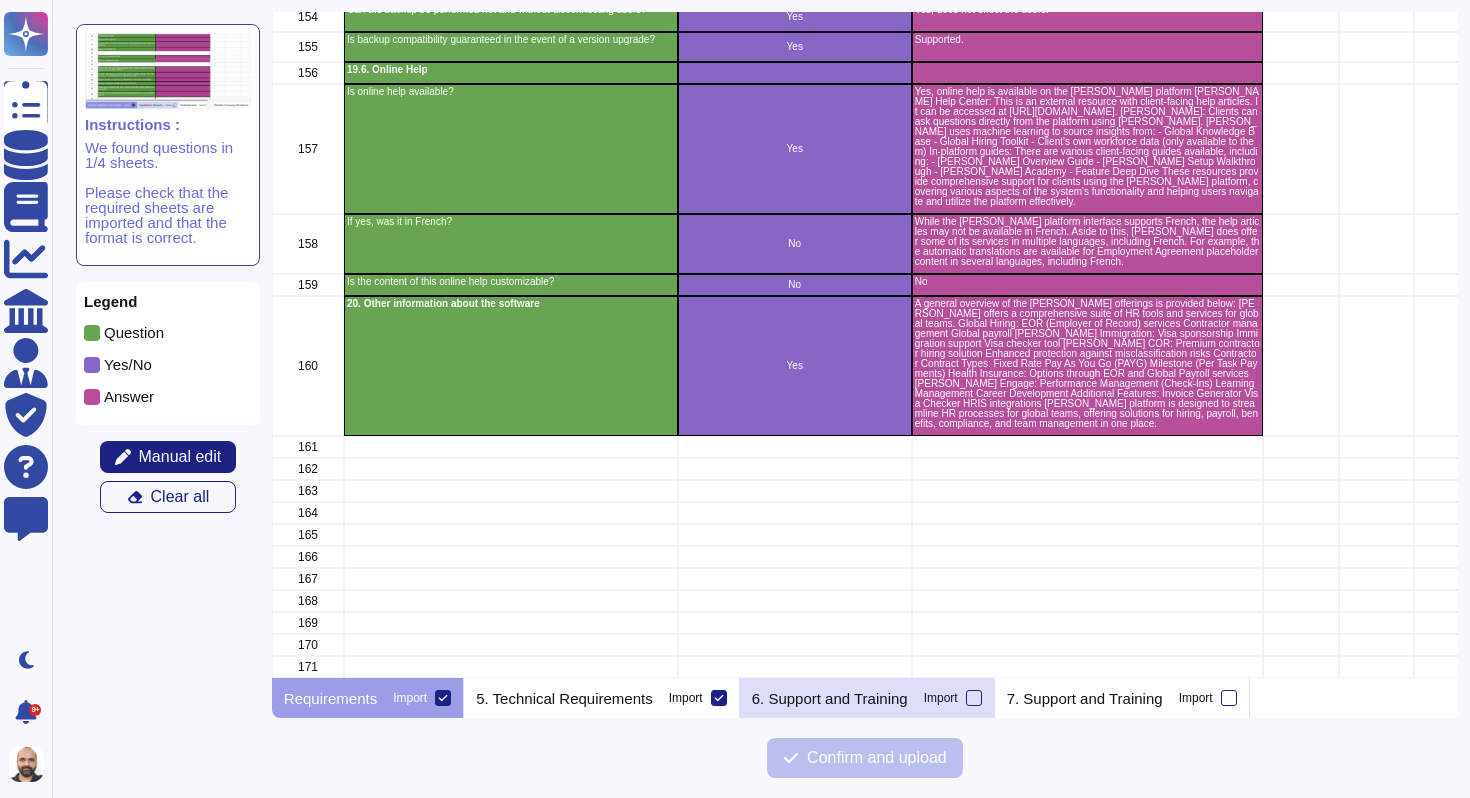 click on "6. Support and Training Import" at bounding box center [867, 698] 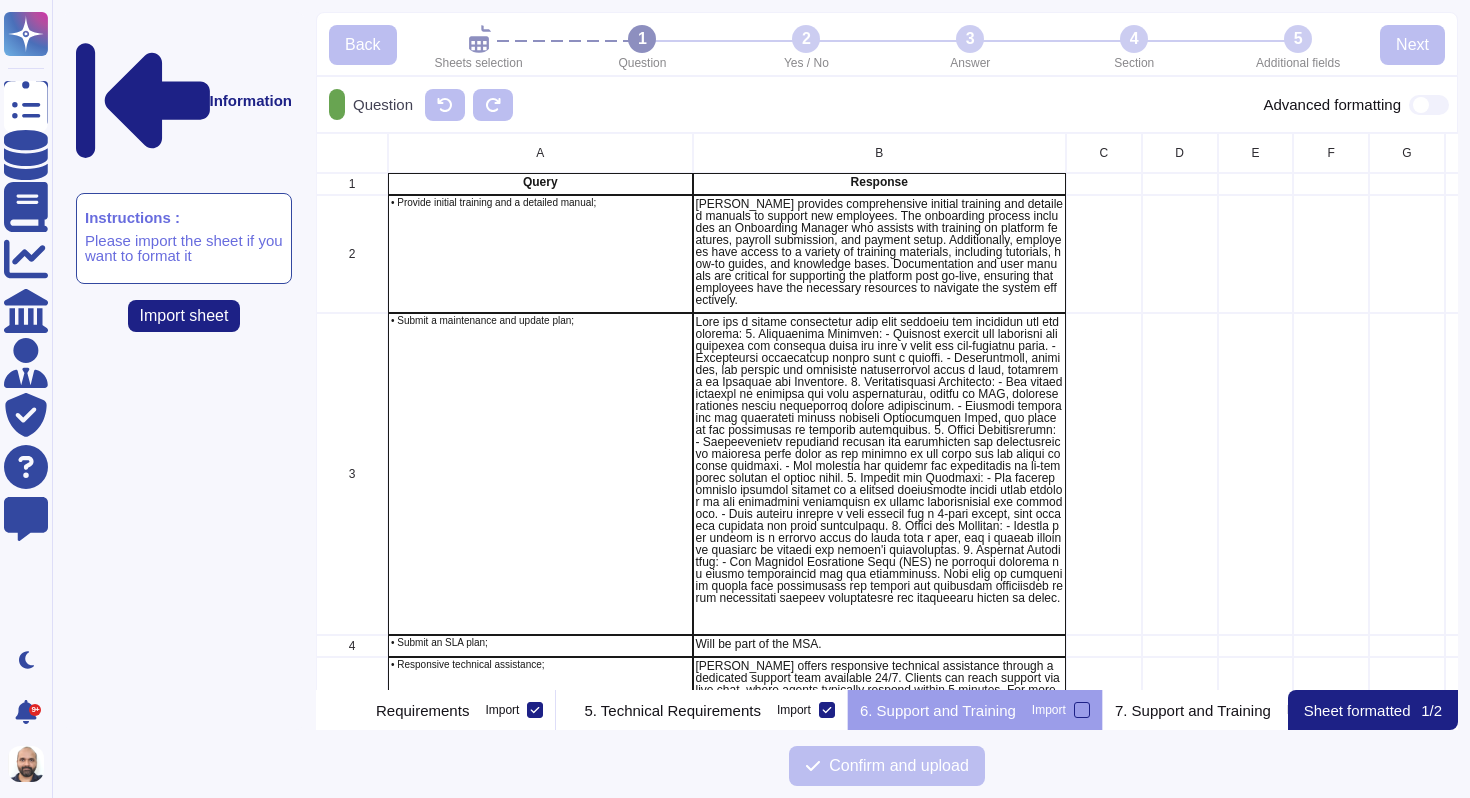 scroll, scrollTop: 0, scrollLeft: 92, axis: horizontal 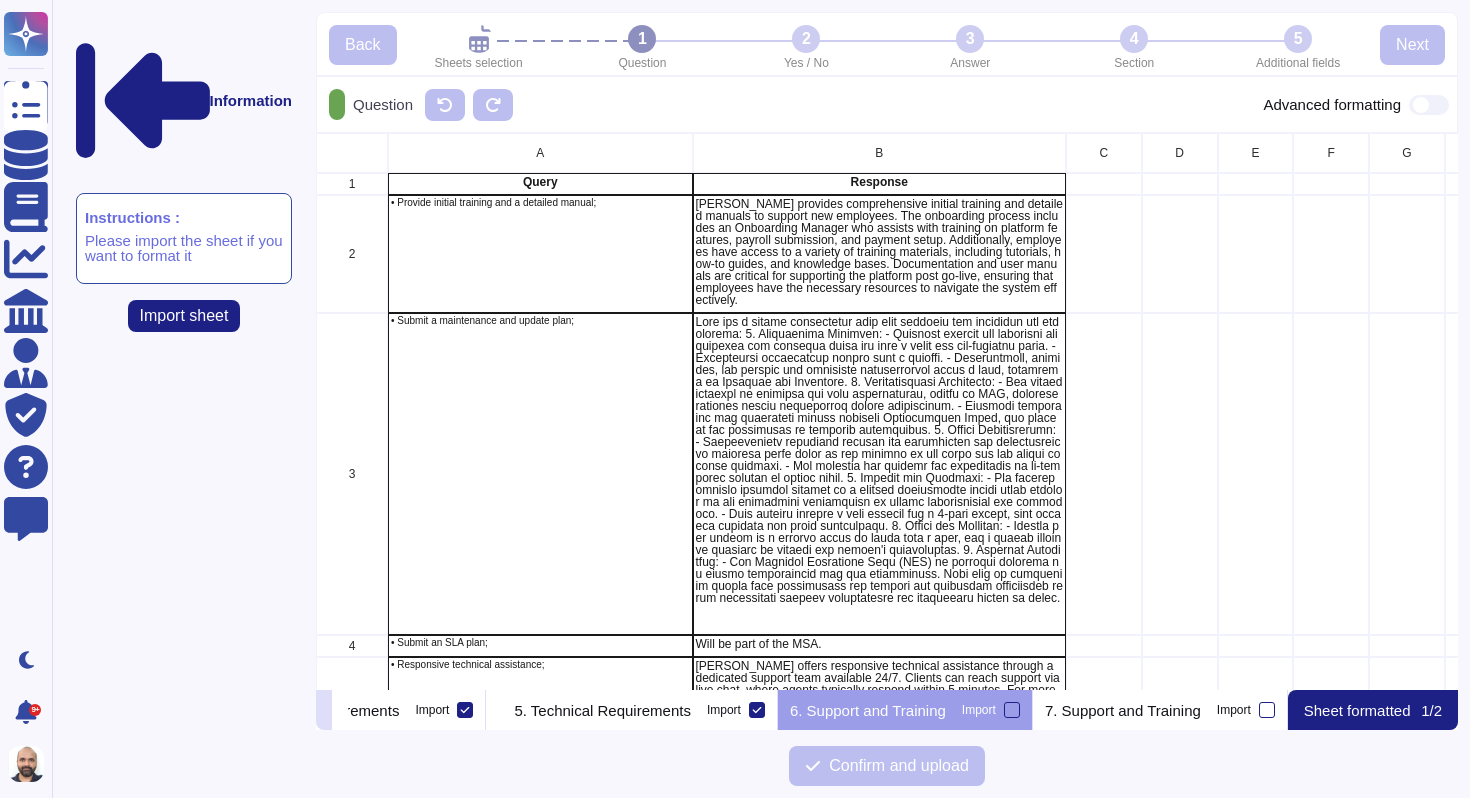 click 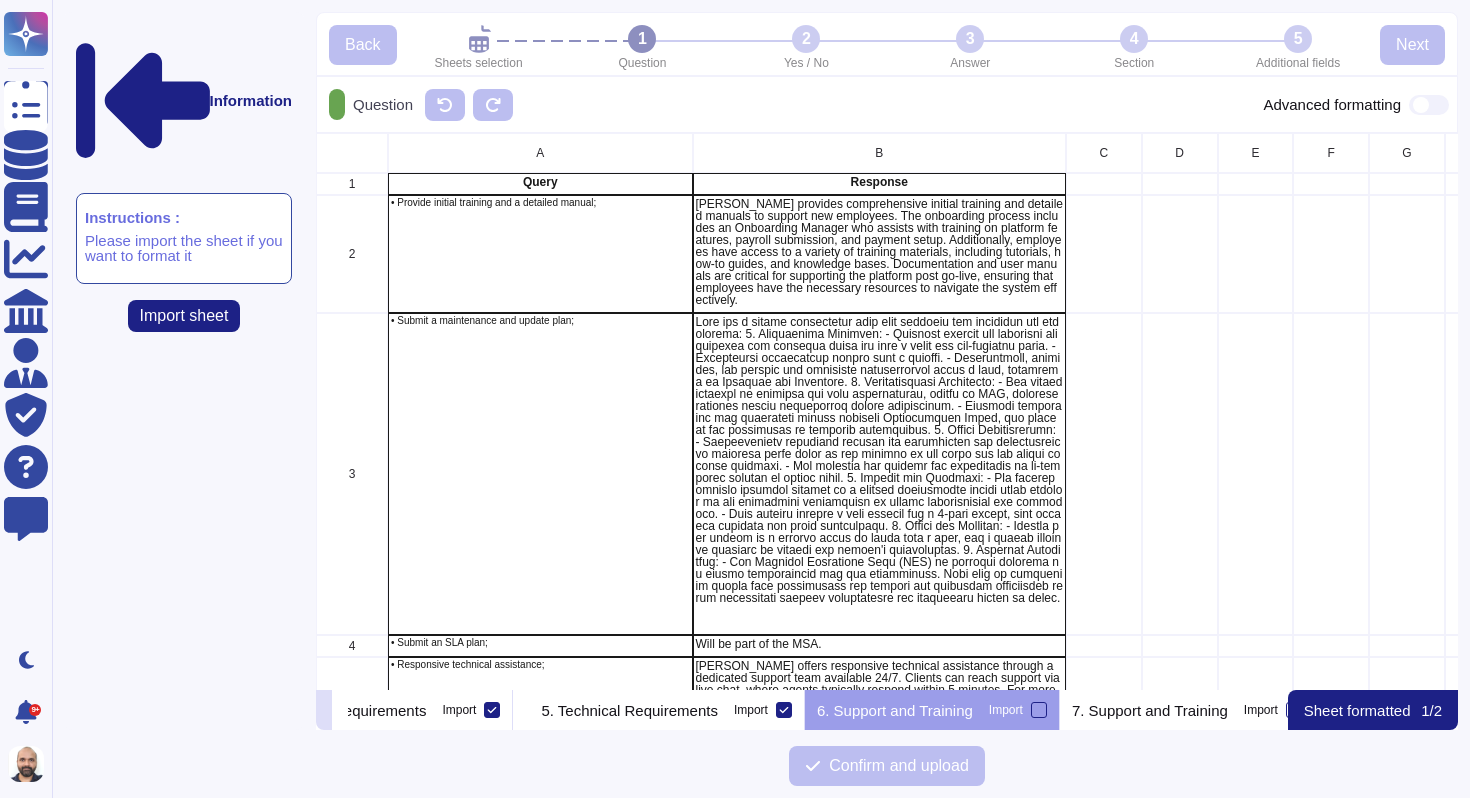 scroll, scrollTop: 0, scrollLeft: 0, axis: both 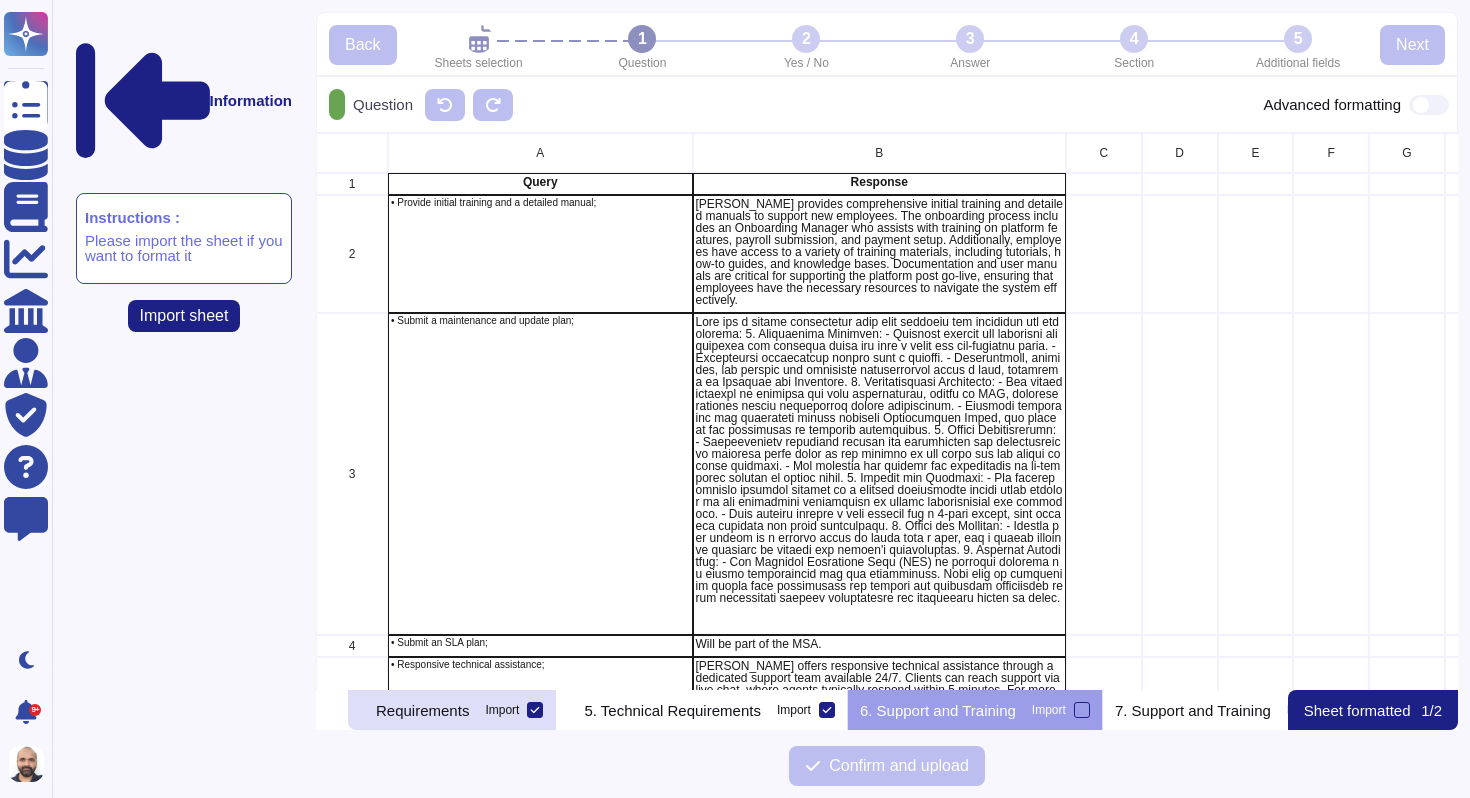 click on "Requirements" at bounding box center (422, 710) 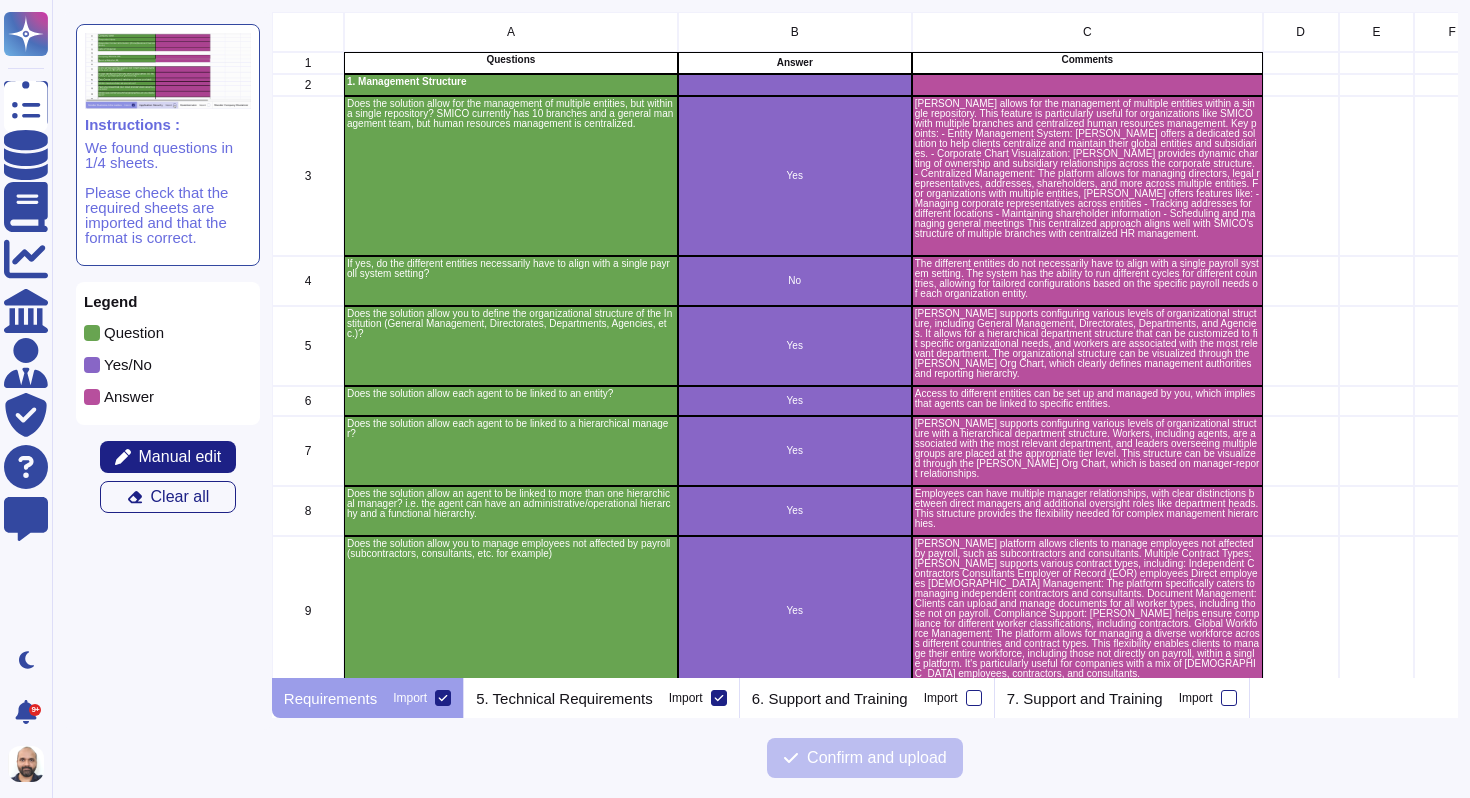 scroll, scrollTop: 16, scrollLeft: 16, axis: both 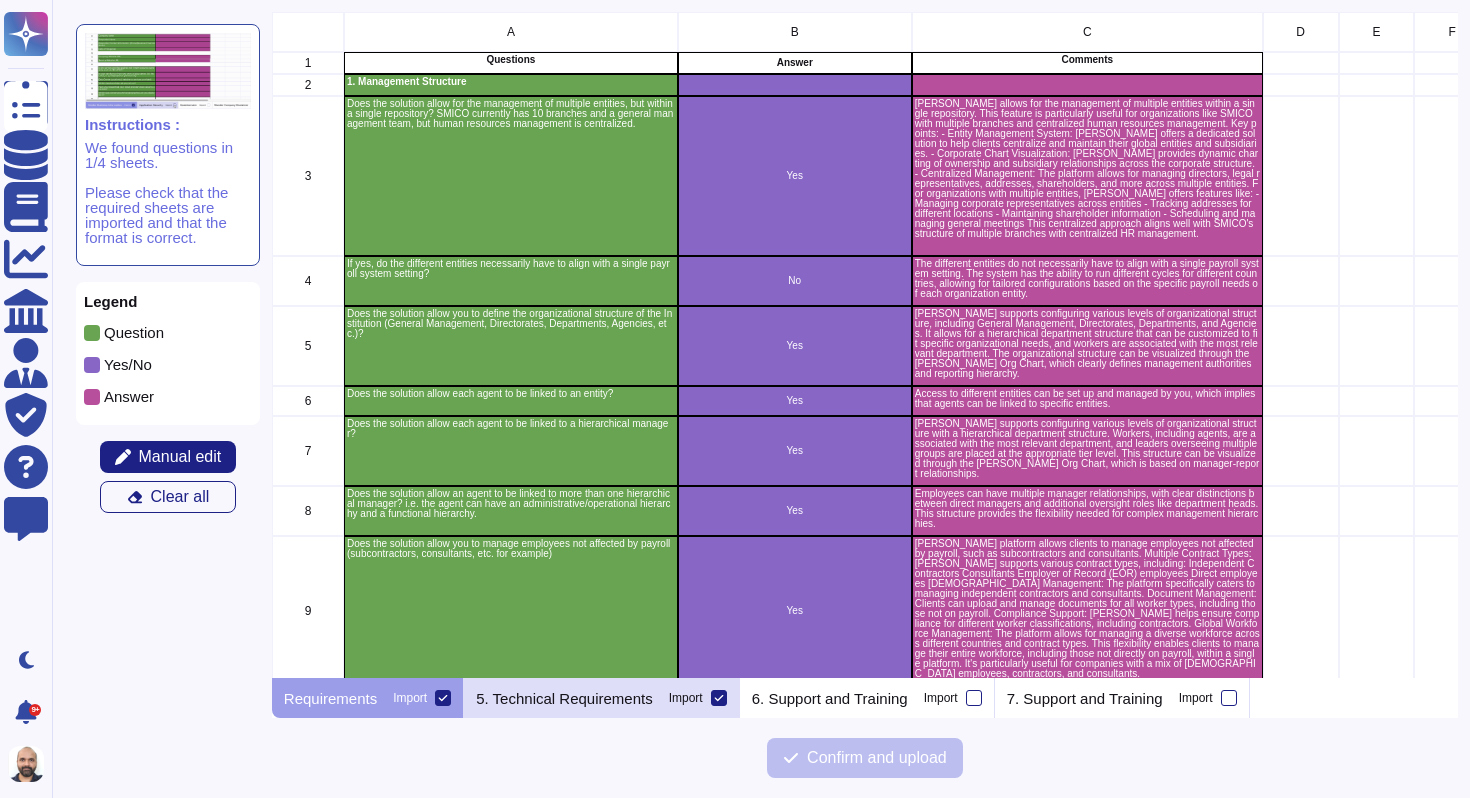 click at bounding box center (719, 698) 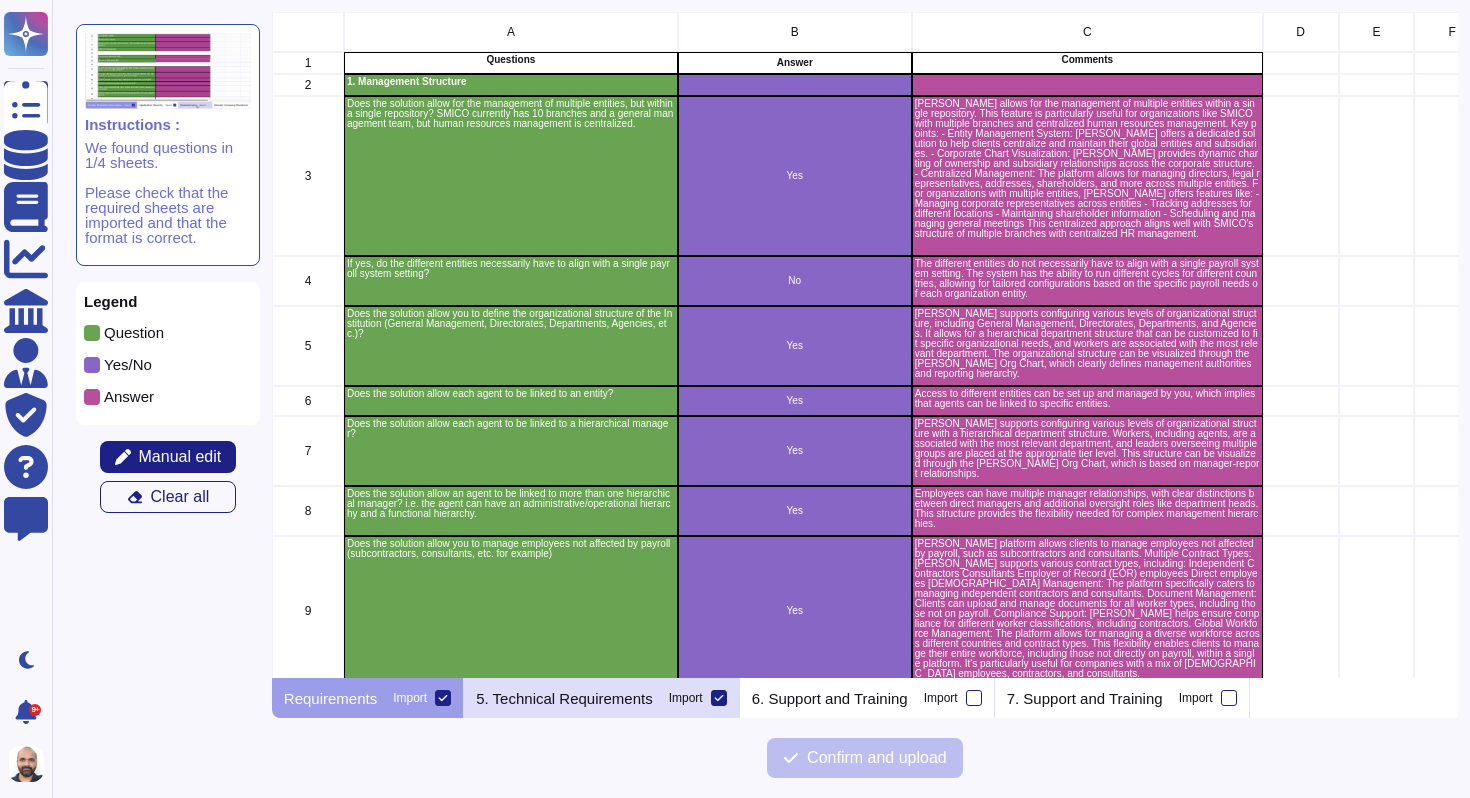 click on "Import" at bounding box center (0, 0) 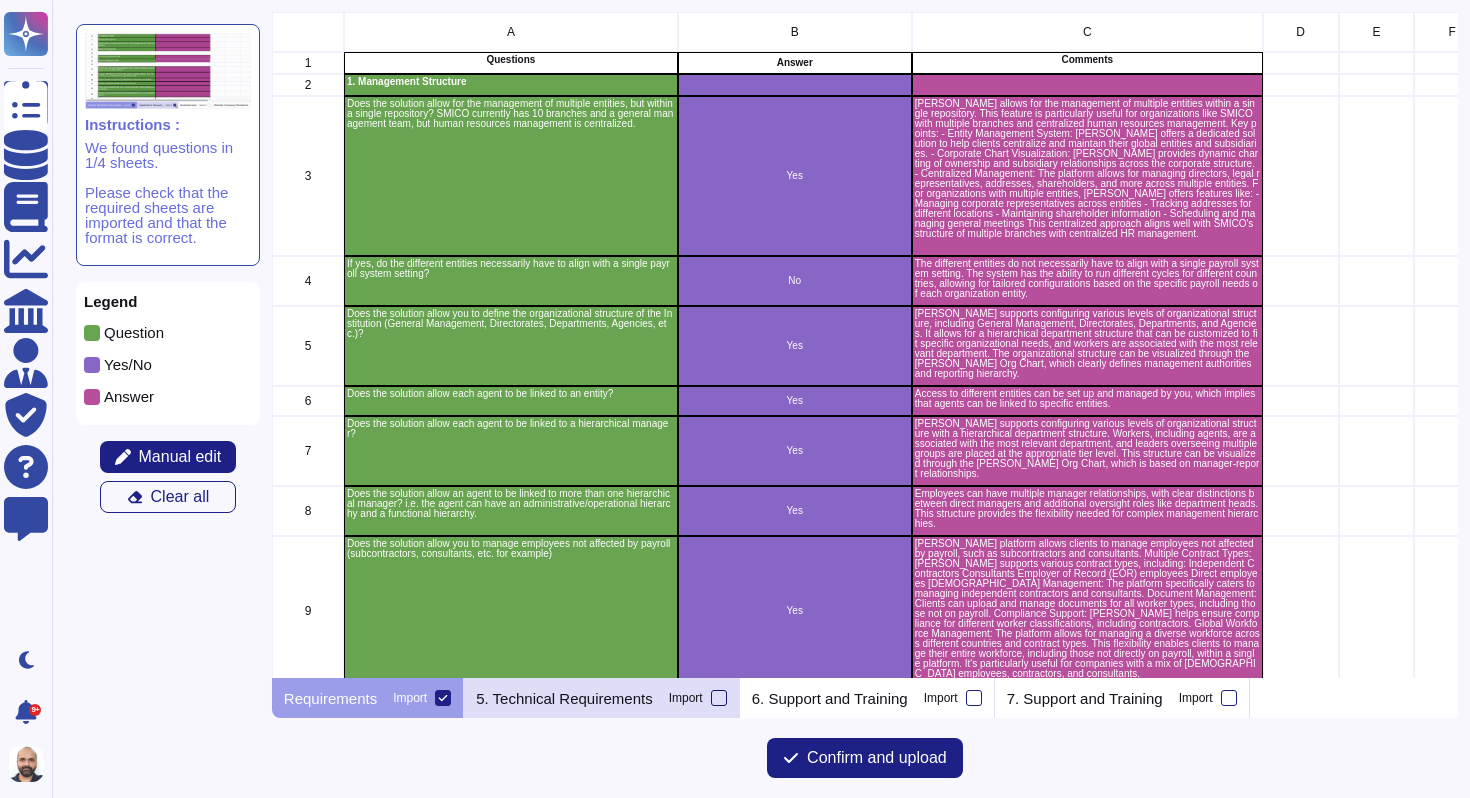 click at bounding box center (719, 698) 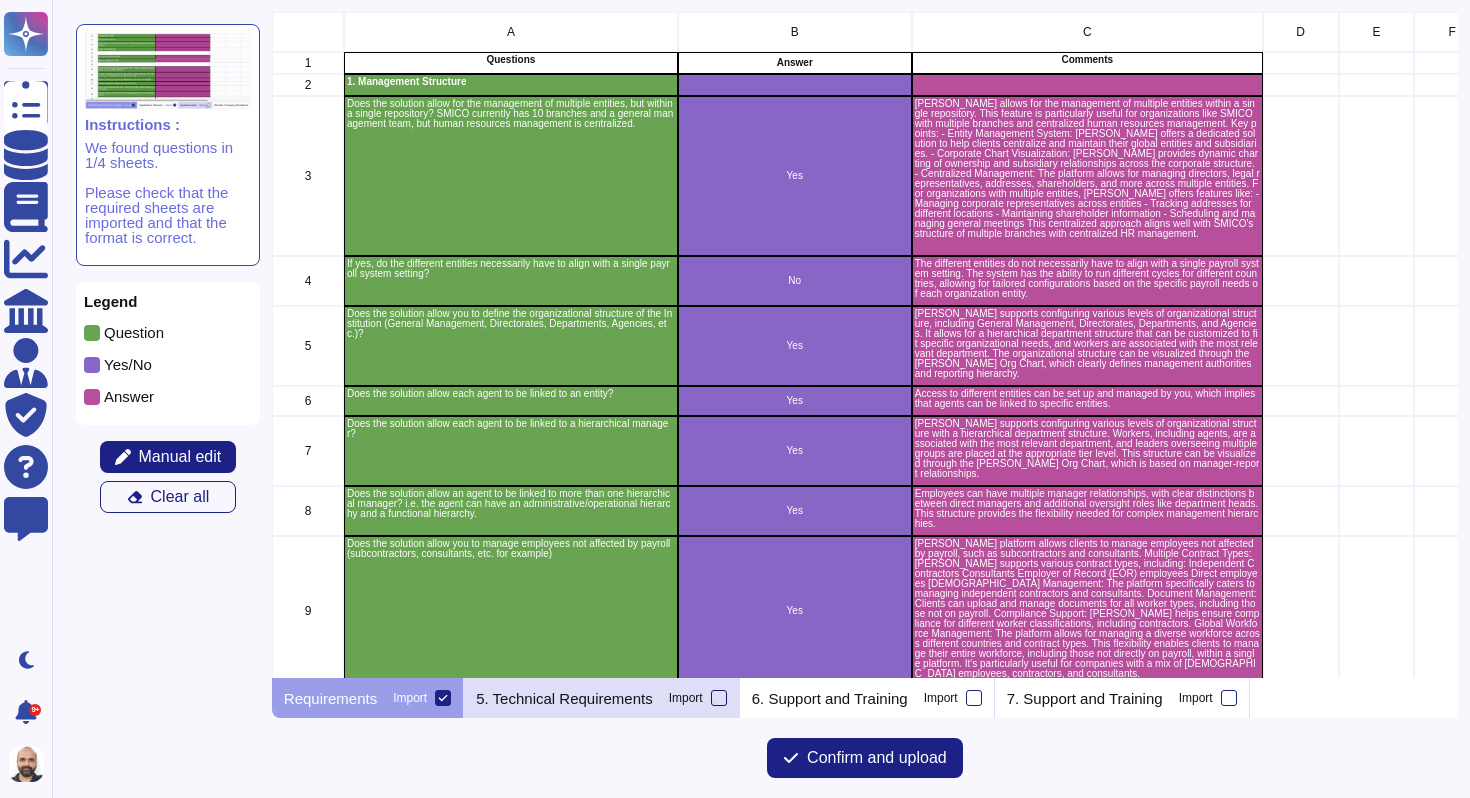 click on "Import" at bounding box center [0, 0] 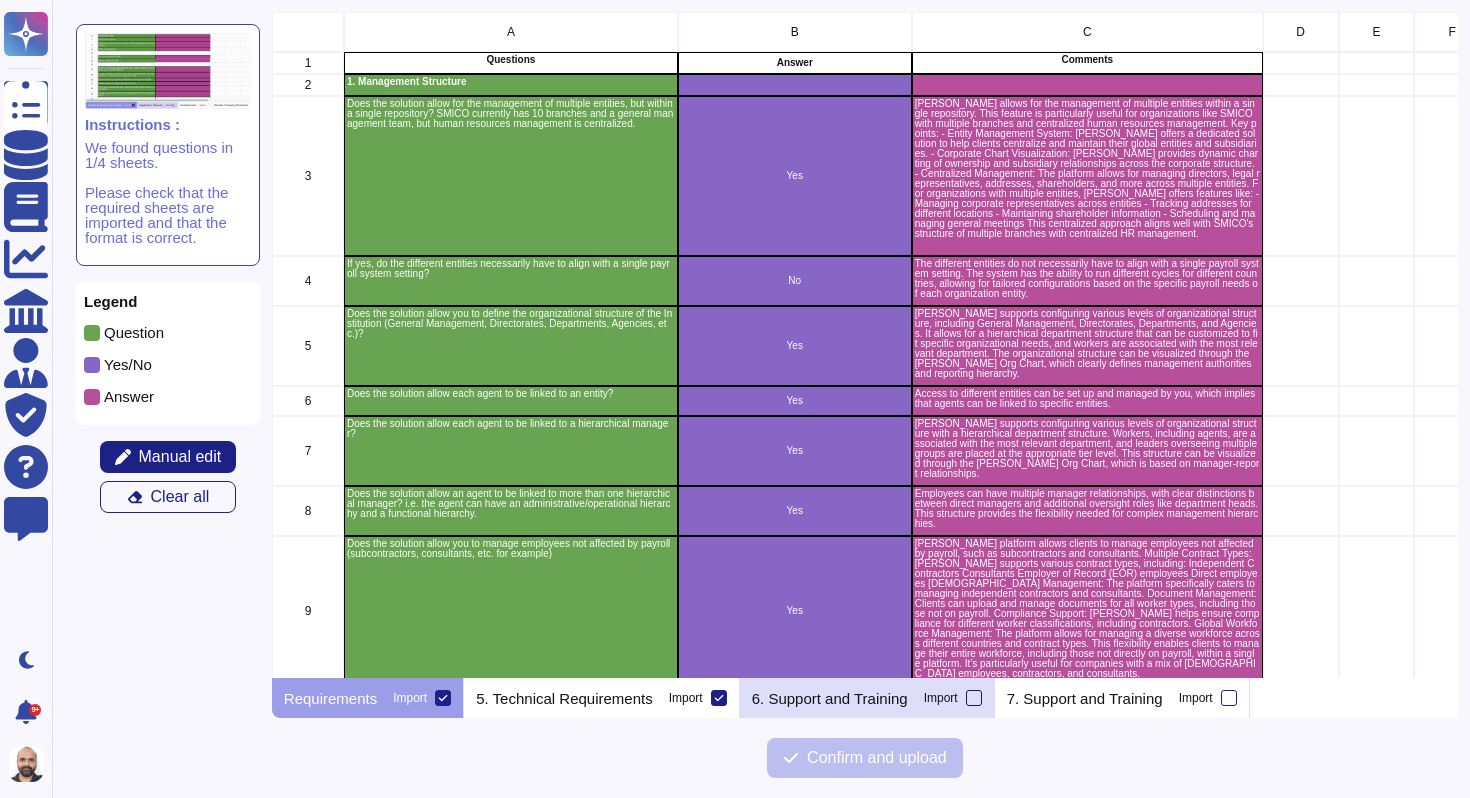 click at bounding box center [974, 698] 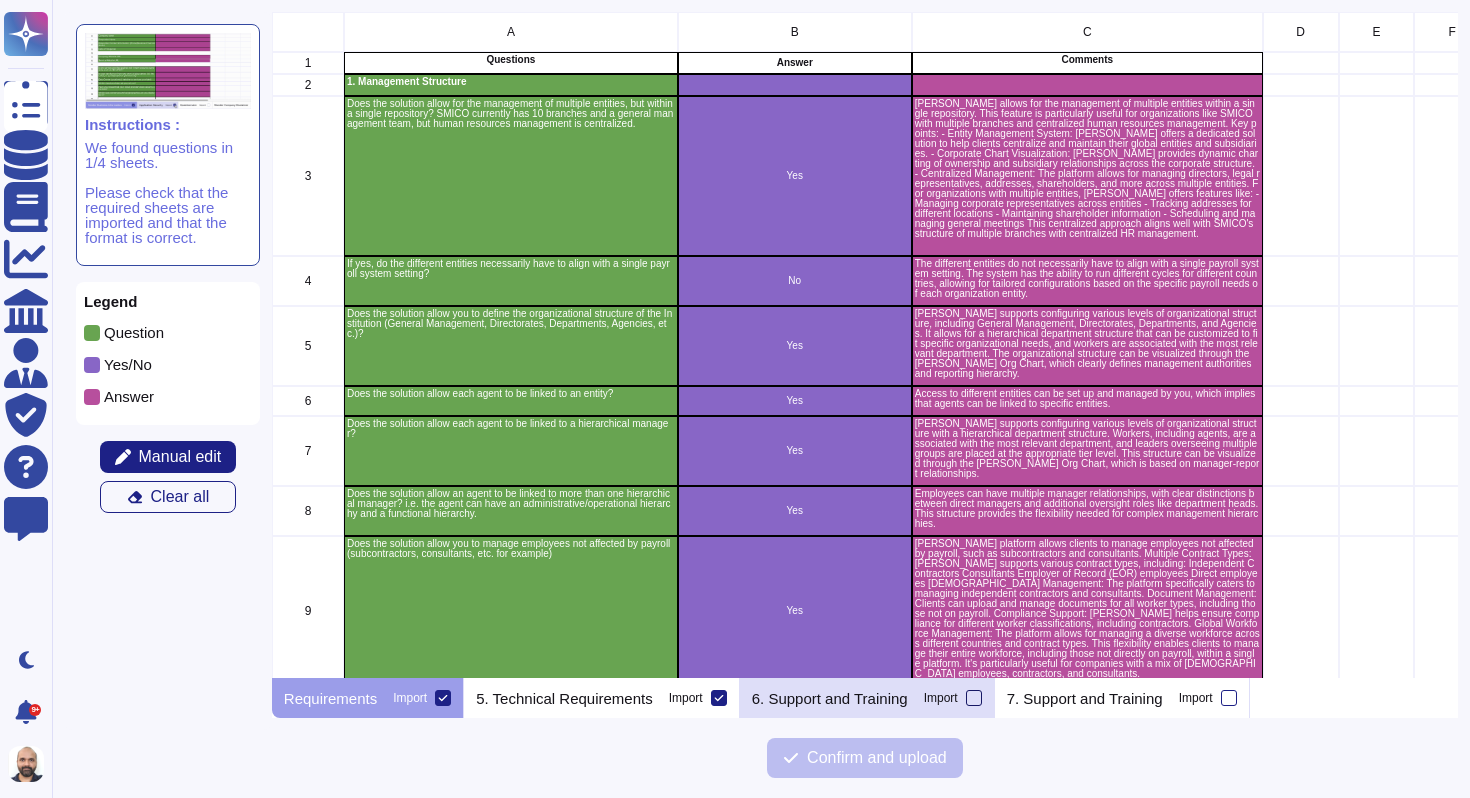click on "Import" at bounding box center (0, 0) 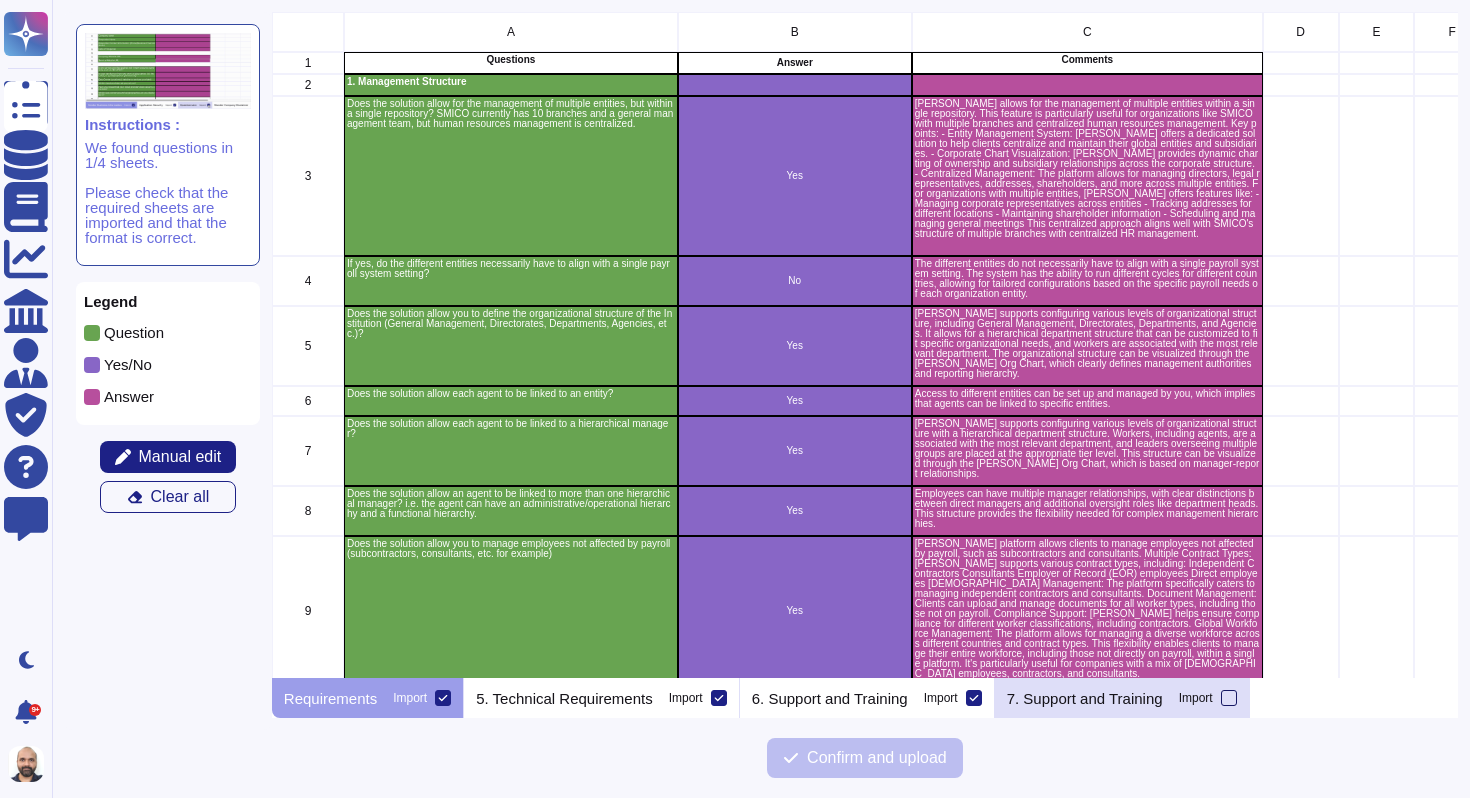 click at bounding box center (1229, 698) 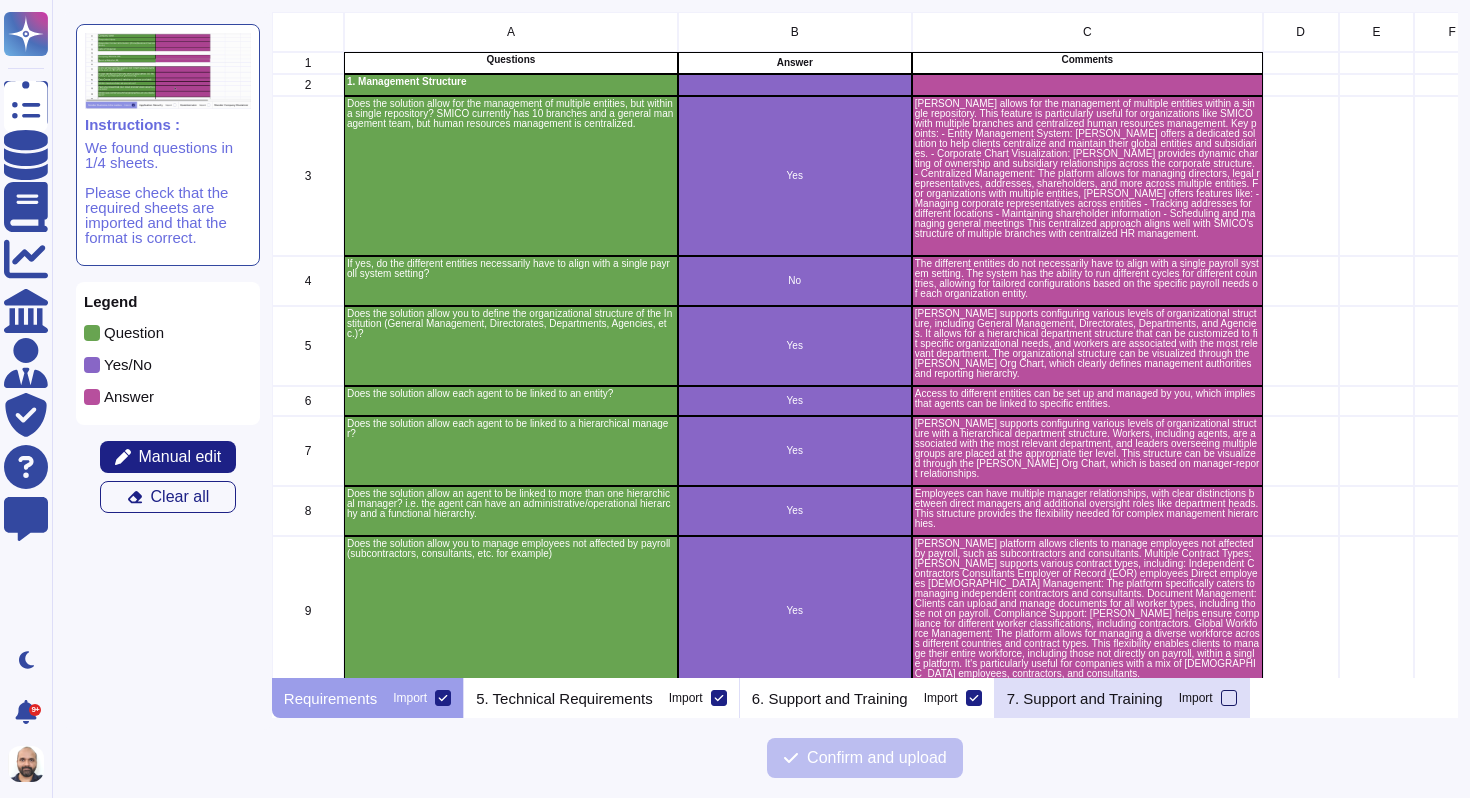 click on "Import" at bounding box center [0, 0] 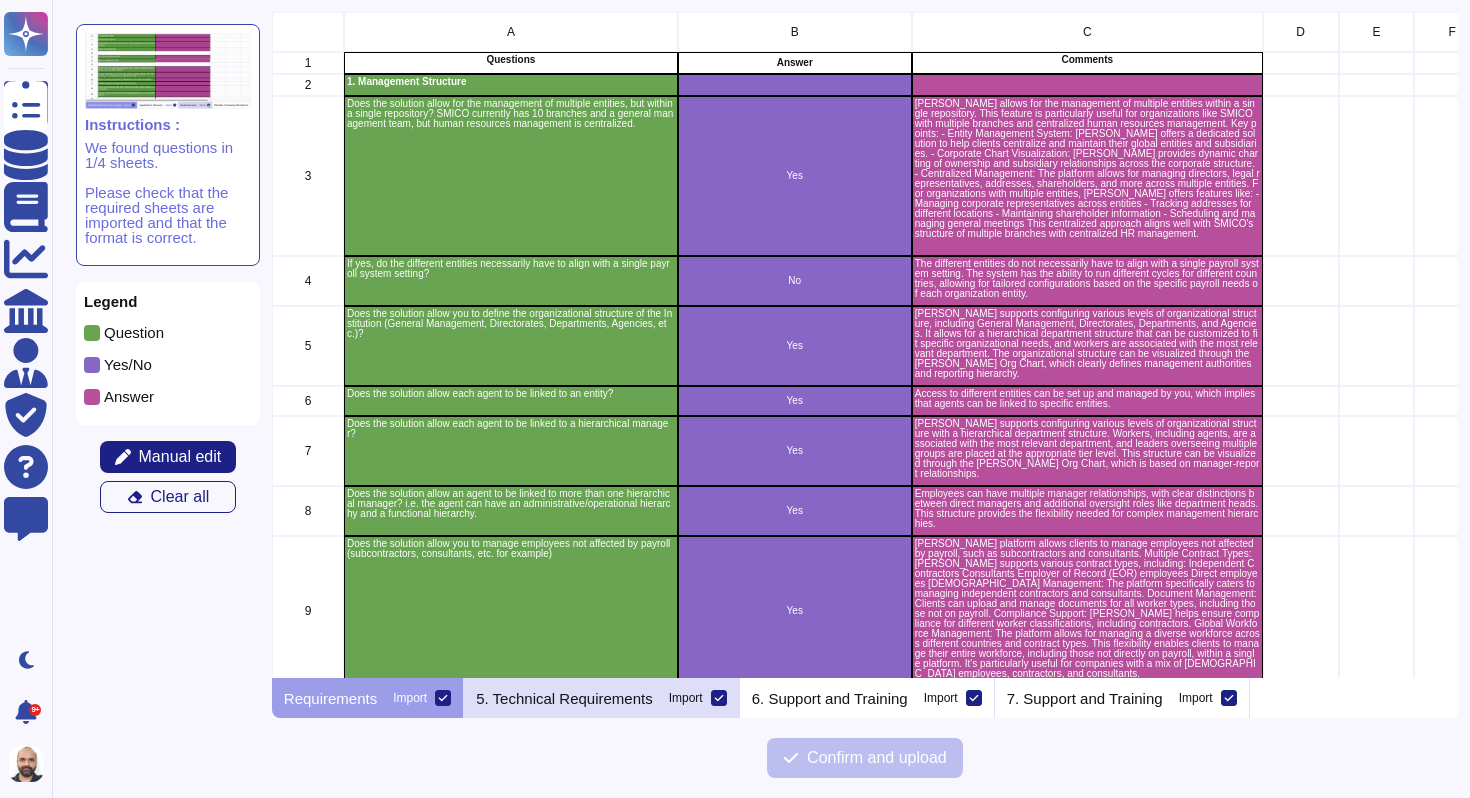 click on "5. Technical Requirements" at bounding box center [564, 698] 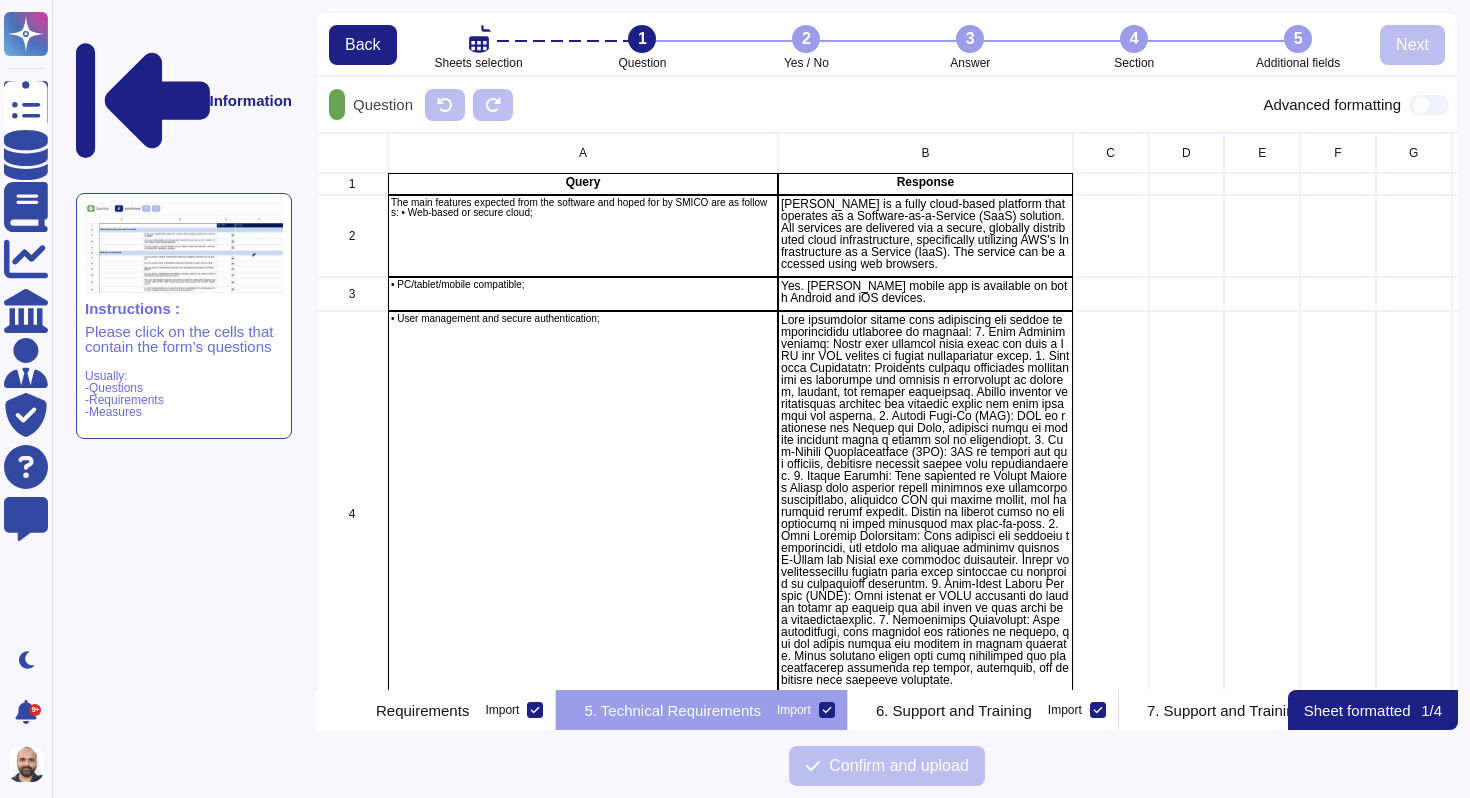 scroll, scrollTop: 16, scrollLeft: 16, axis: both 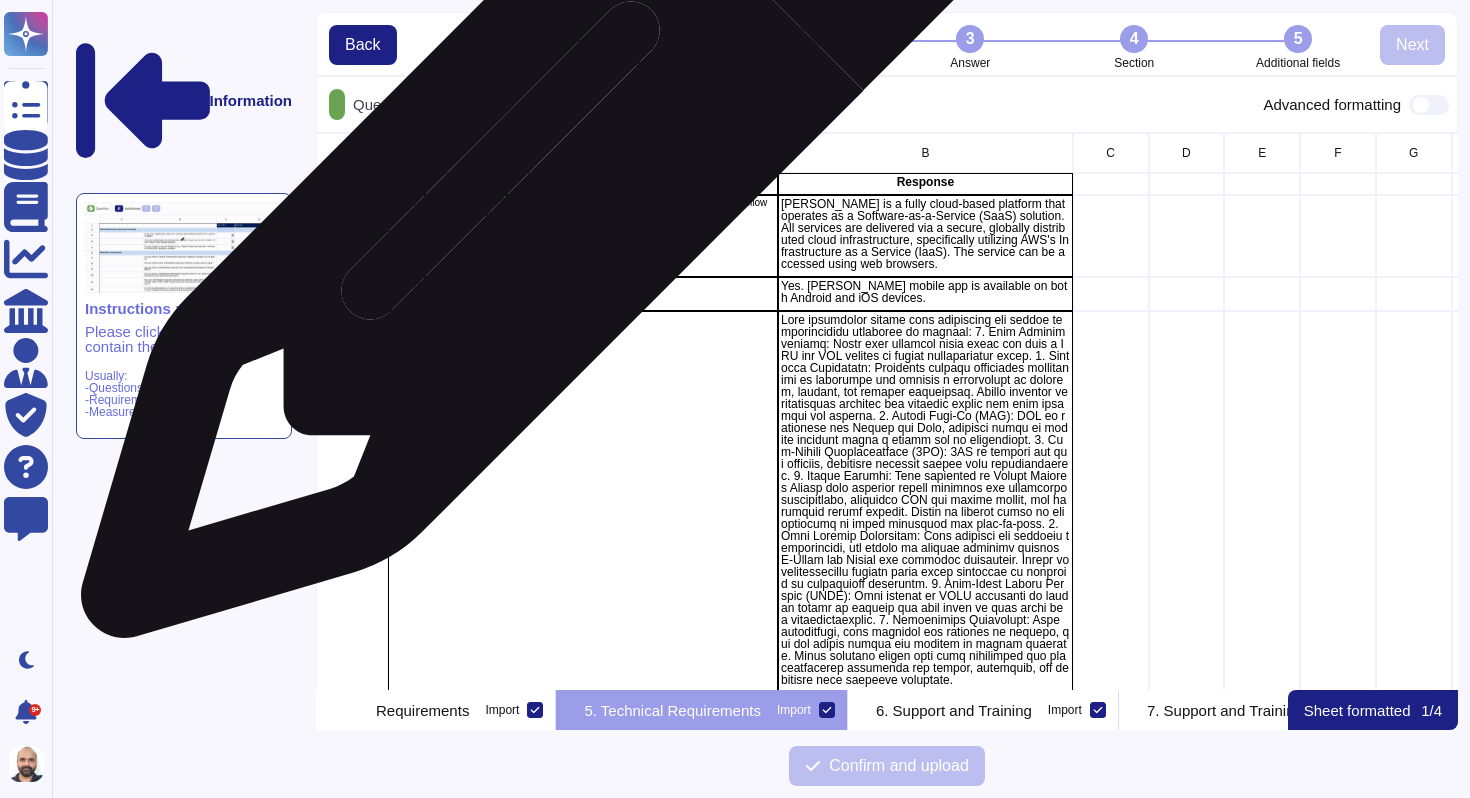 click on "Query" at bounding box center (583, 182) 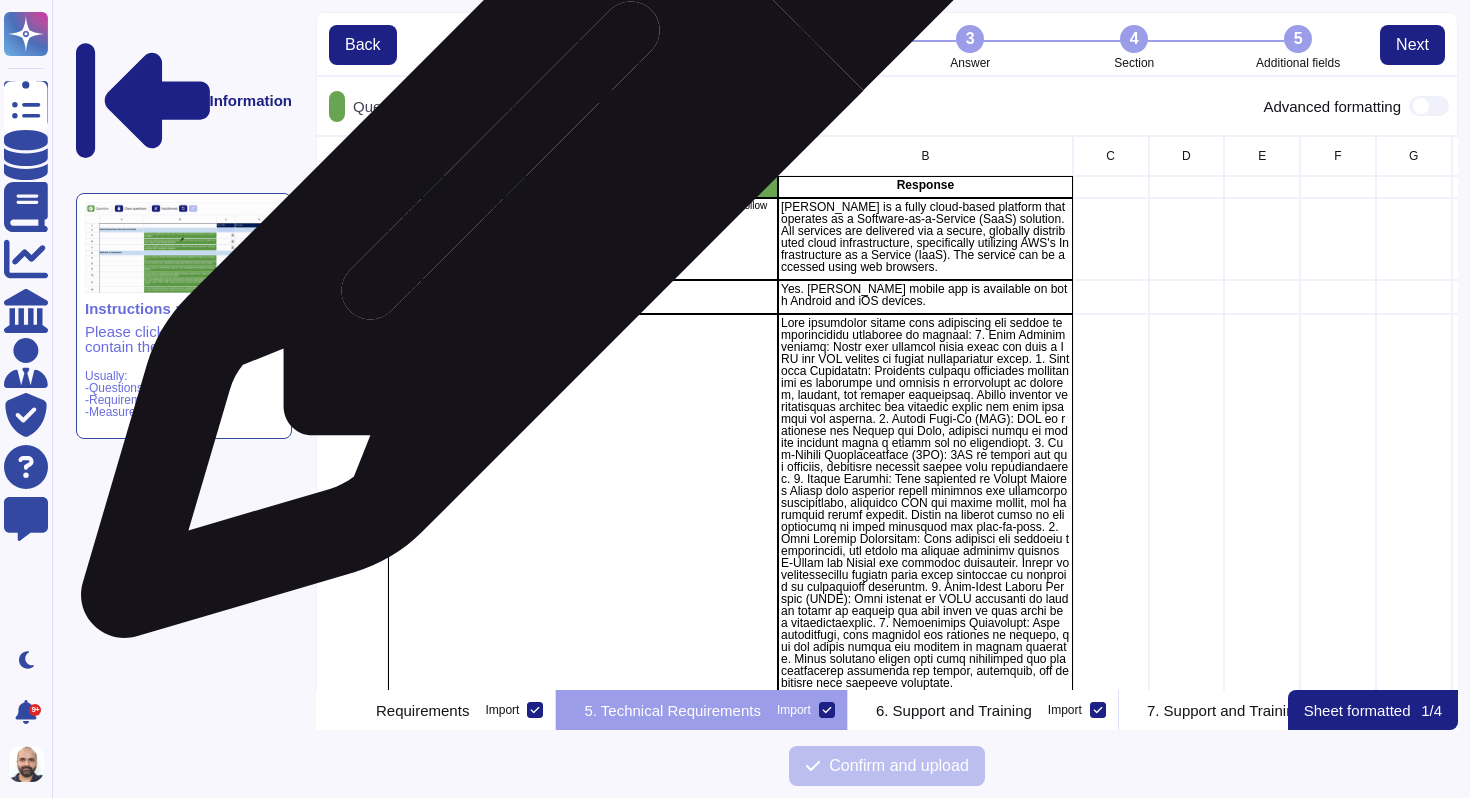 scroll, scrollTop: 539, scrollLeft: 1127, axis: both 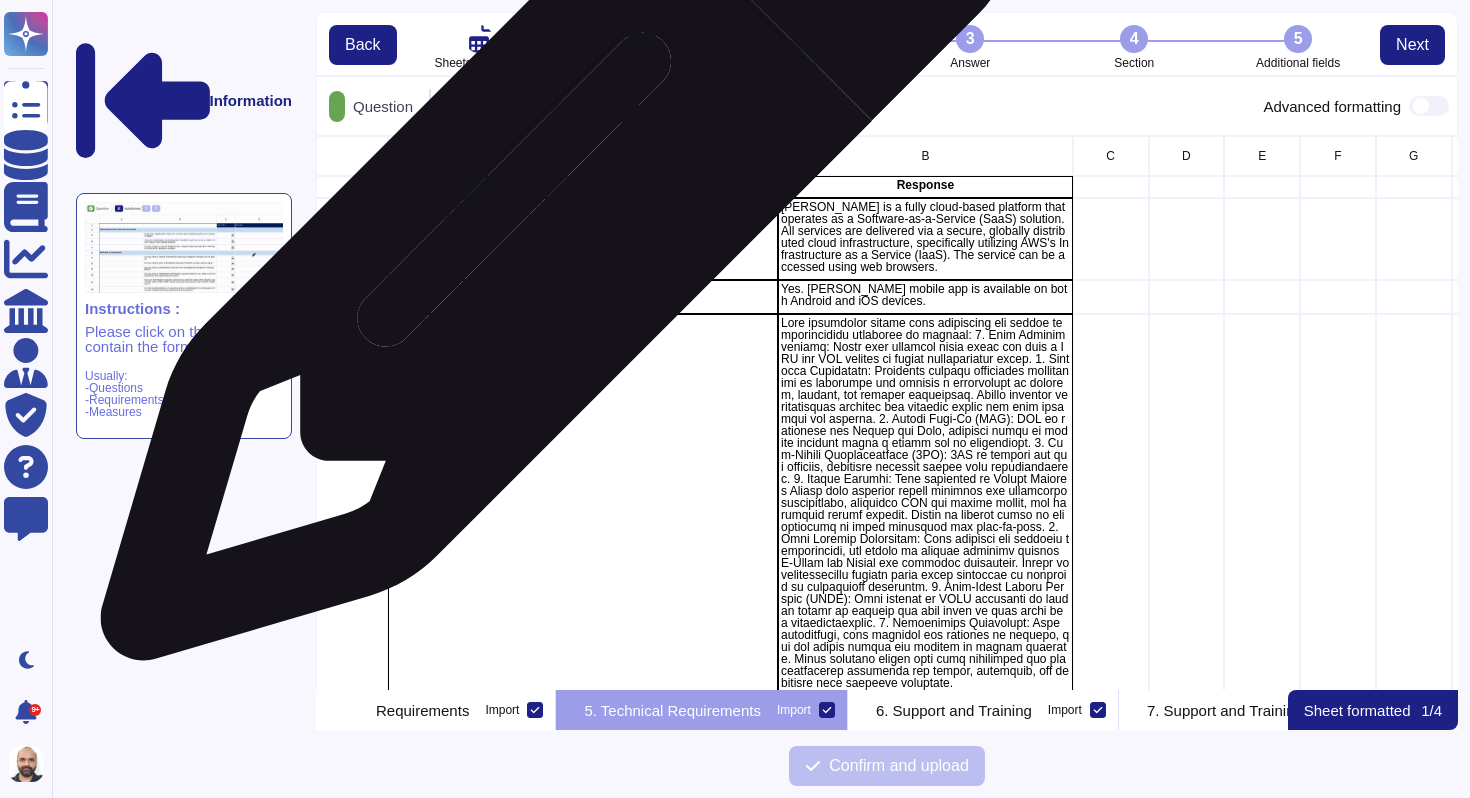 click on "The main features expected from the software and hoped for by SMICO are as follows:
• Web-based or secure cloud;" at bounding box center (583, 211) 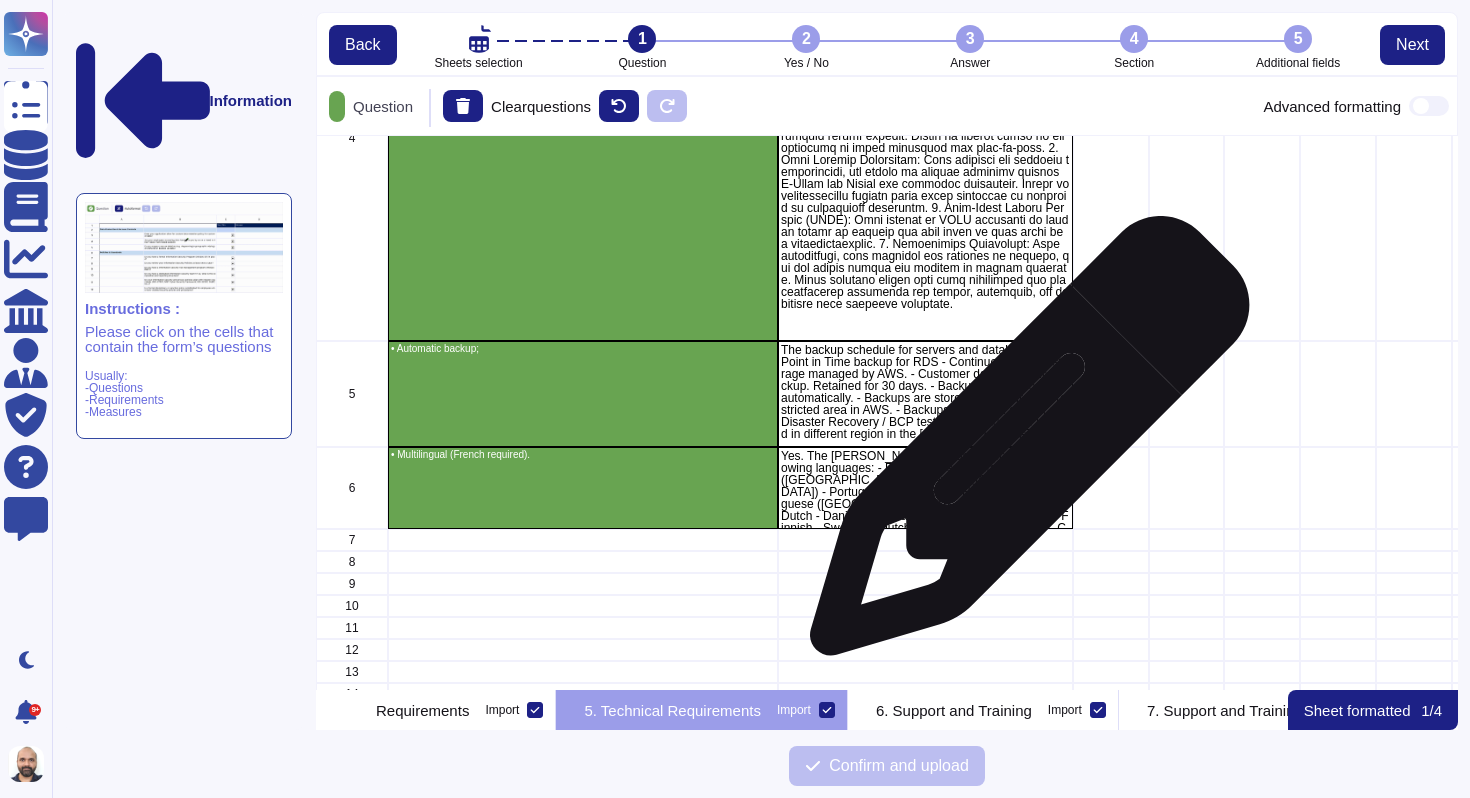 scroll, scrollTop: 0, scrollLeft: 0, axis: both 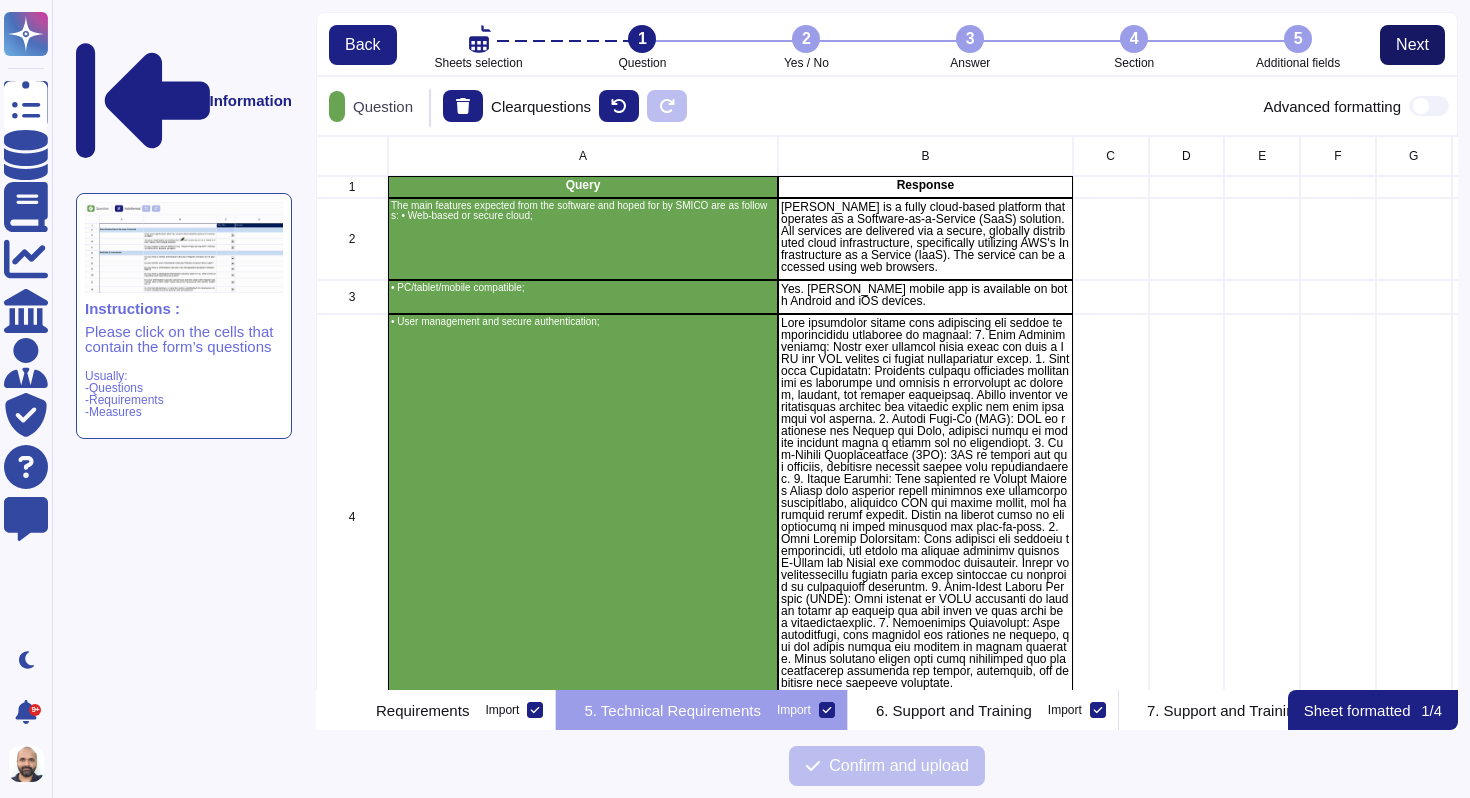 click on "Next" at bounding box center (1412, 45) 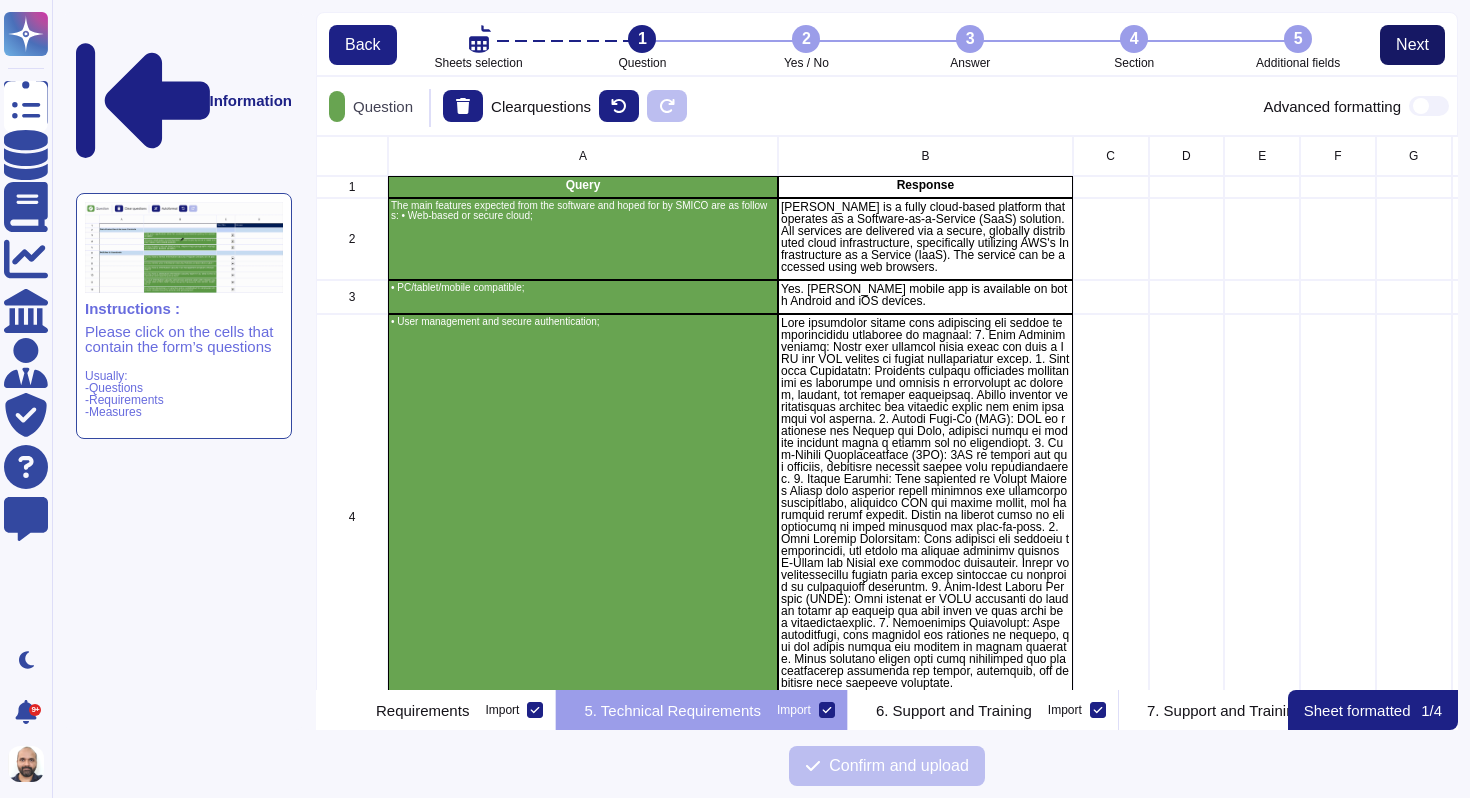 scroll, scrollTop: 16, scrollLeft: 16, axis: both 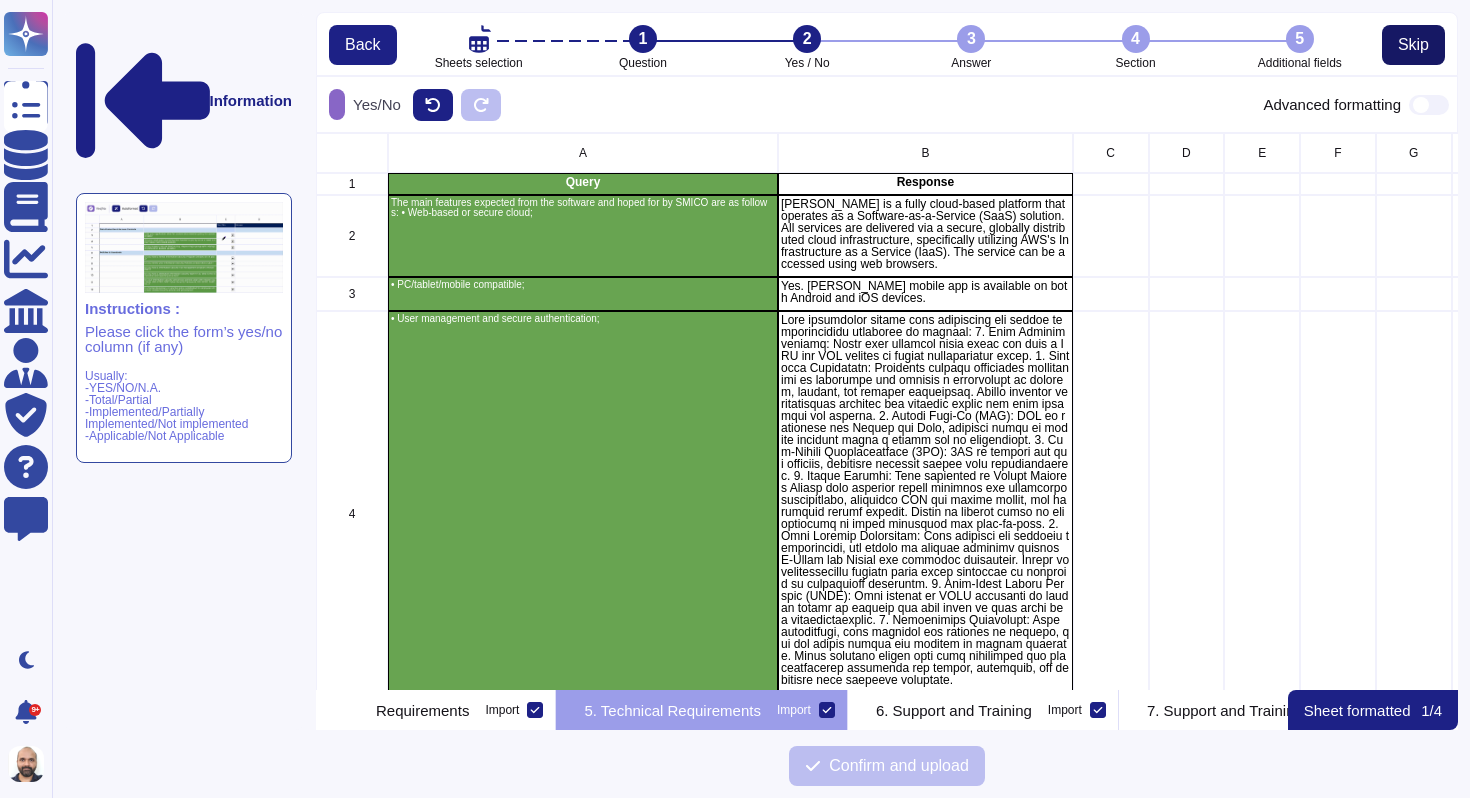 click on "Skip" at bounding box center [1413, 45] 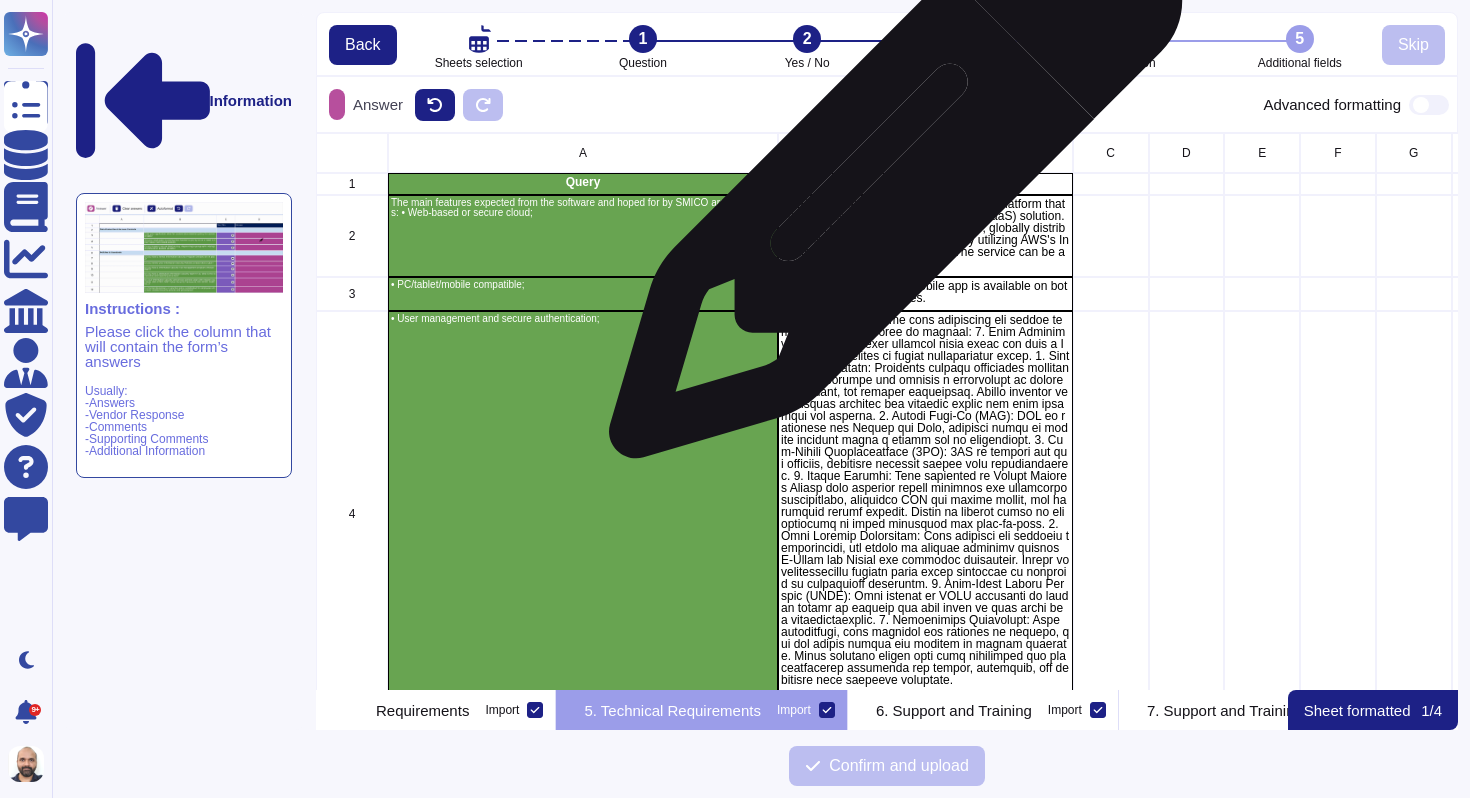 click on "Response" at bounding box center [925, 182] 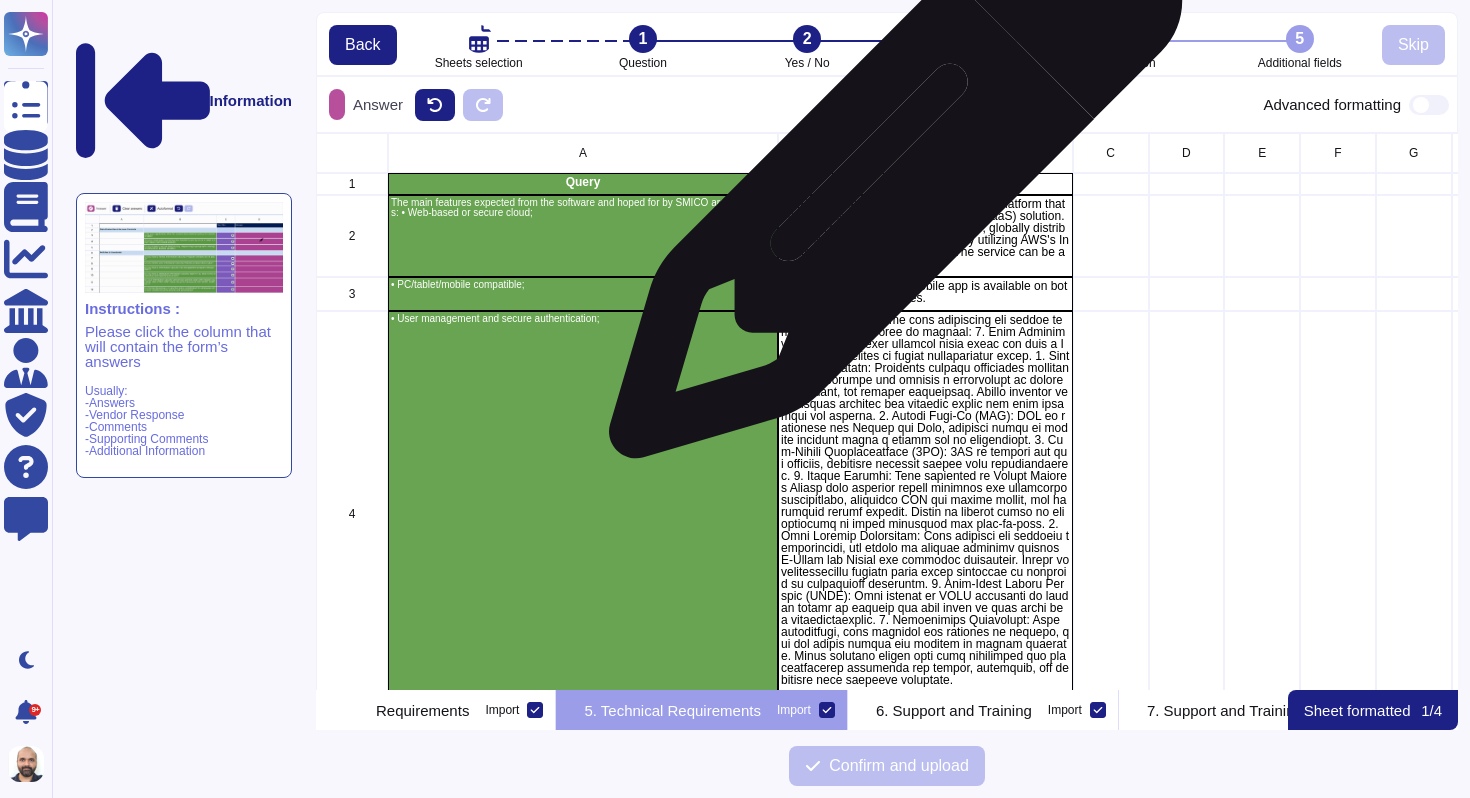 scroll, scrollTop: 539, scrollLeft: 1127, axis: both 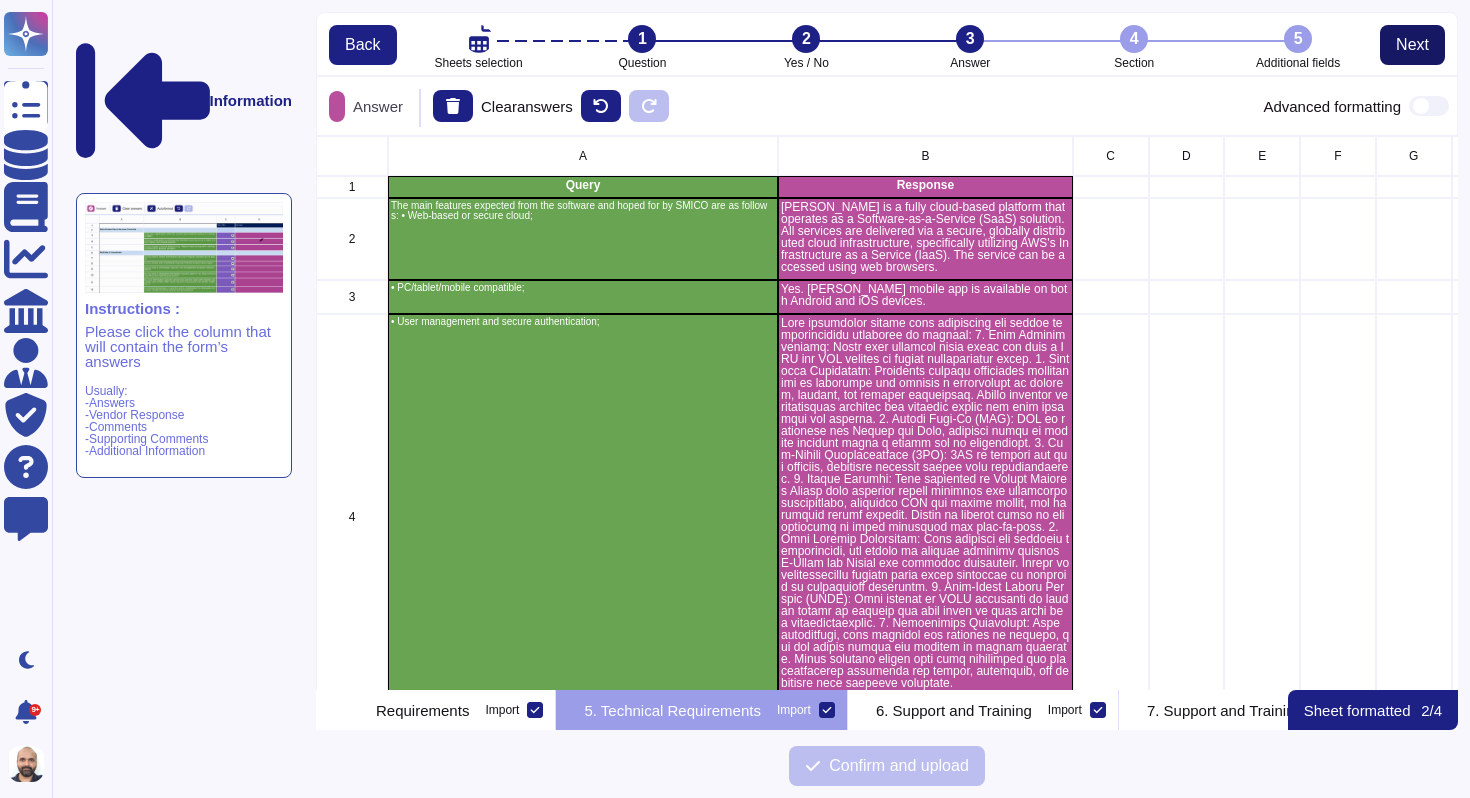 click on "Next" at bounding box center [1412, 45] 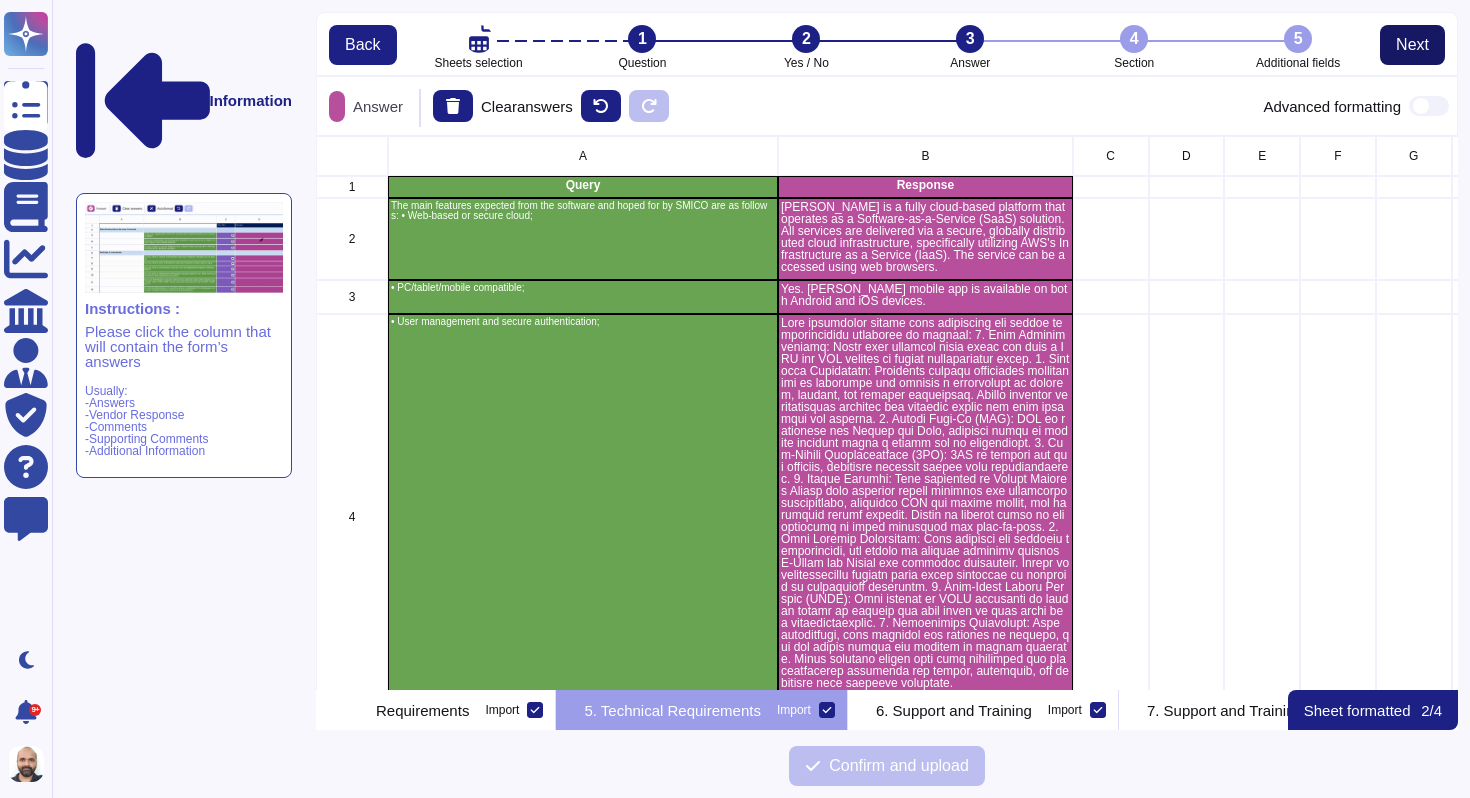 scroll, scrollTop: 16, scrollLeft: 16, axis: both 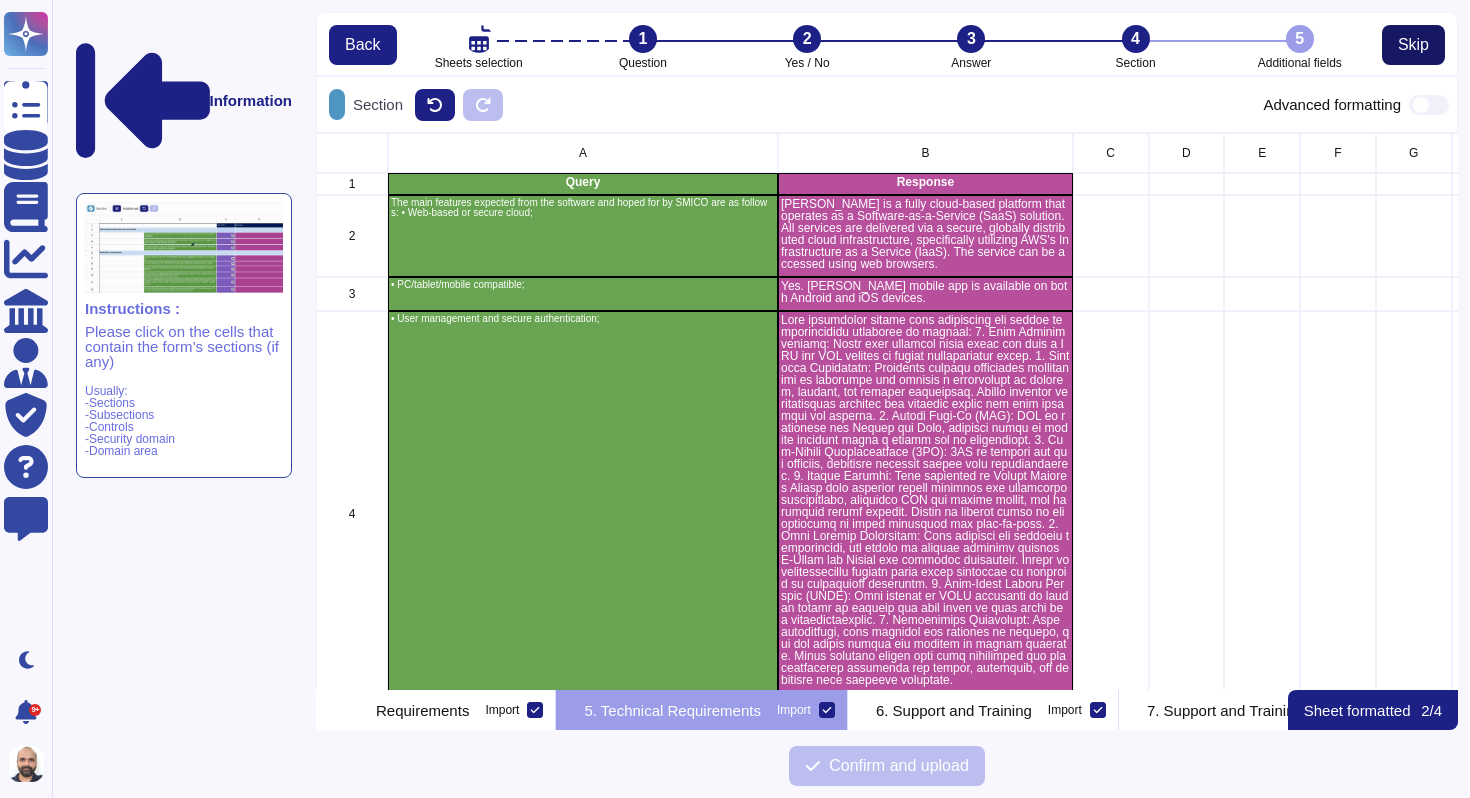 click on "Skip" at bounding box center (1413, 45) 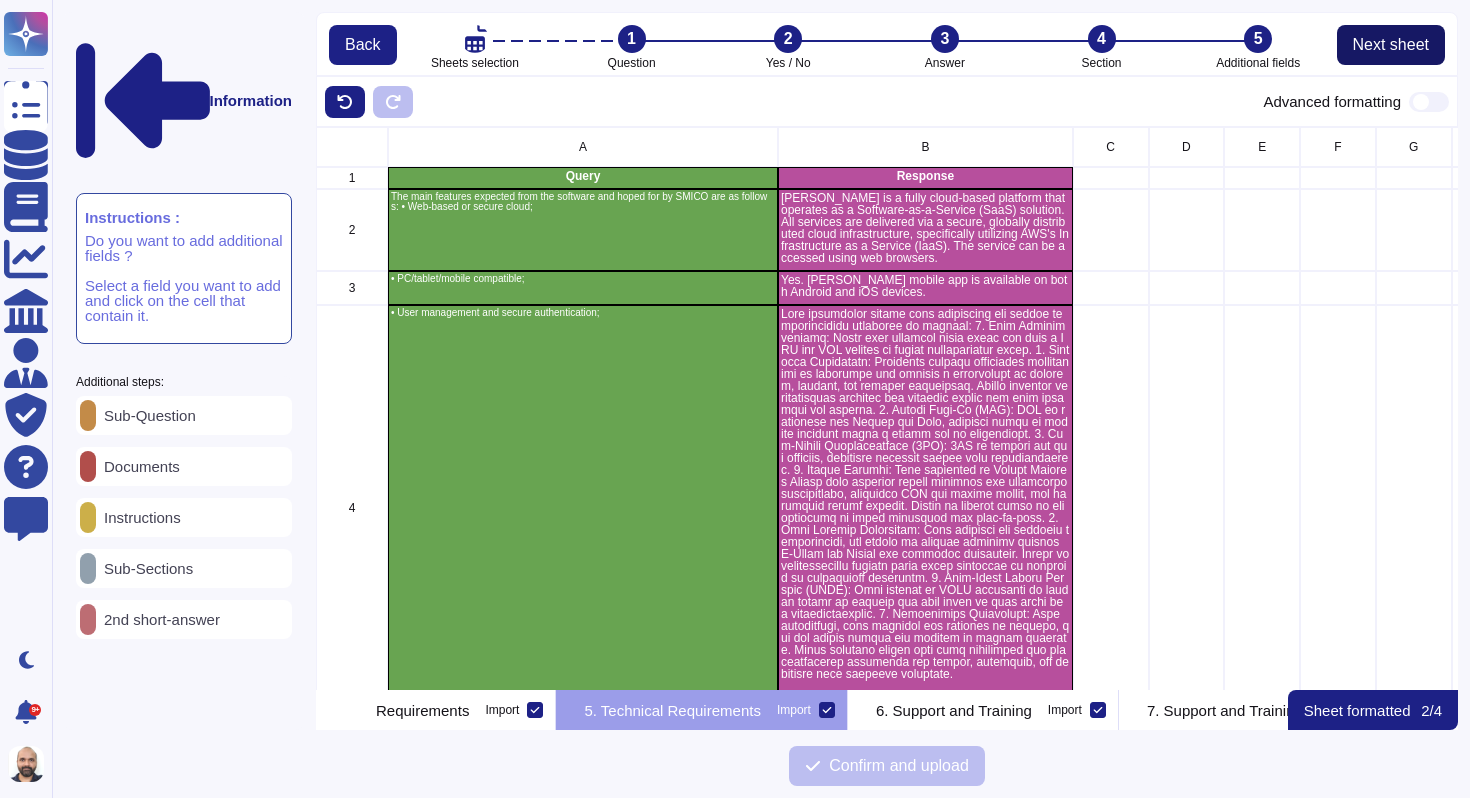 scroll, scrollTop: 16, scrollLeft: 16, axis: both 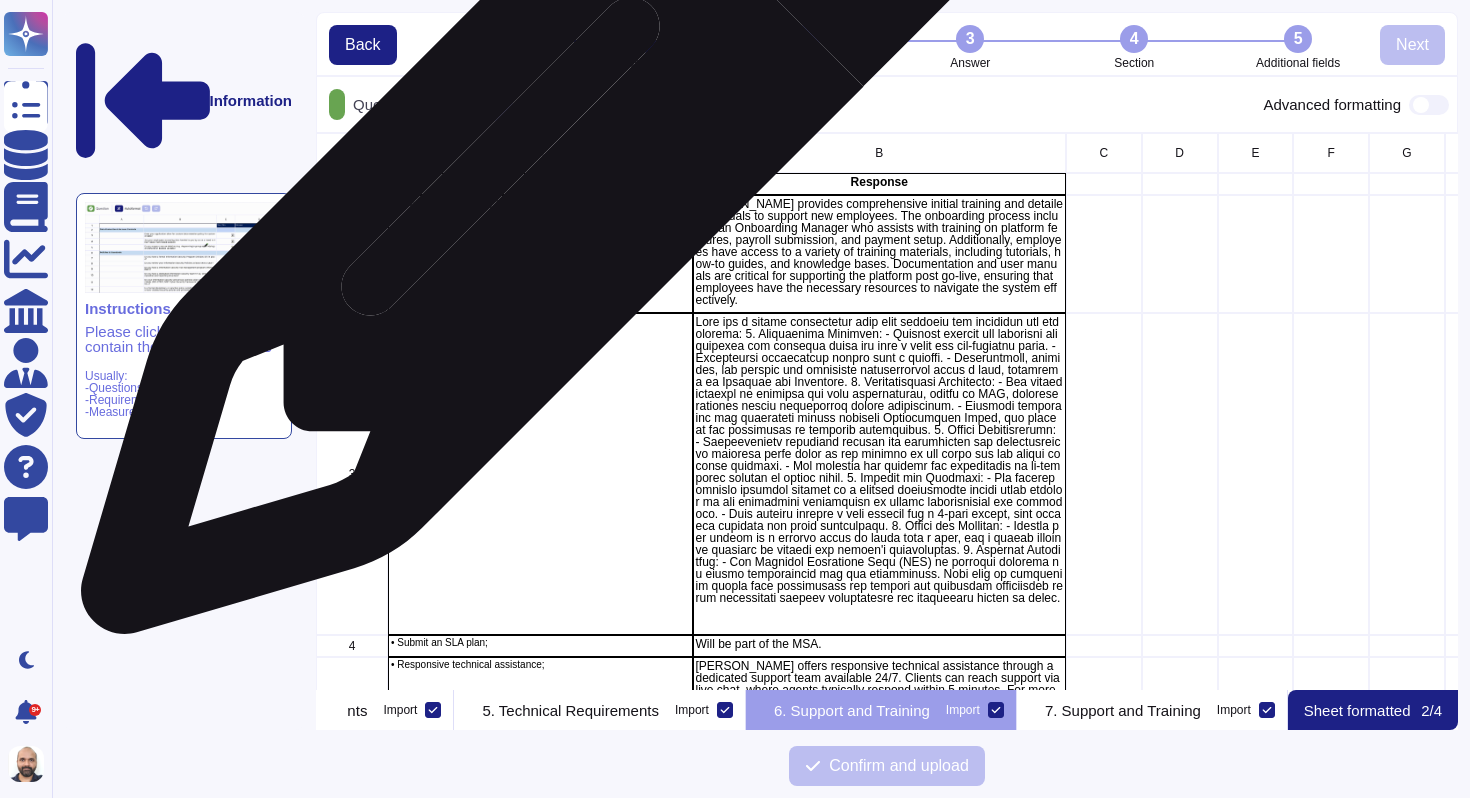 click on "Query" at bounding box center (540, 182) 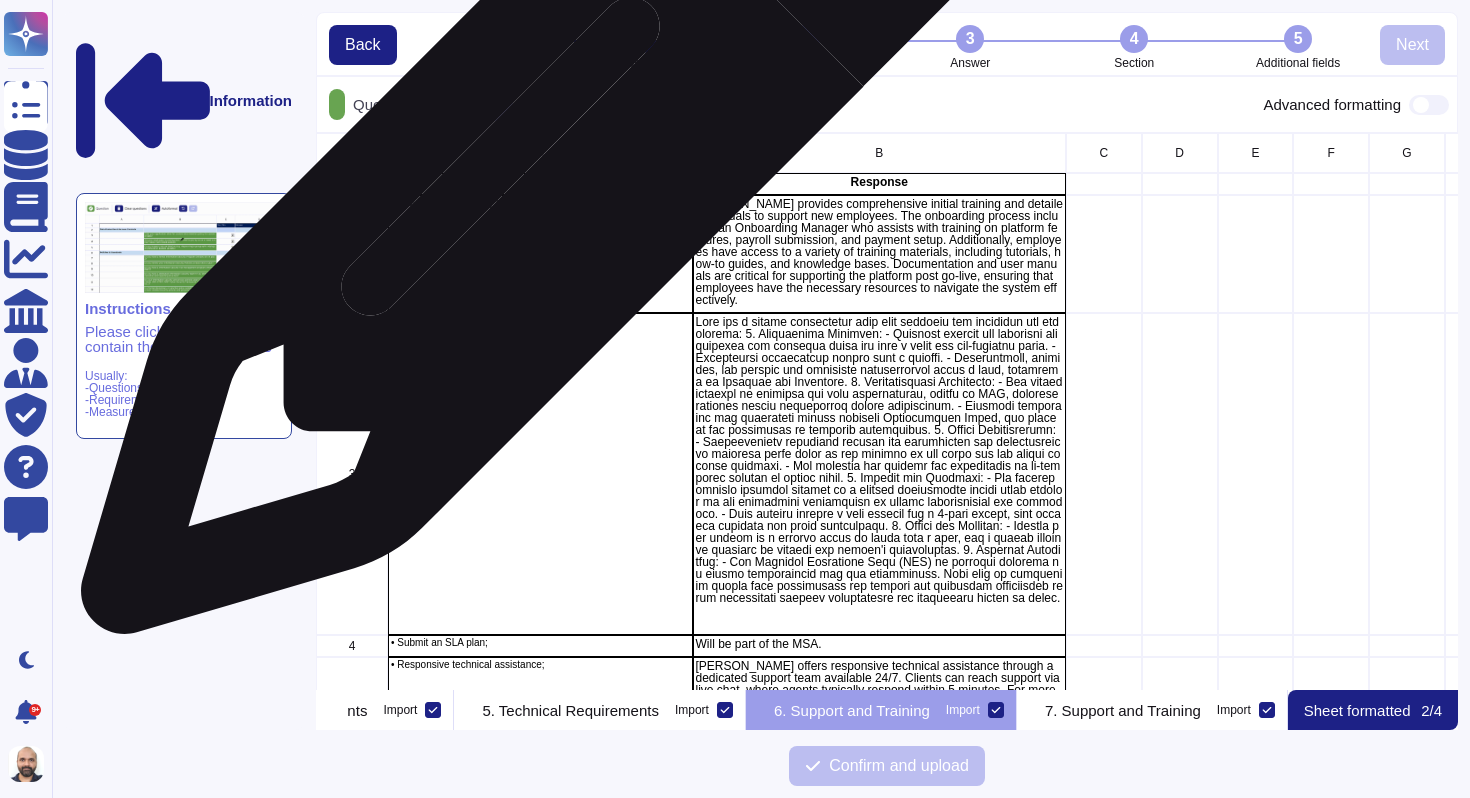 scroll, scrollTop: 539, scrollLeft: 1127, axis: both 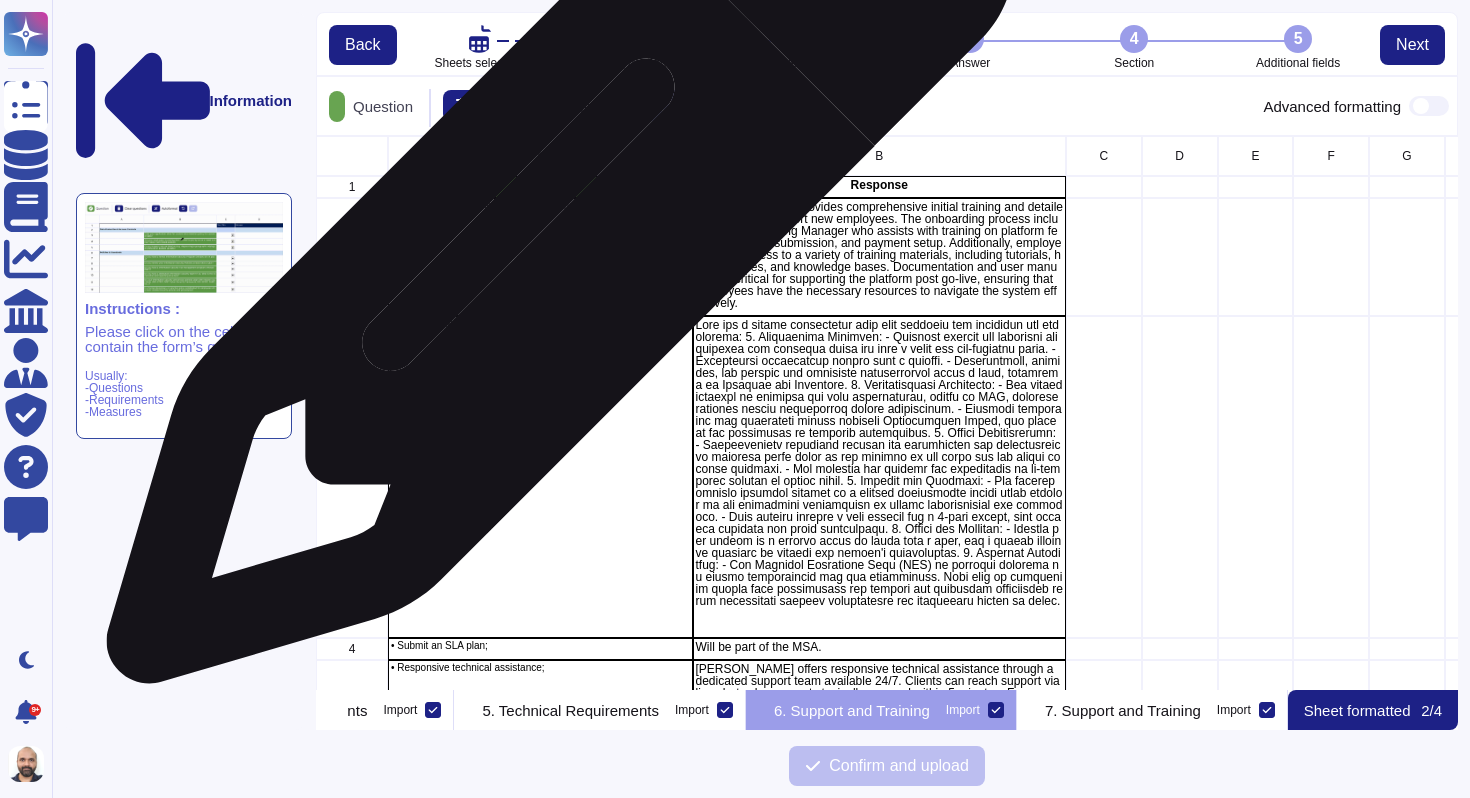 click on "• Provide initial training and a detailed manual;" at bounding box center [540, 257] 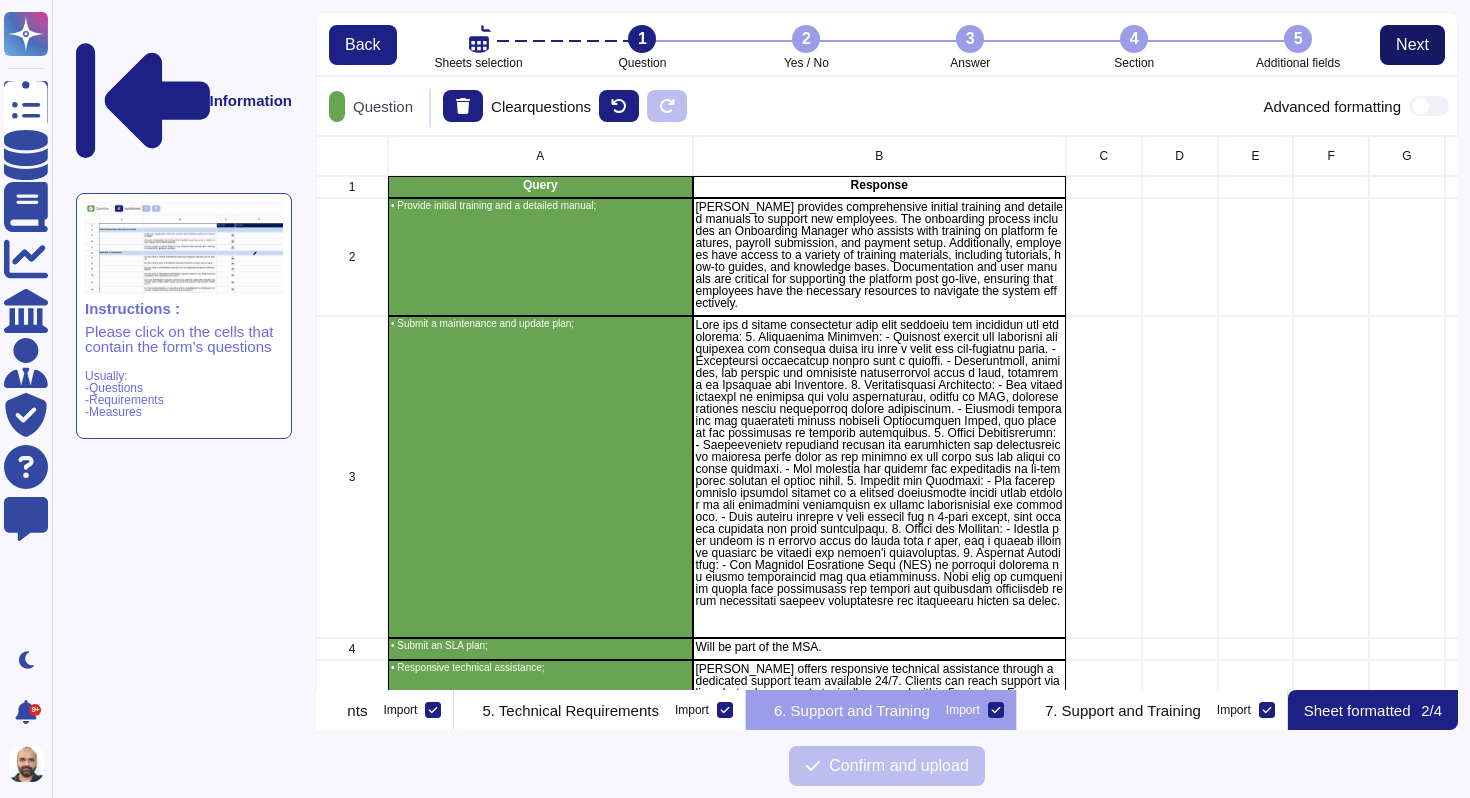 click on "Next" at bounding box center (1412, 45) 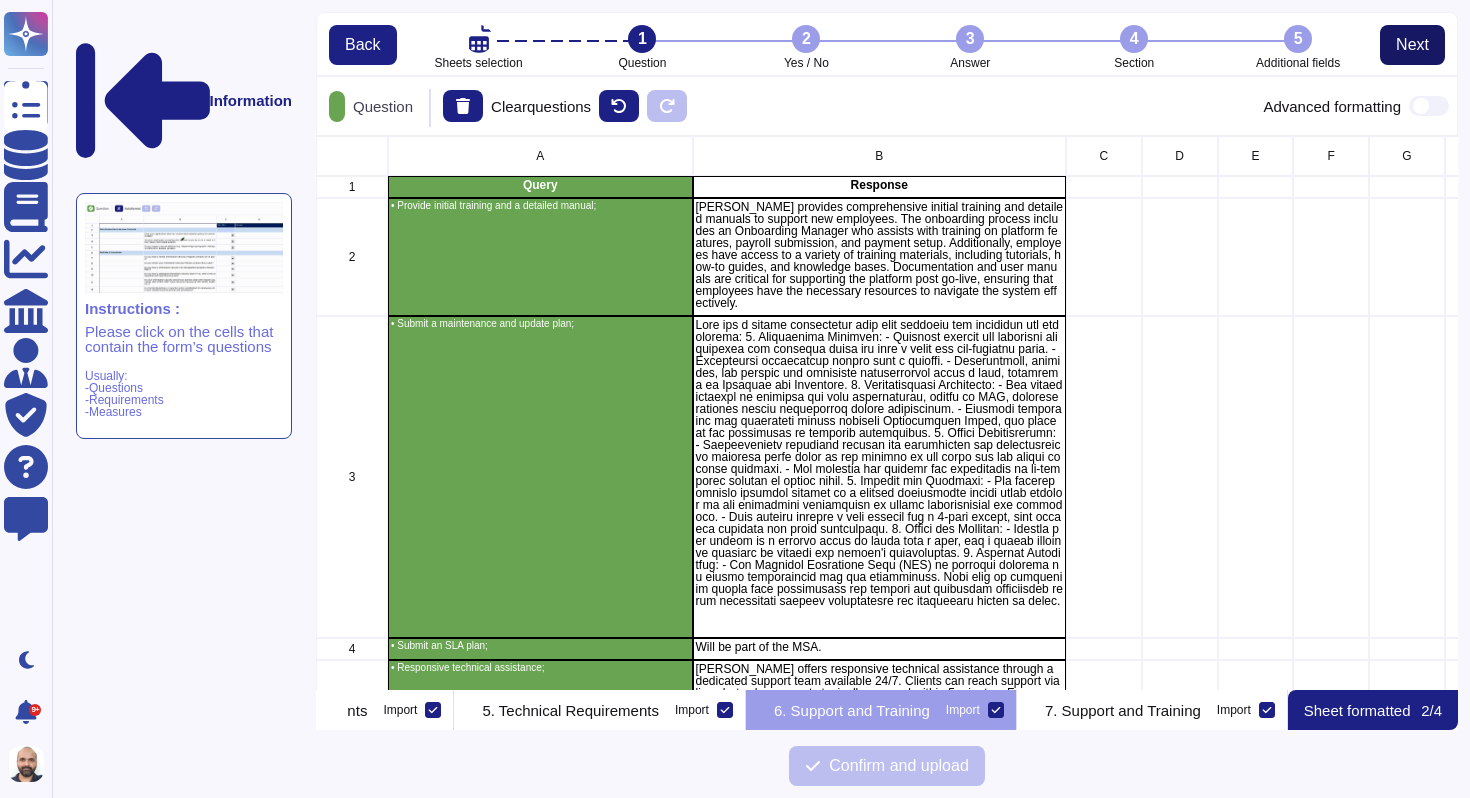 scroll, scrollTop: 16, scrollLeft: 16, axis: both 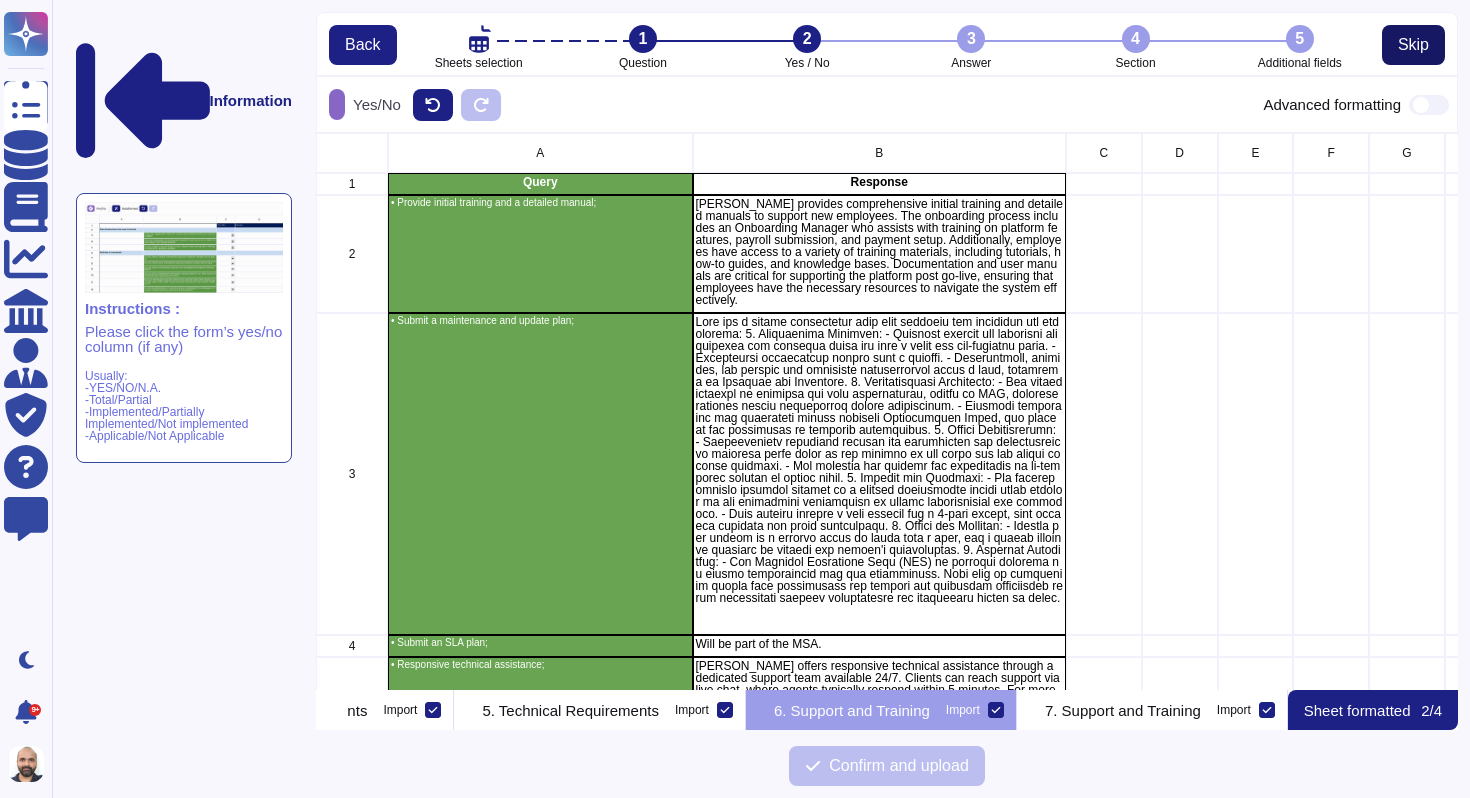 click on "Skip" at bounding box center (1413, 45) 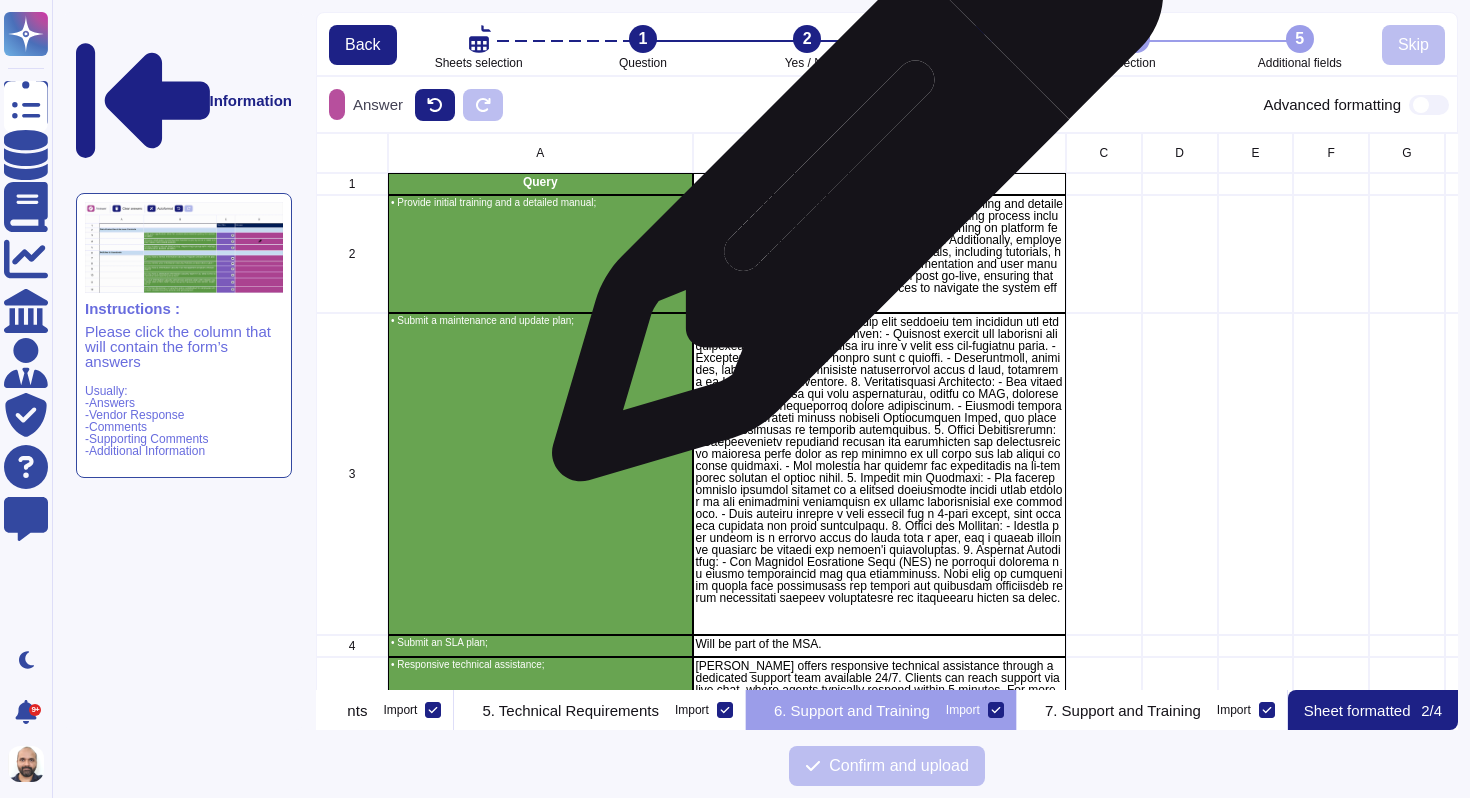 click on "Response" at bounding box center [880, 182] 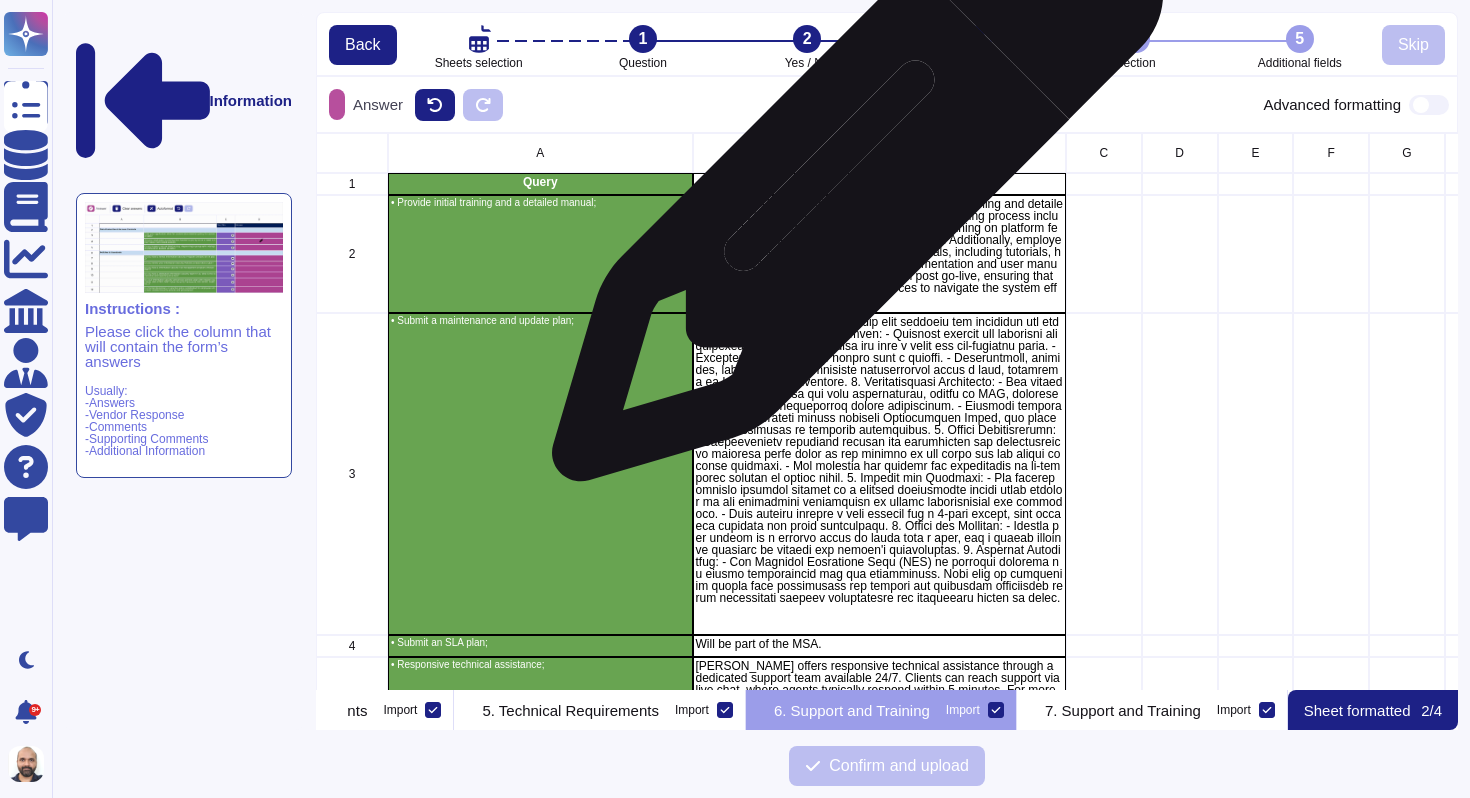 scroll, scrollTop: 0, scrollLeft: 196, axis: horizontal 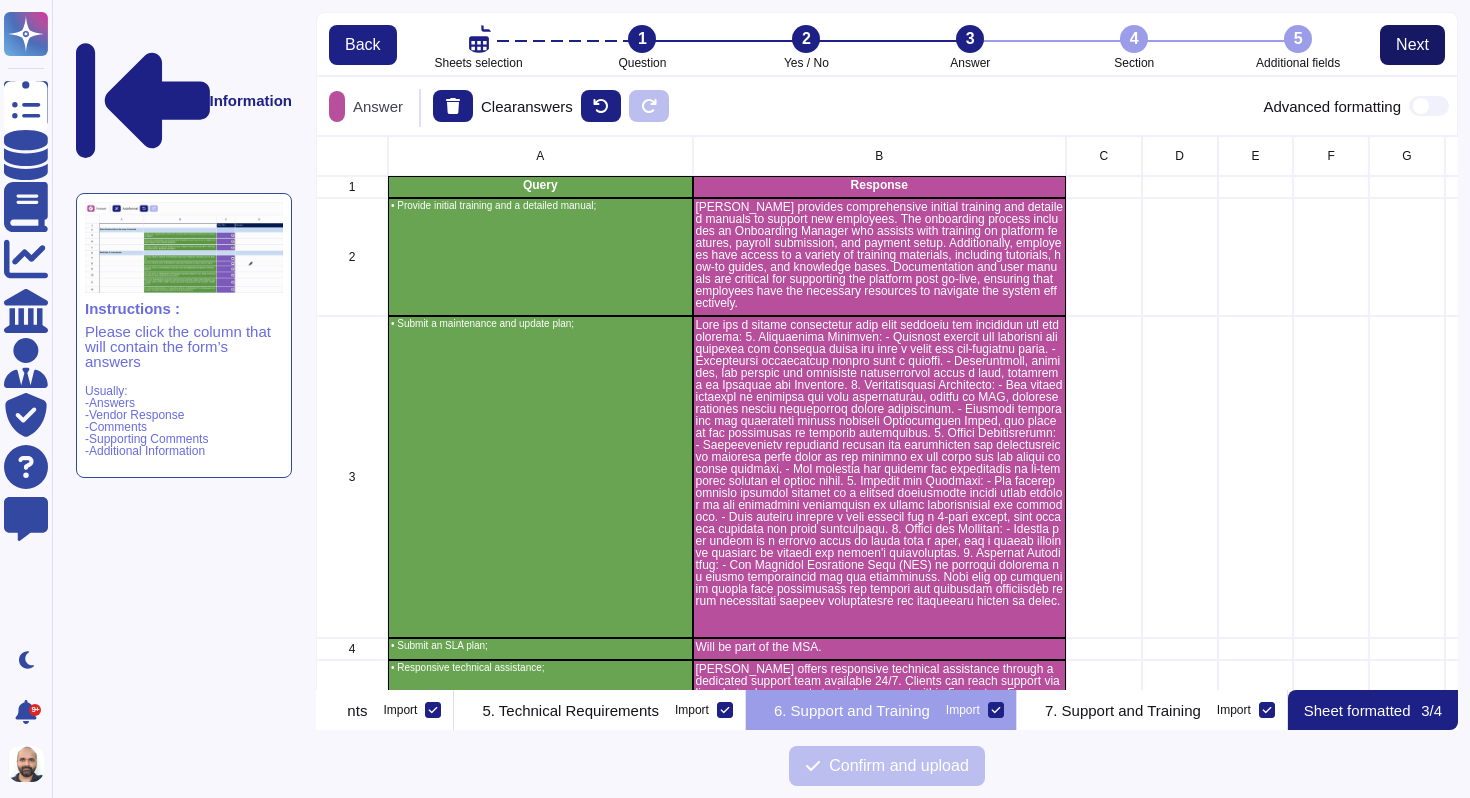 click on "Next" at bounding box center [1412, 45] 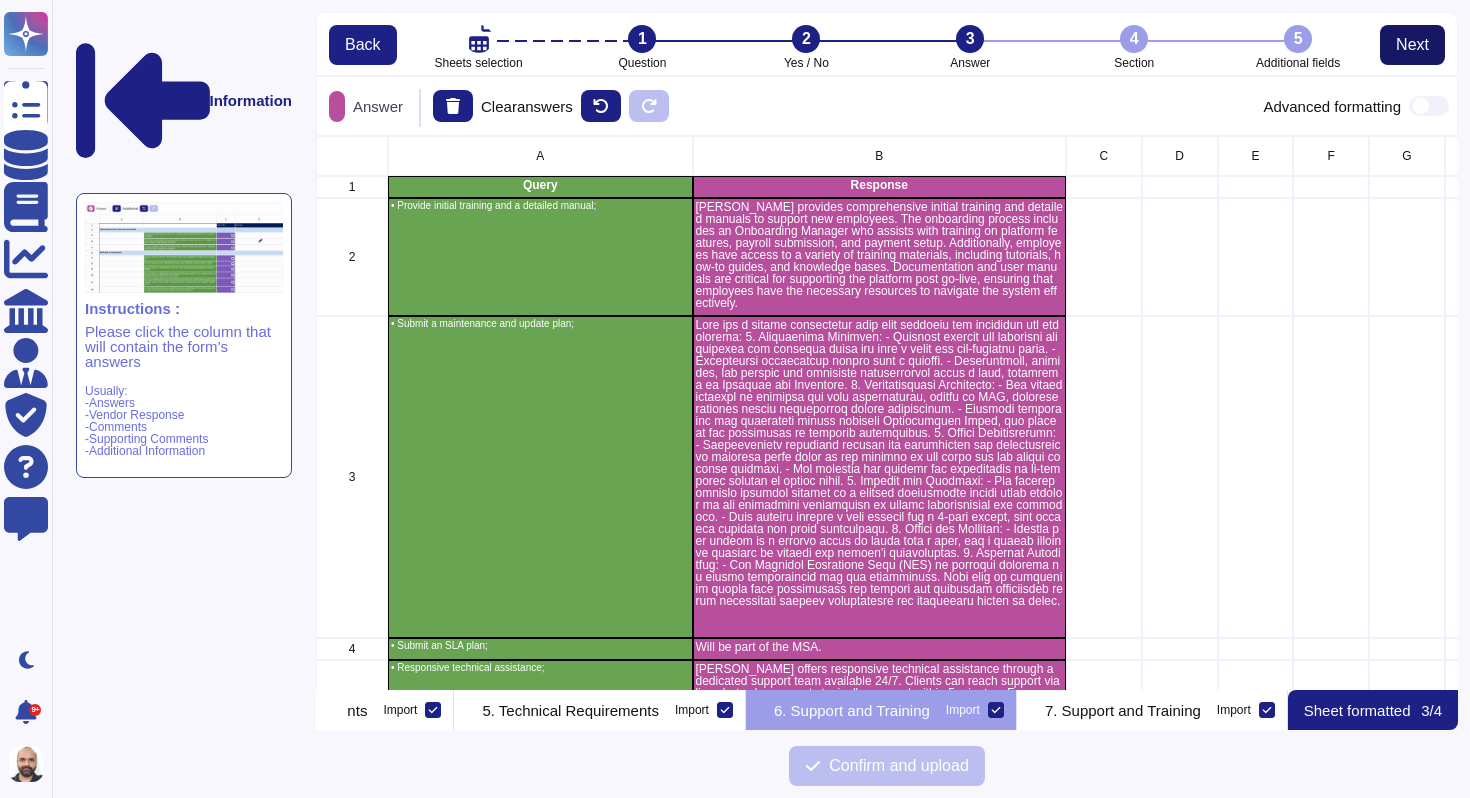 scroll, scrollTop: 16, scrollLeft: 16, axis: both 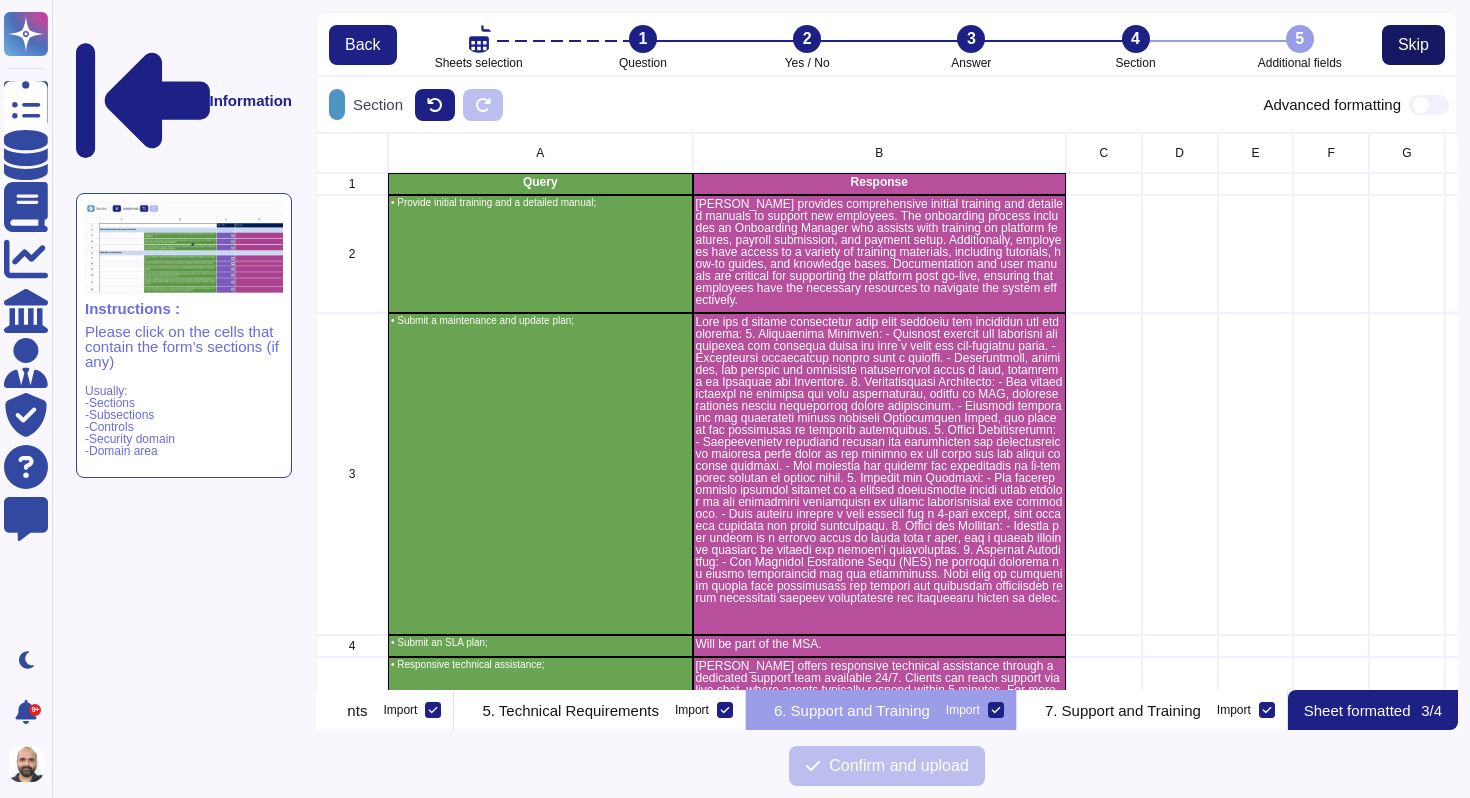 click on "Skip" at bounding box center [1413, 45] 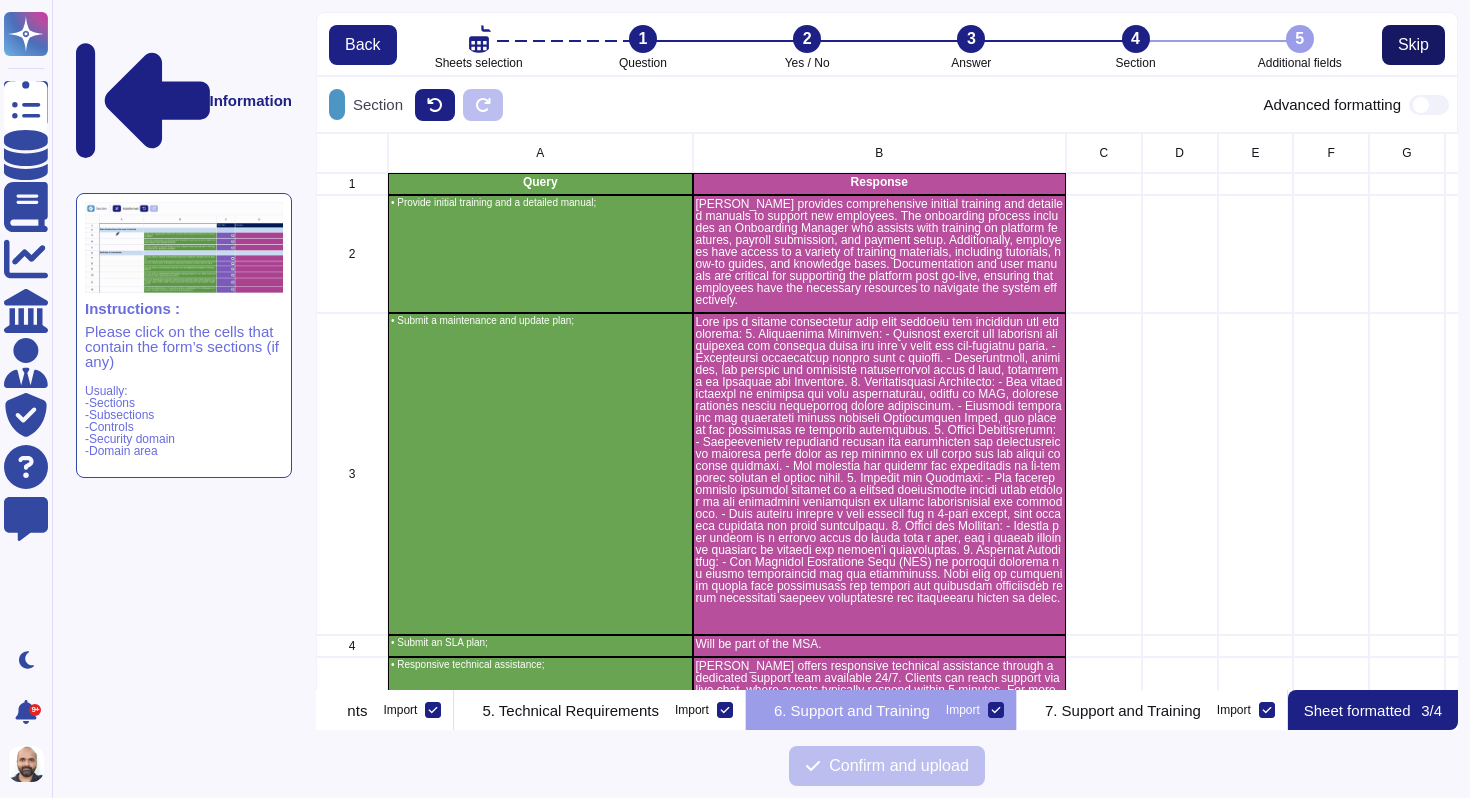 scroll 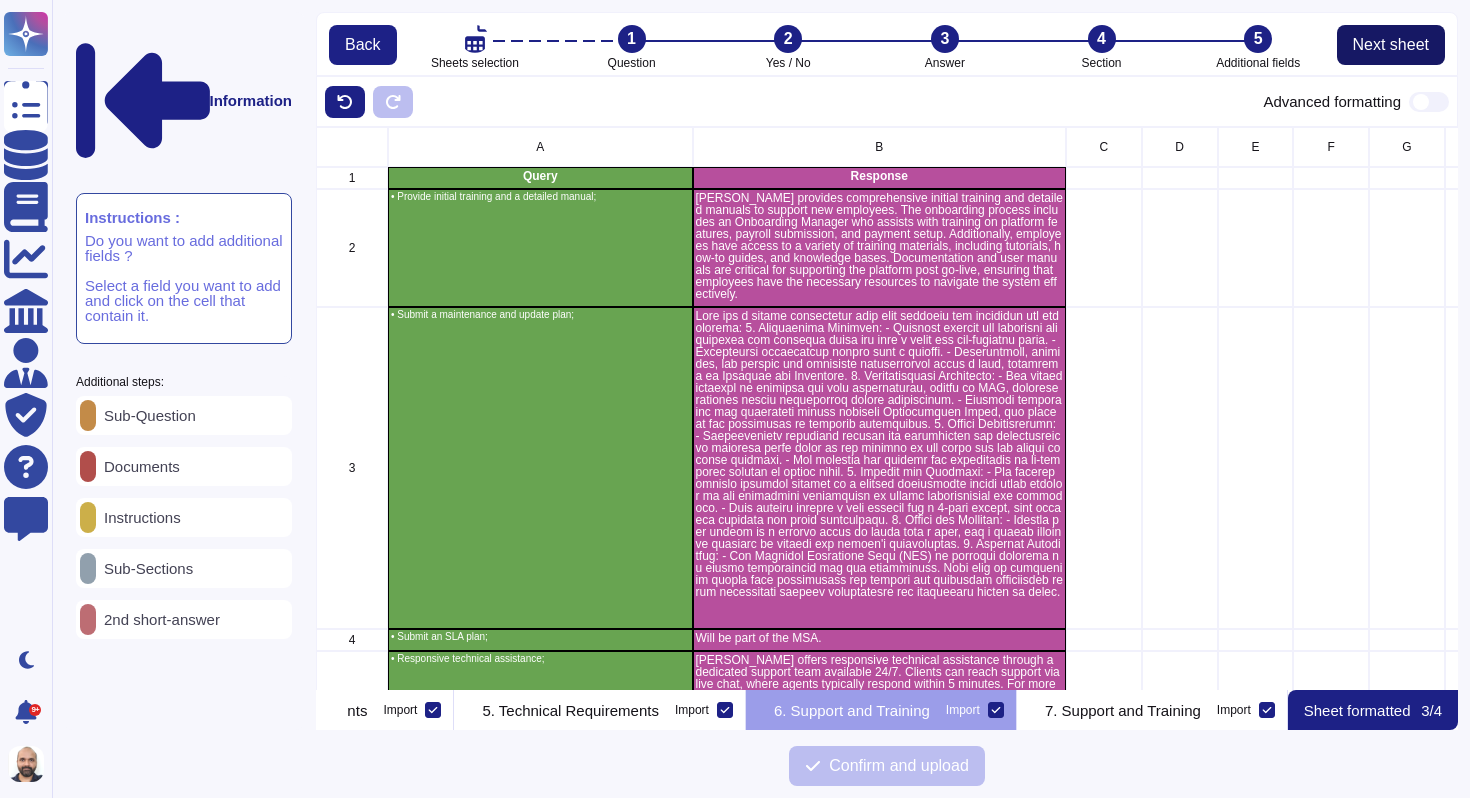 click on "Next sheet" at bounding box center [1391, 45] 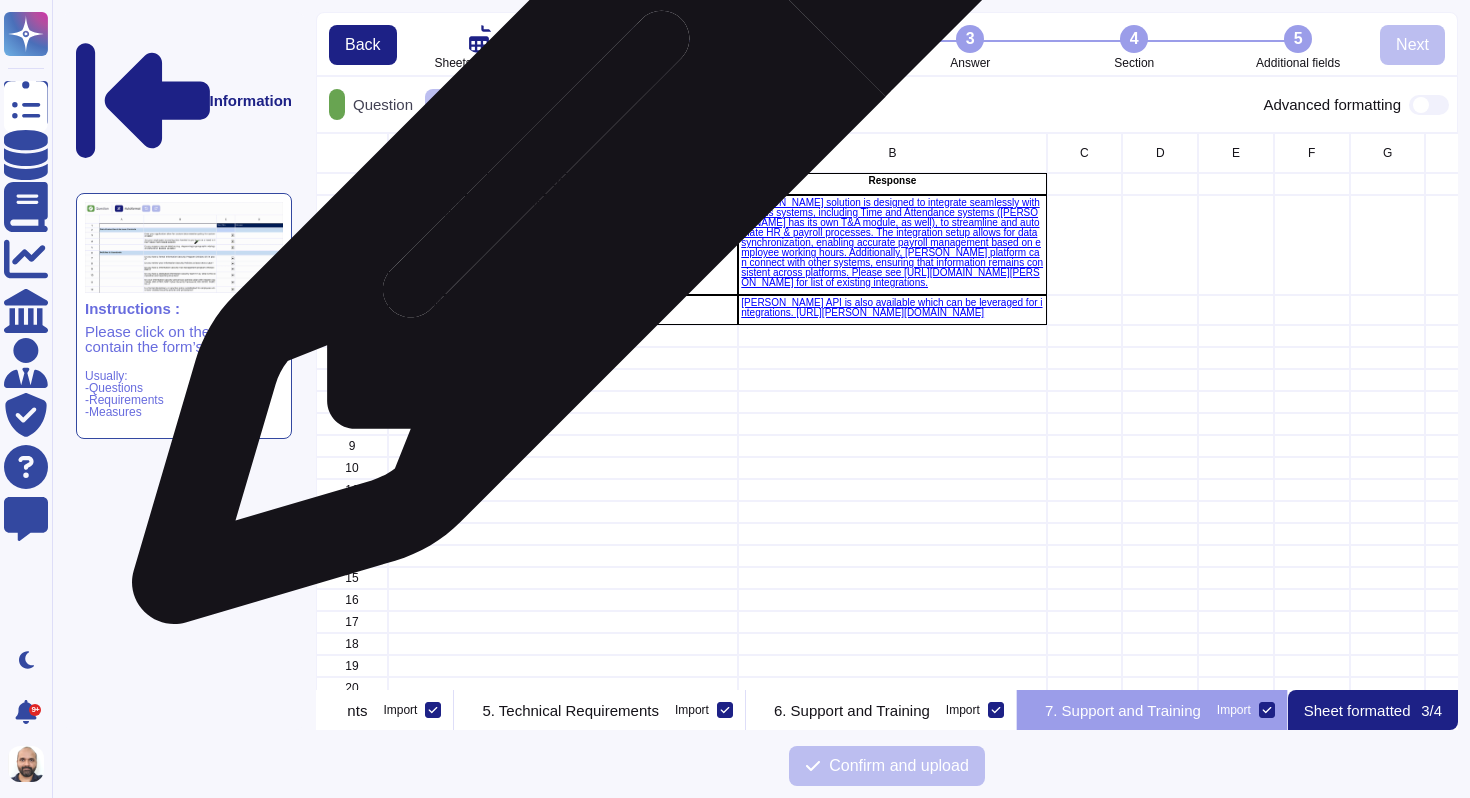 click on "Query" at bounding box center (563, 184) 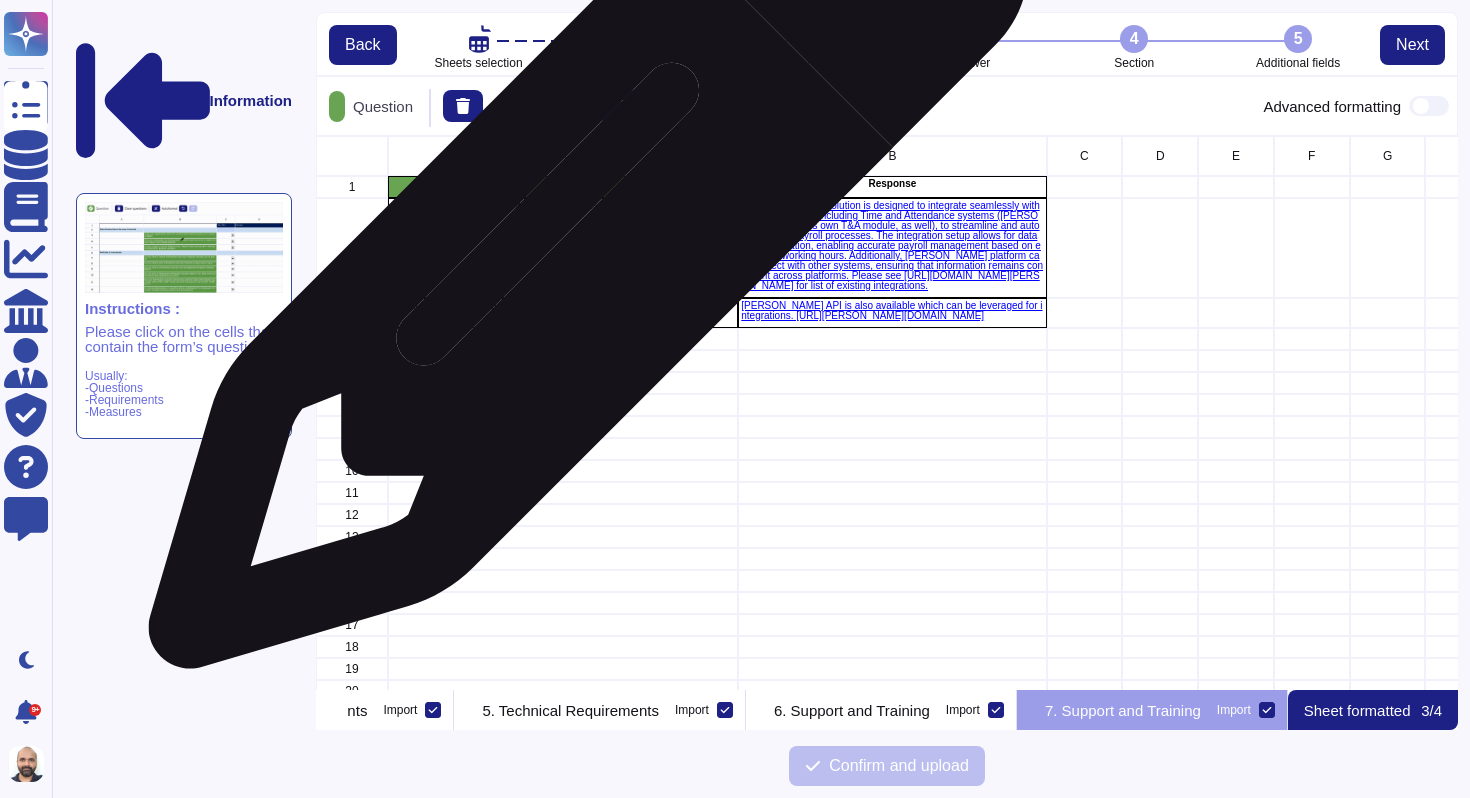click on "• Interconnection with existing internal systems as needed (attendance, CBS Perfect Vision, etc.);" at bounding box center (563, 248) 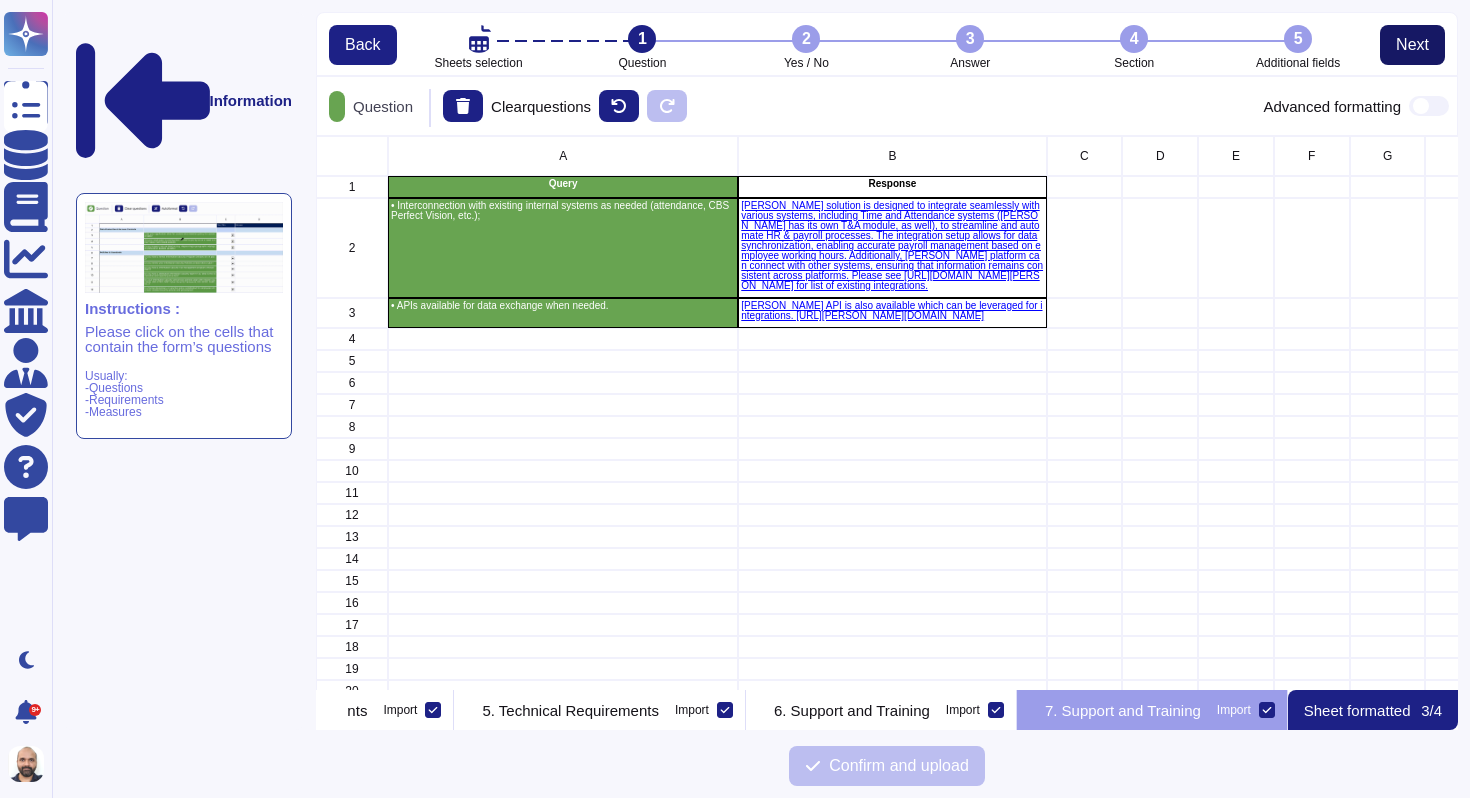 click on "Next" at bounding box center (1412, 45) 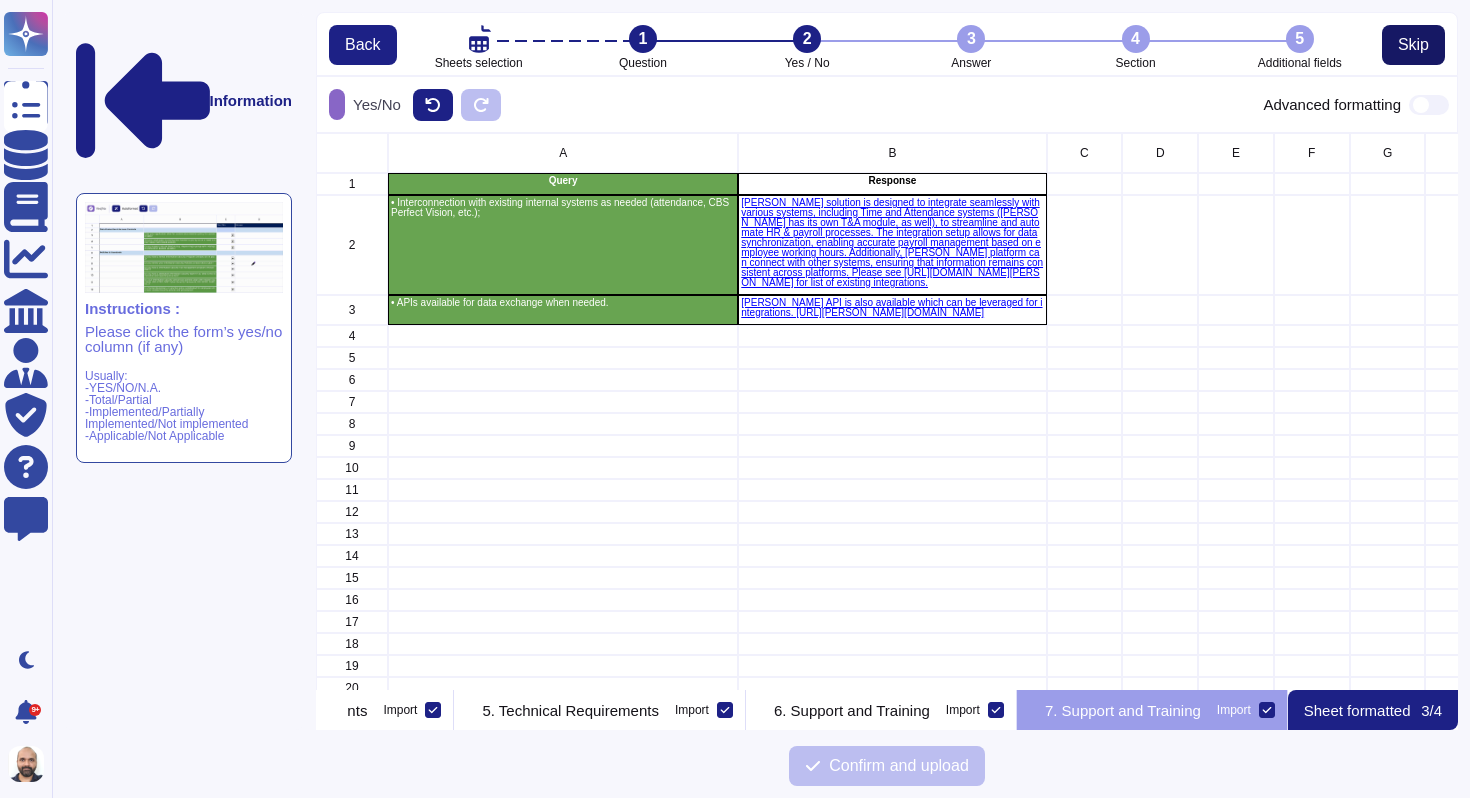 click on "Skip" at bounding box center (1413, 45) 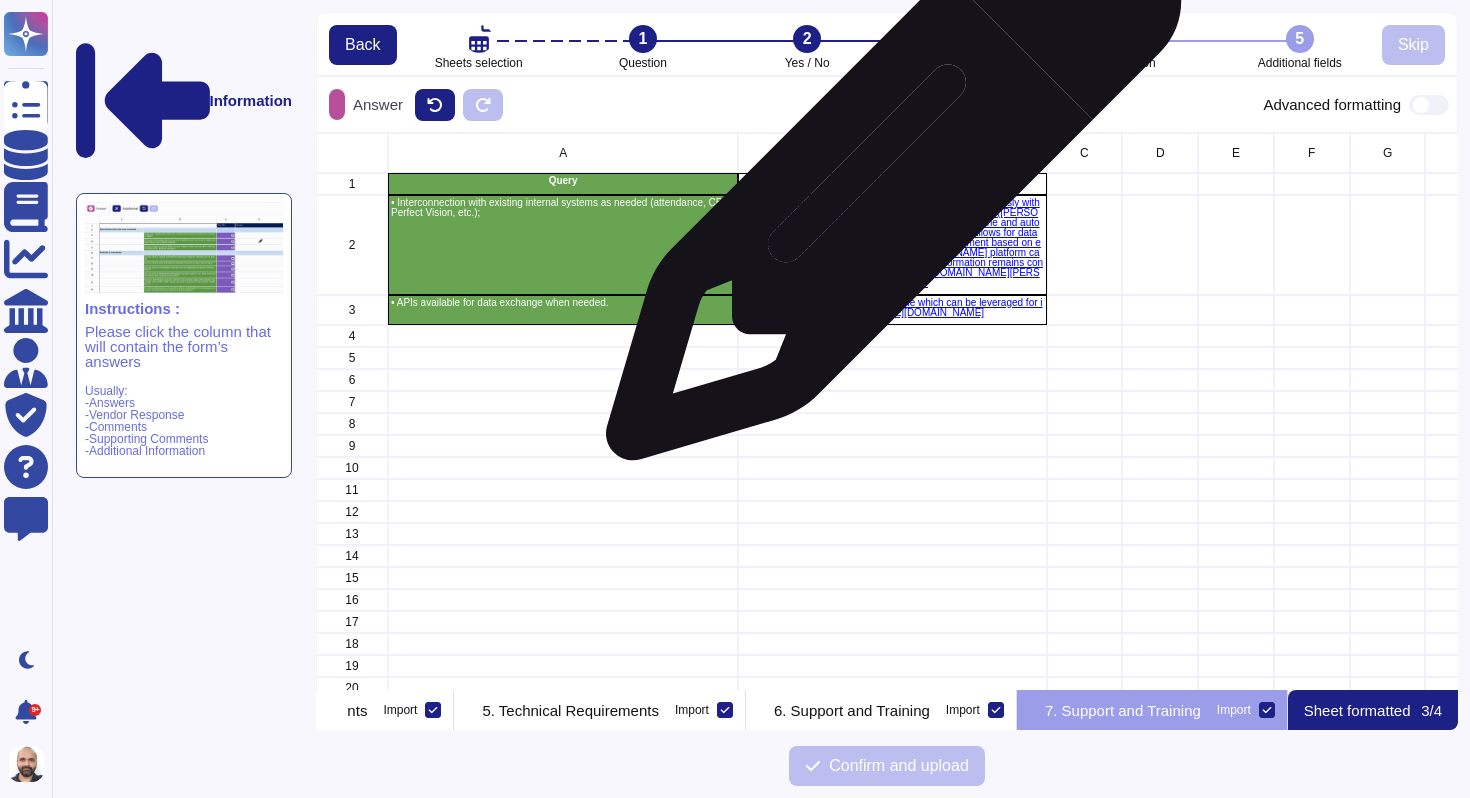 click on "Response" at bounding box center [892, 181] 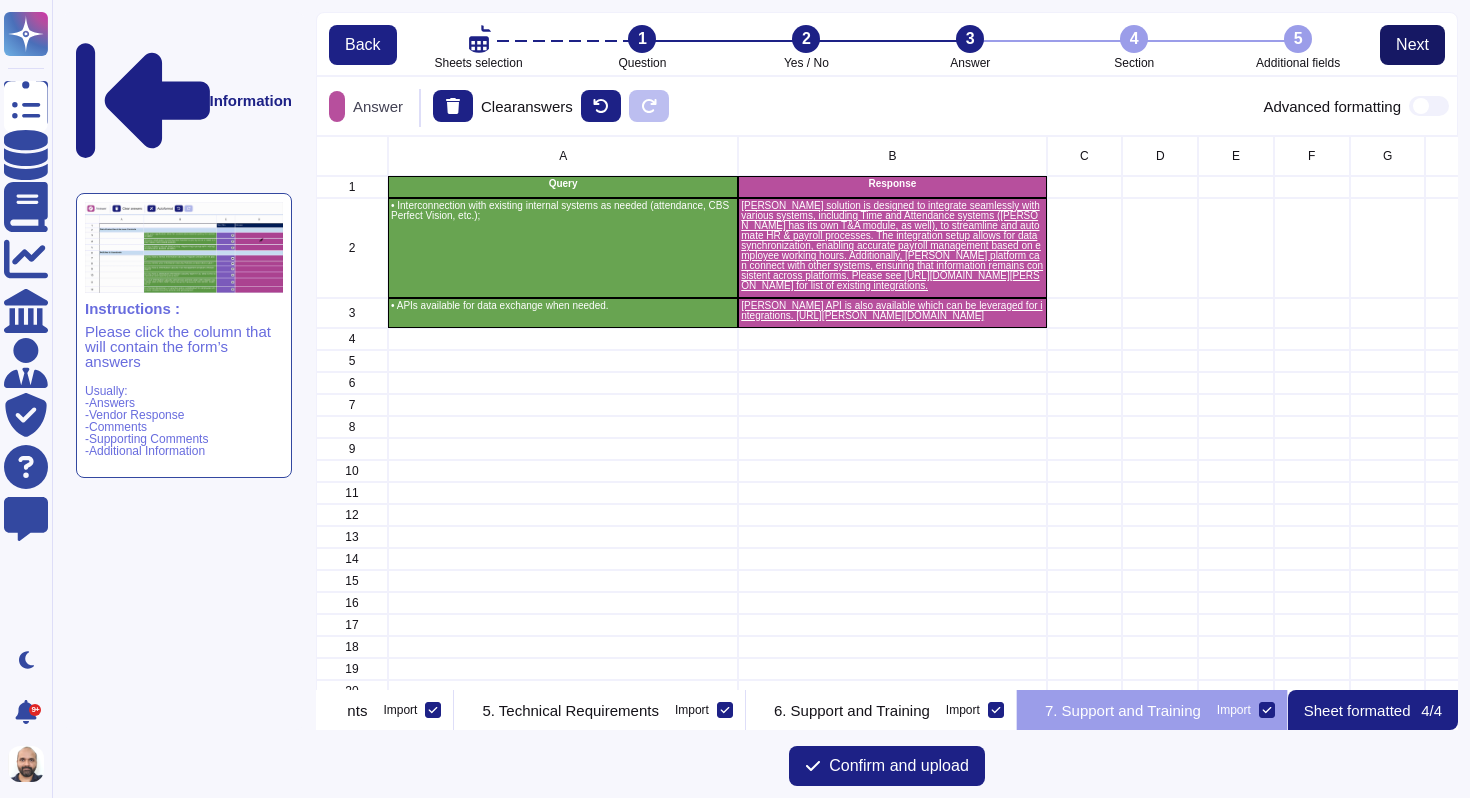 click on "Next" at bounding box center [1412, 45] 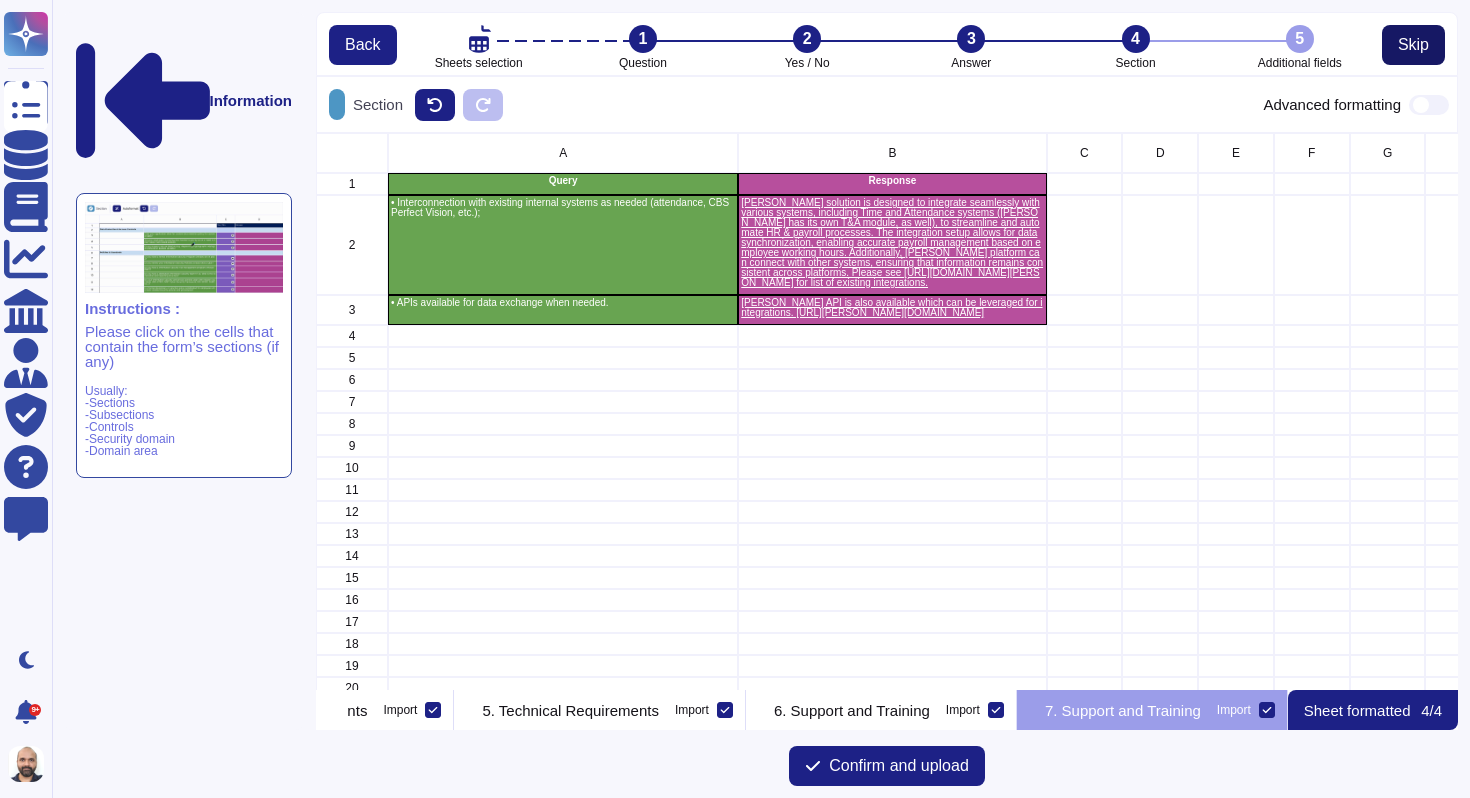 click on "Skip" at bounding box center (1413, 45) 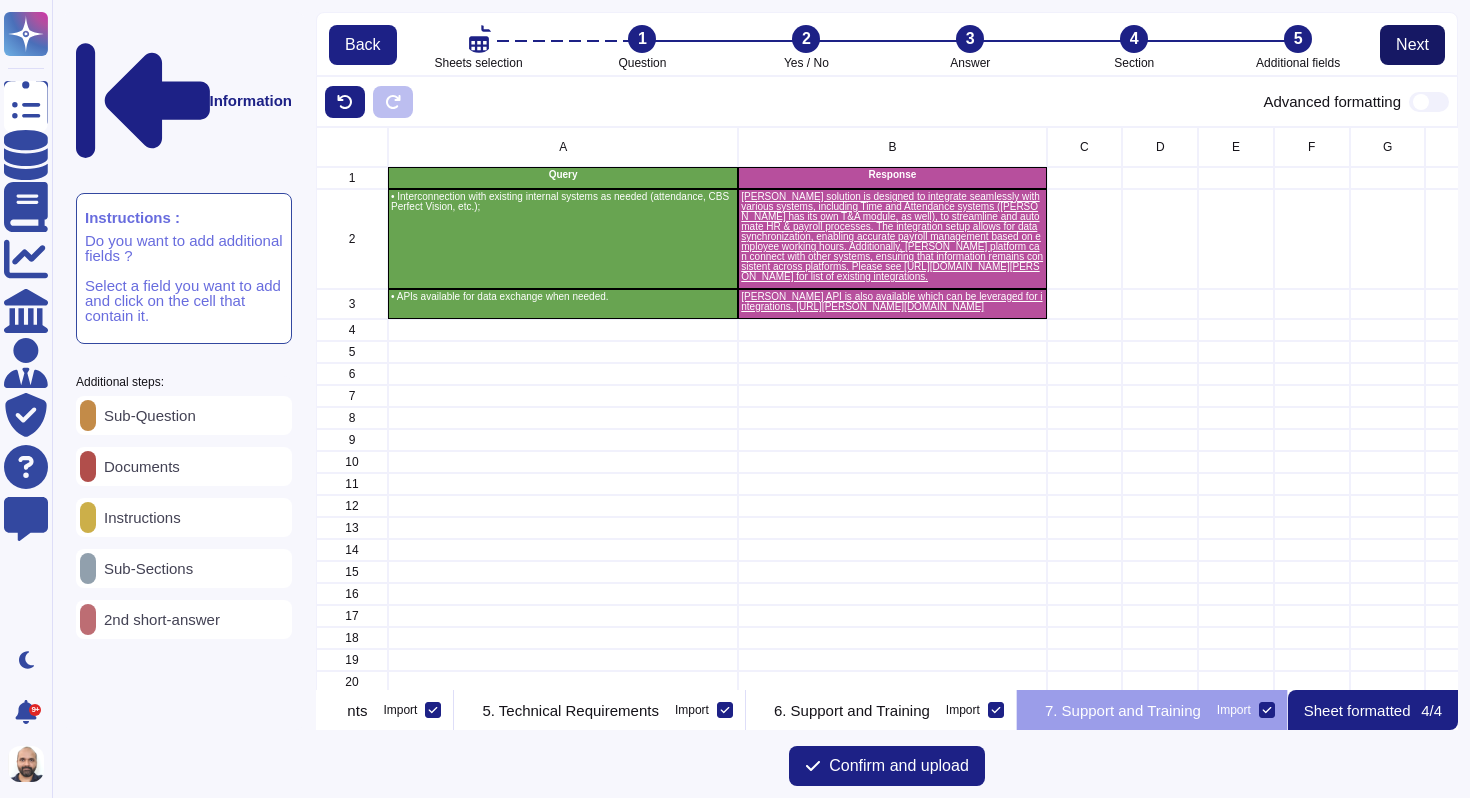 click on "Next" at bounding box center [1412, 45] 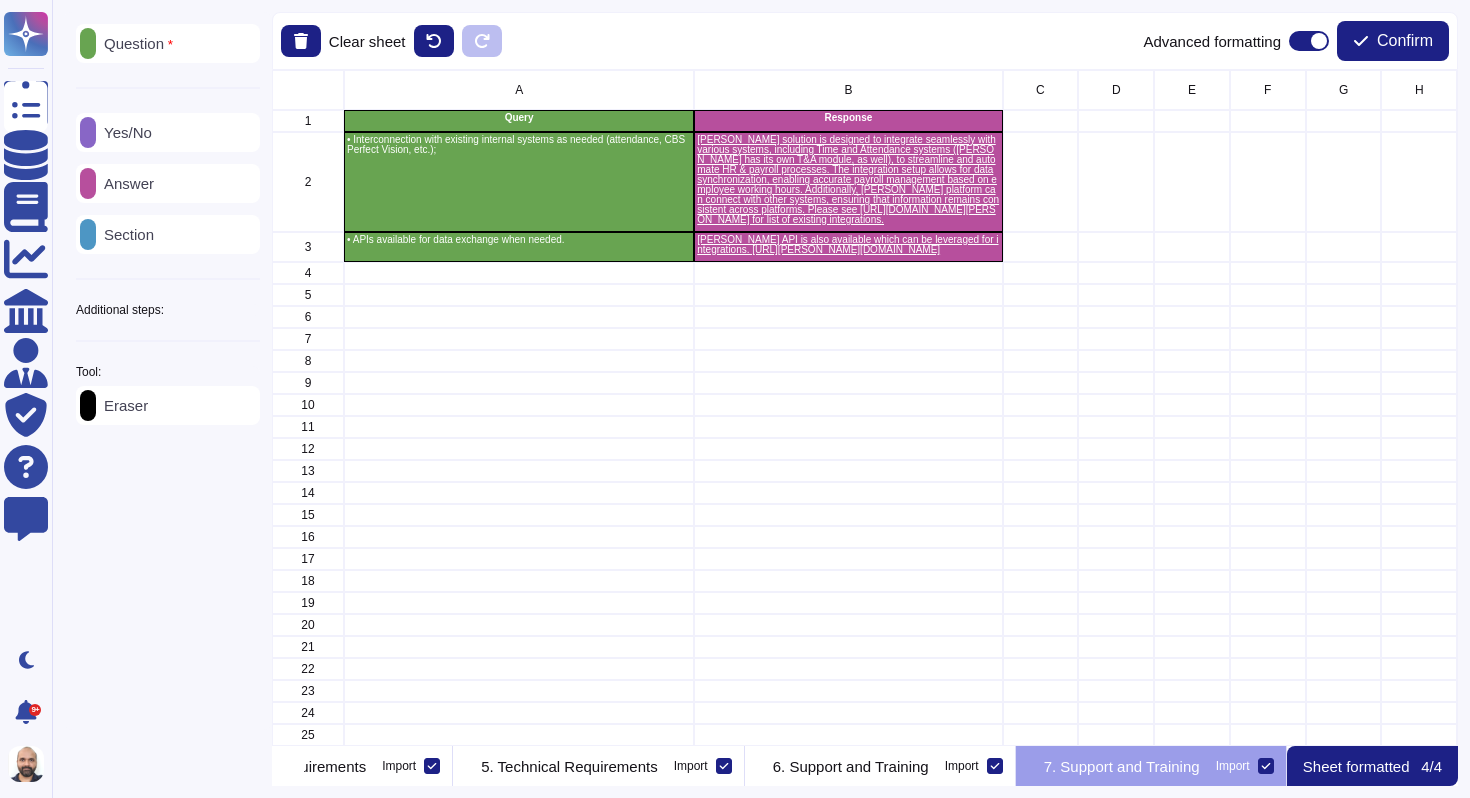 click on "Confirm" at bounding box center [1405, 41] 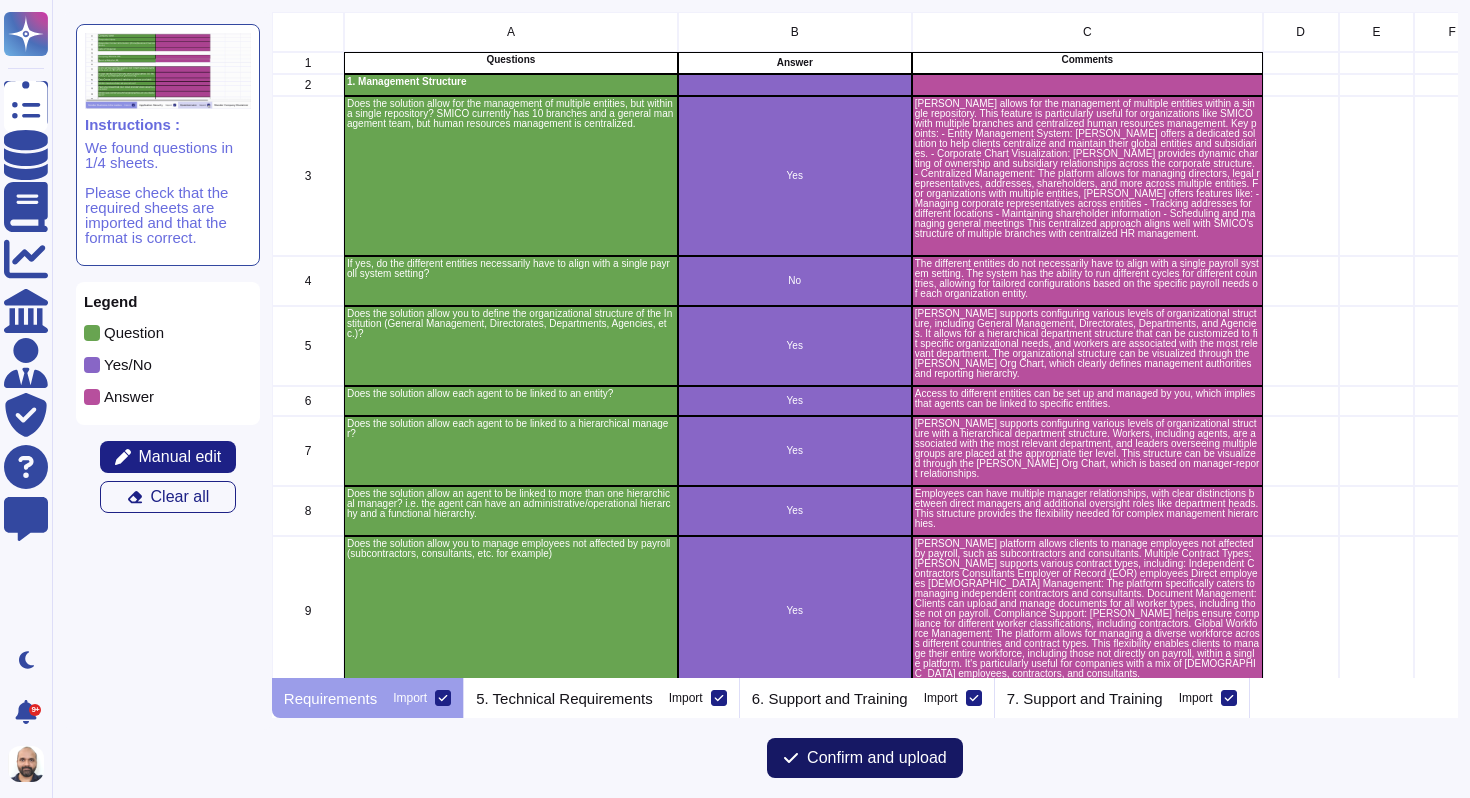 click on "Confirm and upload" at bounding box center [877, 758] 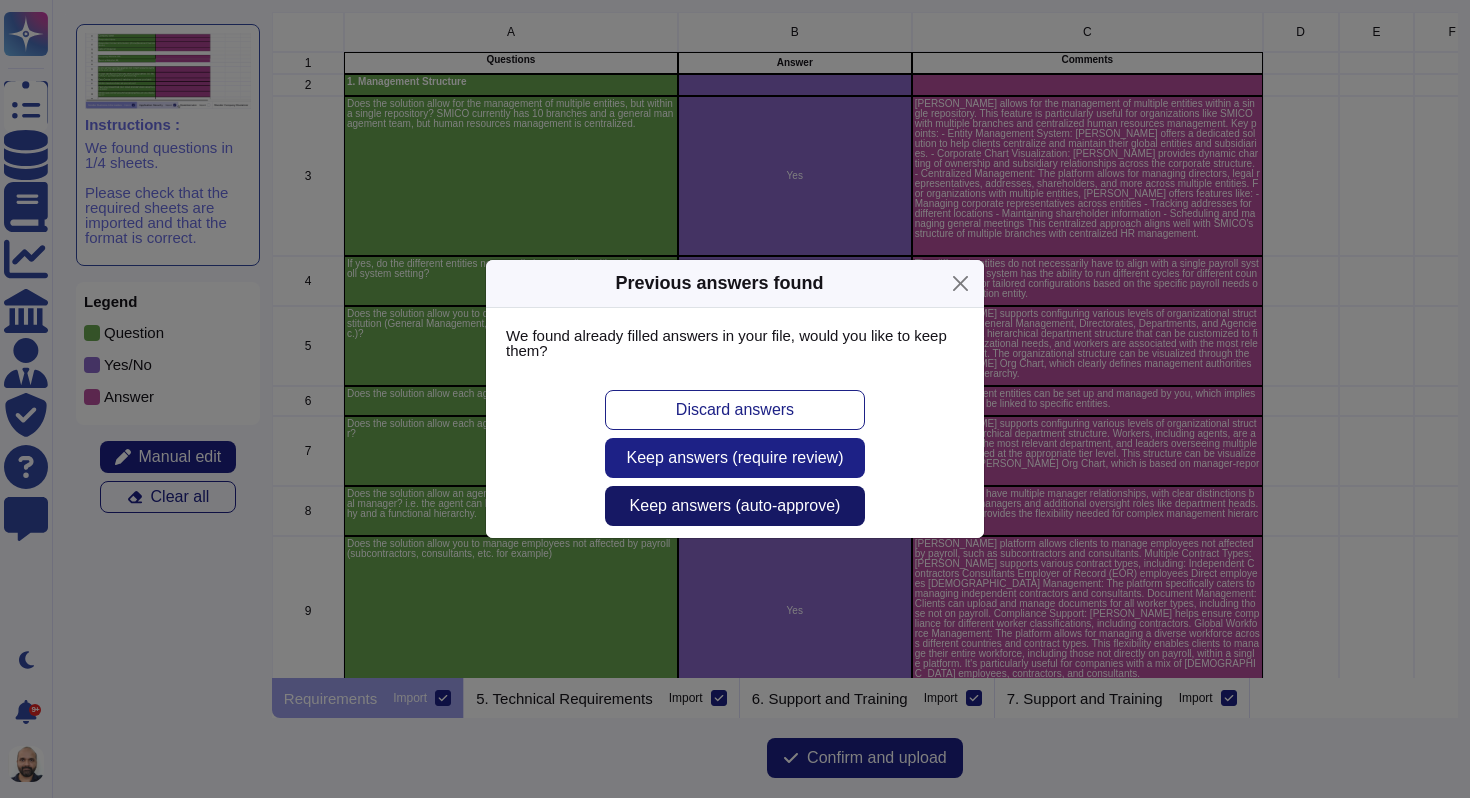 click on "Keep answers (auto-approve)" at bounding box center (735, 506) 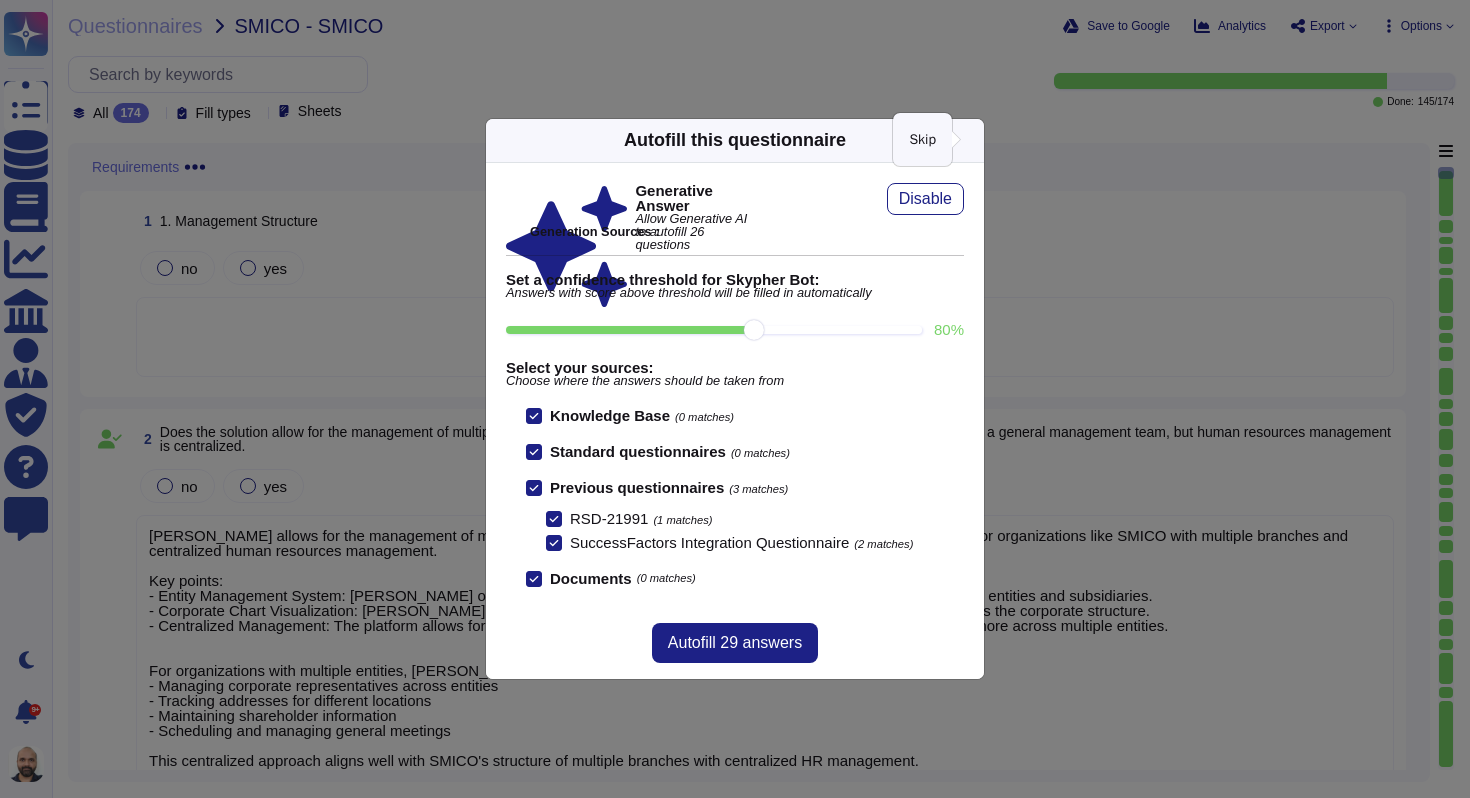 click 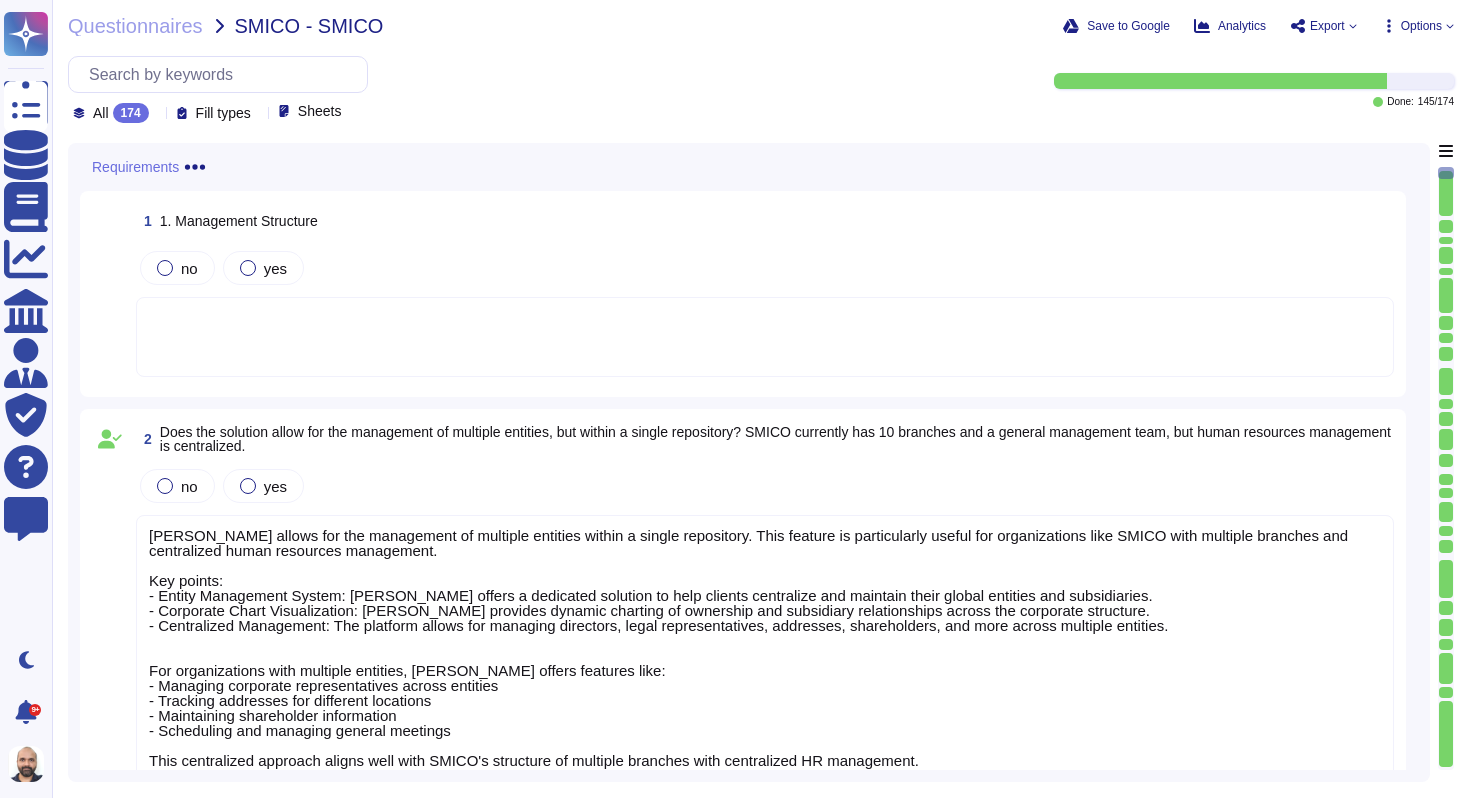 click 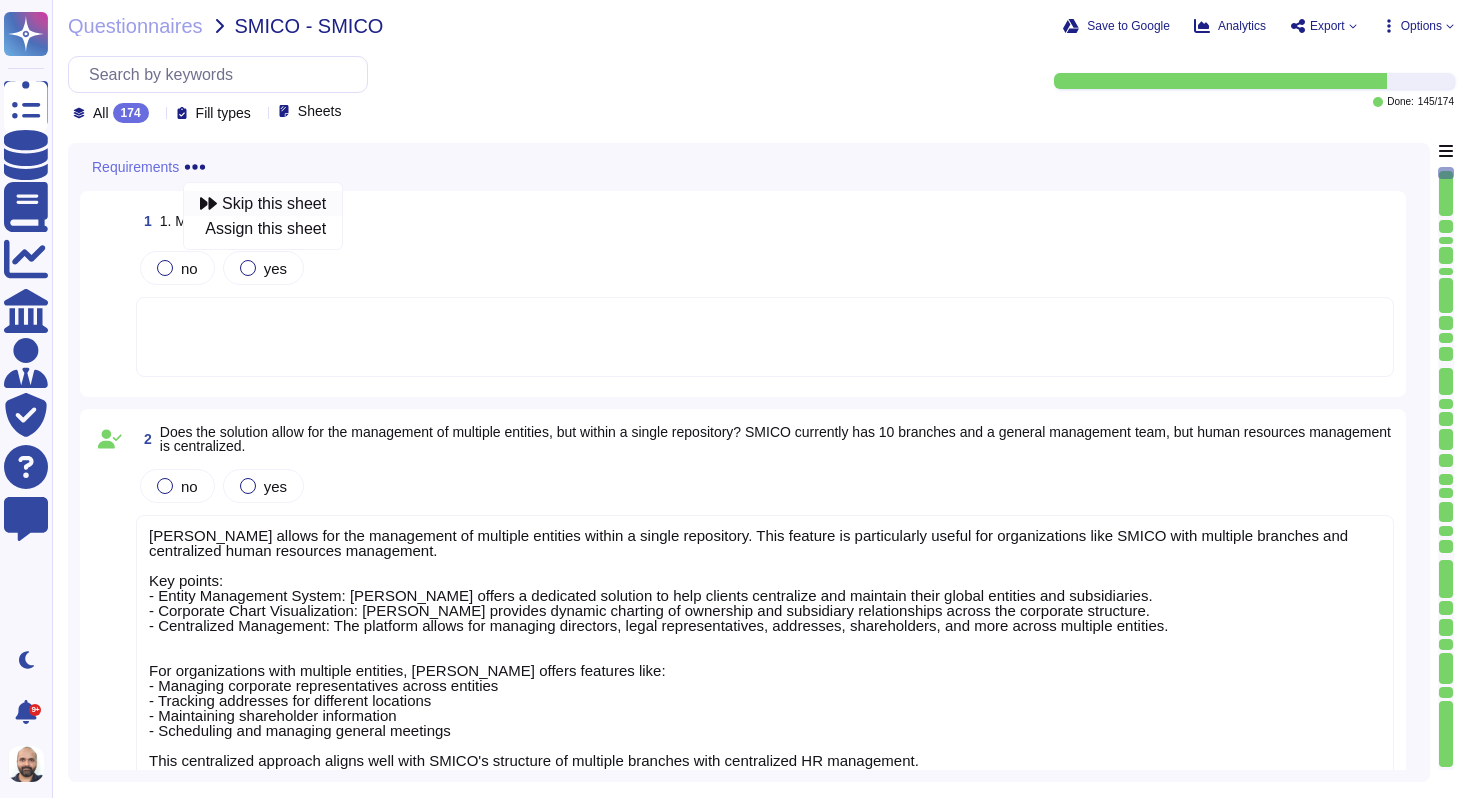 click on "Skip this sheet" at bounding box center (274, 204) 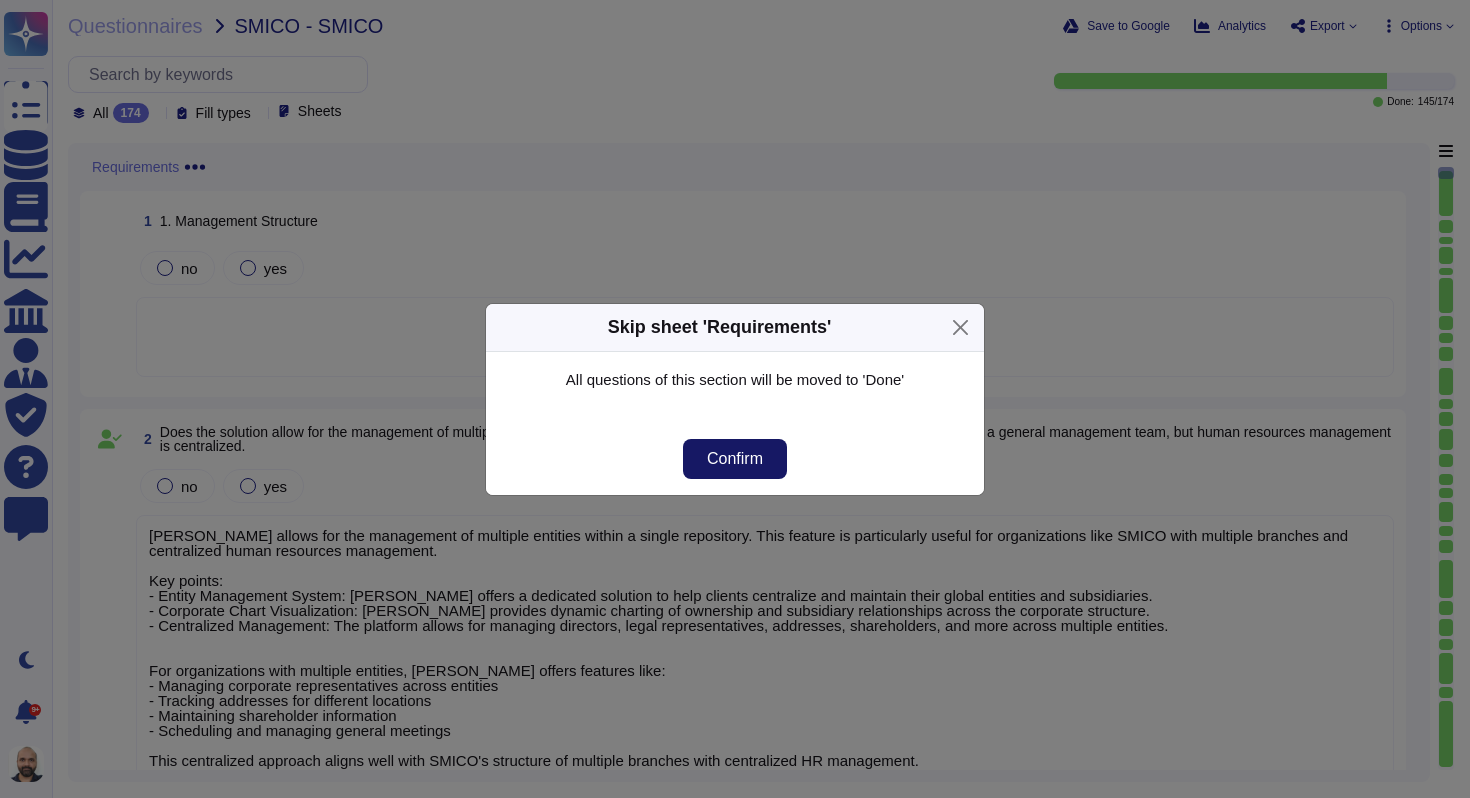 click on "Confirm" at bounding box center (735, 459) 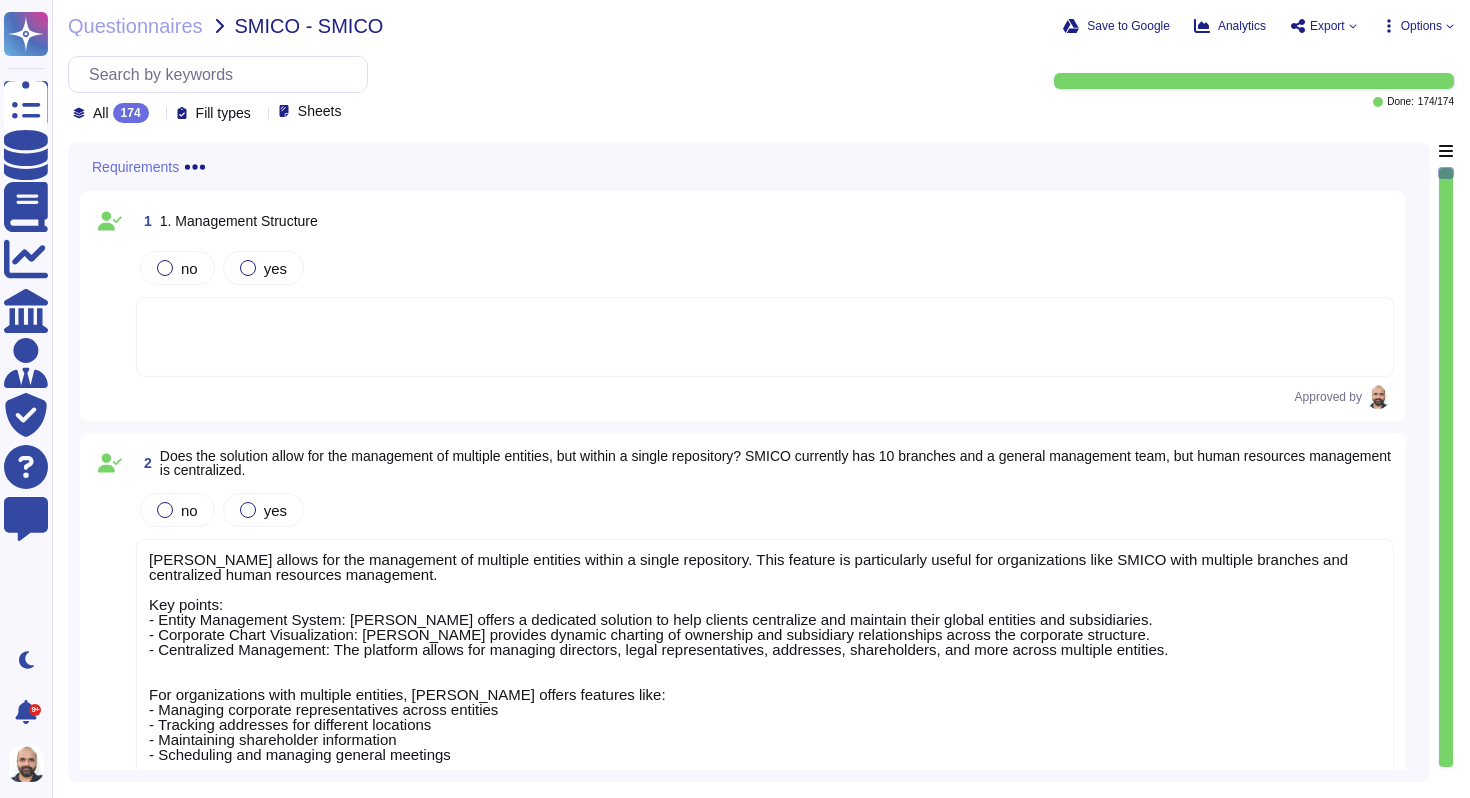 click 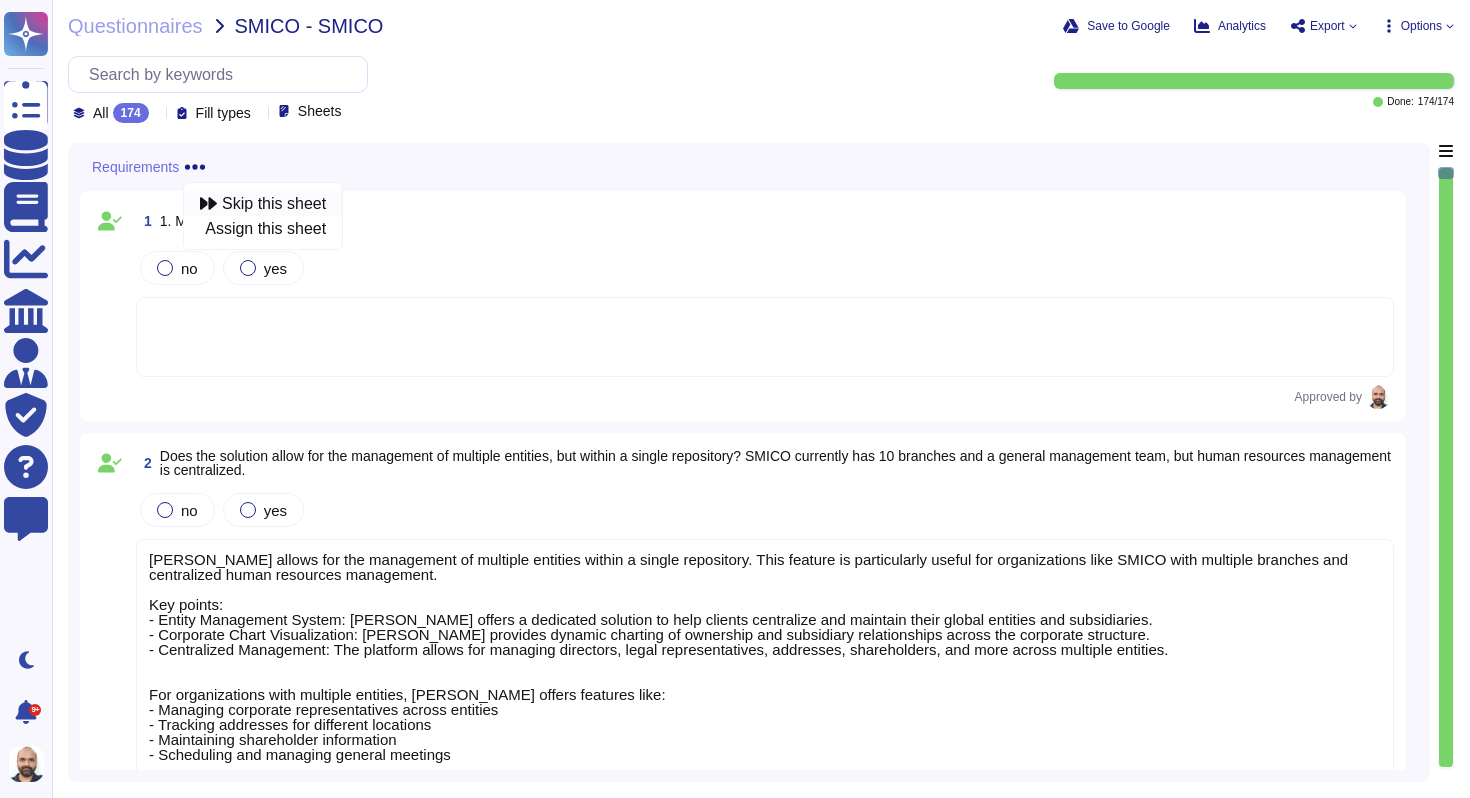 click on "Skip this sheet" at bounding box center (274, 204) 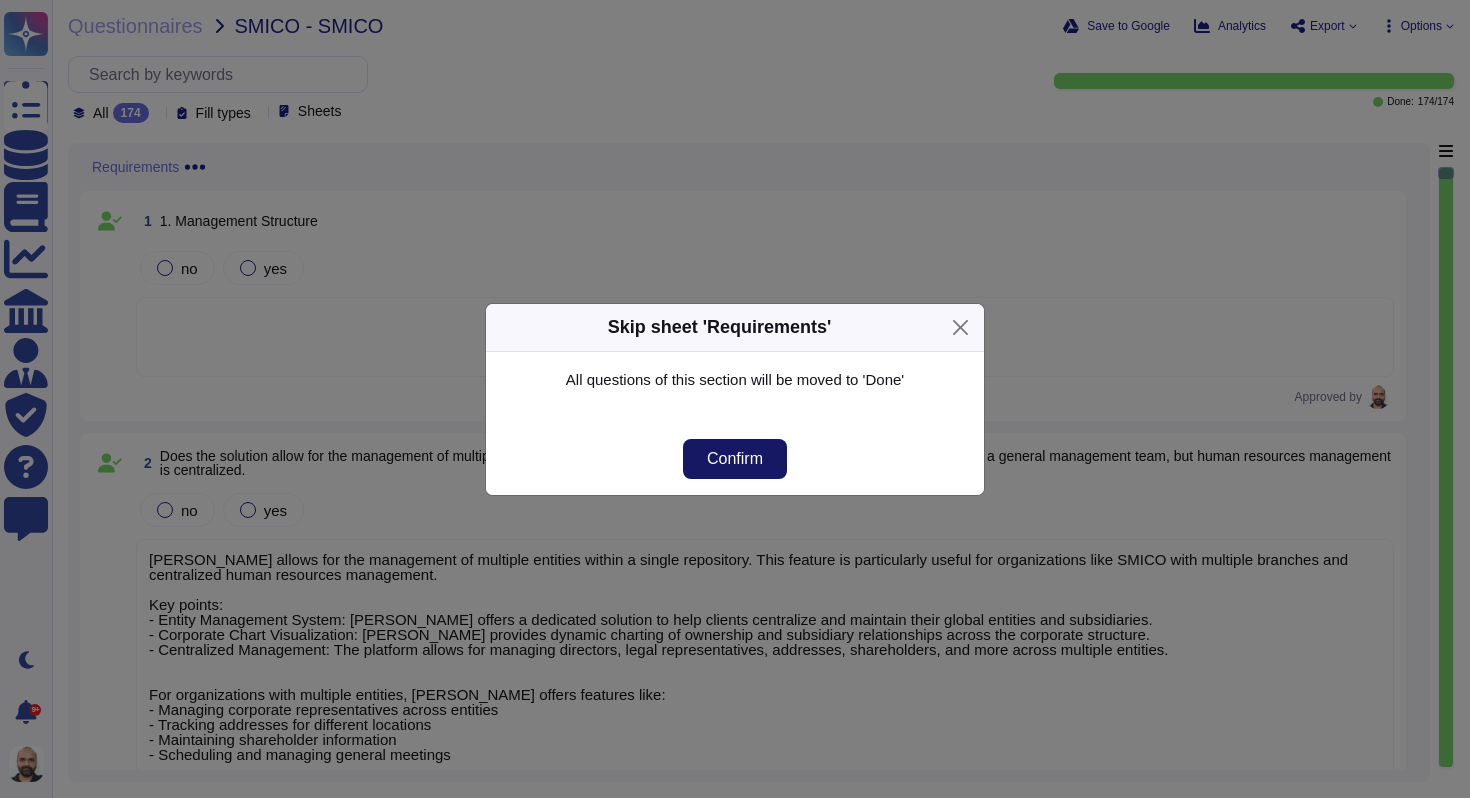 click on "Confirm" at bounding box center [735, 459] 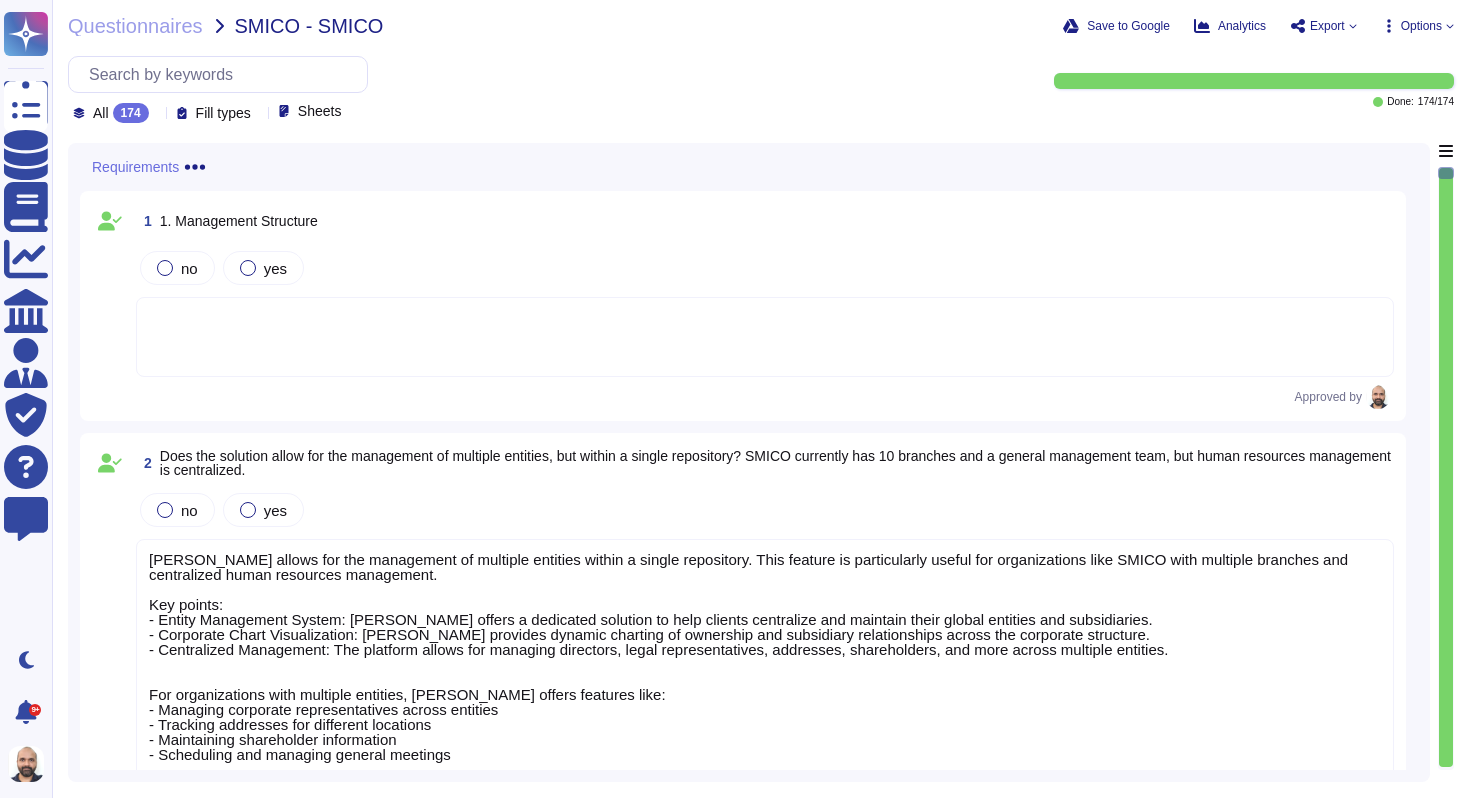 click 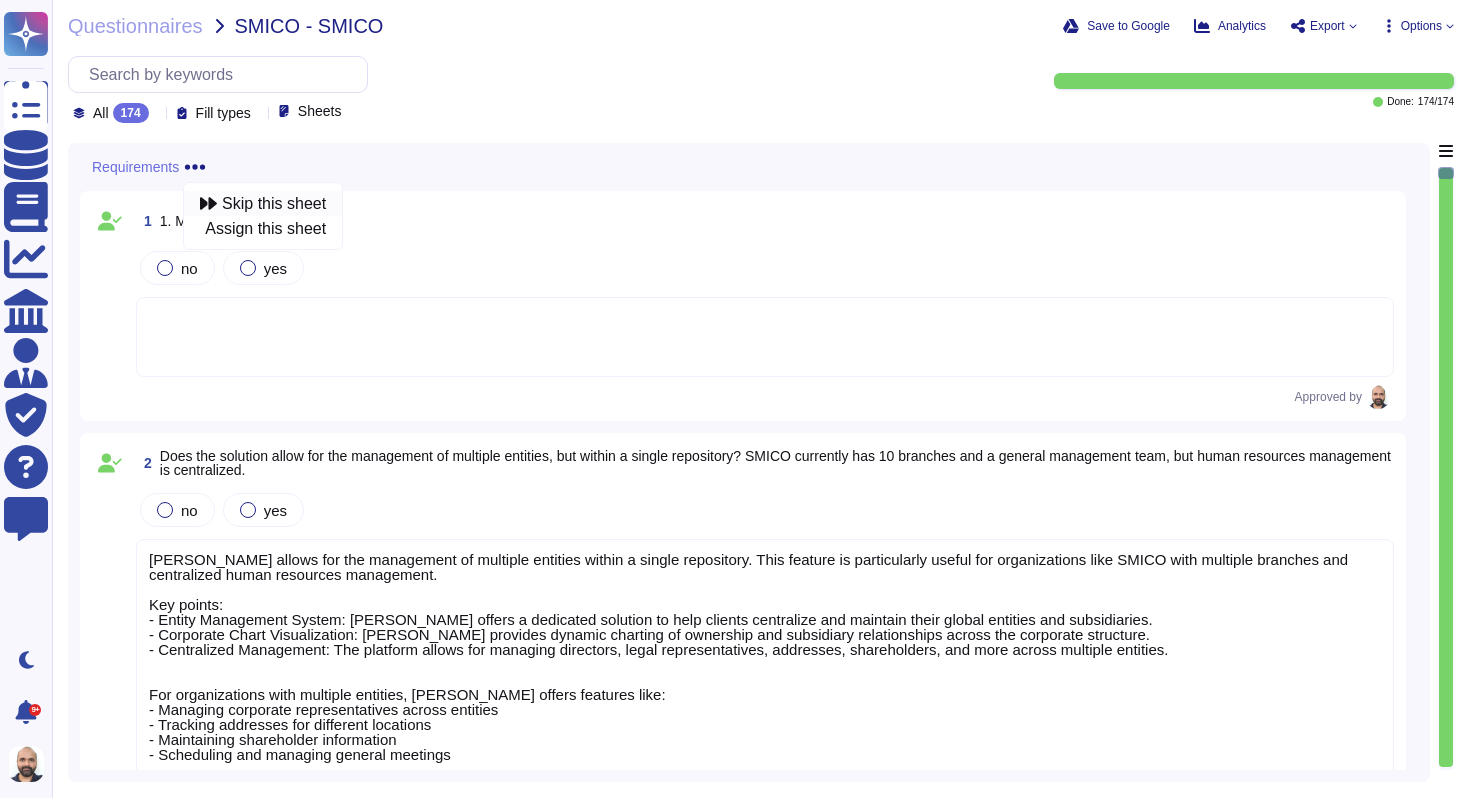 click on "Skip this sheet" at bounding box center (274, 204) 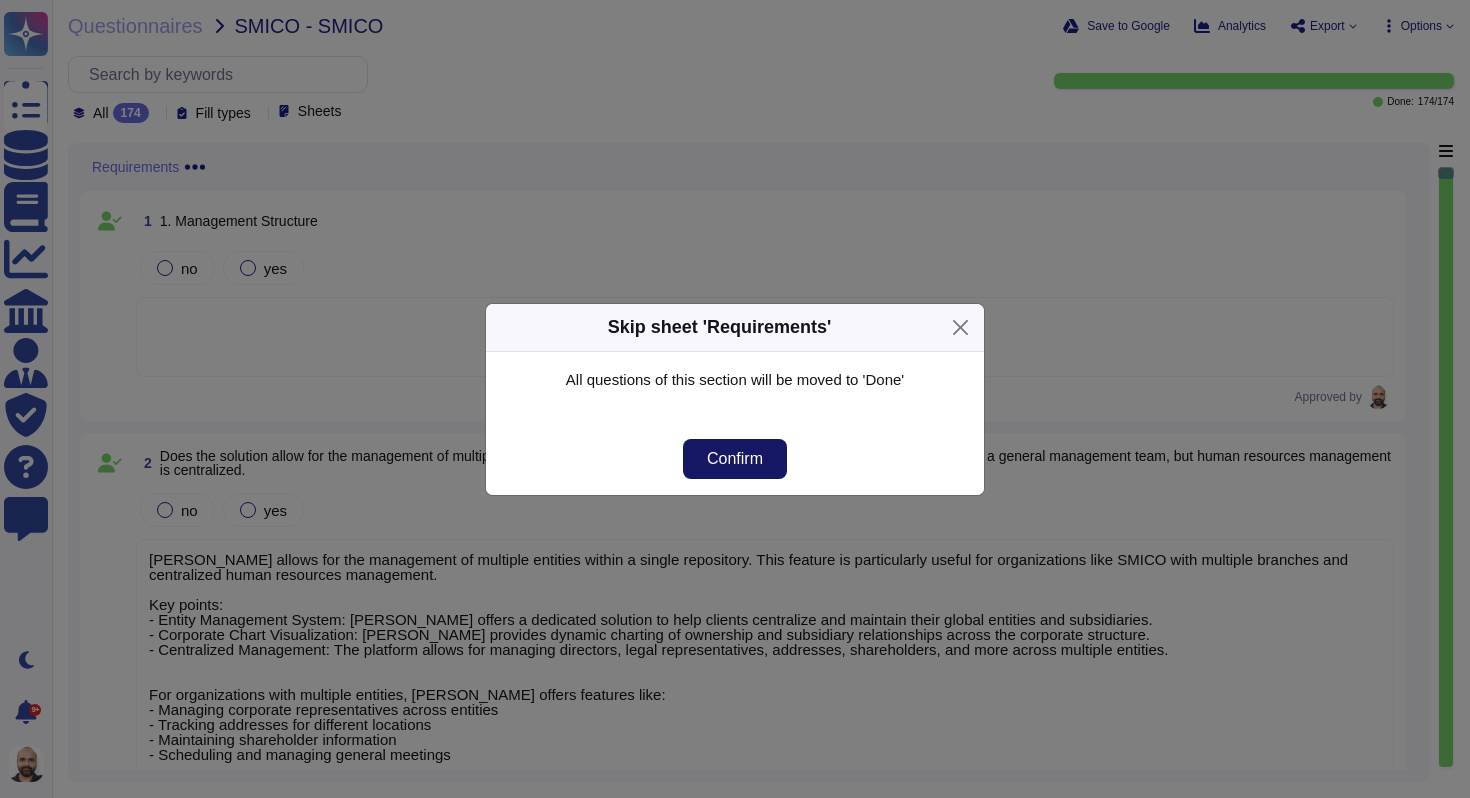 click on "Confirm" at bounding box center (735, 459) 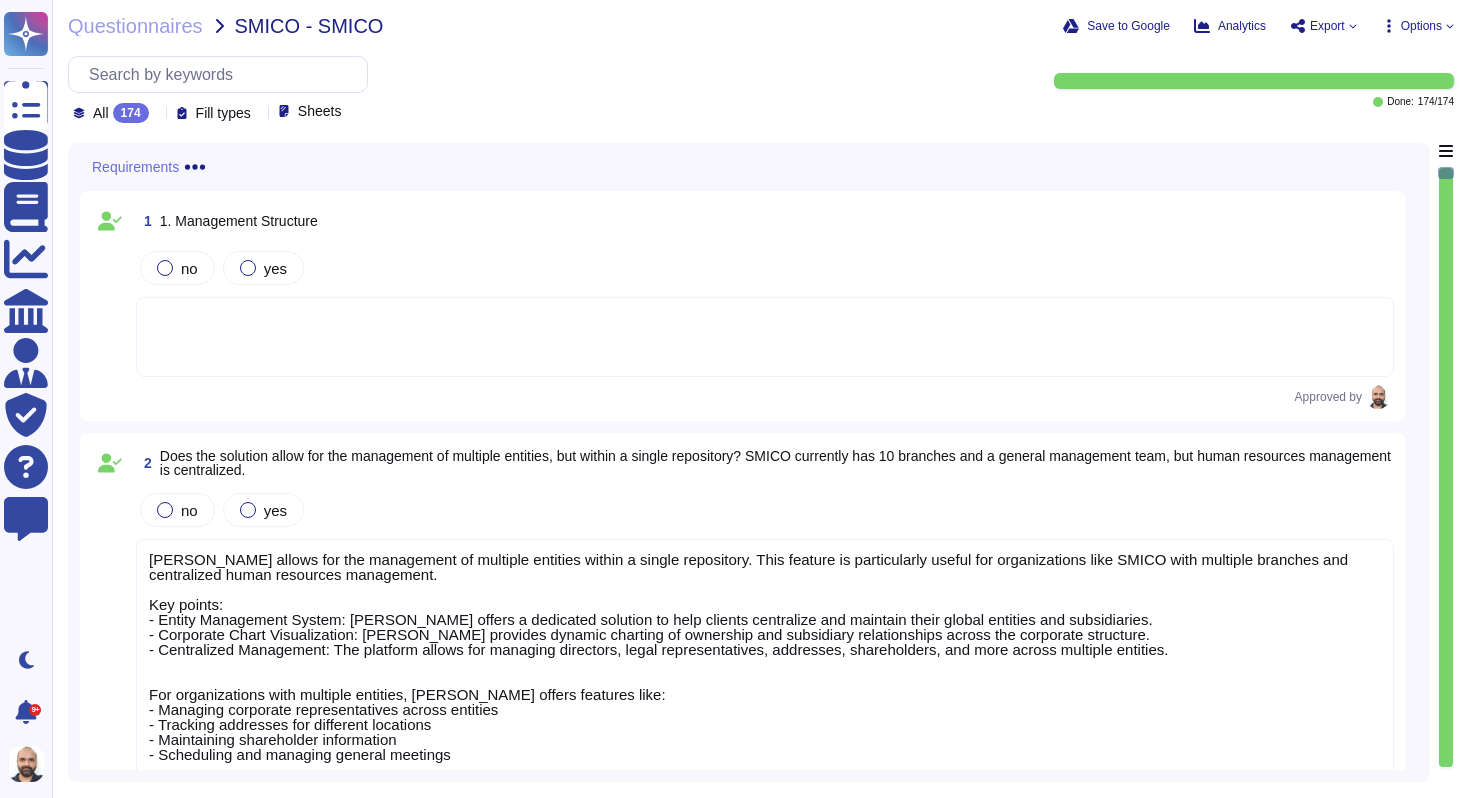 click 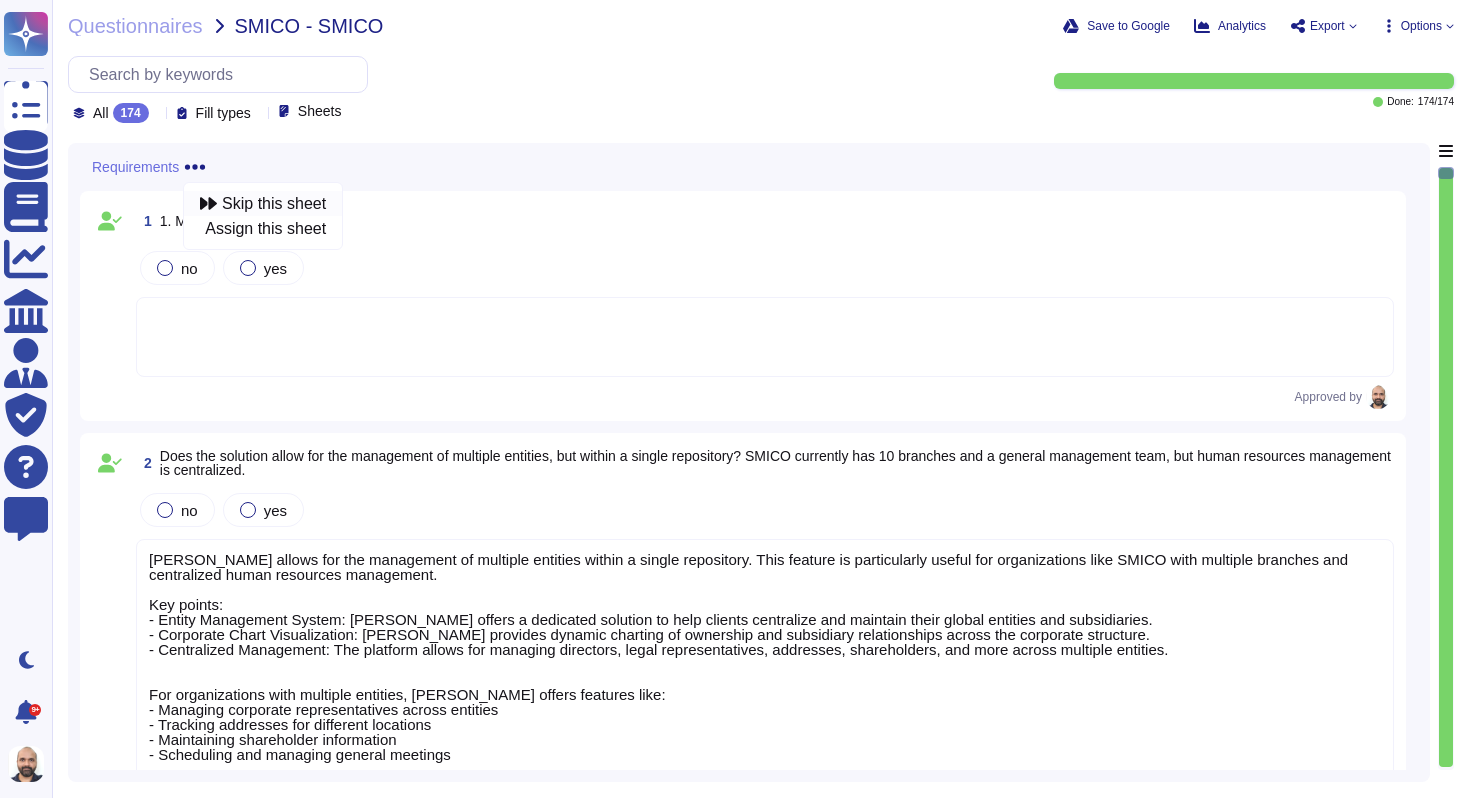 click on "Skip this sheet" at bounding box center (274, 204) 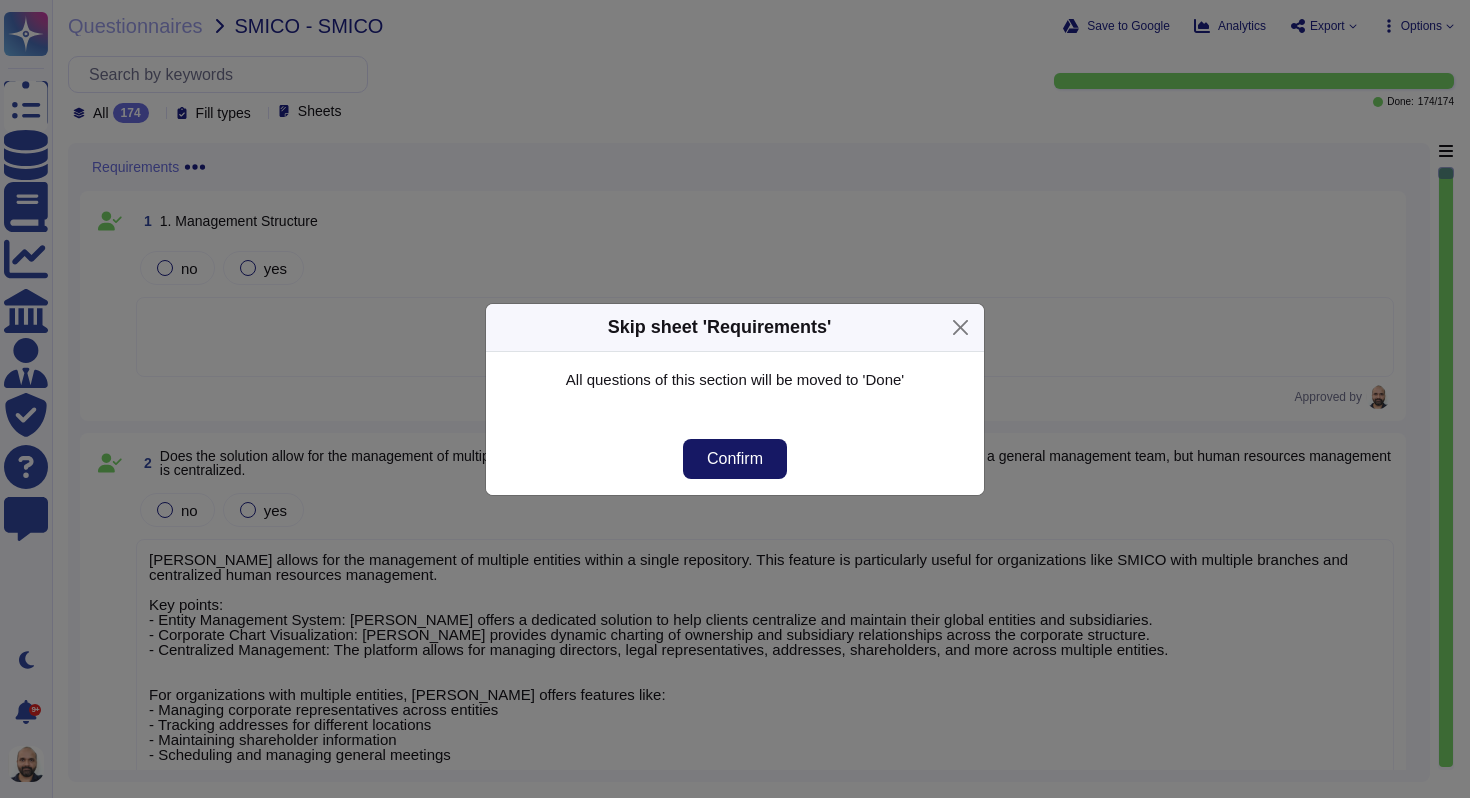 click on "Confirm" at bounding box center (735, 459) 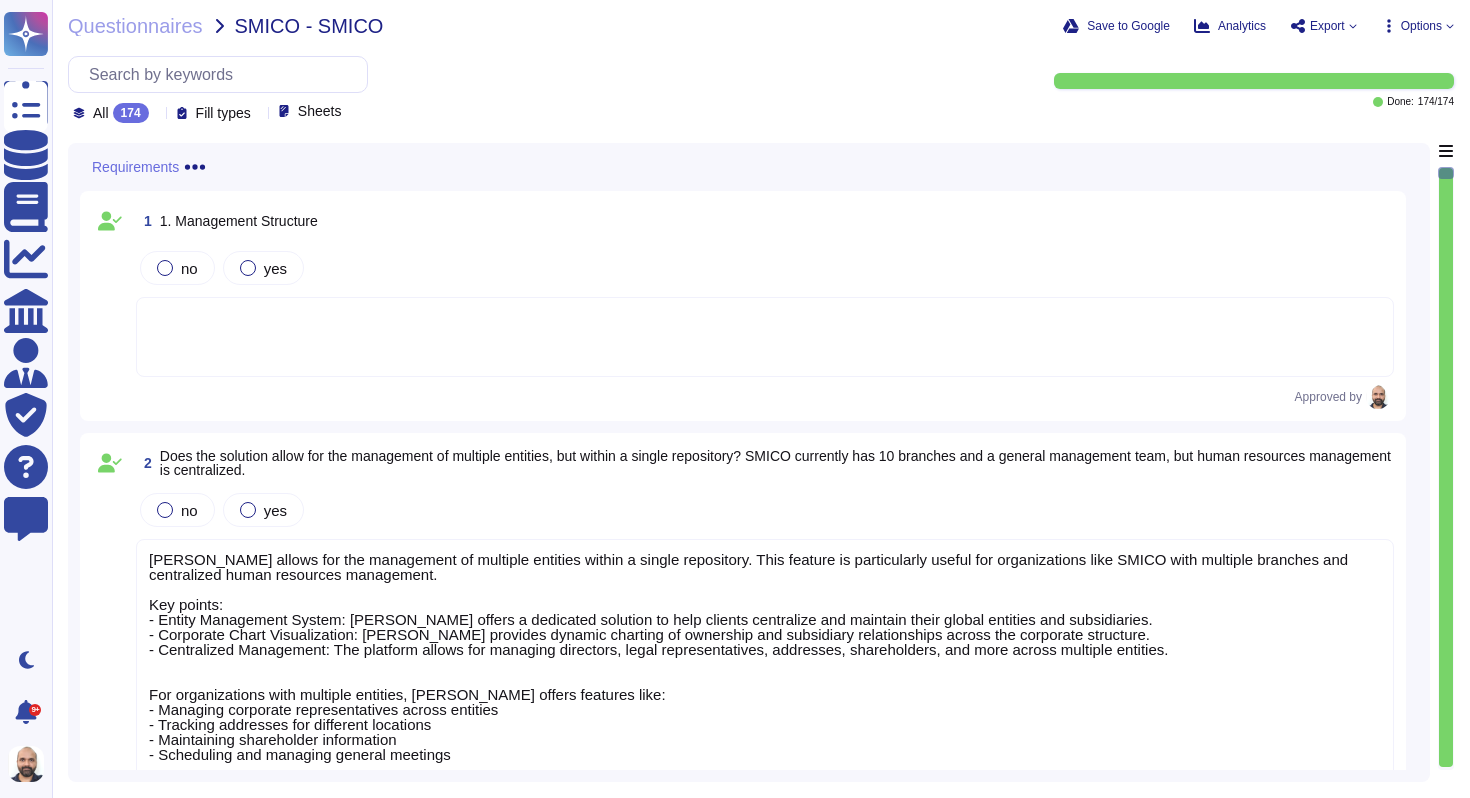 click 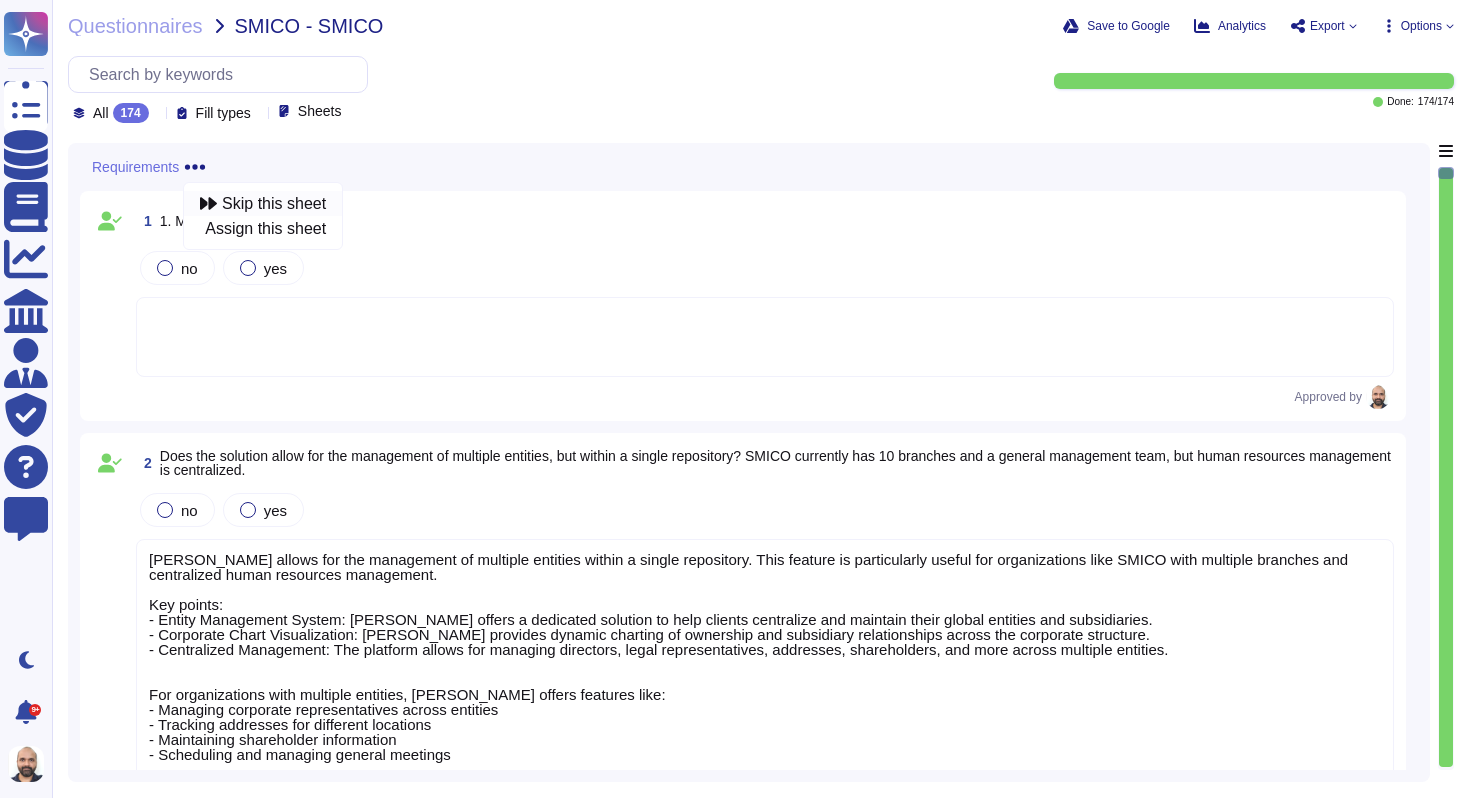 click on "Skip this sheet" at bounding box center (274, 204) 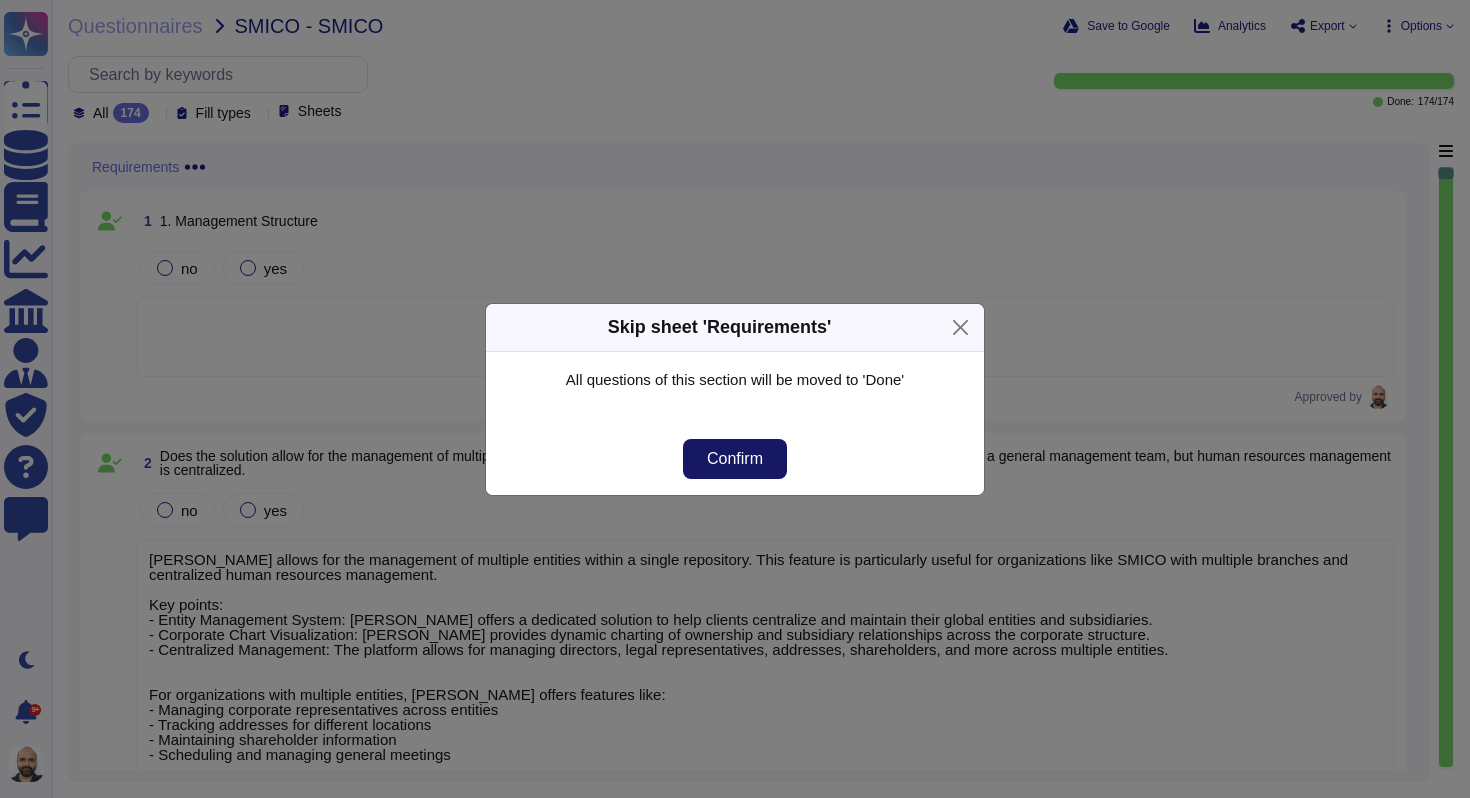 click on "Confirm" at bounding box center (735, 459) 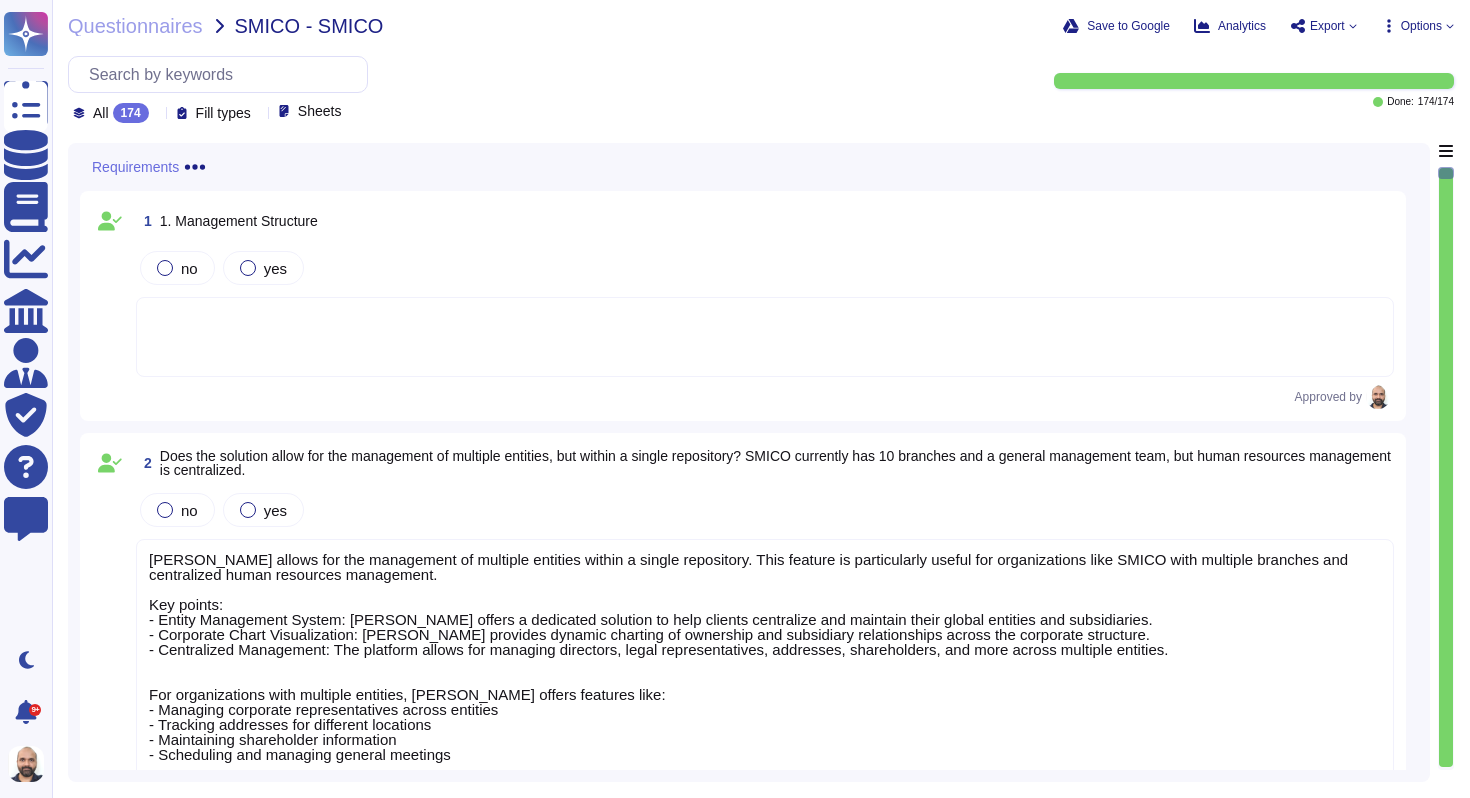 click 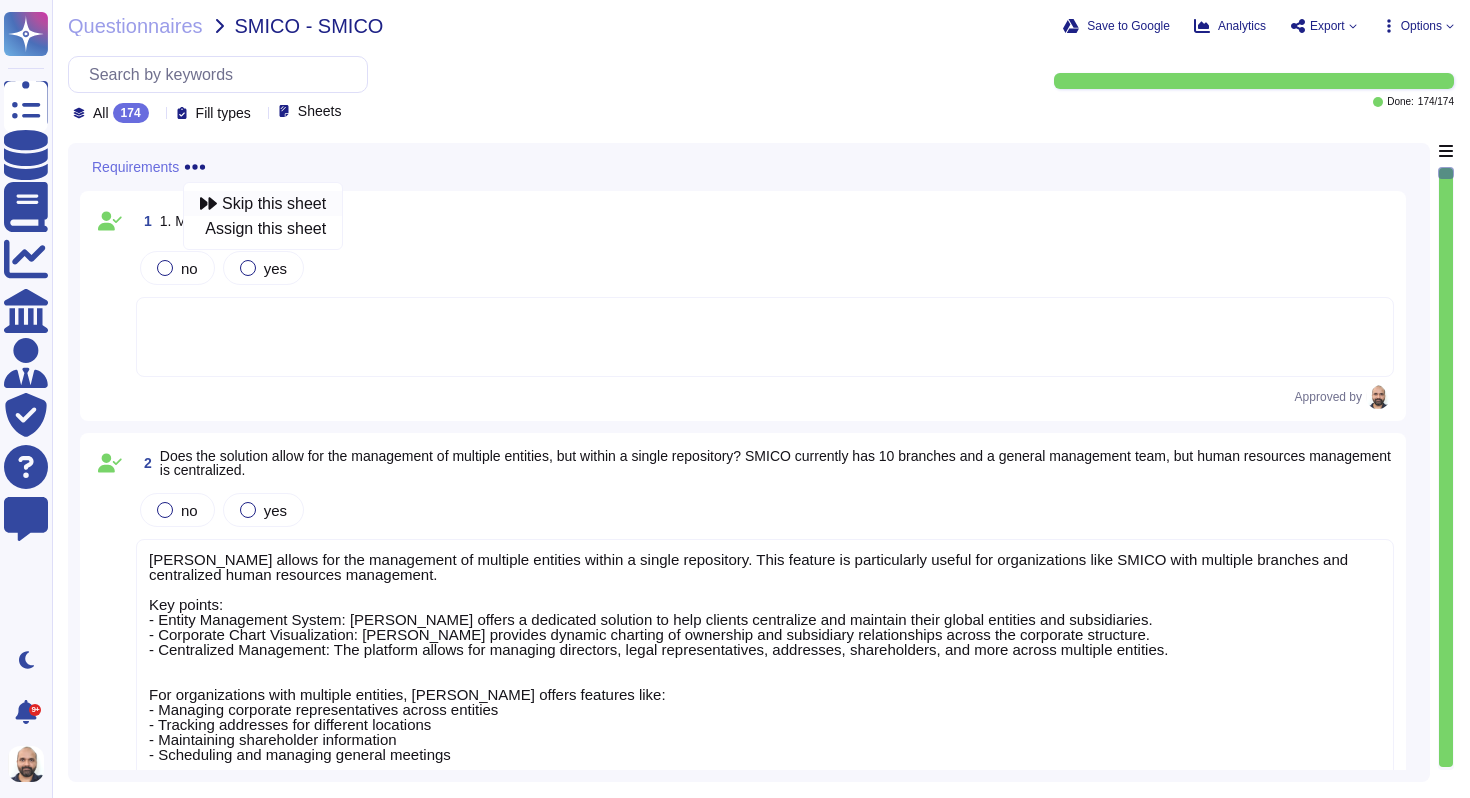 click on "Skip this sheet" at bounding box center [274, 204] 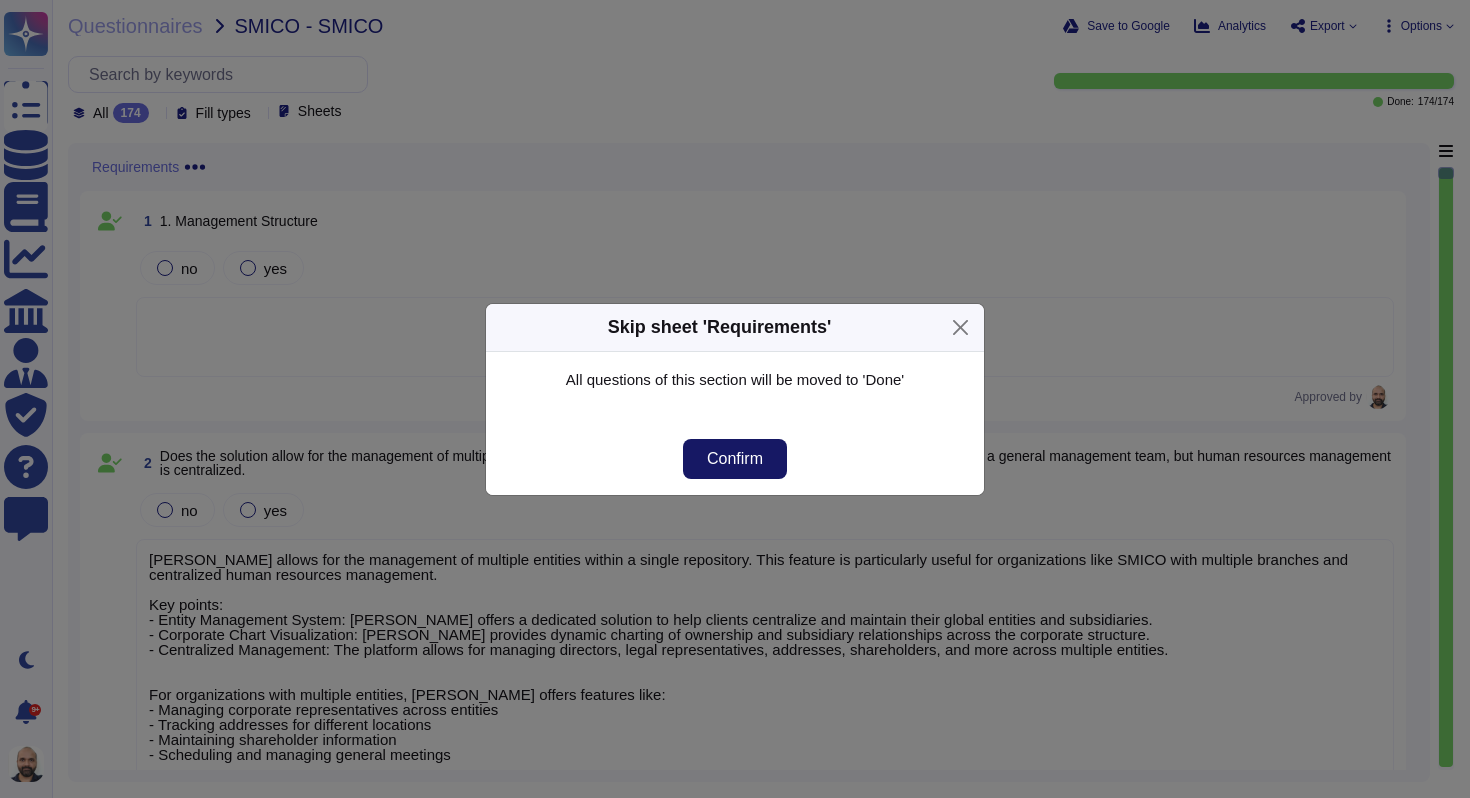 click on "Confirm" at bounding box center (735, 459) 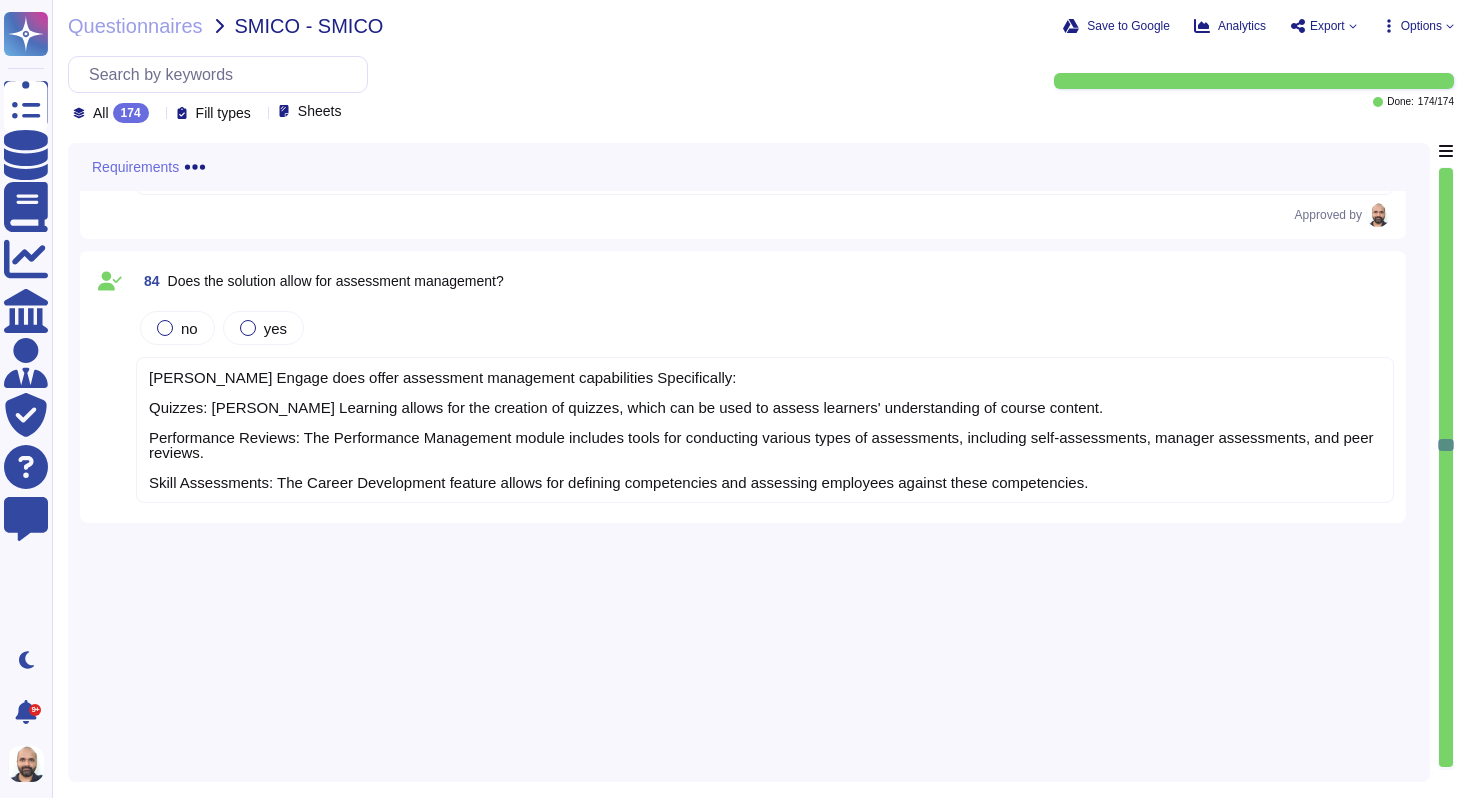 scroll, scrollTop: 23301, scrollLeft: 0, axis: vertical 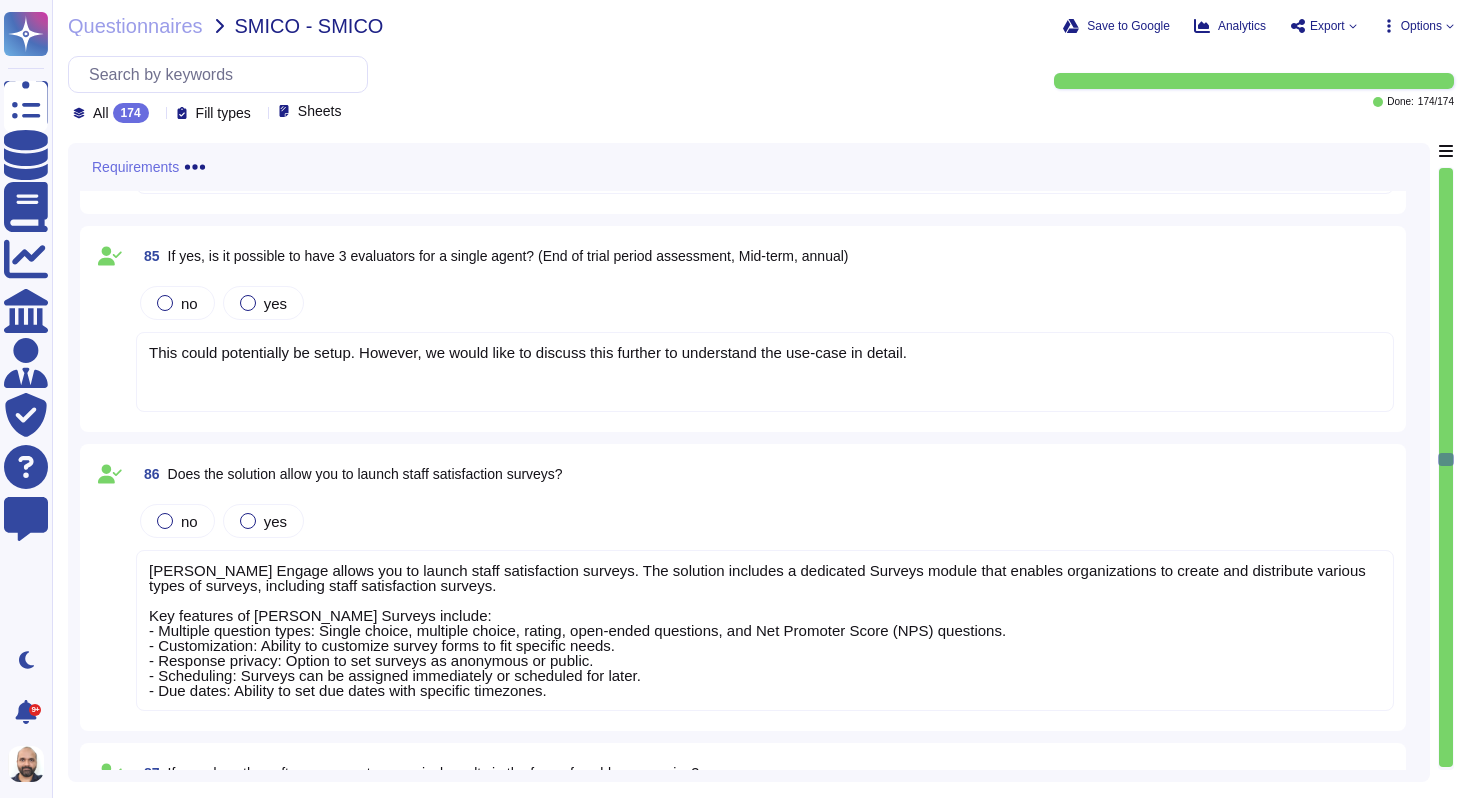 click on "Requirements" at bounding box center (135, 167) 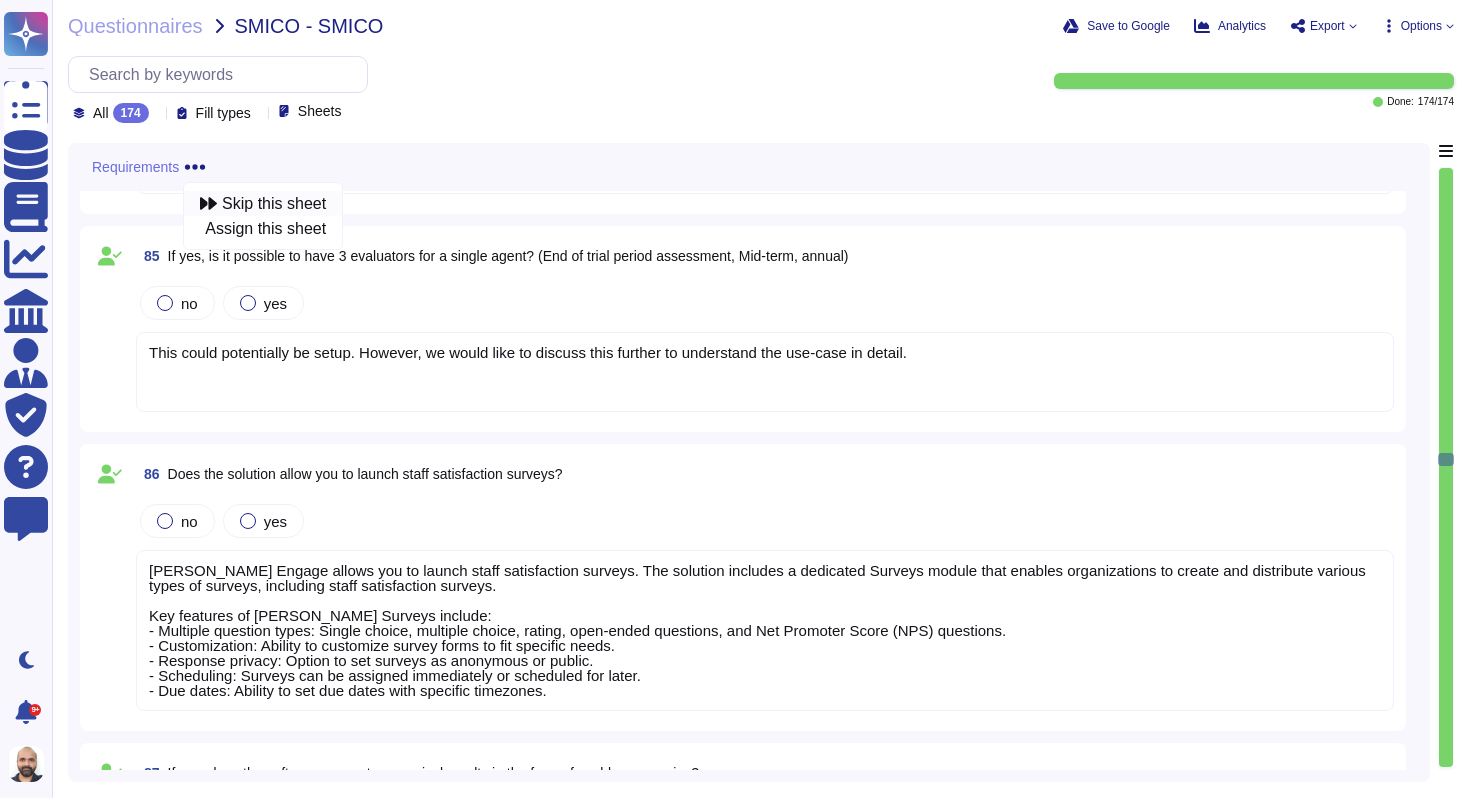 click on "Skip this sheet" at bounding box center (274, 204) 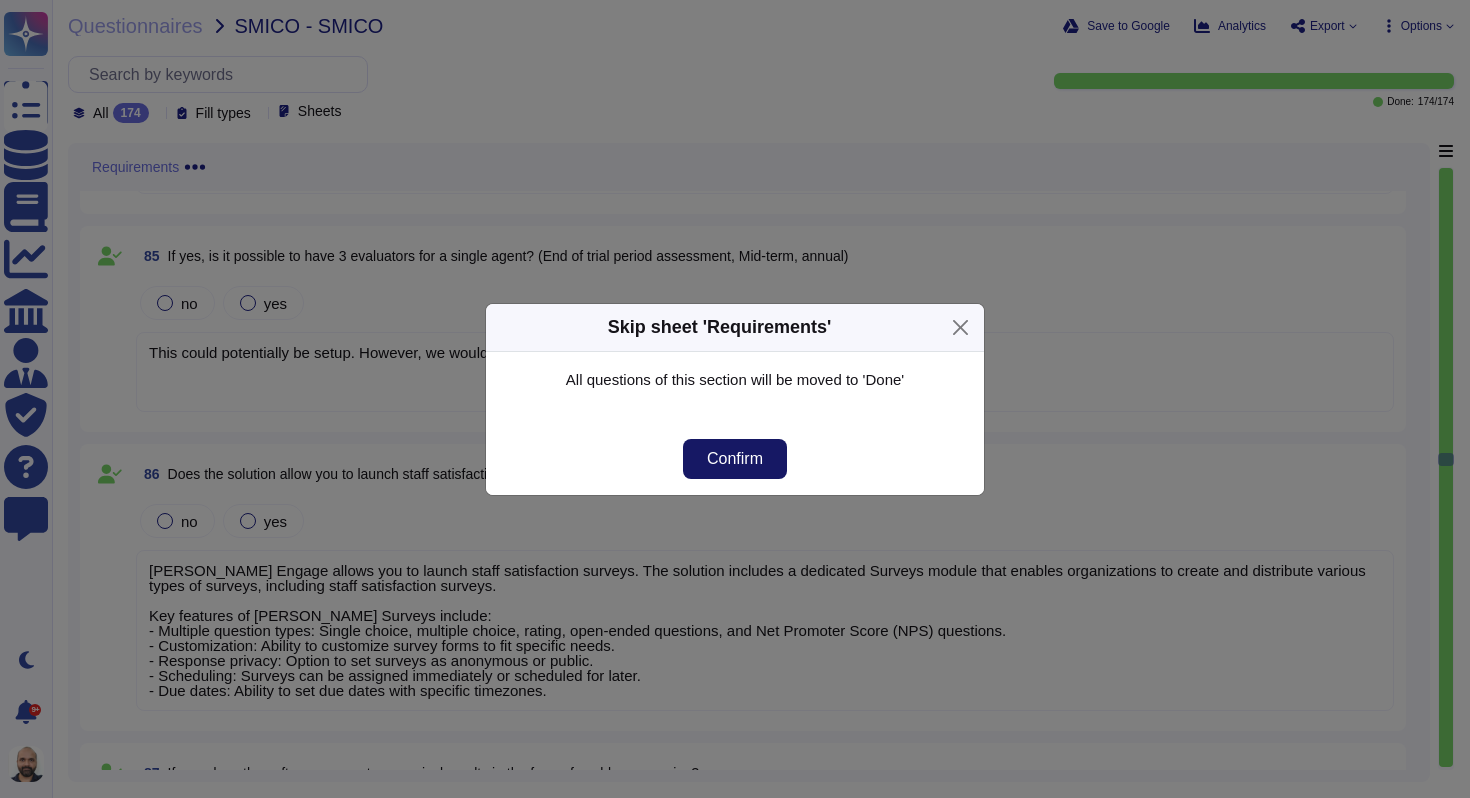 click on "Confirm" at bounding box center [735, 459] 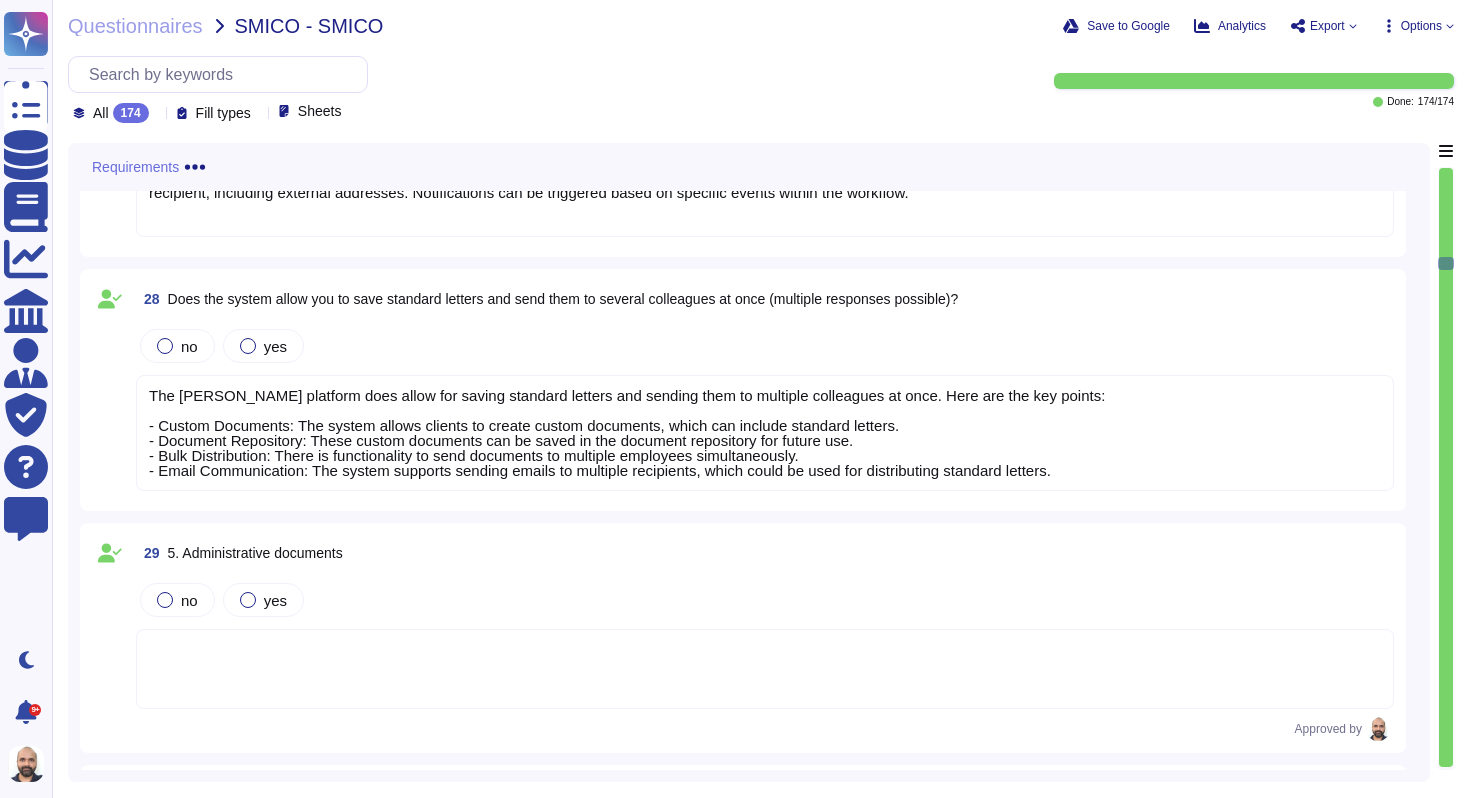 scroll, scrollTop: 7607, scrollLeft: 0, axis: vertical 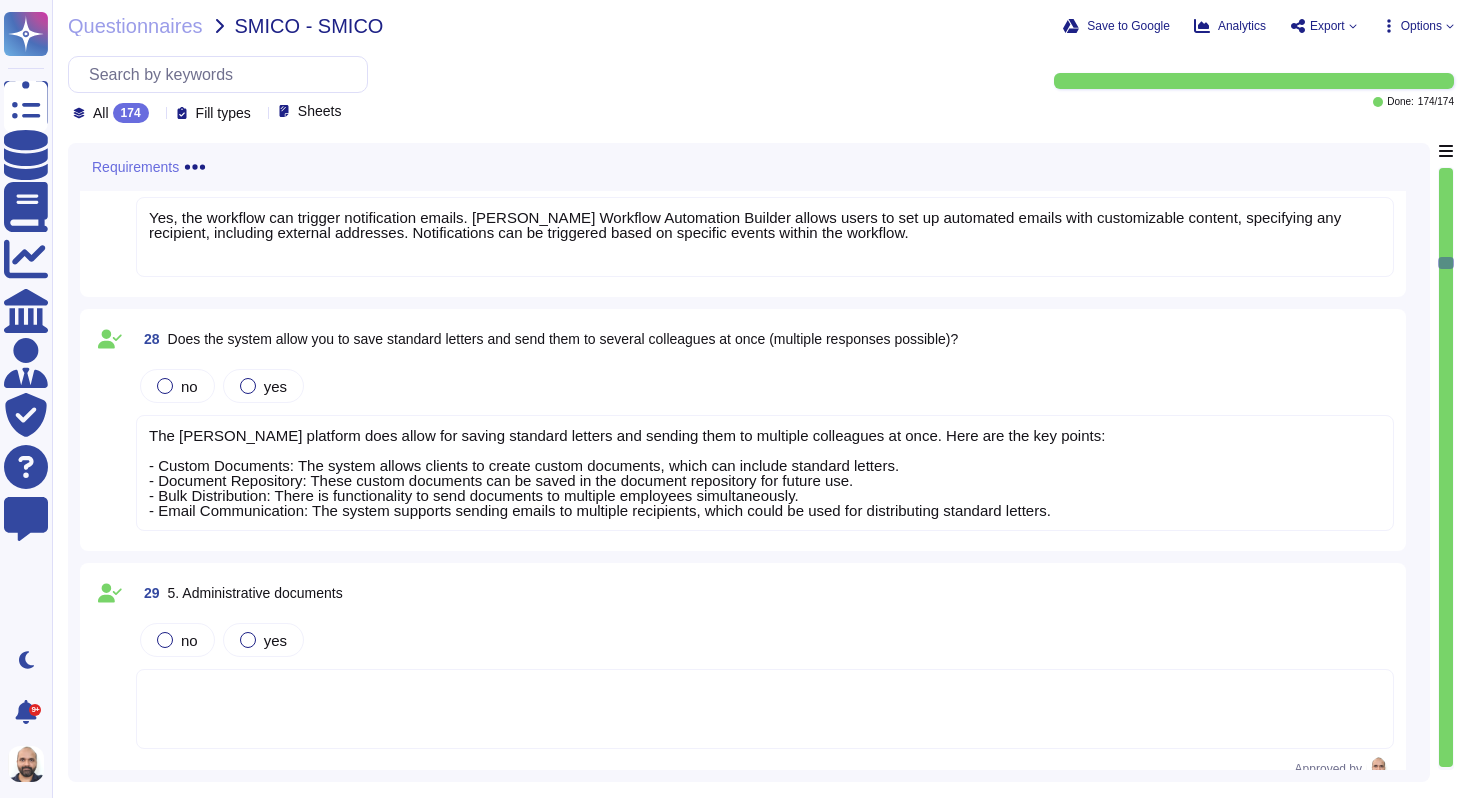click on "Sheets" at bounding box center (320, 111) 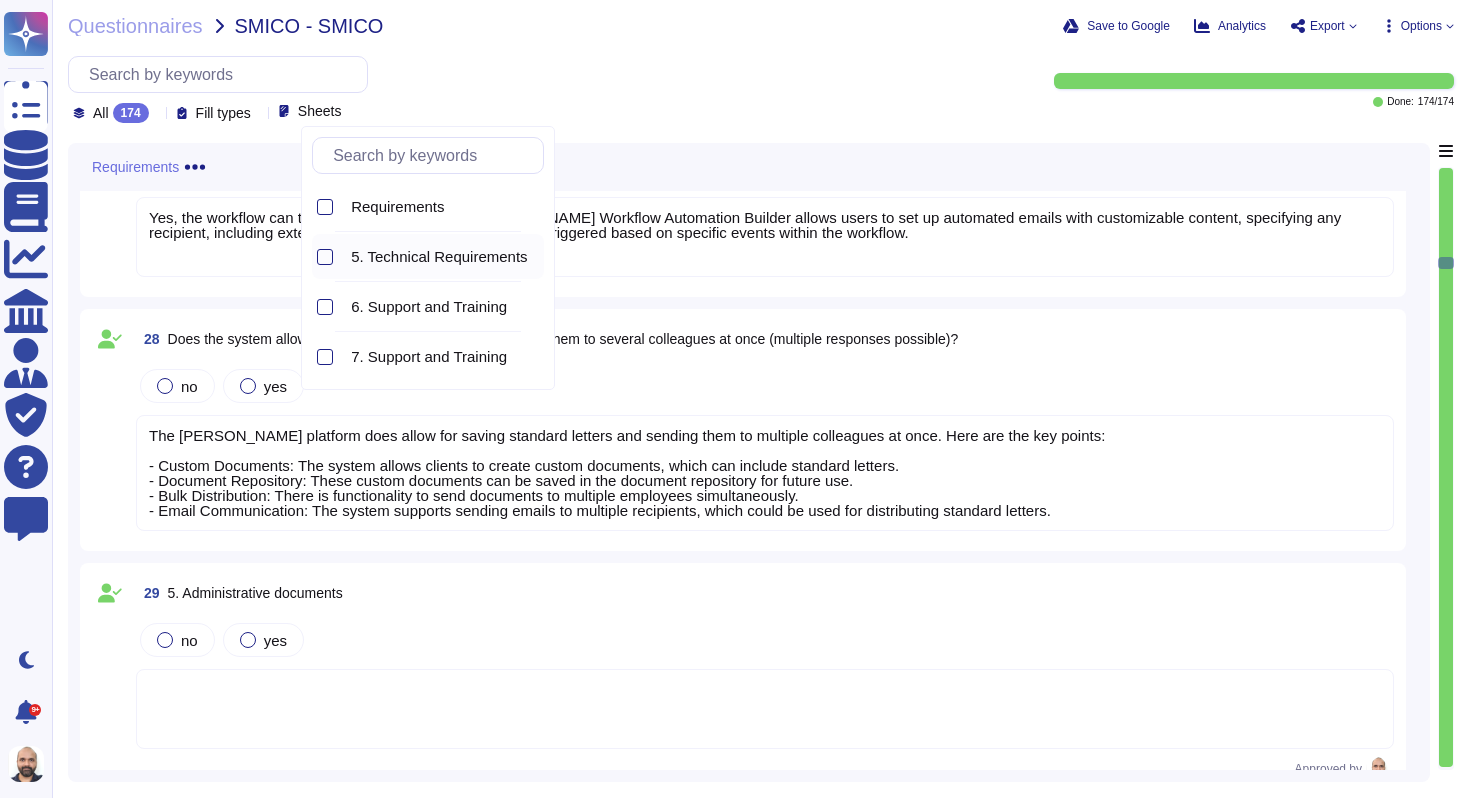 click on "5. Technical Requirements" at bounding box center (439, 257) 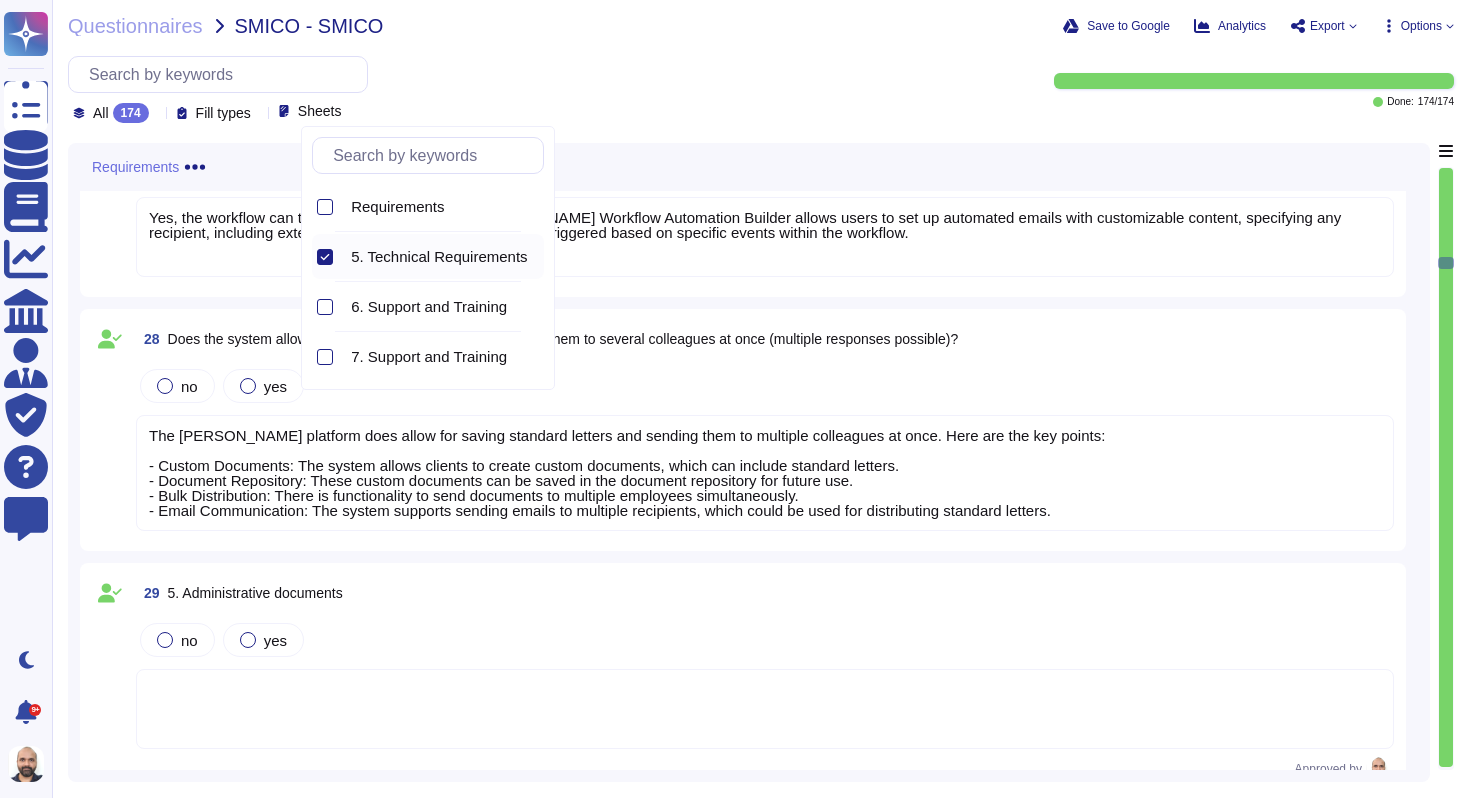 scroll, scrollTop: 1021, scrollLeft: 0, axis: vertical 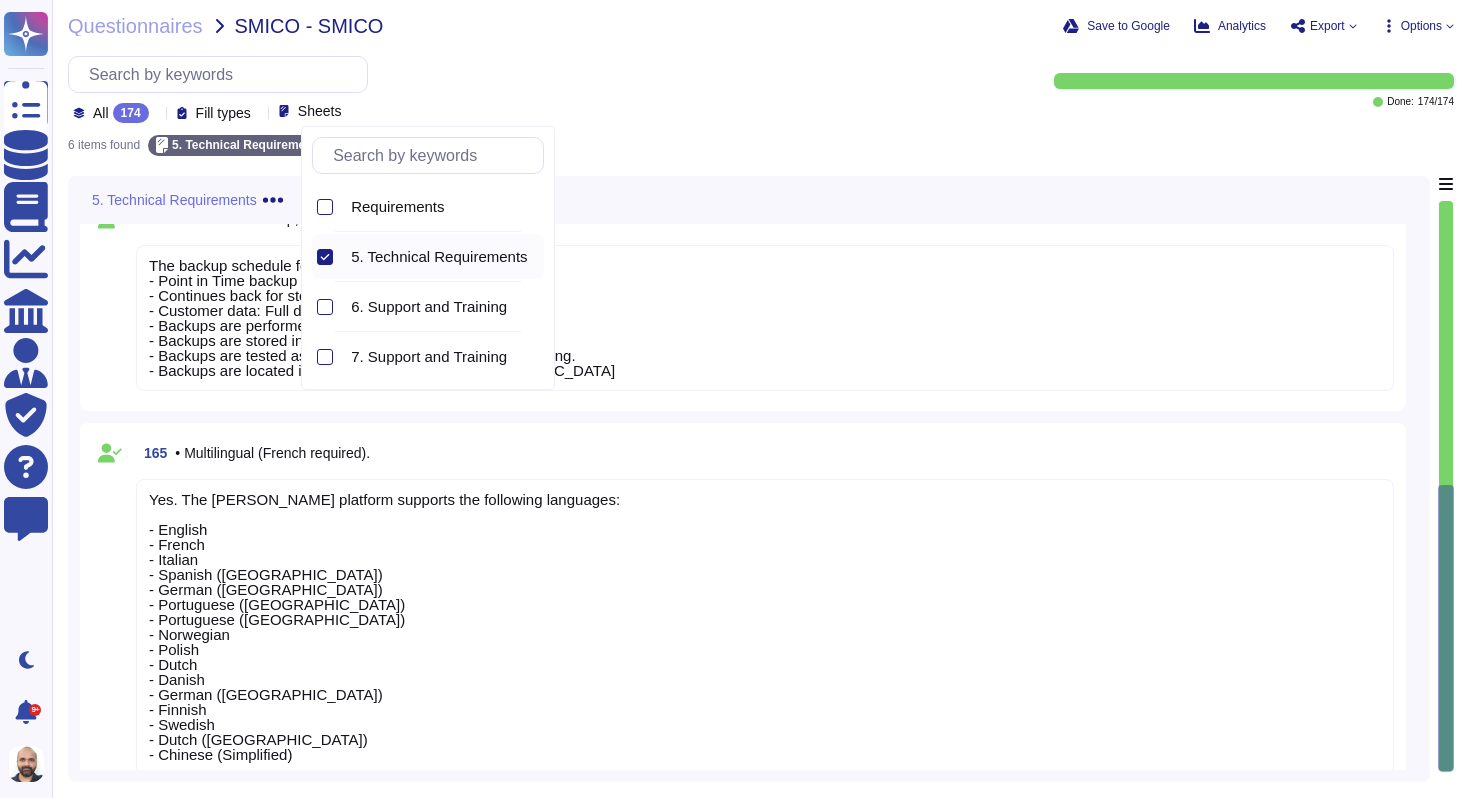 click on "All 174 Fill types Sheets" at bounding box center (522, 89) 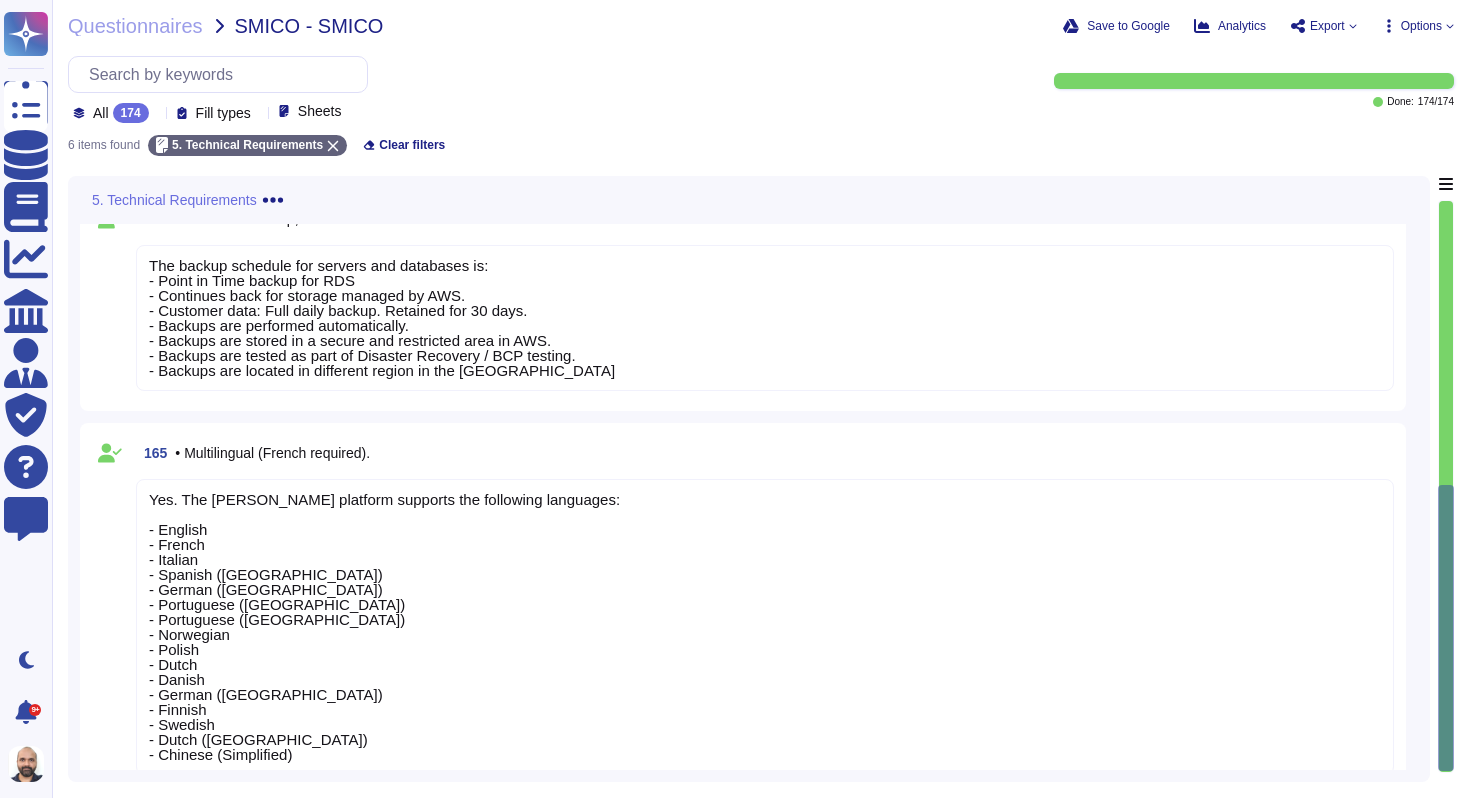click 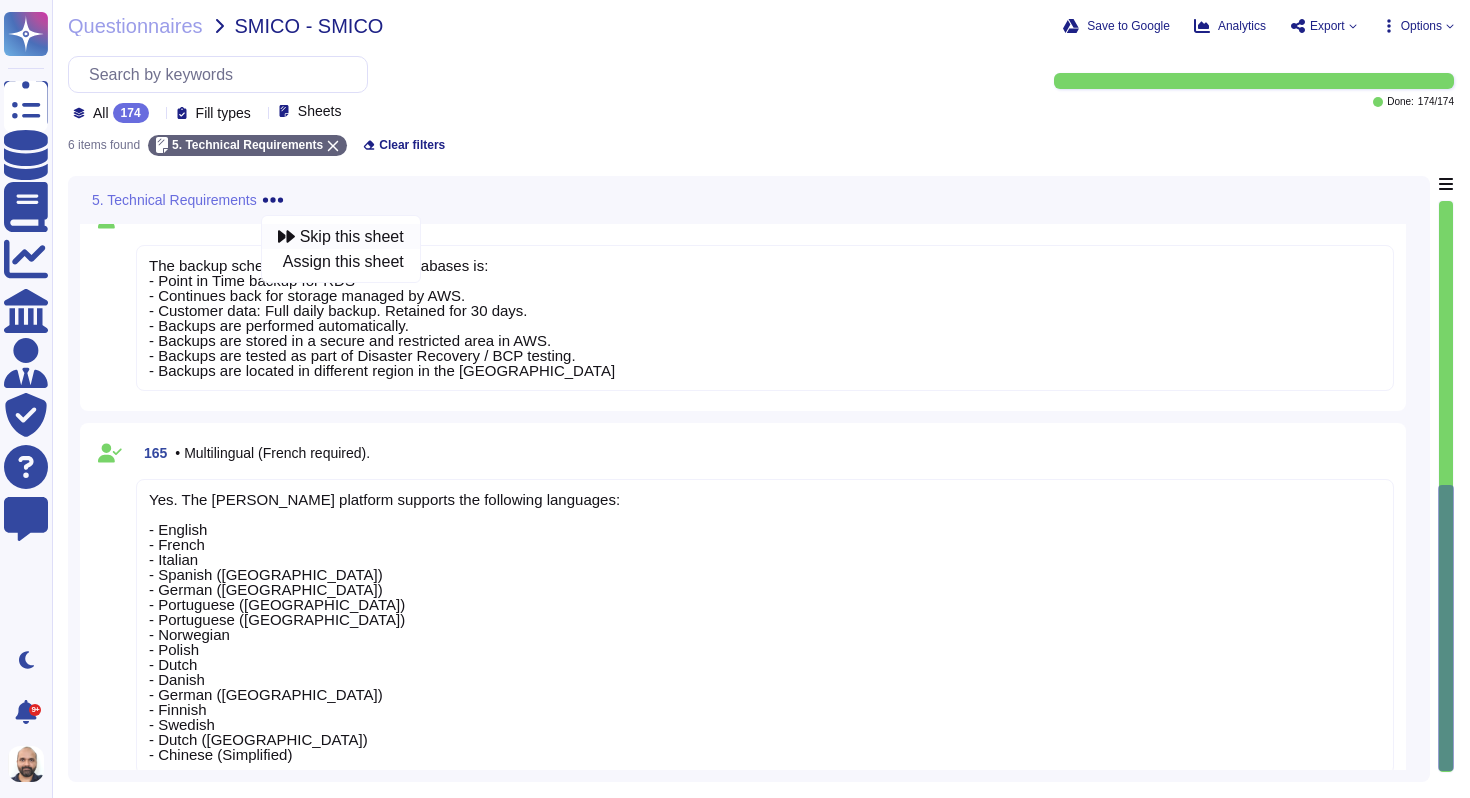 click on "Skip this sheet" at bounding box center (352, 237) 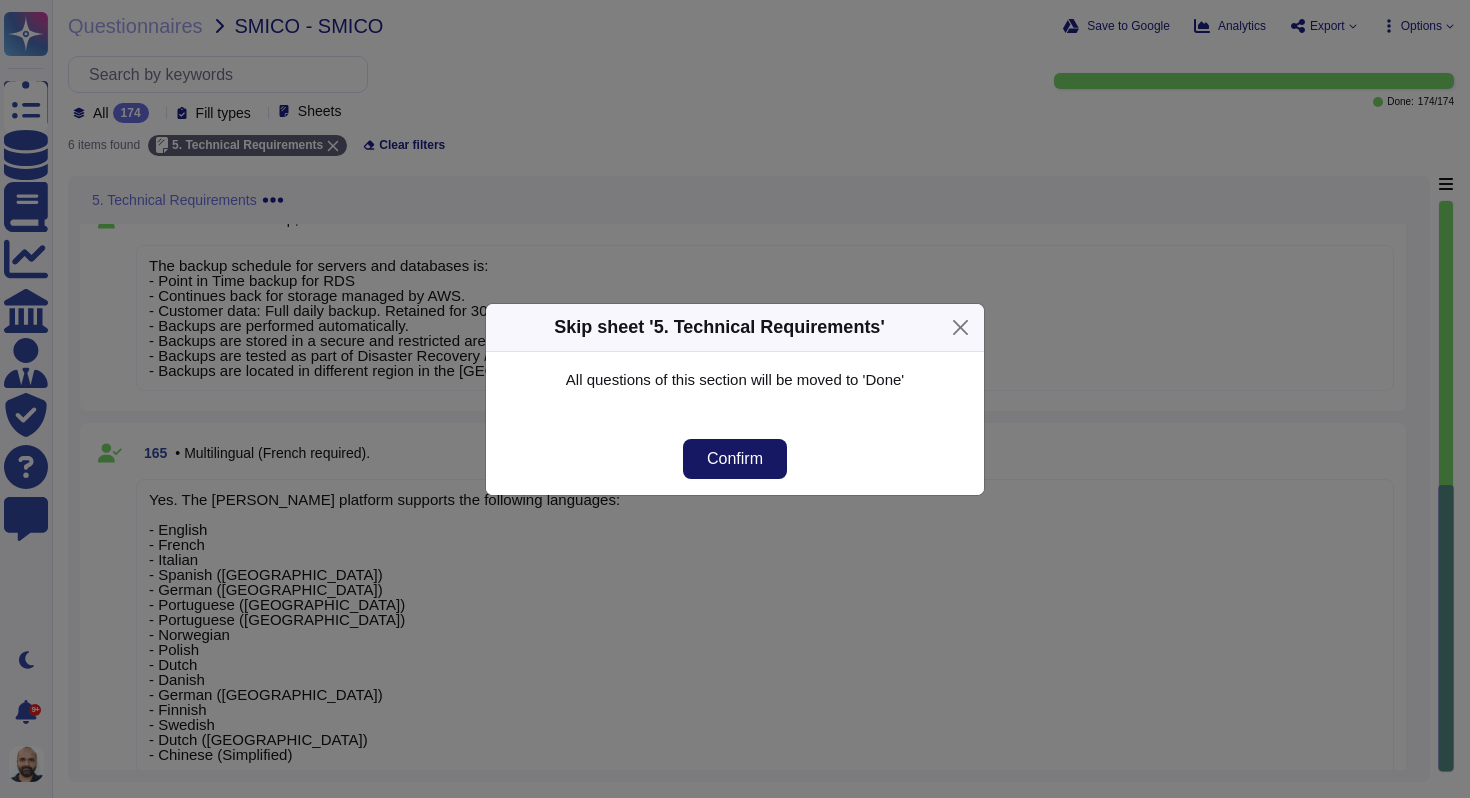 click on "Confirm" at bounding box center (735, 459) 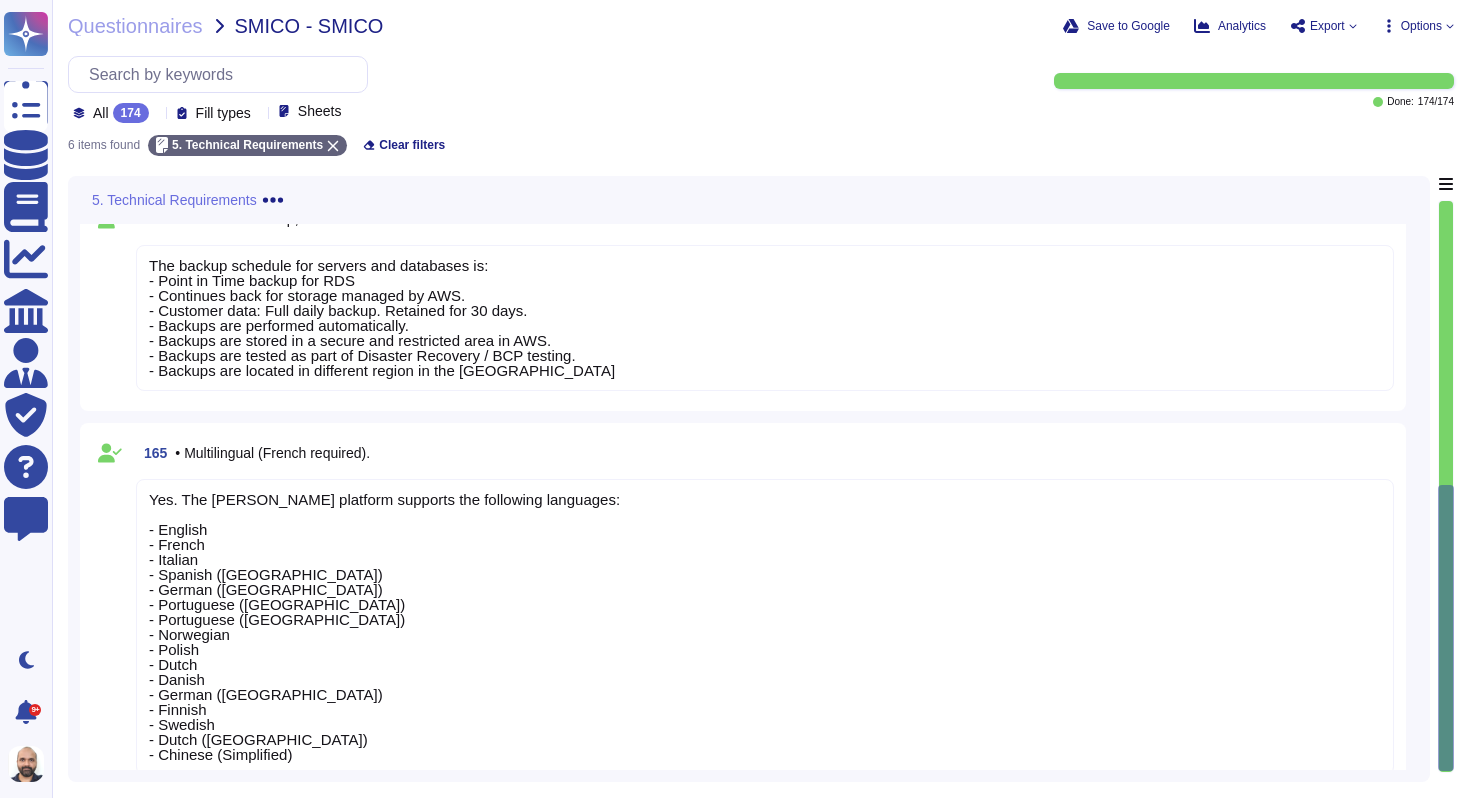 click 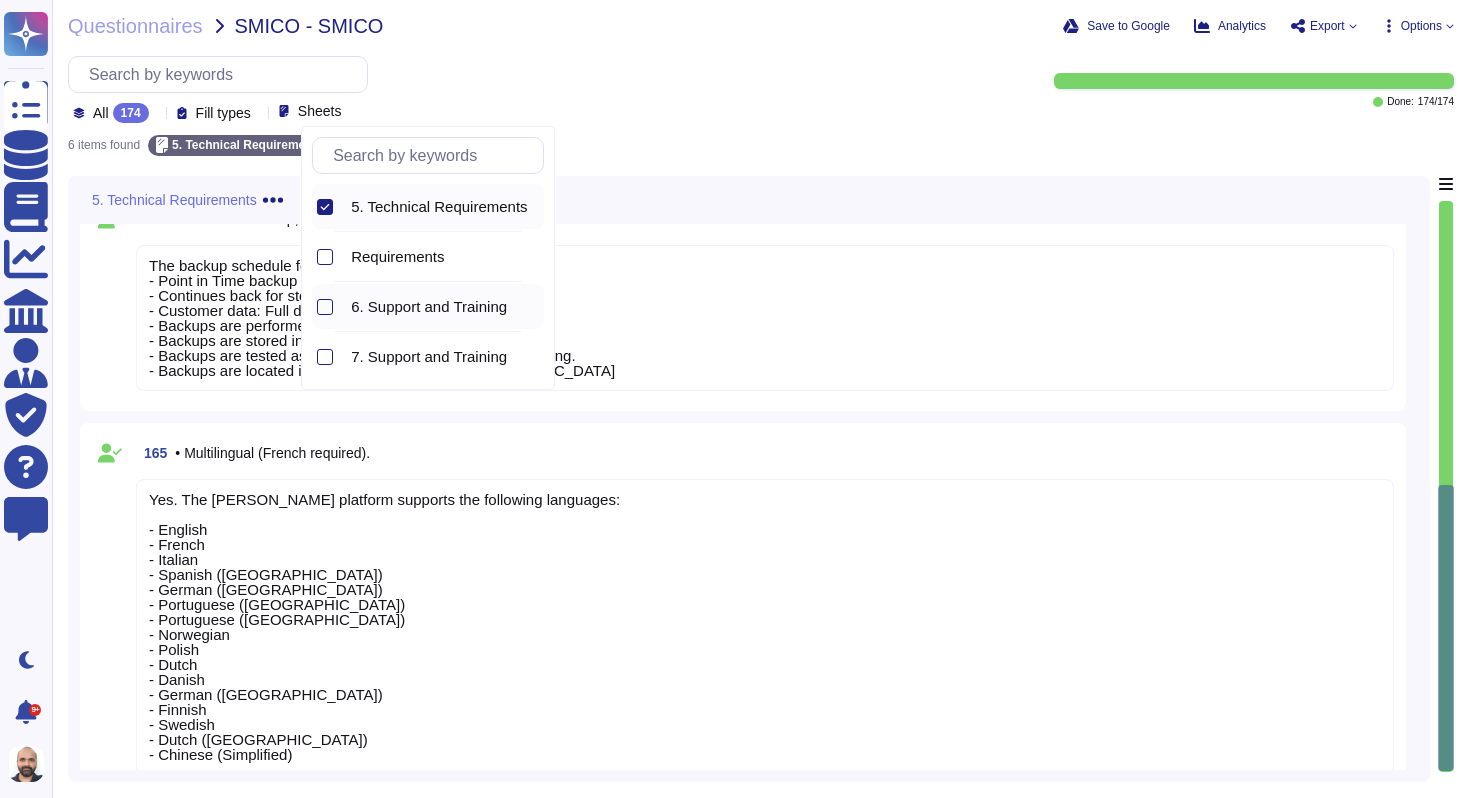 click on "6. Support and Training" at bounding box center [443, 306] 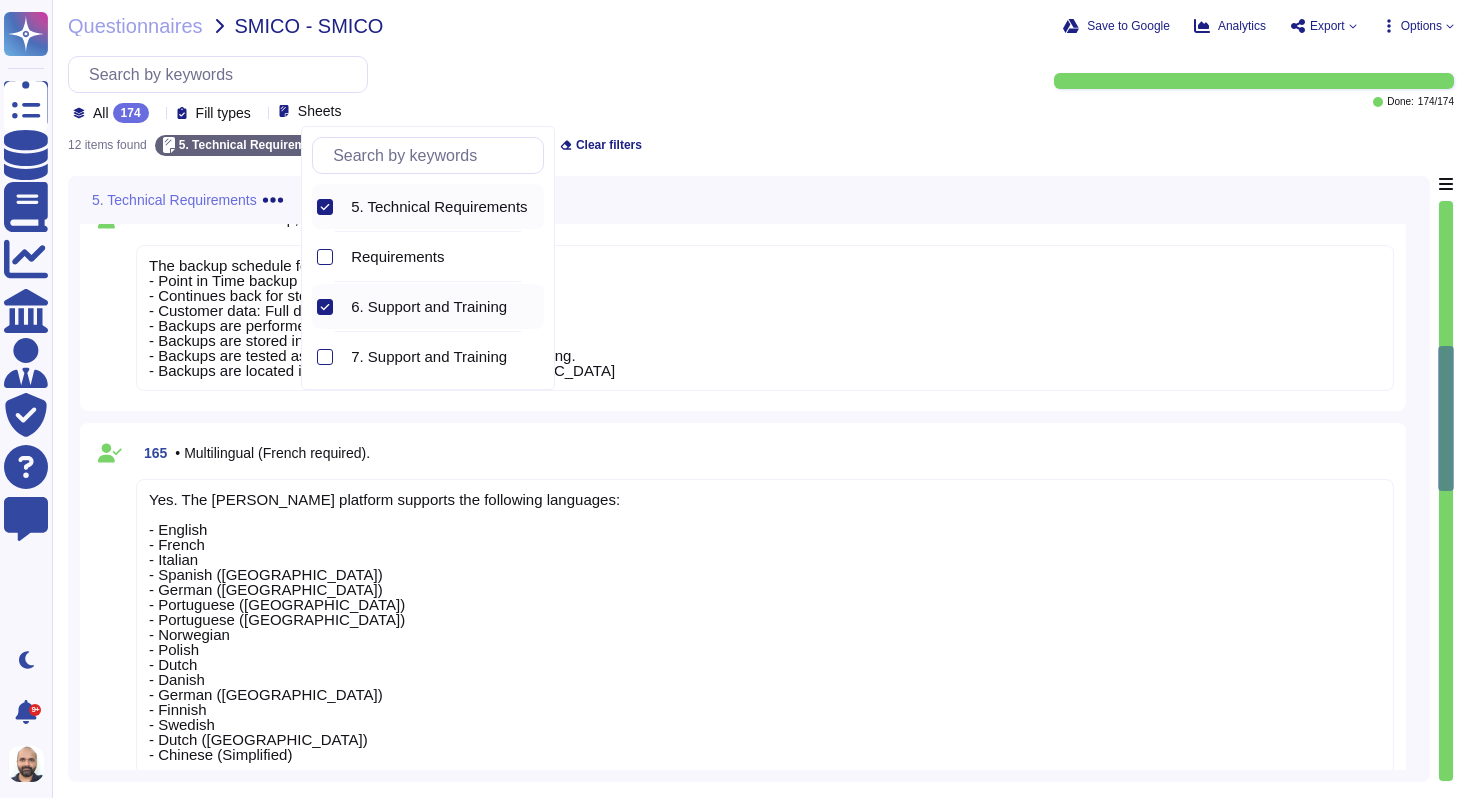 click on "5. Technical Requirements Skip this sheet Assign this sheet" at bounding box center (749, 200) 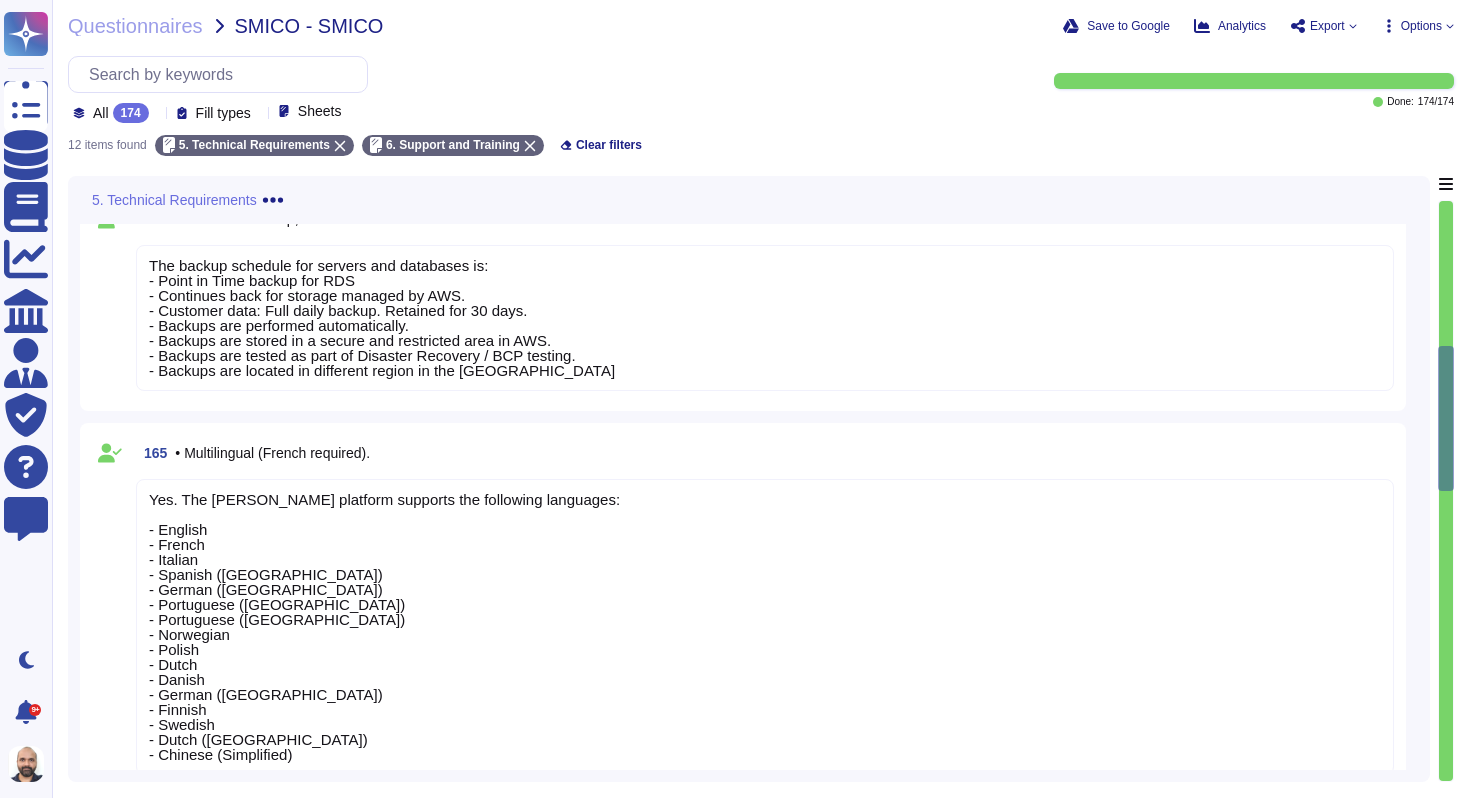 click 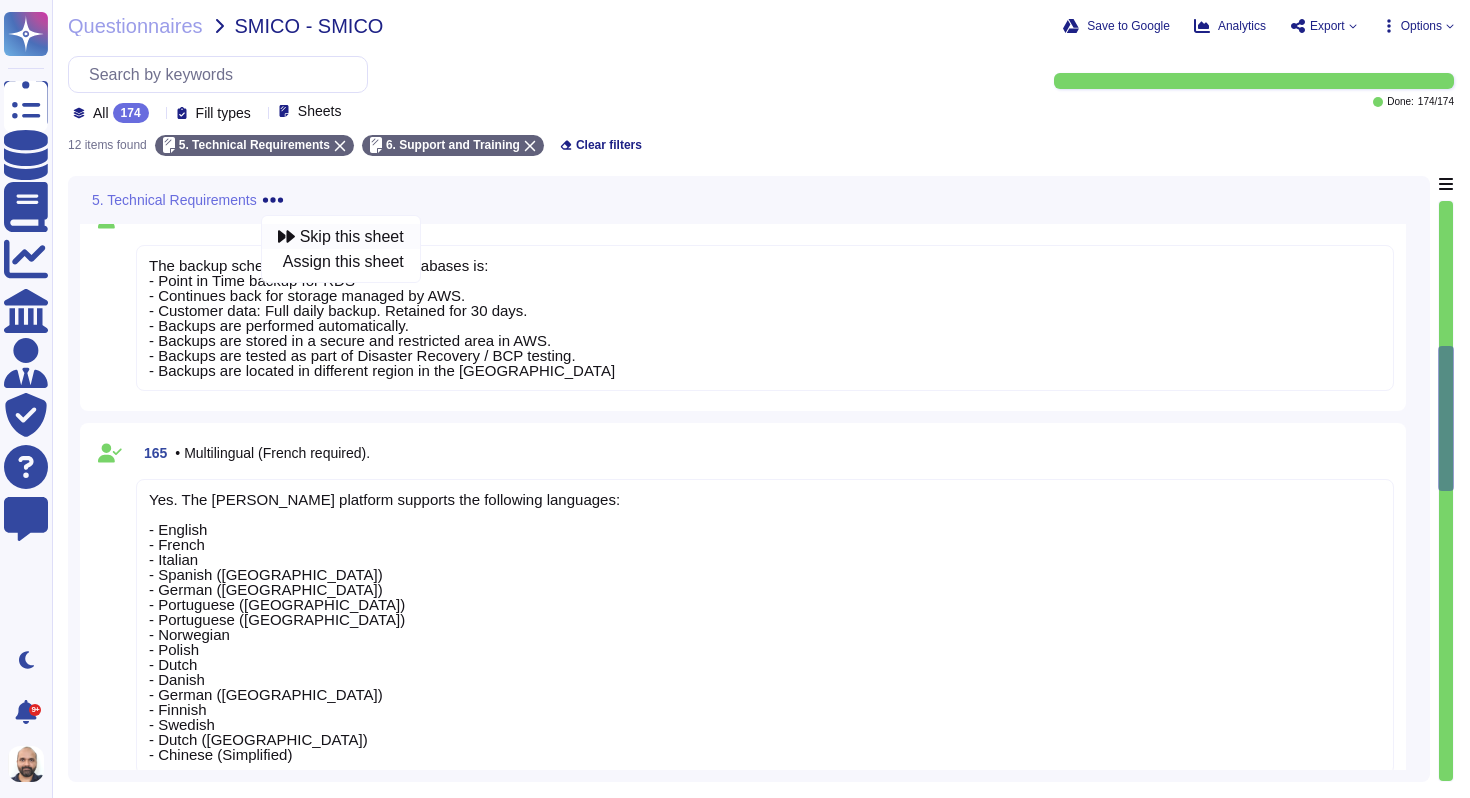 click on "Skip this sheet" at bounding box center (341, 236) 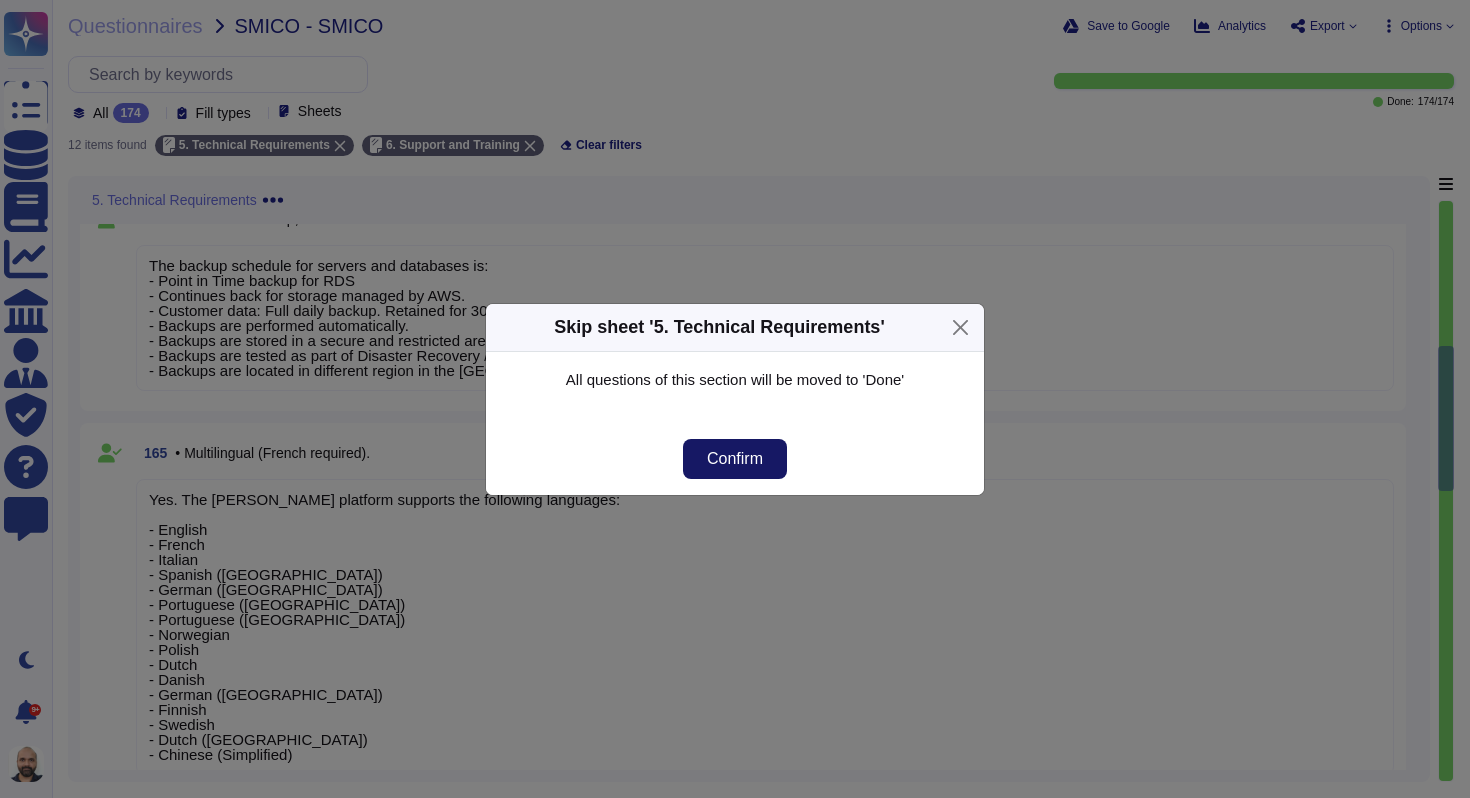 click on "Confirm" at bounding box center [735, 459] 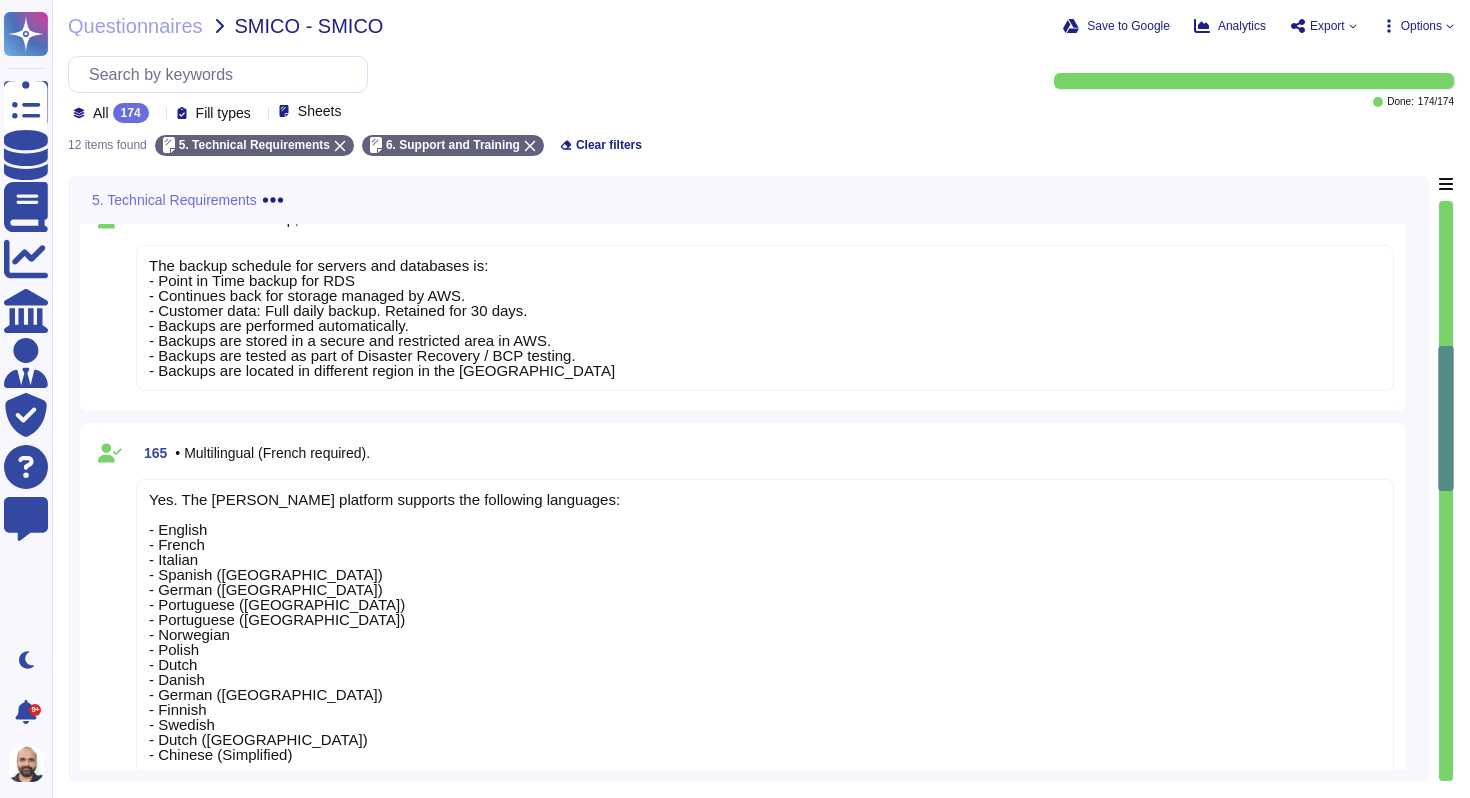 click on "Sheets" at bounding box center (320, 111) 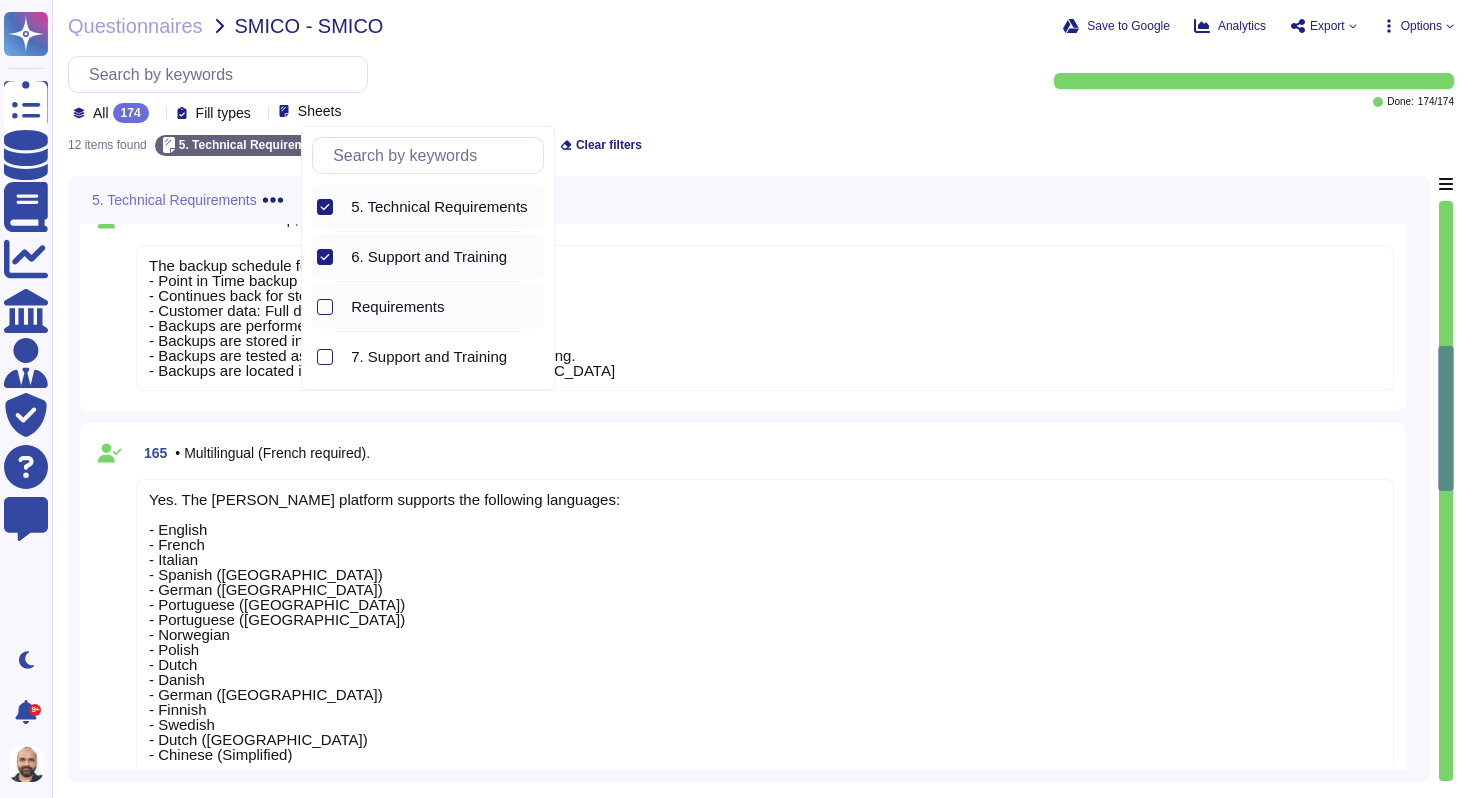 click on "Requirements" at bounding box center (397, 307) 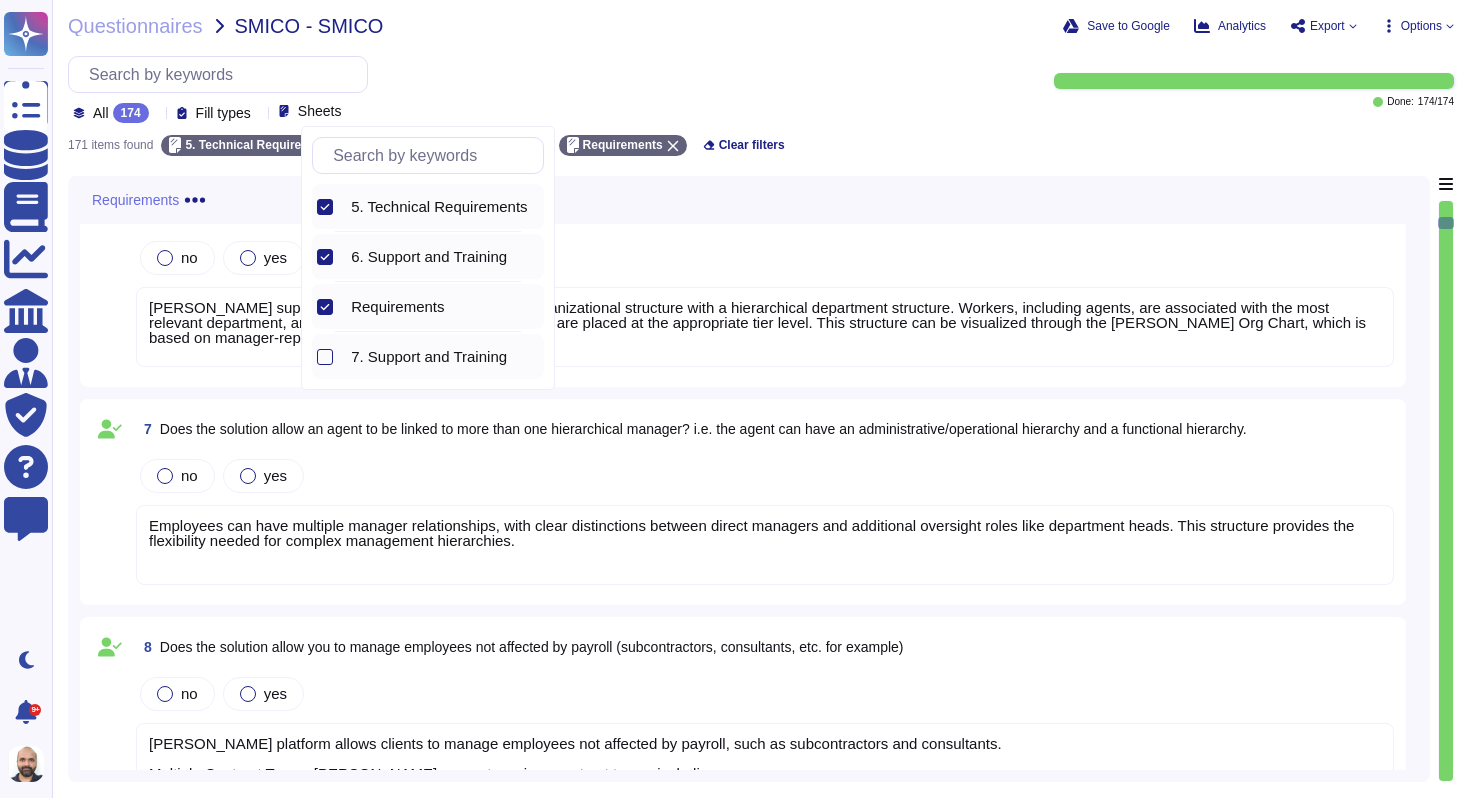 click on "7. Support and Training" at bounding box center (429, 357) 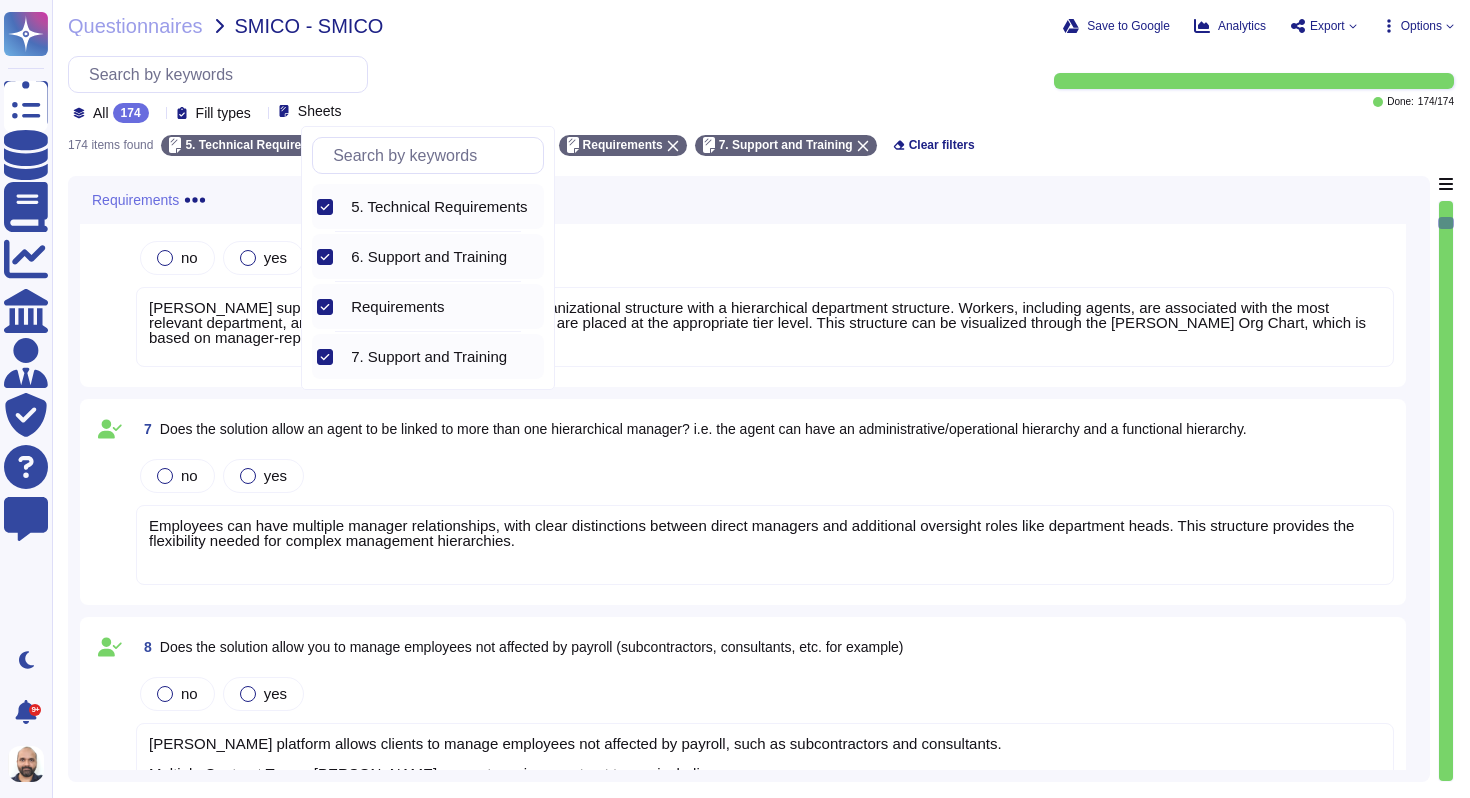 click on "Questionnaires SMICO - SMICO Save to Google Analytics Export Options All 174 Fill types Sheets Done: 174 / 174 174   items found 5. Technical Requirements 6. Support and Training Requirements 7. Support and Training Clear filters Requirements Skip this sheet Assign this sheet 4 Does the solution allow you to define the organizational structure of the Institution (General Management, Directorates, Departments, Agencies, etc.)? no yes [PERSON_NAME] supports configuring various levels of organizational structure, including General Management, Directorates, Departments, and Agencies. It allows for a hierarchical department structure that can be customized to fit specific organizational needs, and workers are associated with the most relevant department. The organizational structure can be visualized through the [PERSON_NAME] Org Chart, which clearly defines management authorities and reporting hierarchy. 5 Does the solution allow each agent to be linked to an entity? no yes 6 no yes 7 no yes 8 no yes 9 no yes Requirements" at bounding box center [761, 399] 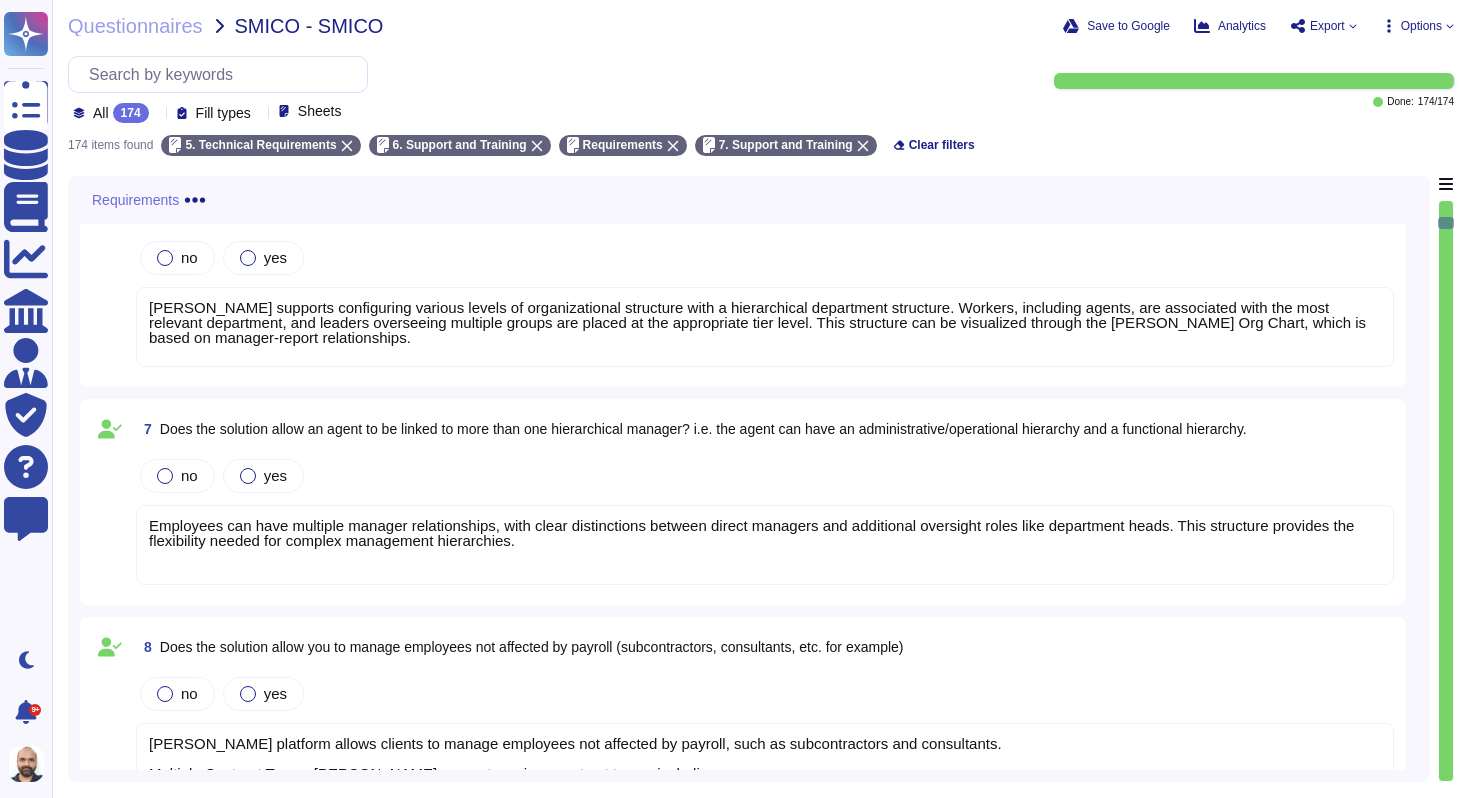click 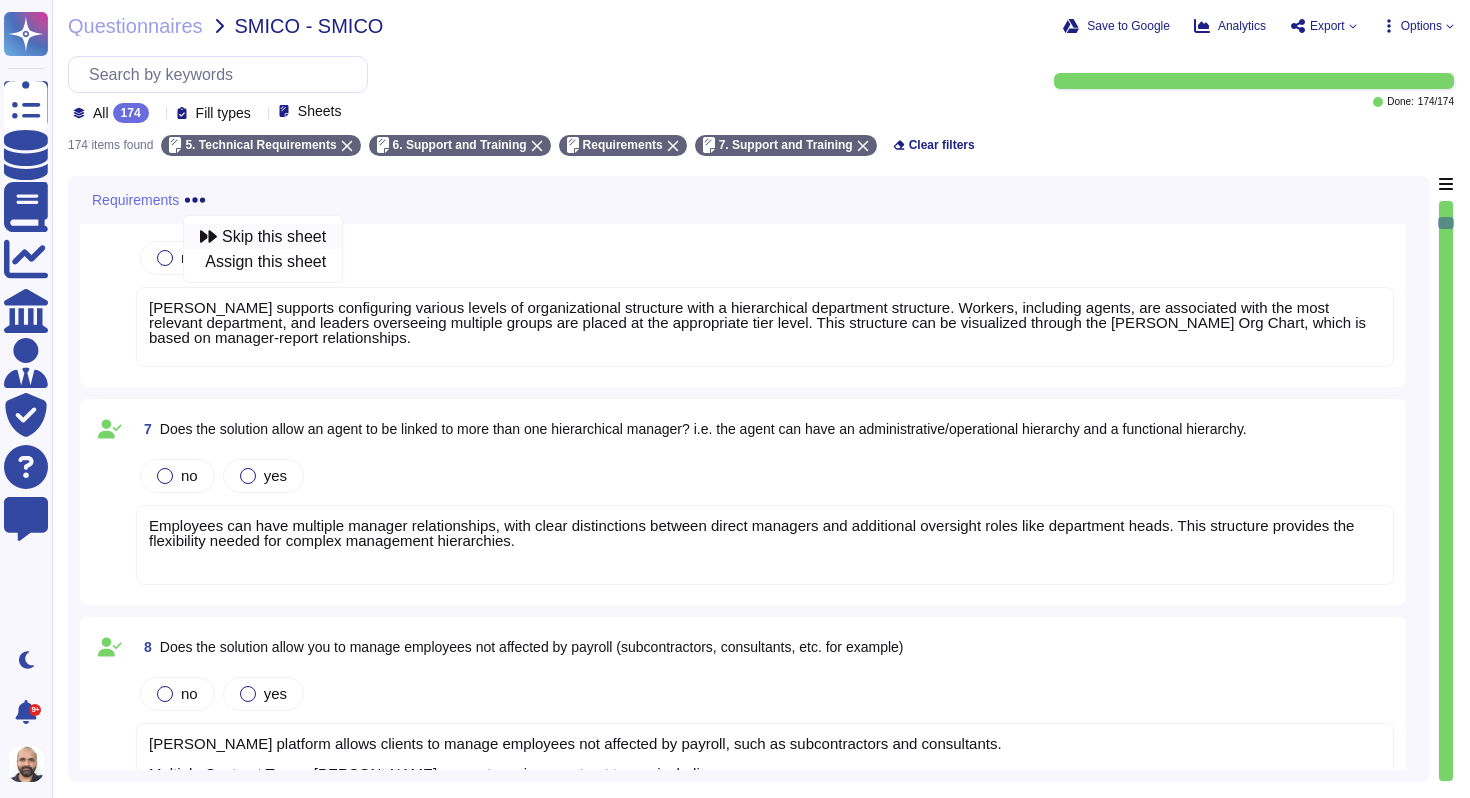 click on "Skip this sheet" at bounding box center (274, 237) 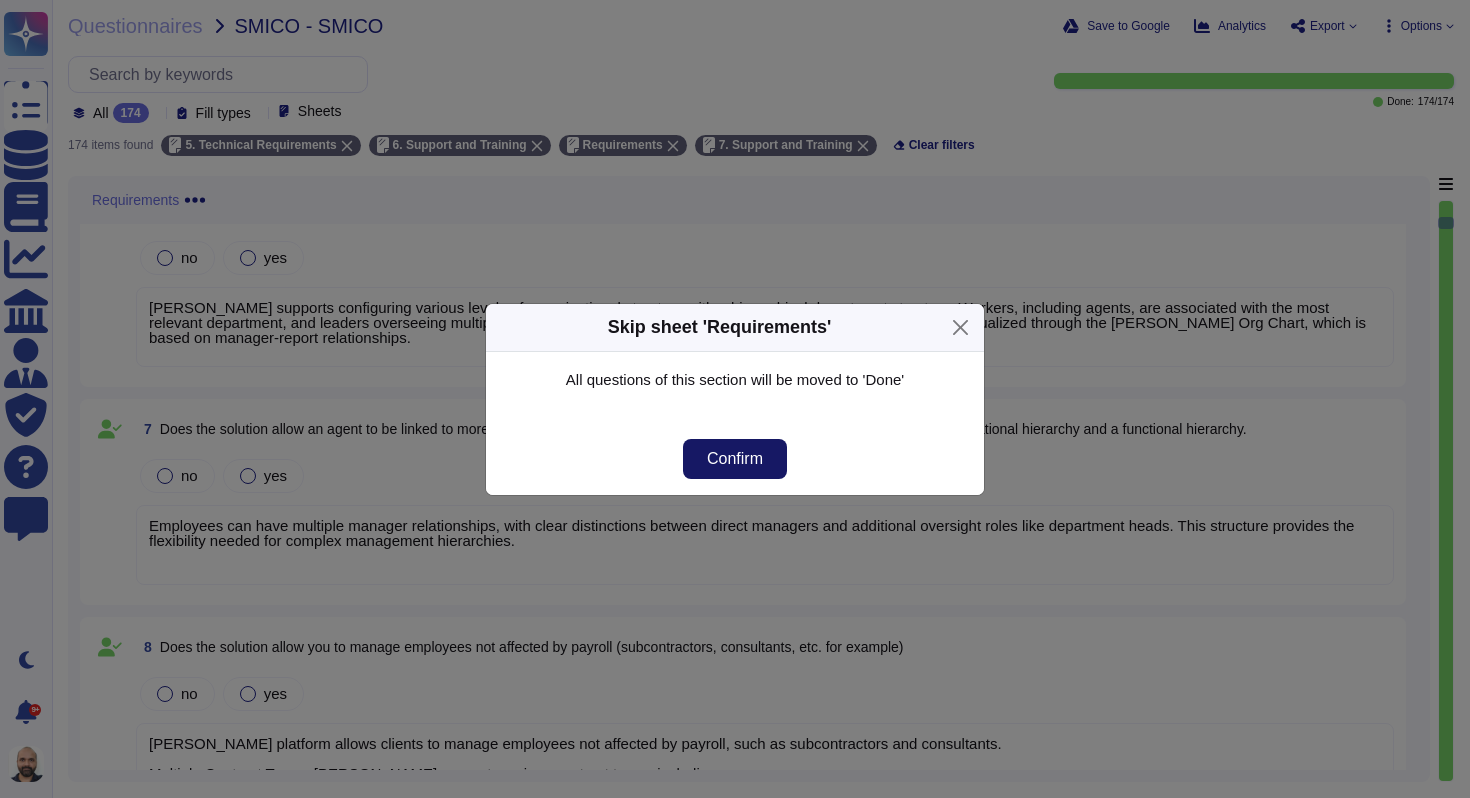 click on "Confirm" at bounding box center [735, 459] 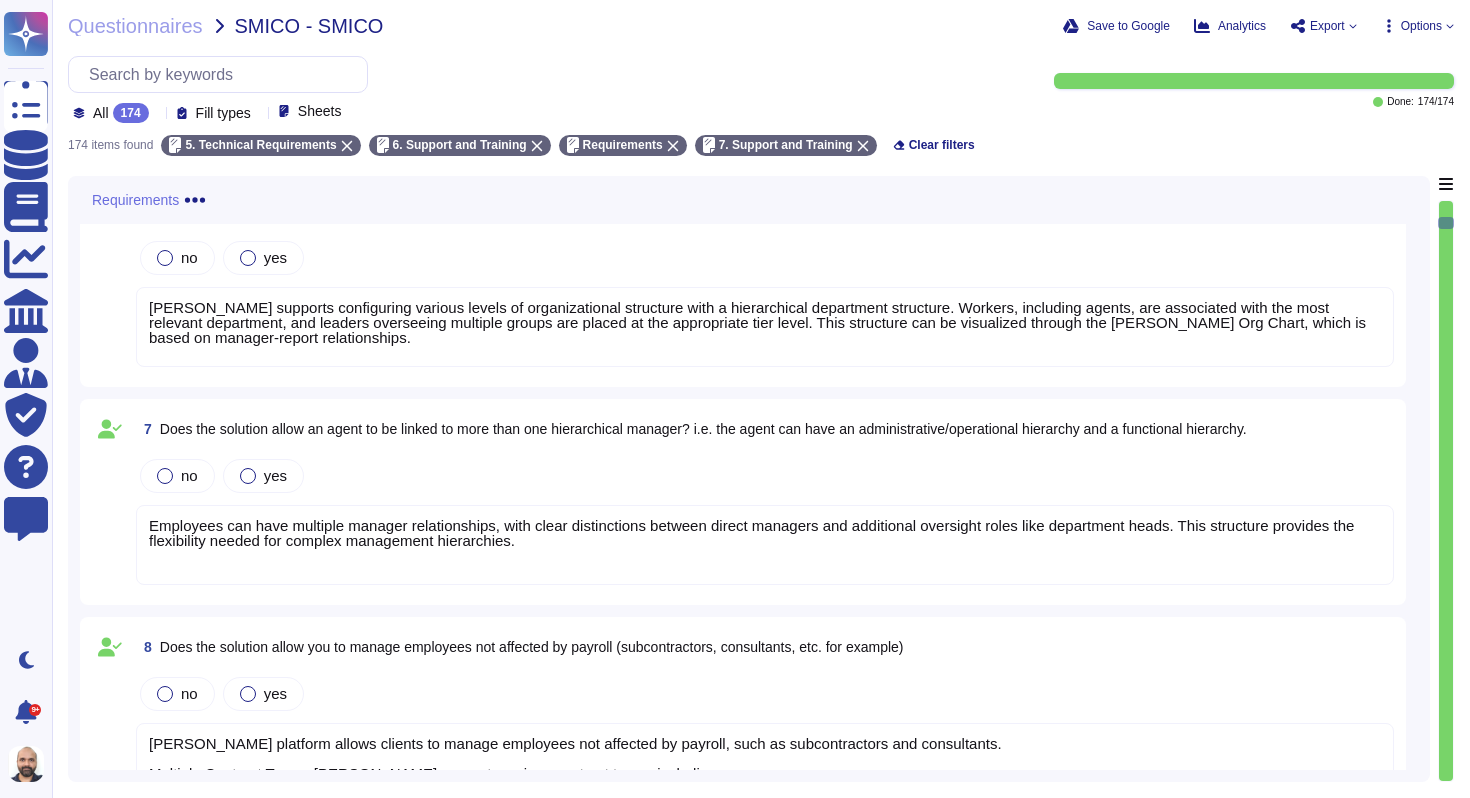 click 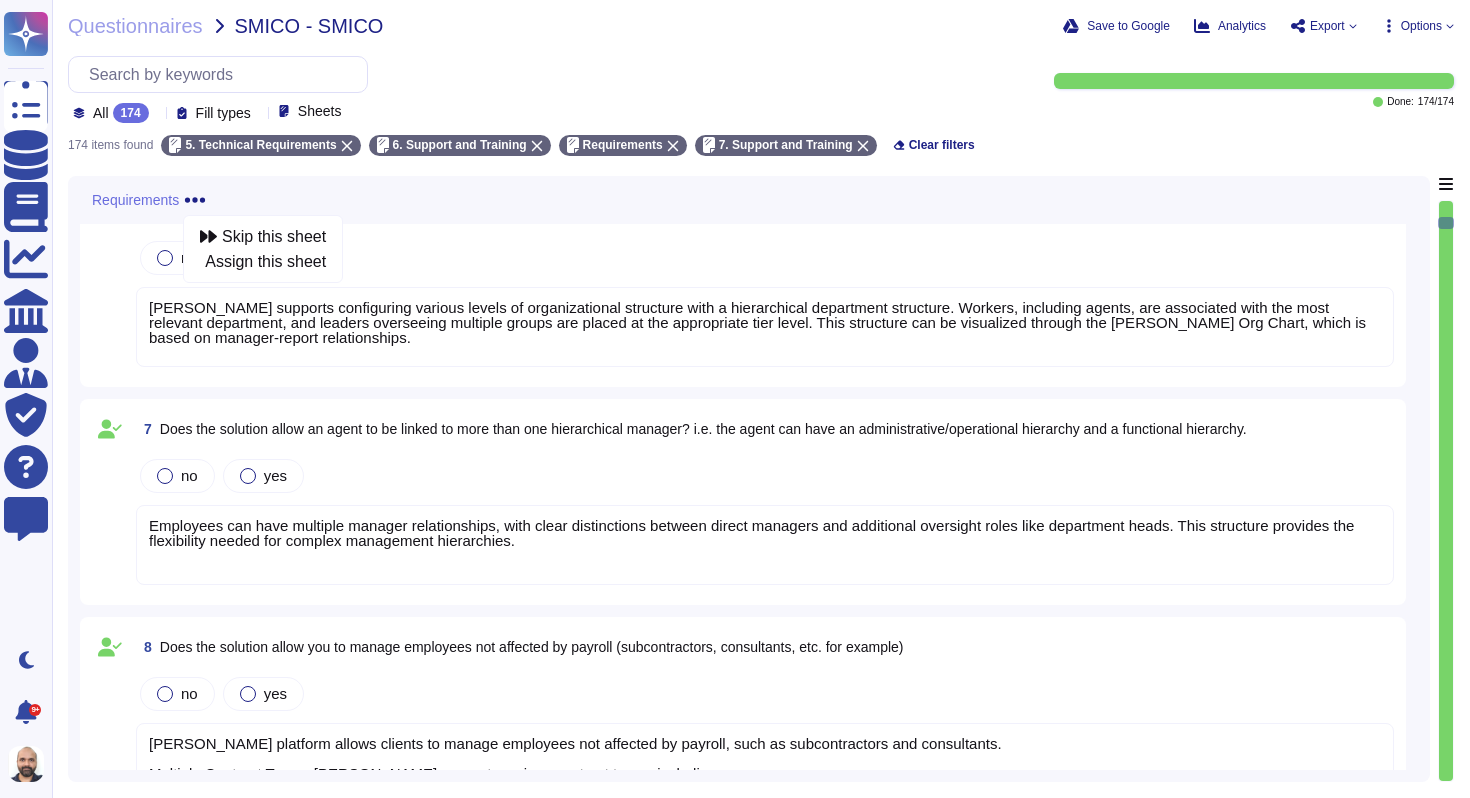 click on "no yes" at bounding box center [765, 258] 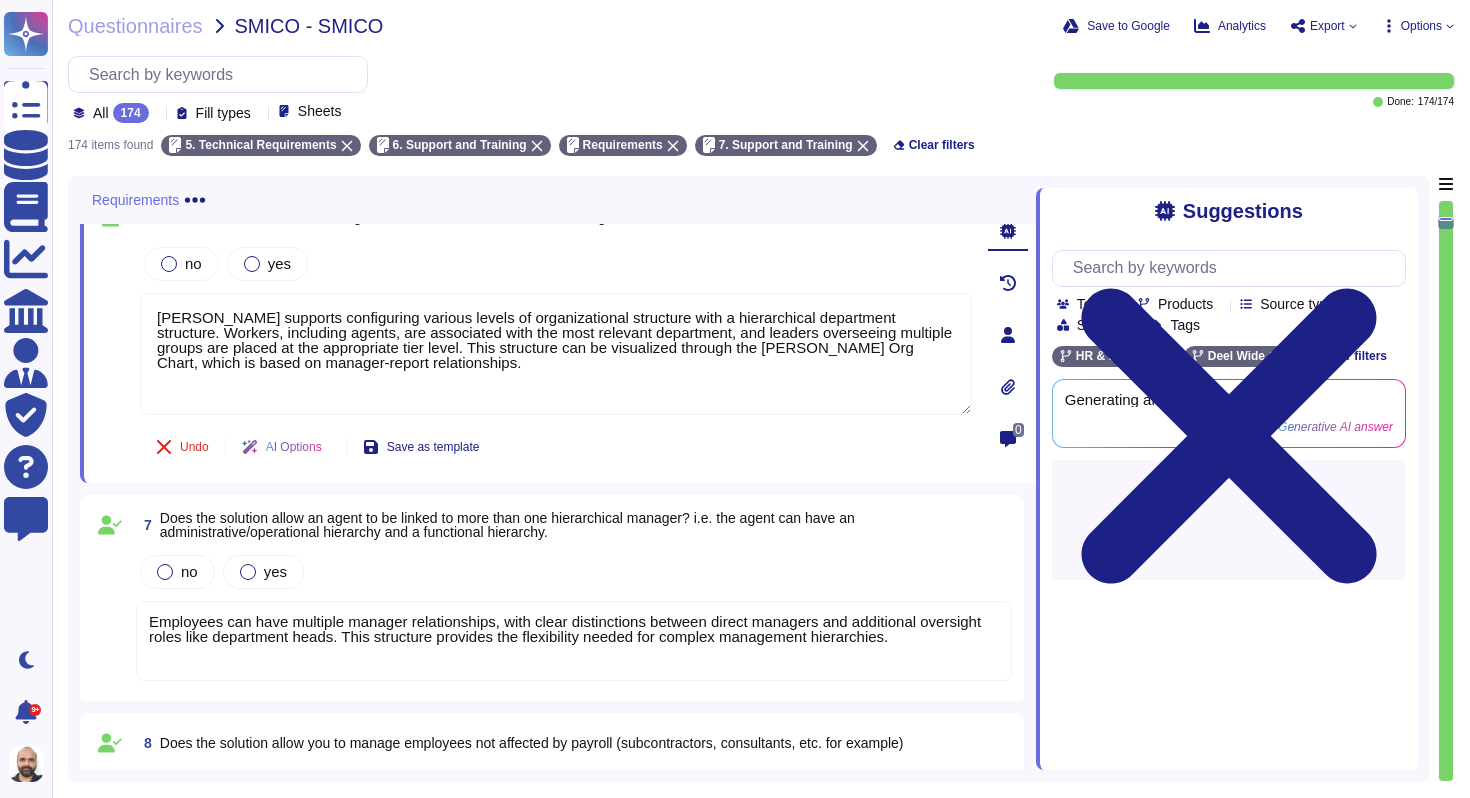 type on "[PERSON_NAME] supports configuring various levels of organizational structure with a hierarchical department structure. Workers, including agents, are associated with the most relevant department, and leaders overseeing multiple groups are placed at the appropriate tier level. This structure can be visualized through the [PERSON_NAME] Org Chart, which is based on manager-report relationships." 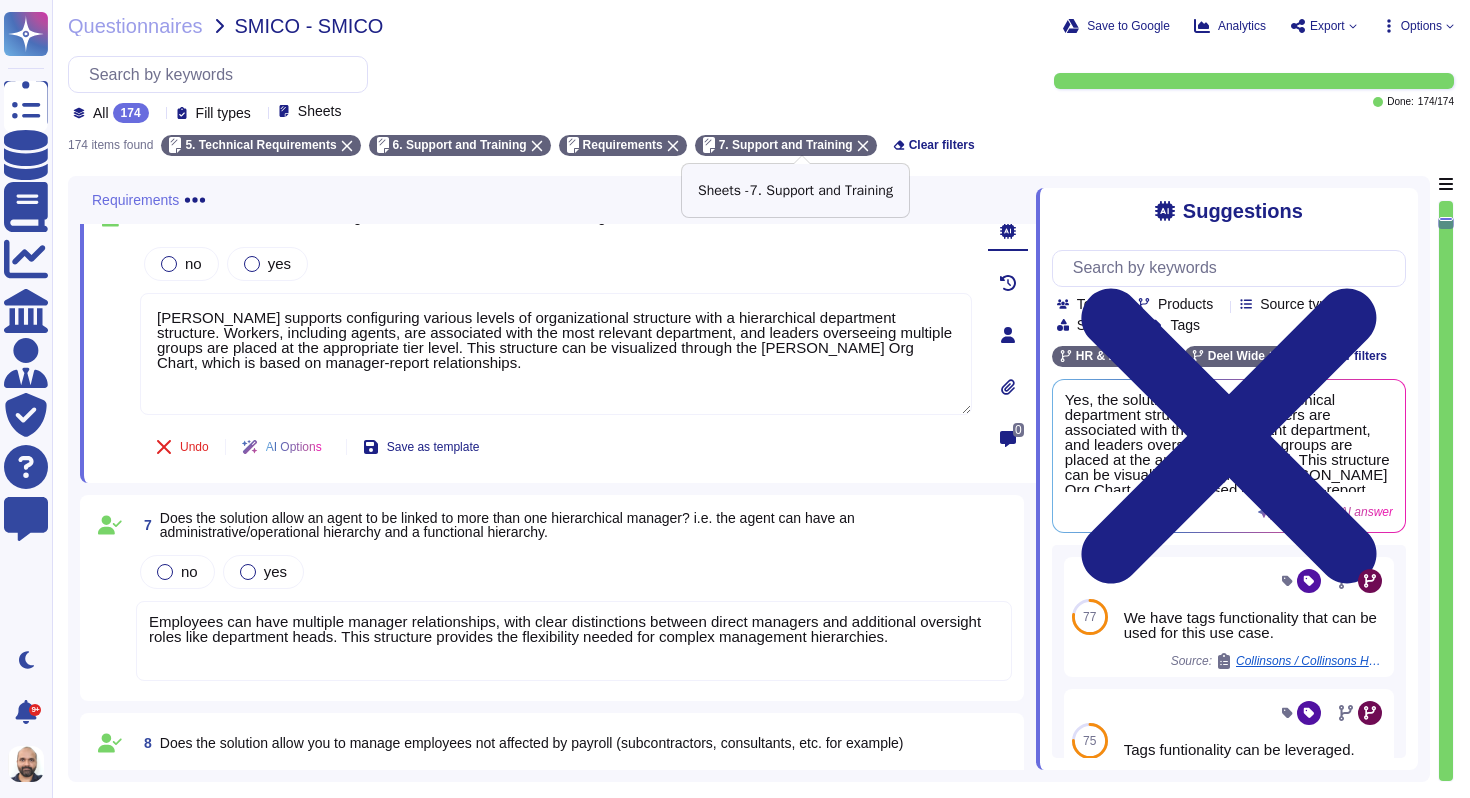 click on "7. Support and Training" at bounding box center [786, 145] 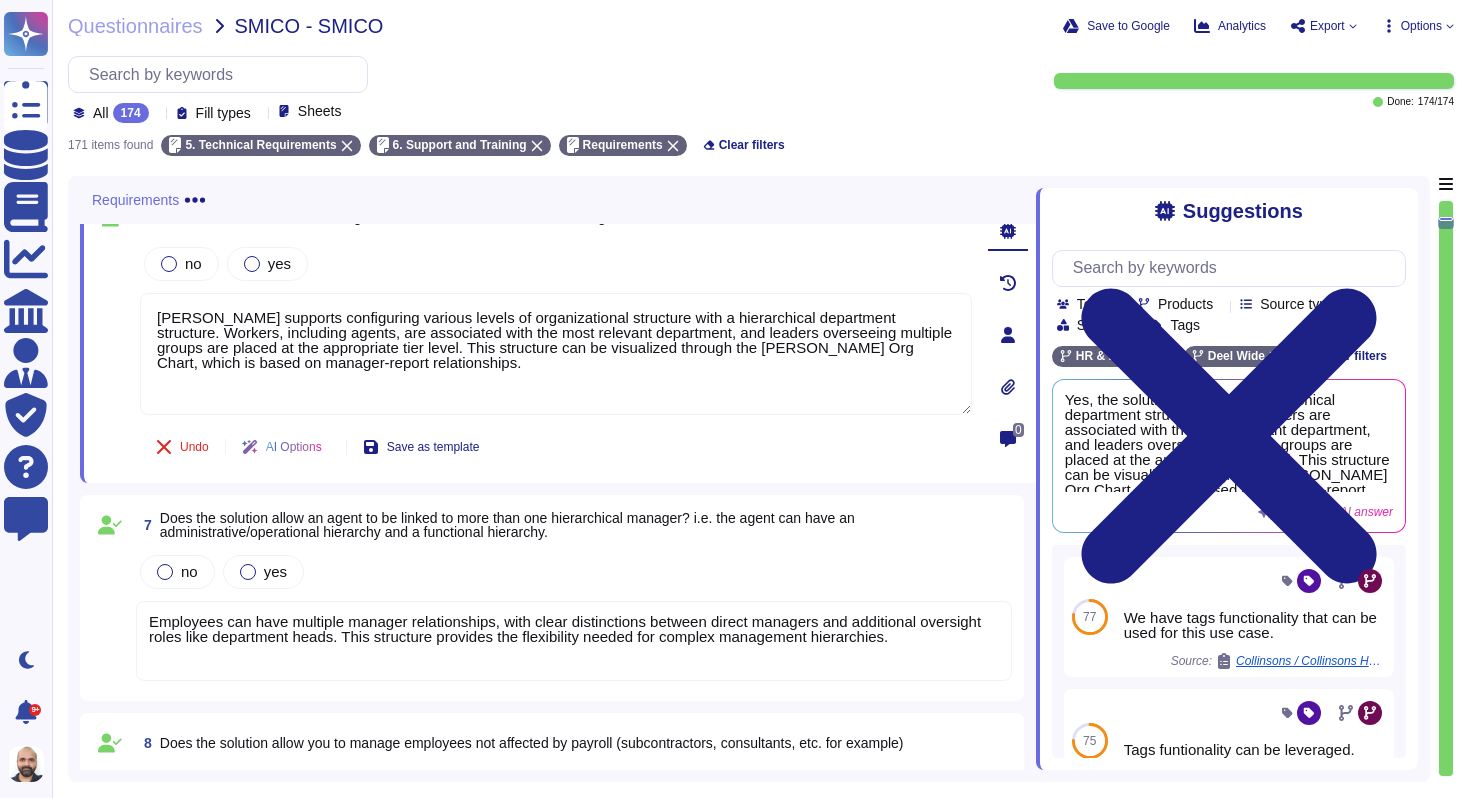 click 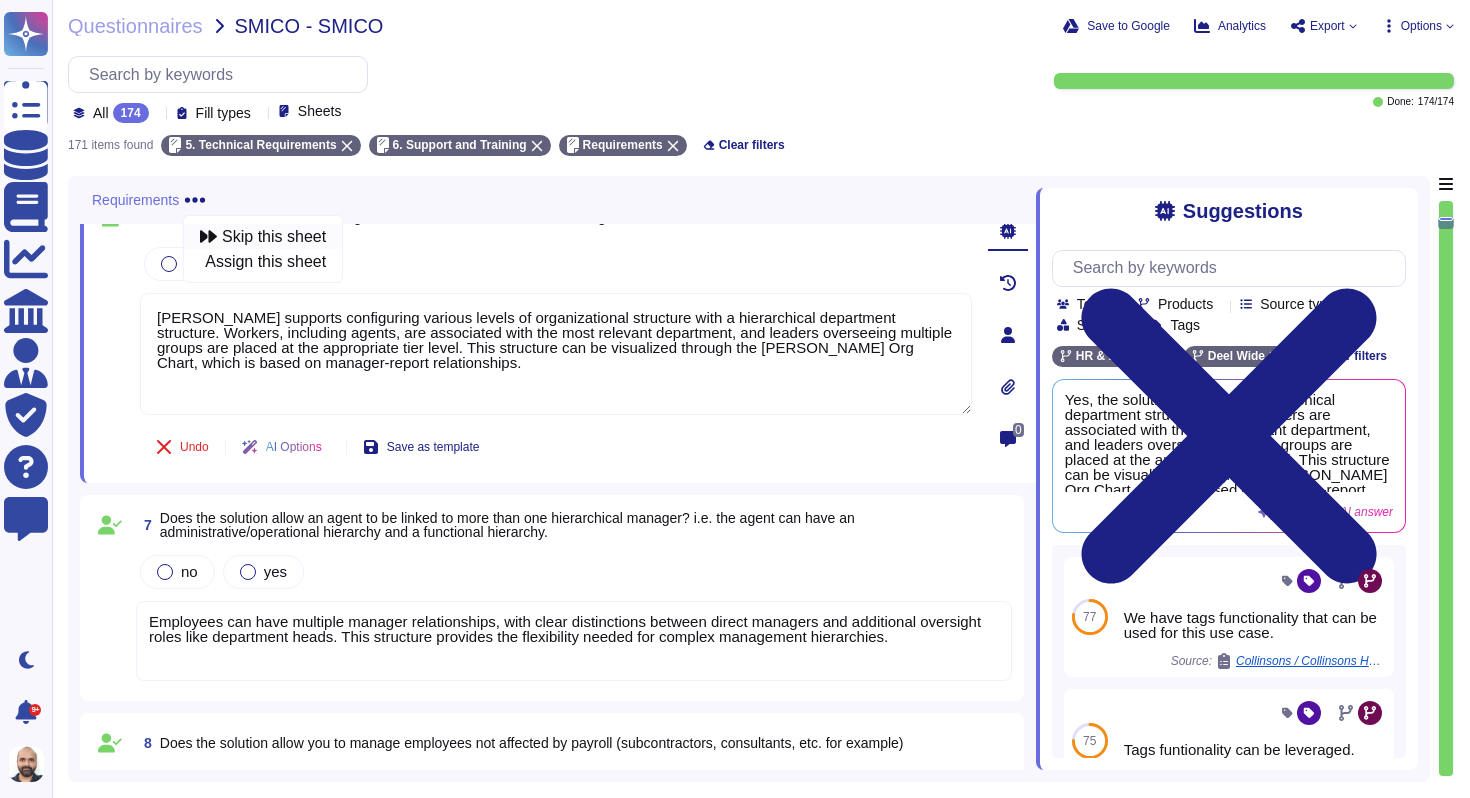 click on "Skip this sheet" at bounding box center (274, 237) 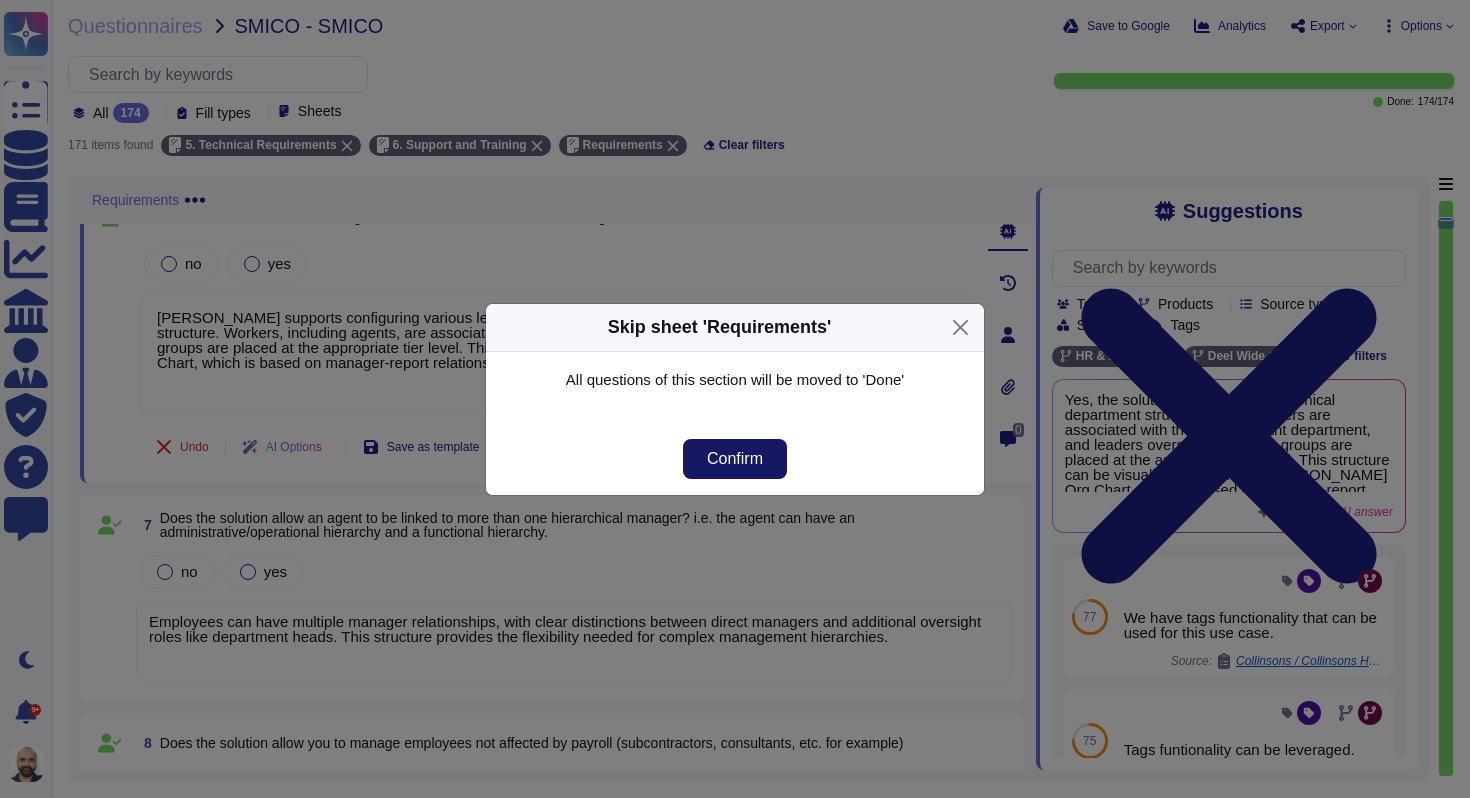 click on "Confirm" at bounding box center [735, 459] 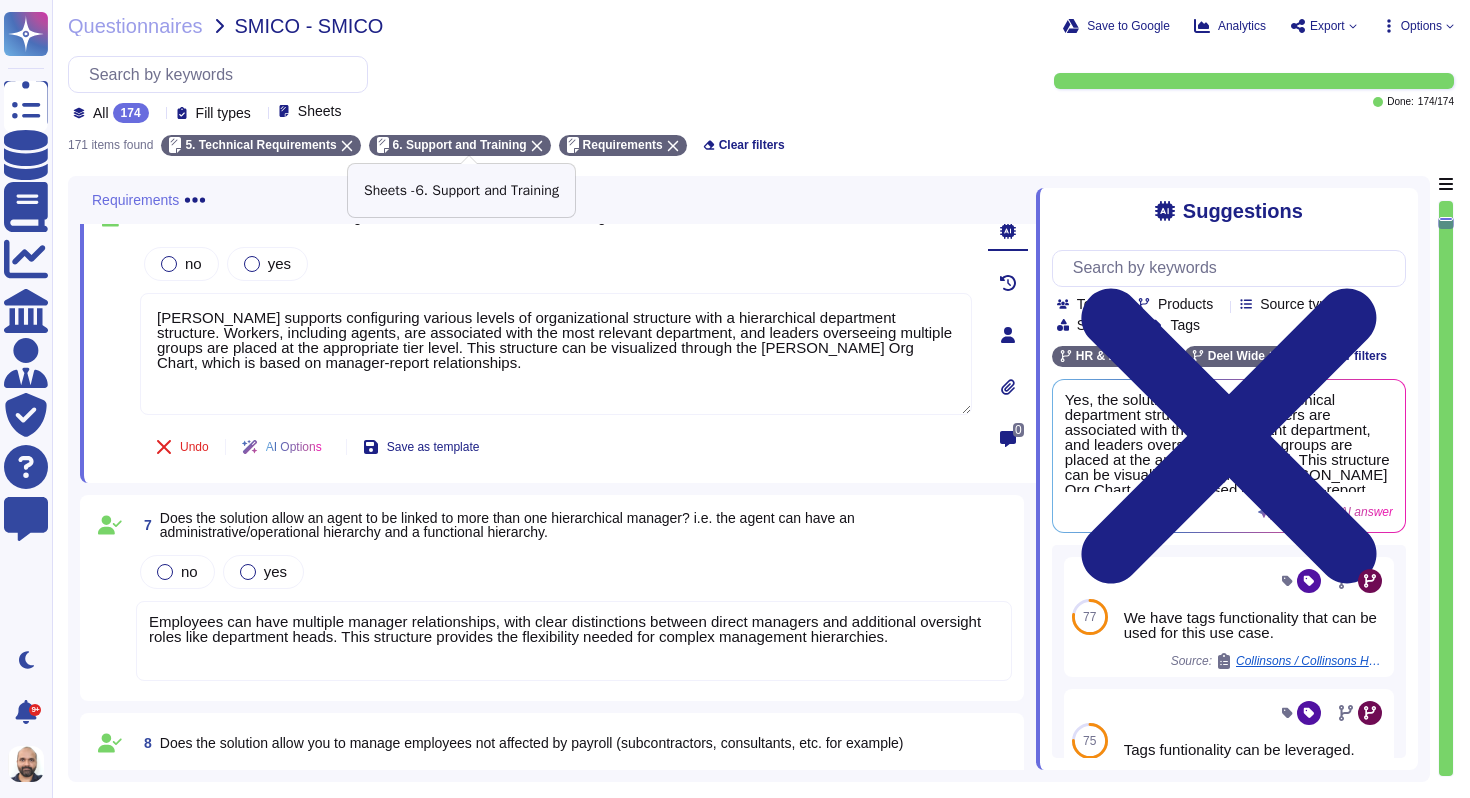 click on "6. Support and Training" at bounding box center (460, 145) 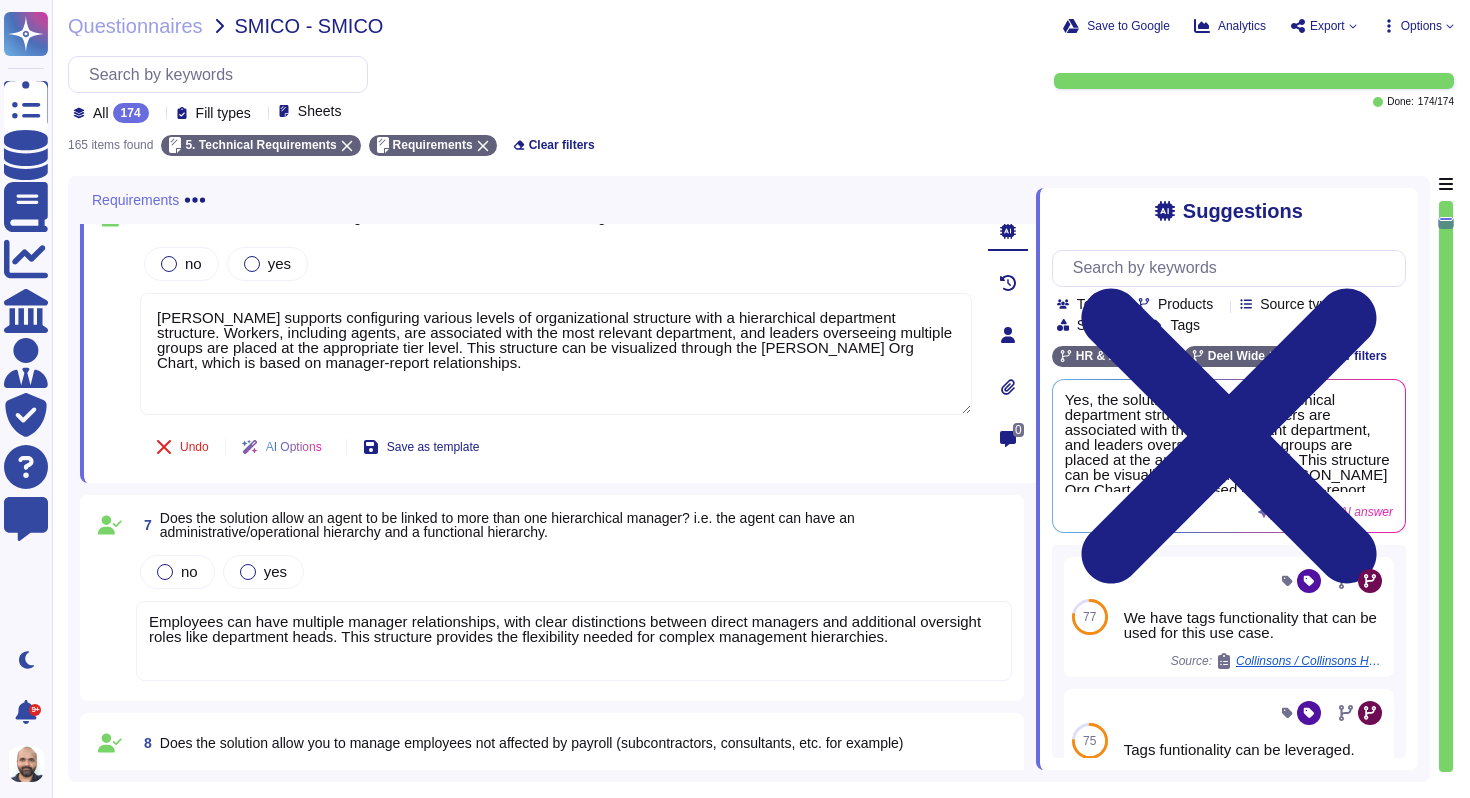 click 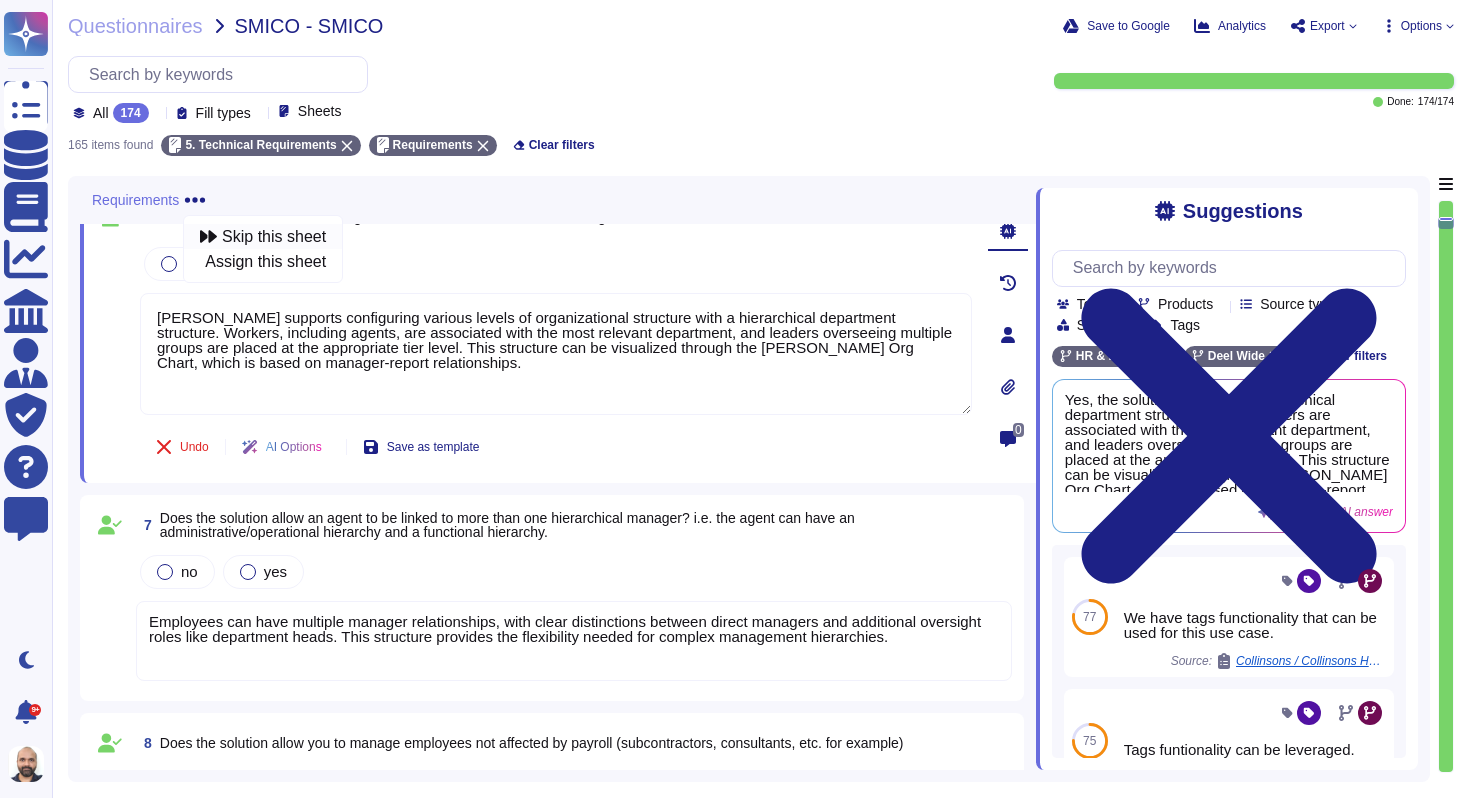 click on "Skip this sheet" at bounding box center [274, 237] 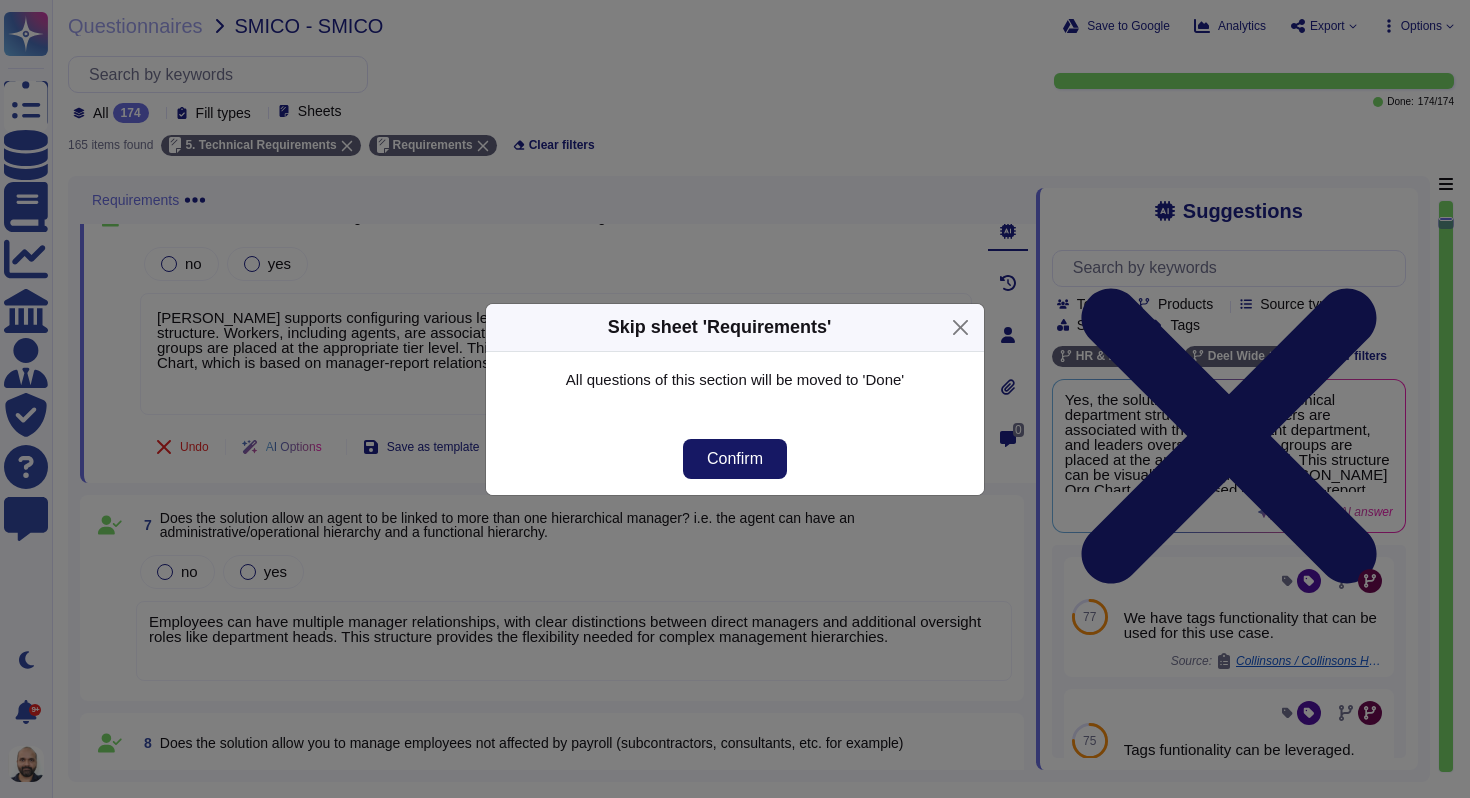 click on "Confirm" at bounding box center (735, 459) 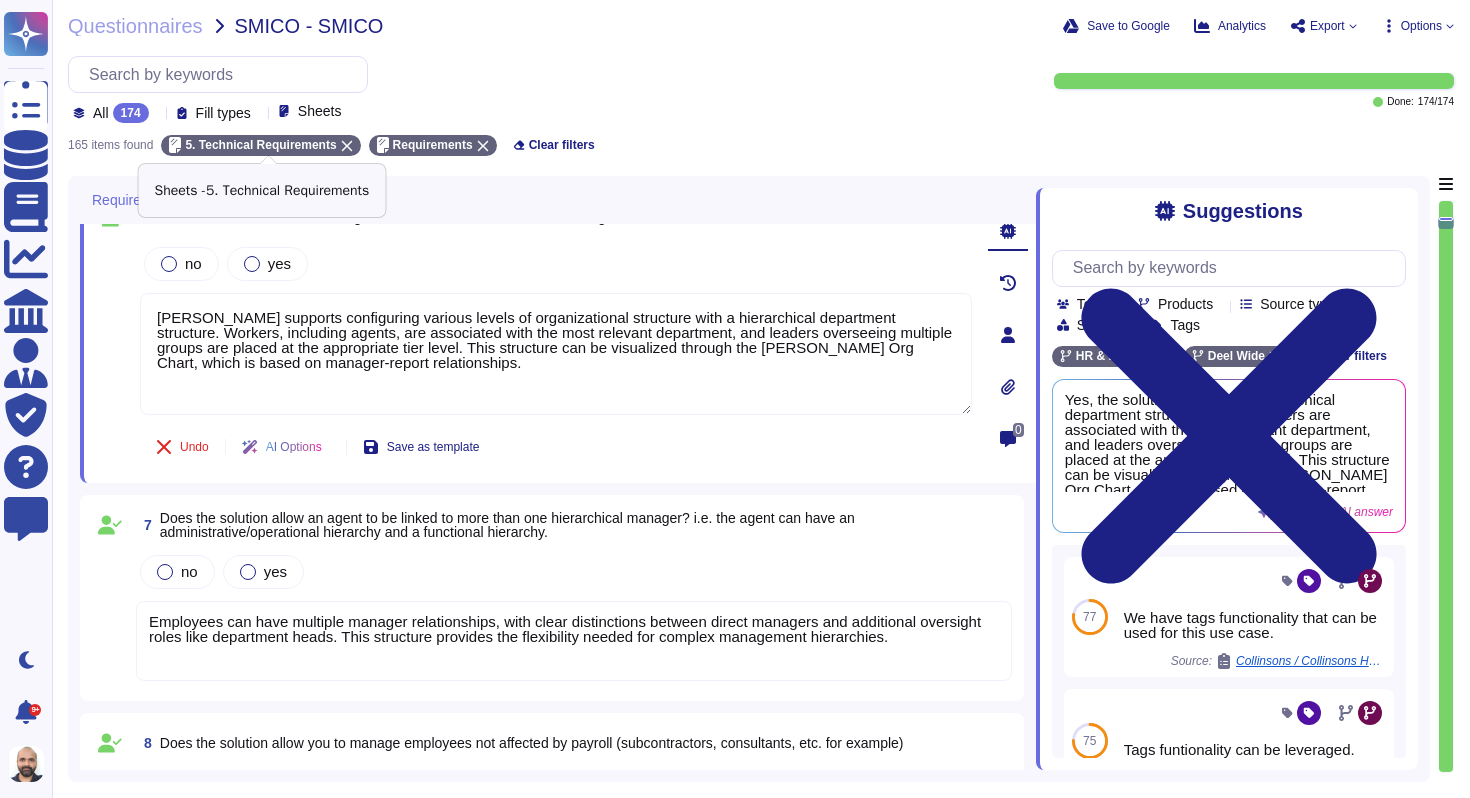 click on "5. Technical Requirements" at bounding box center (260, 145) 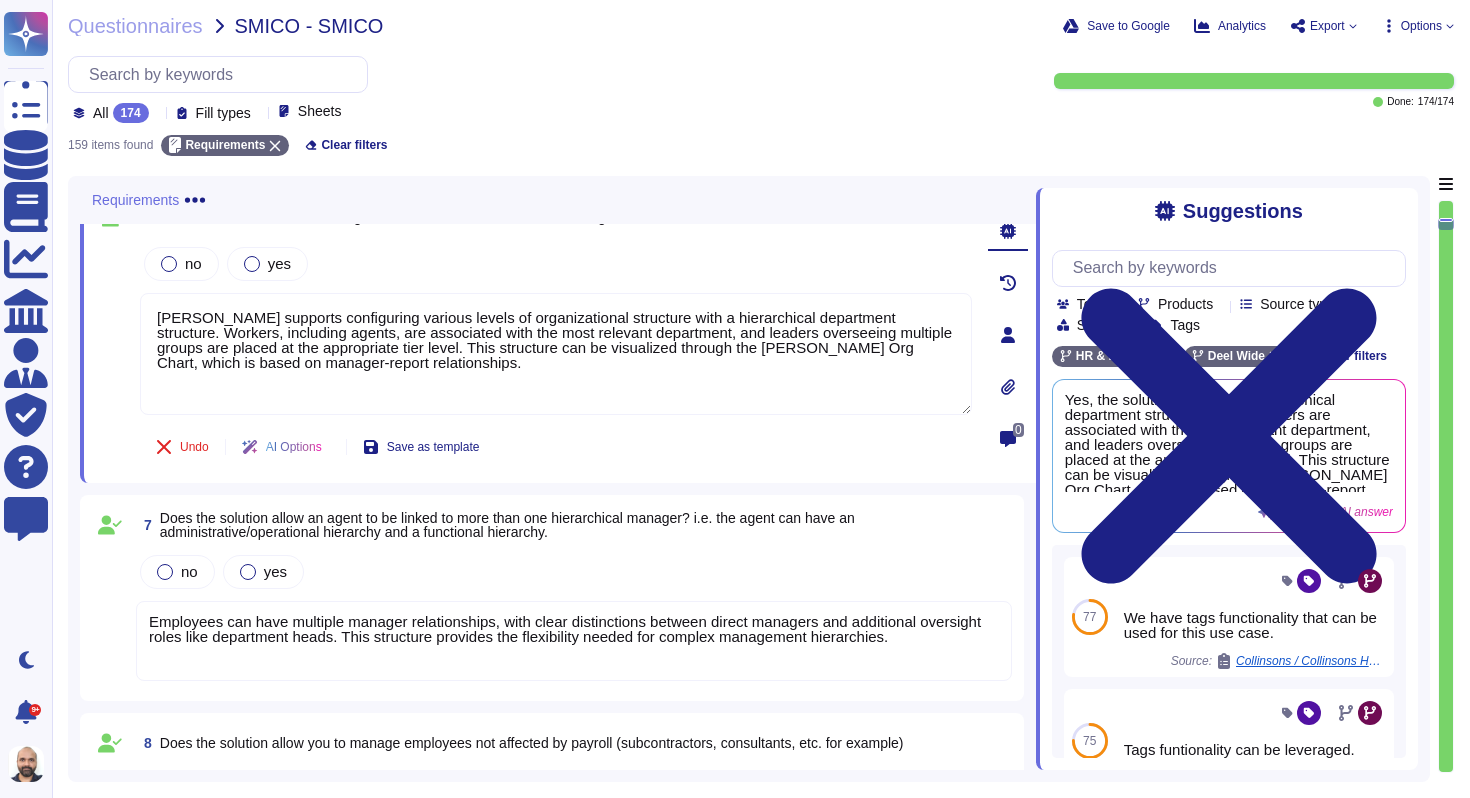 click at bounding box center (195, 198) 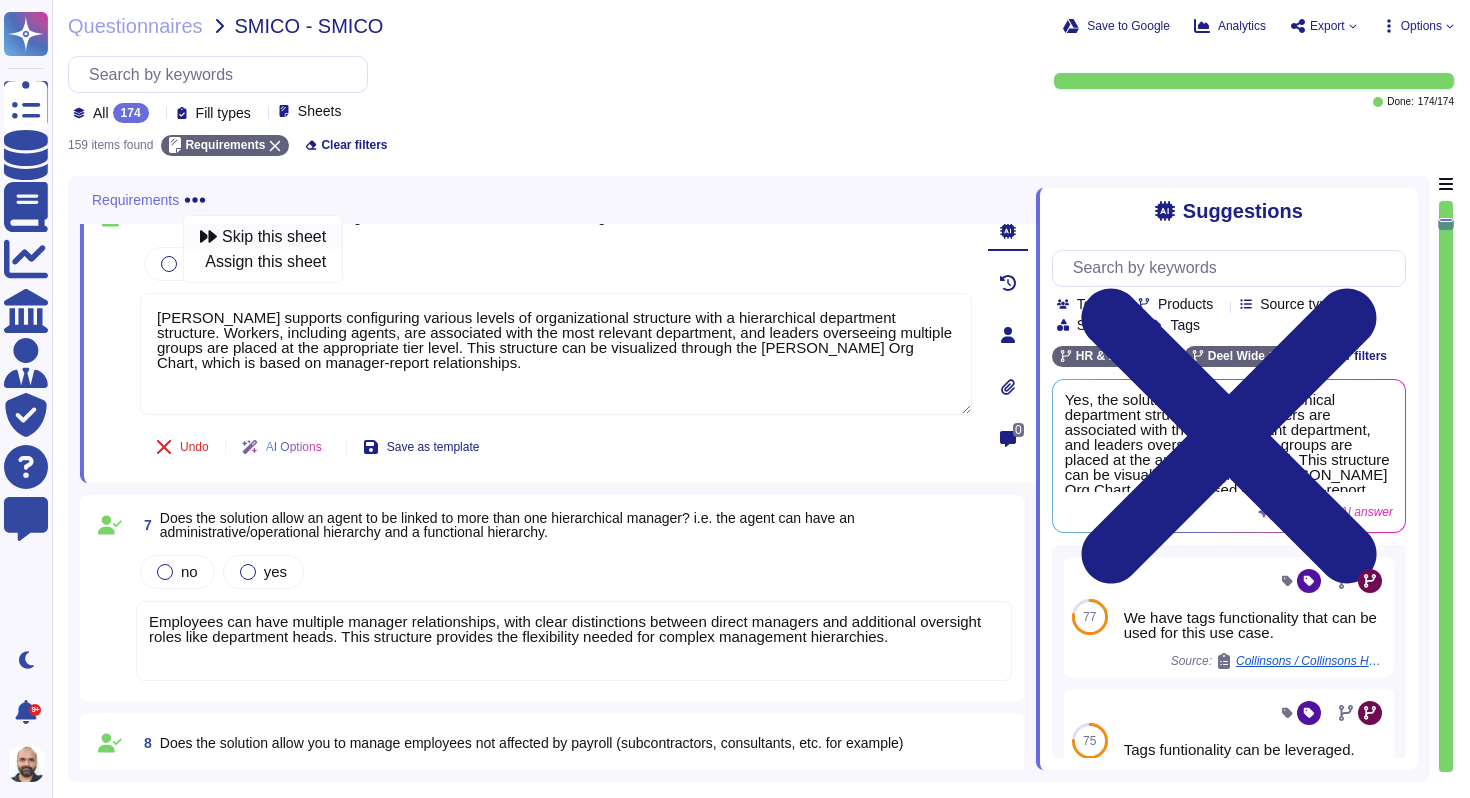click on "Skip this sheet" at bounding box center (274, 237) 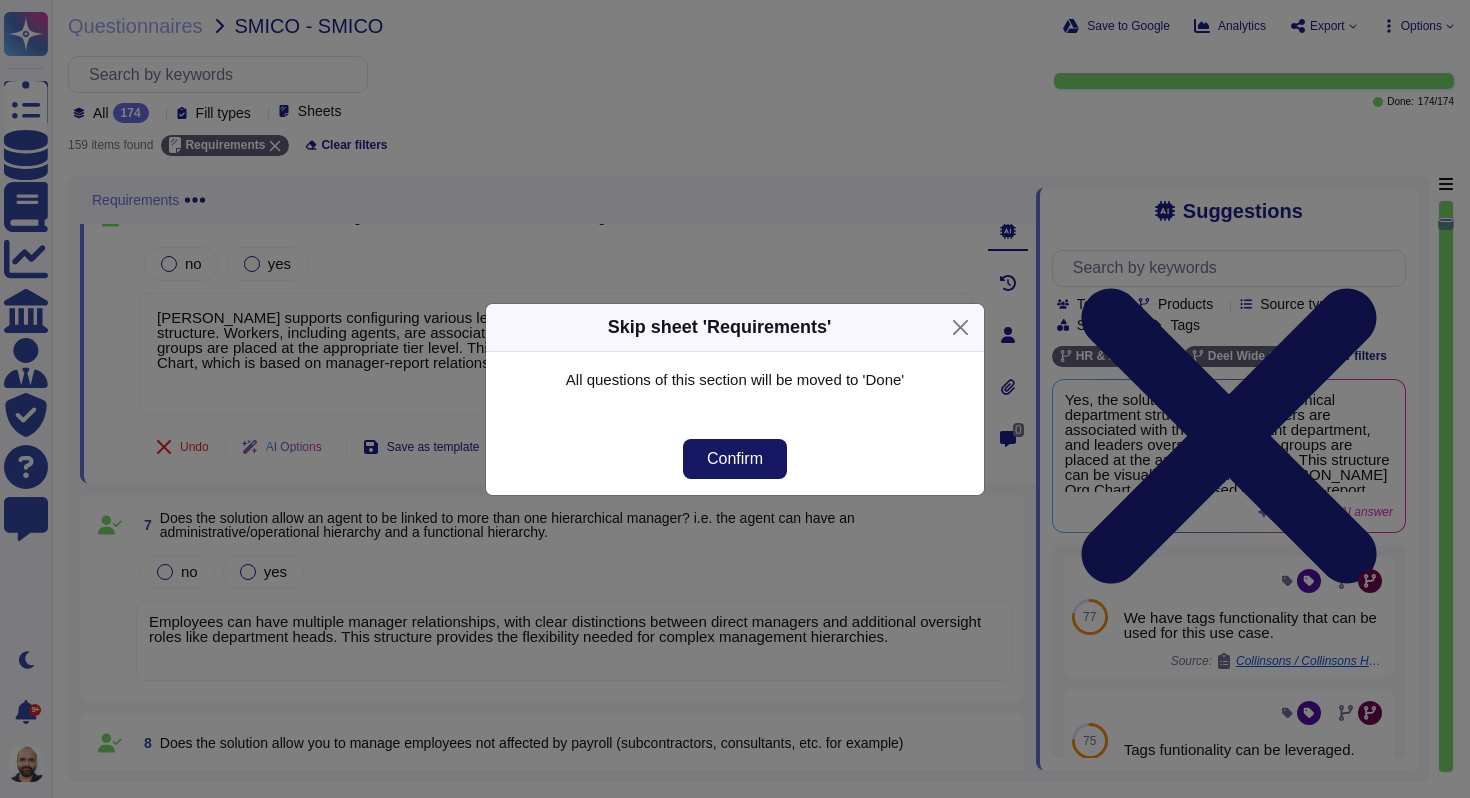 click on "Confirm" at bounding box center (735, 459) 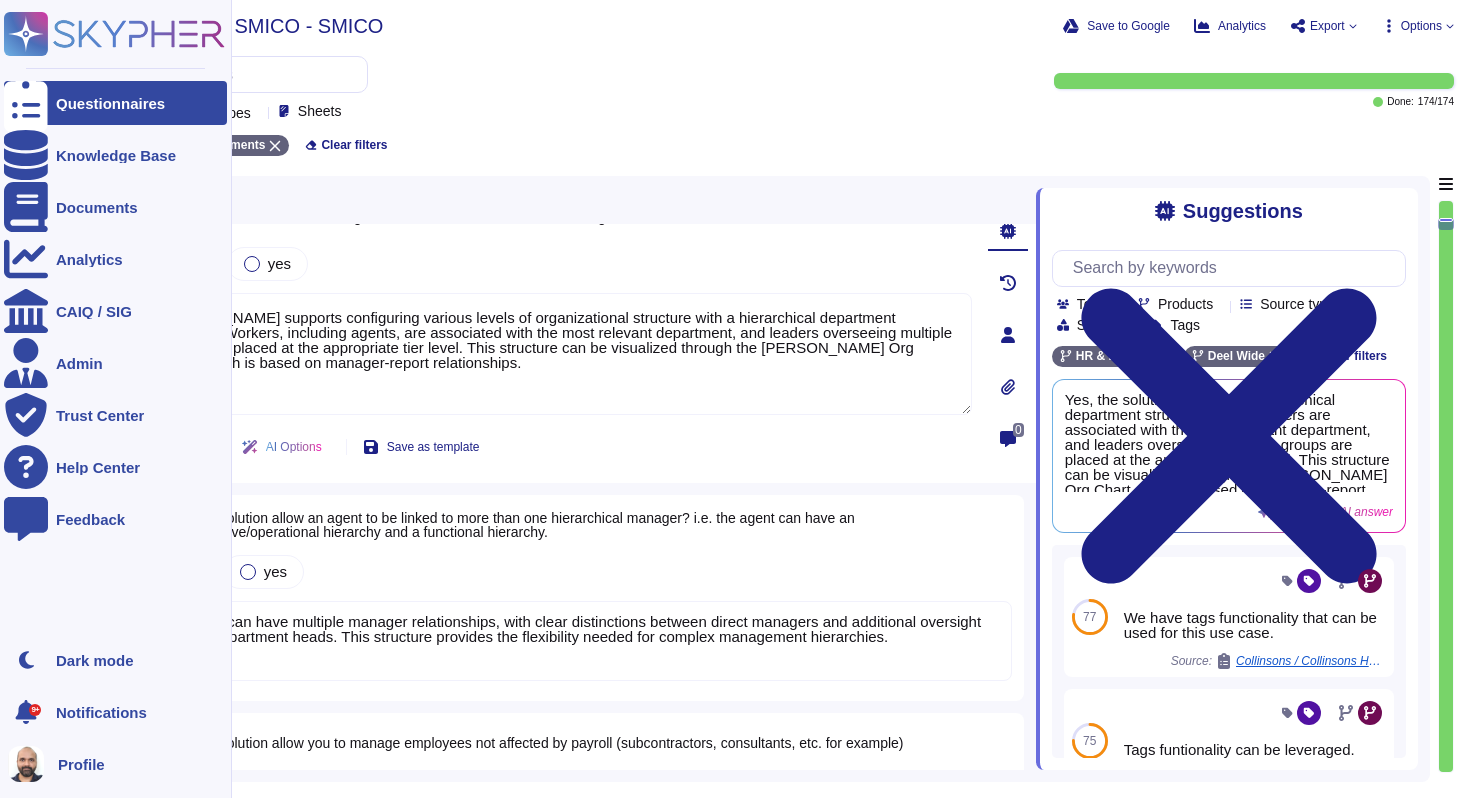 click on "Questionnaires" at bounding box center (115, 103) 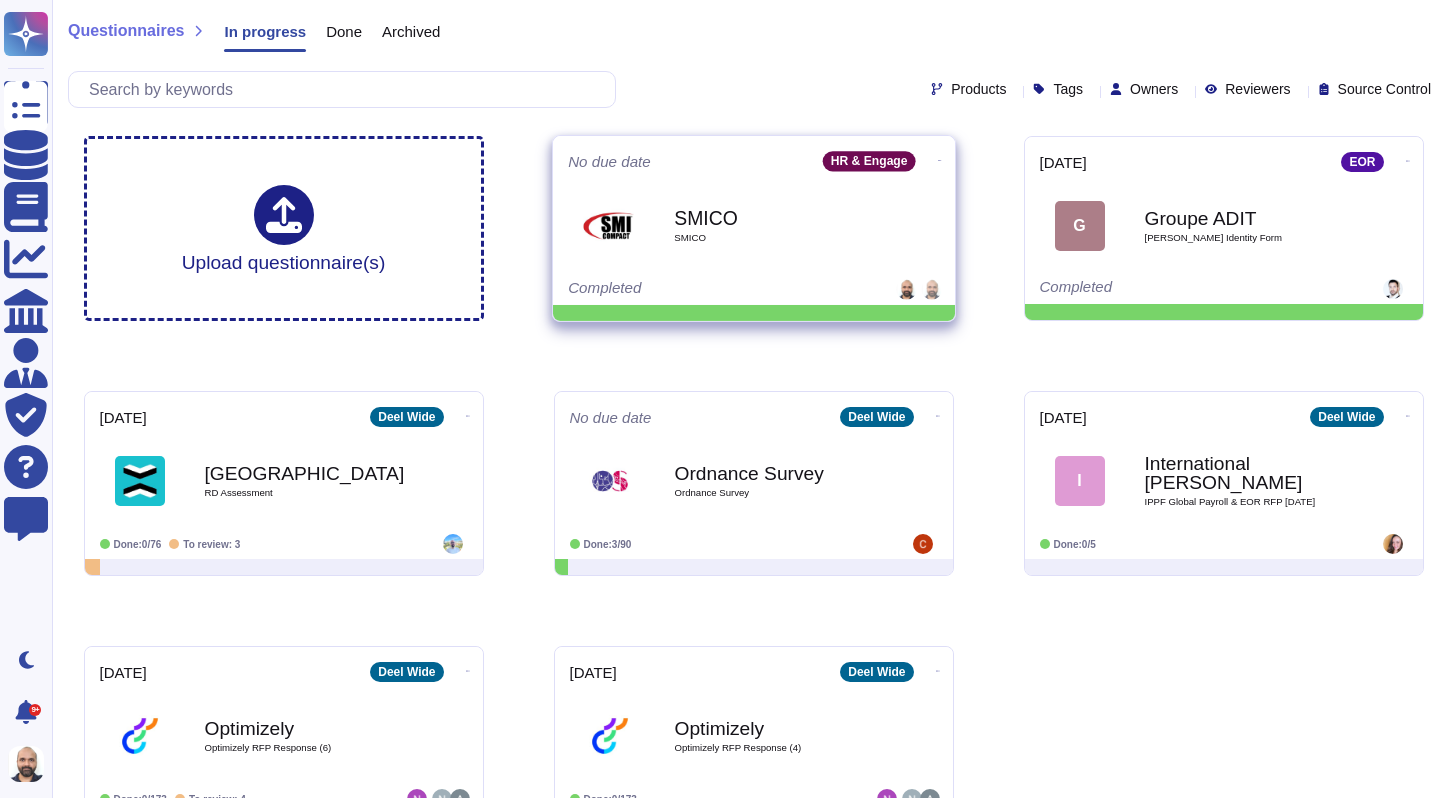 click 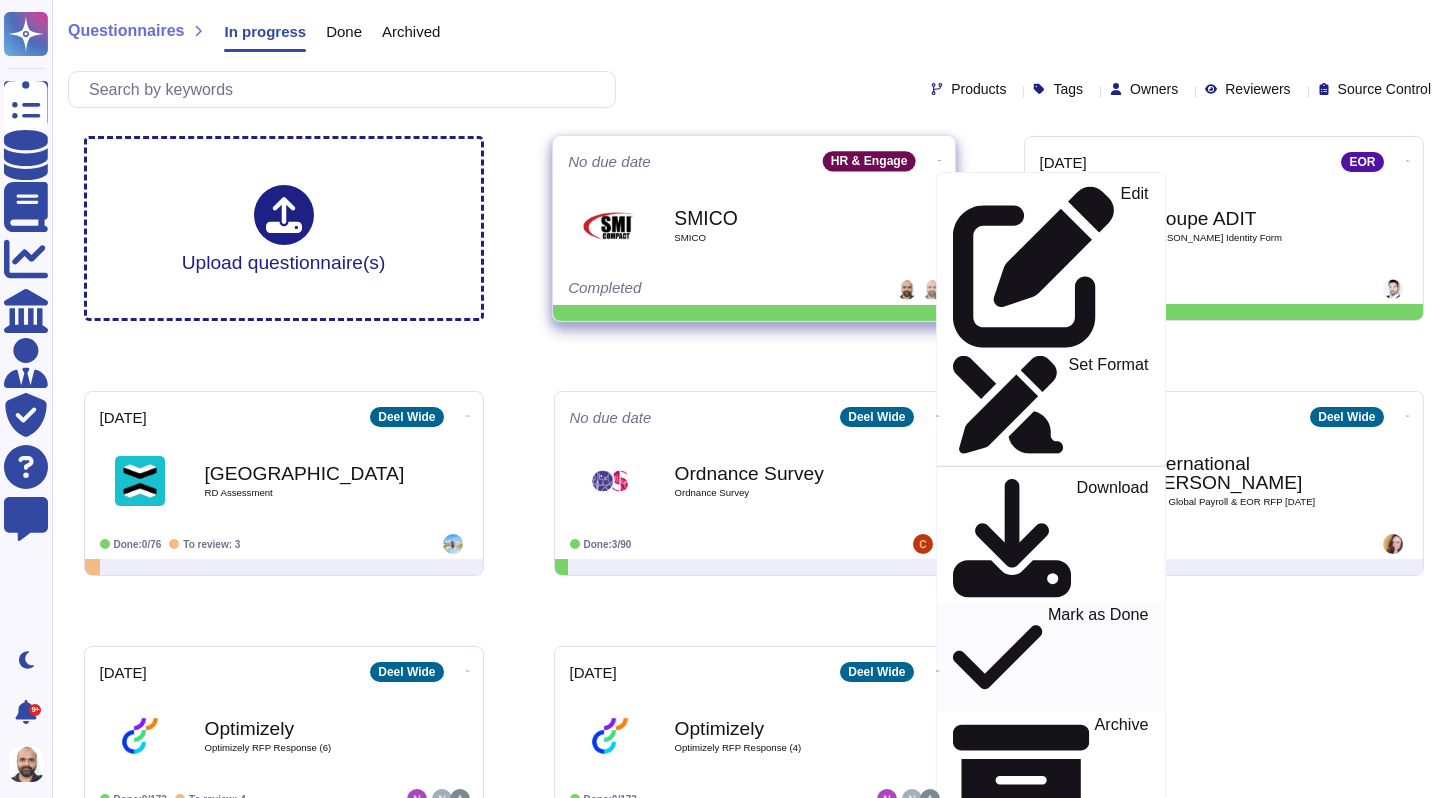 click on "Mark as Done" at bounding box center (1097, 658) 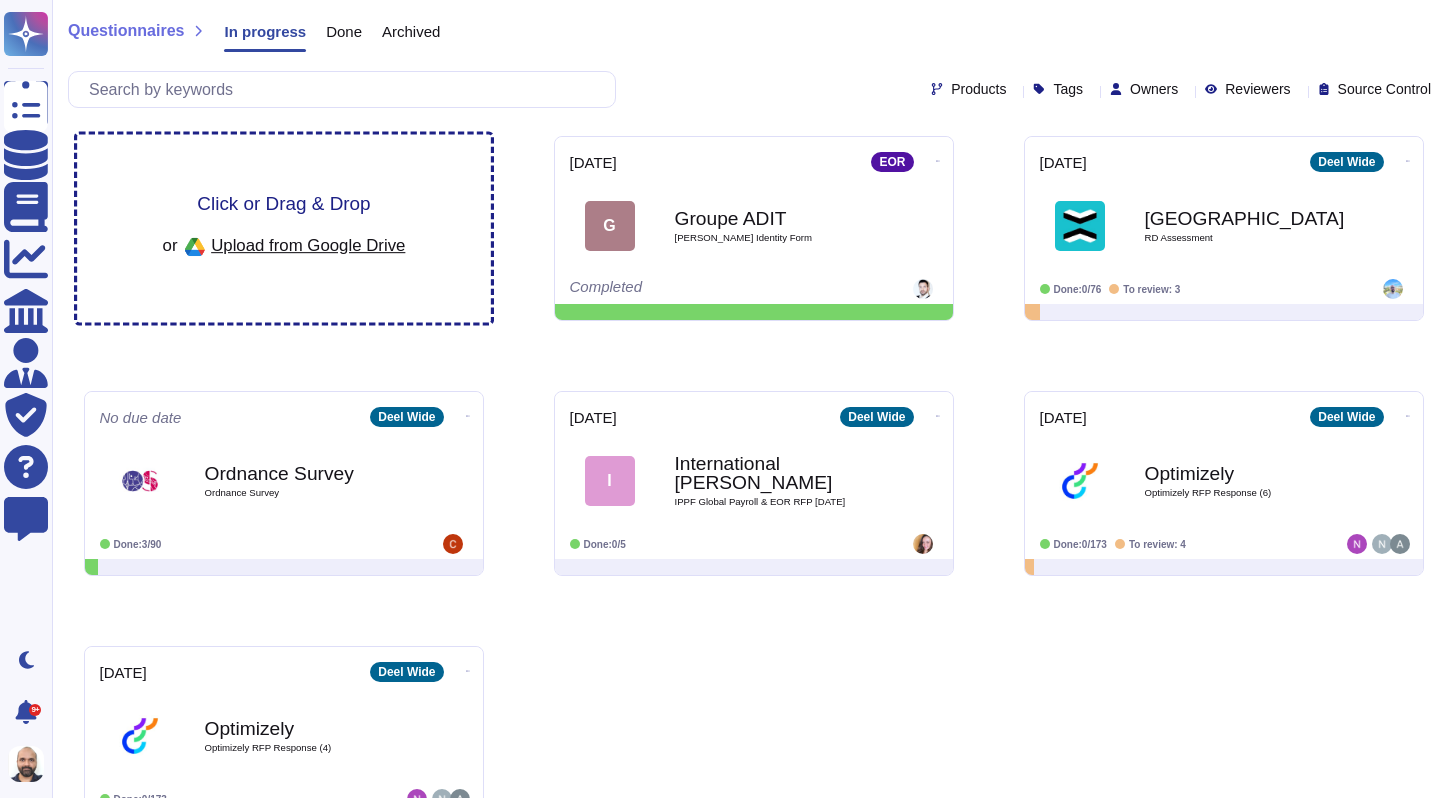 click on "Click or Drag & Drop" at bounding box center [283, 203] 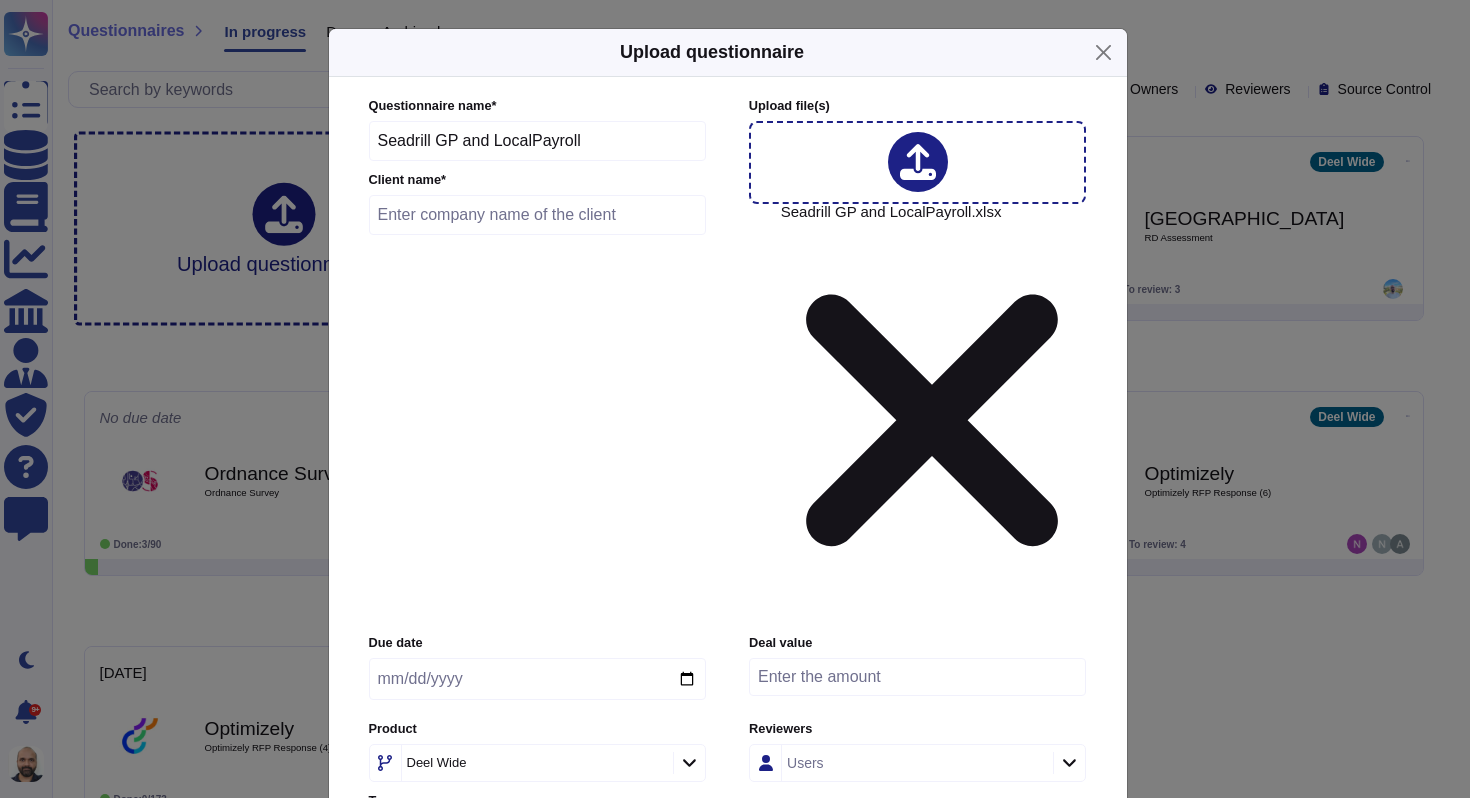 click at bounding box center [538, 215] 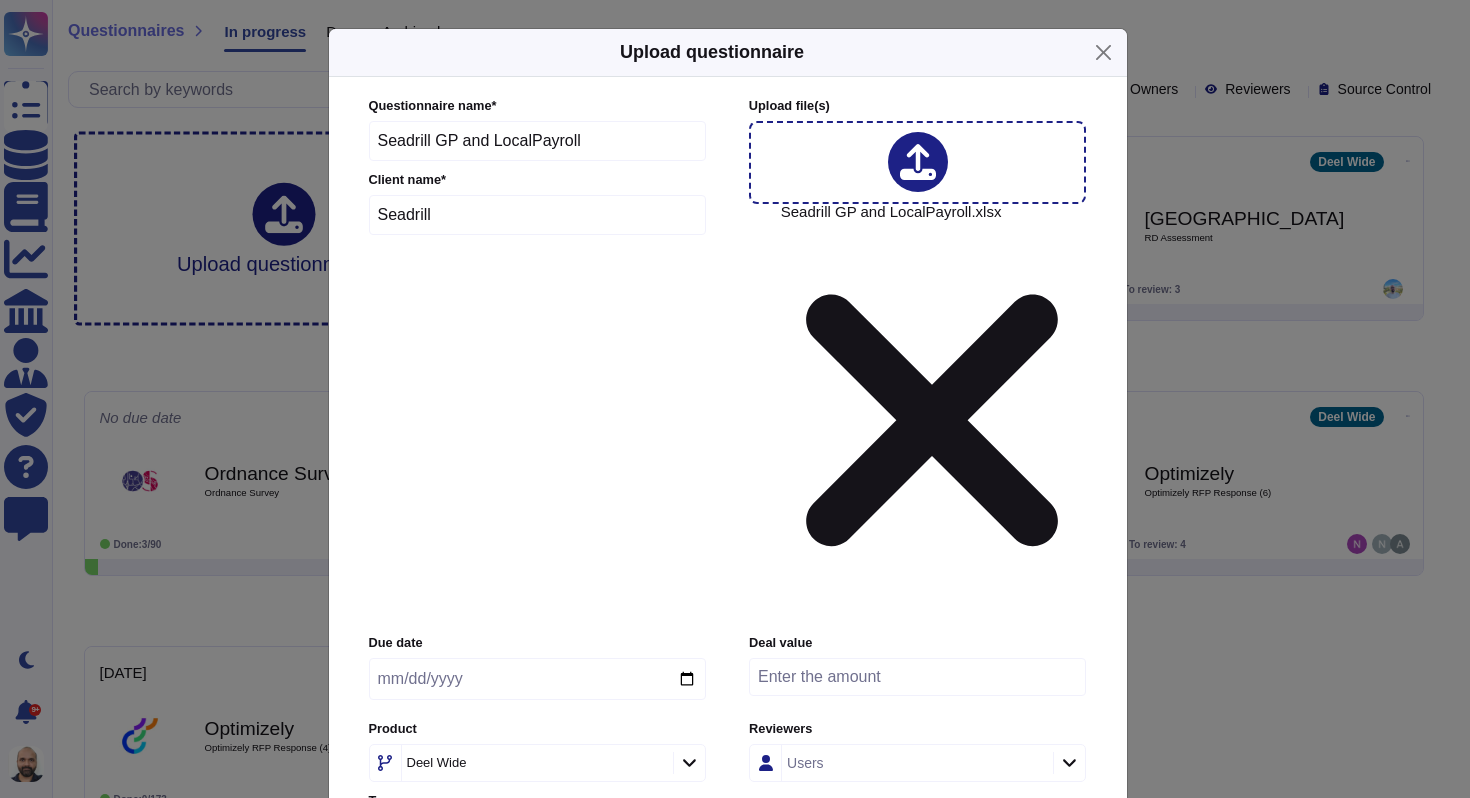 click on "Deel Wide" at bounding box center [535, 763] 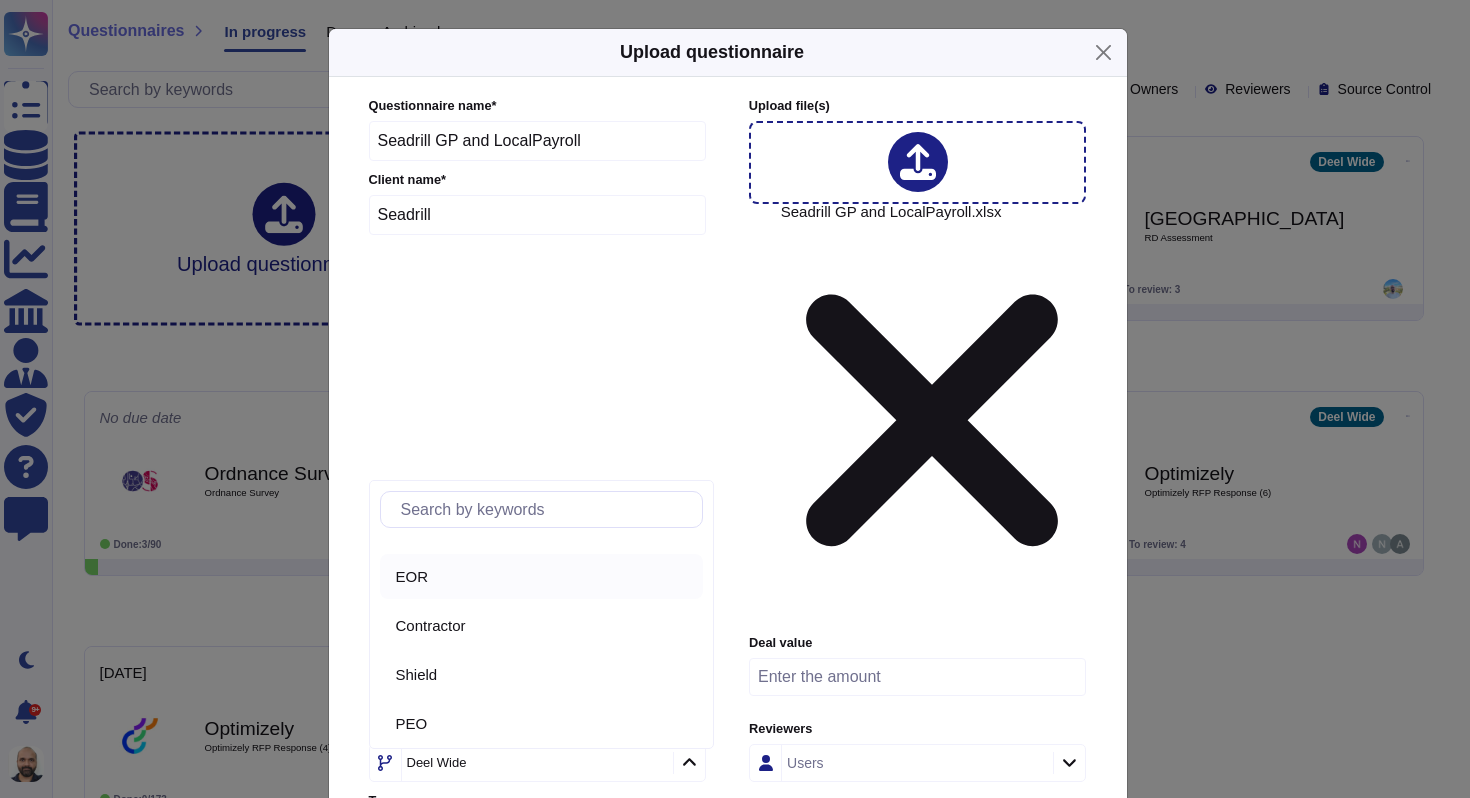scroll, scrollTop: 0, scrollLeft: 0, axis: both 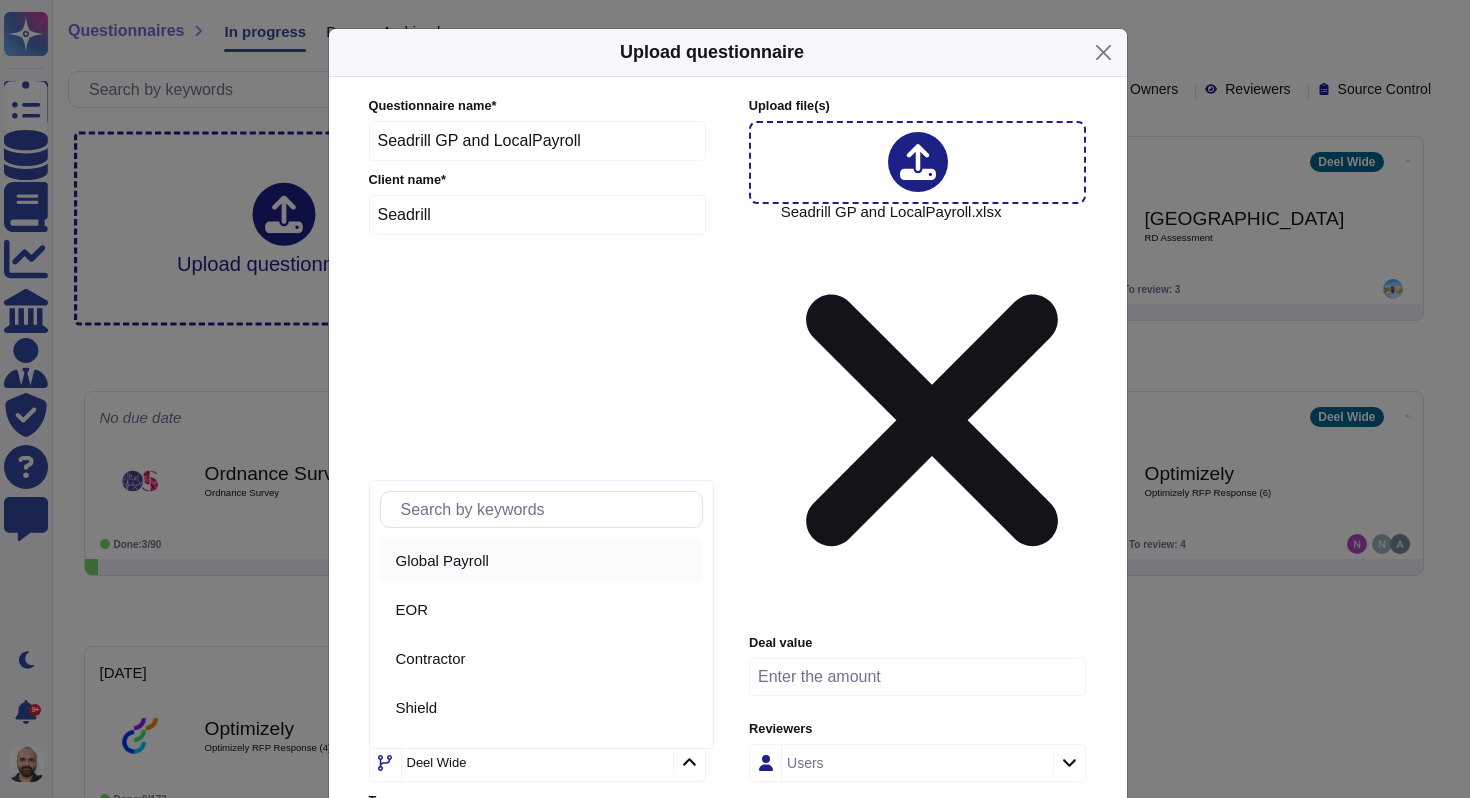 click on "Global Payroll" at bounding box center (442, 561) 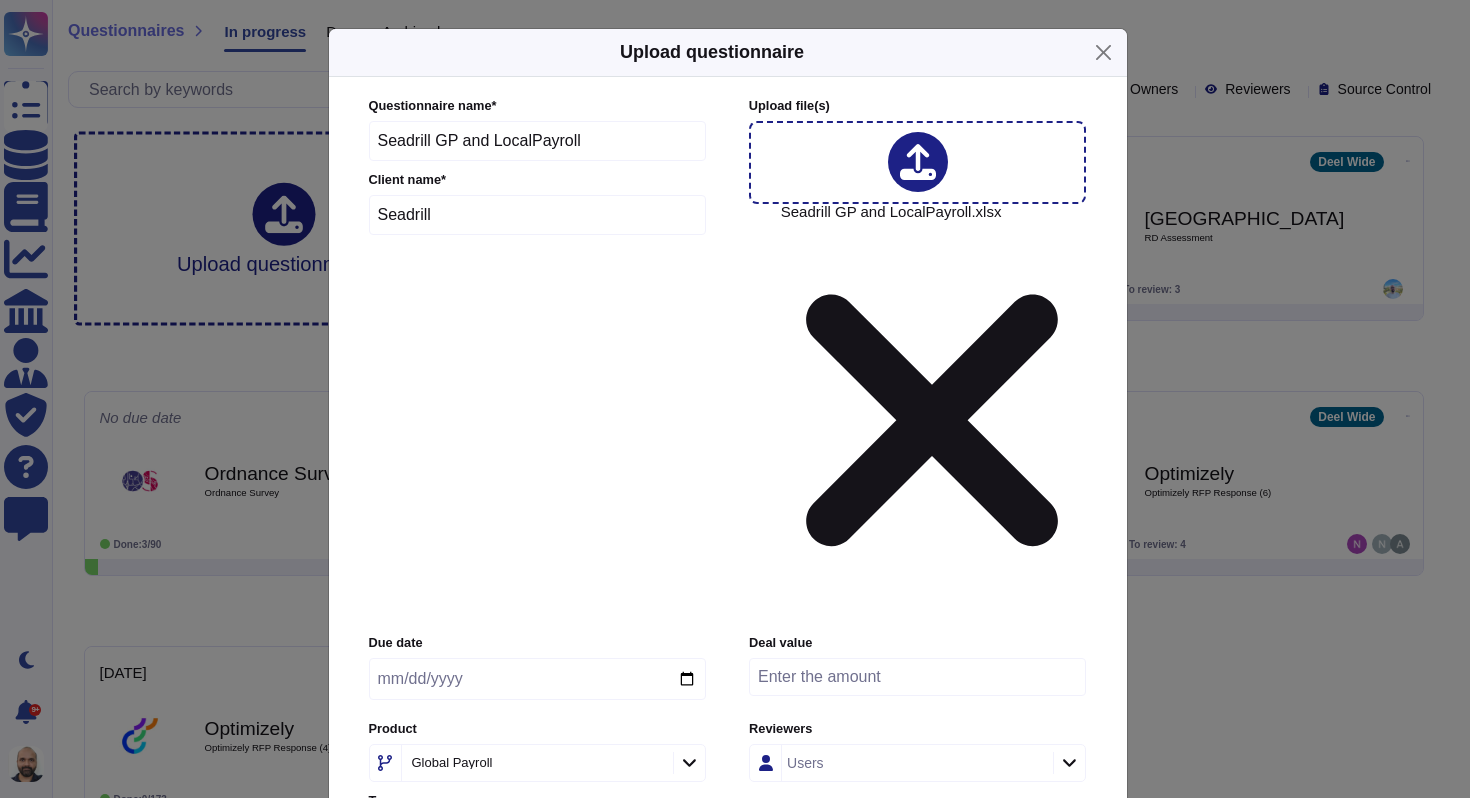 click on "Tags" at bounding box center (535, 835) 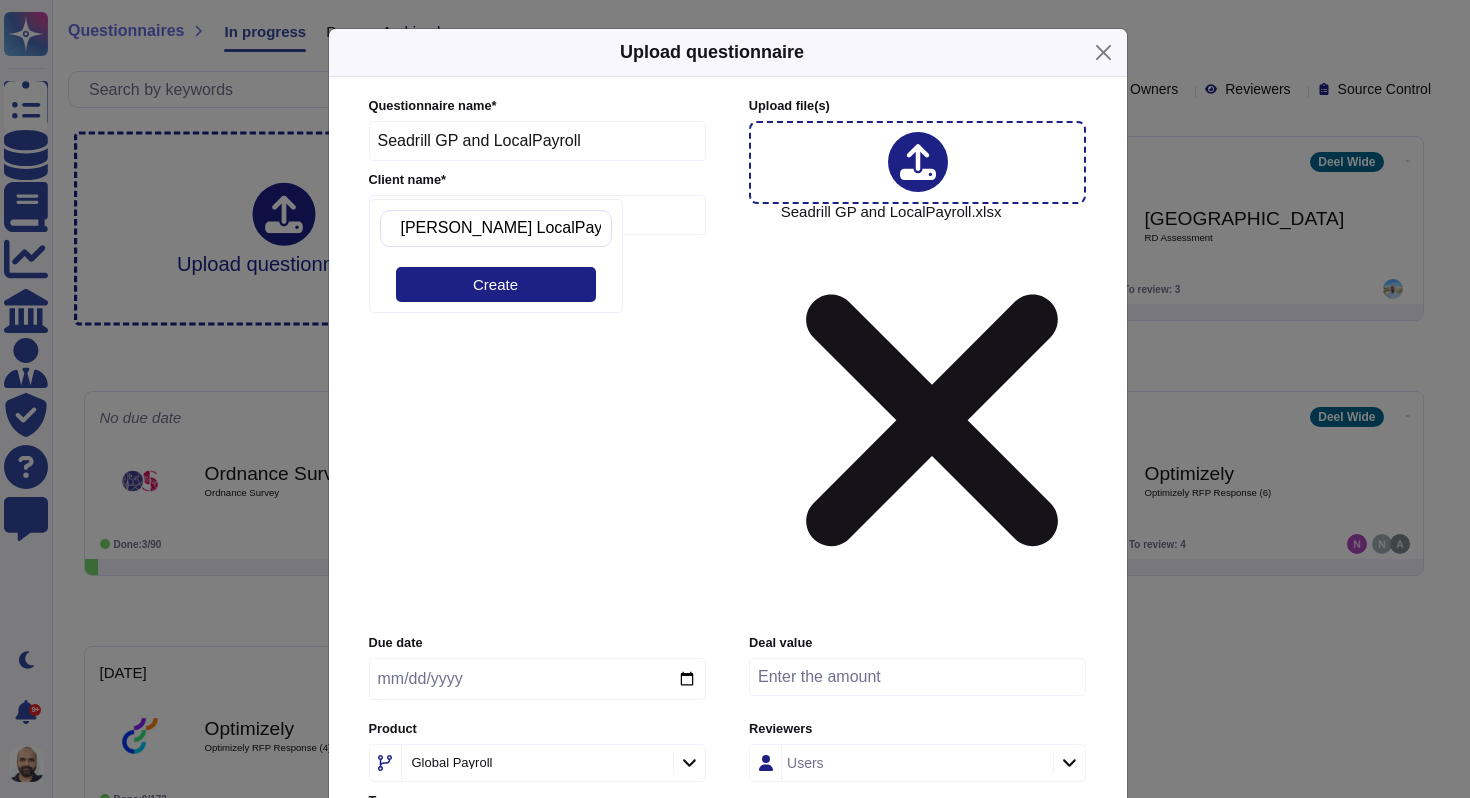 type on "[PERSON_NAME] LocalPayroll" 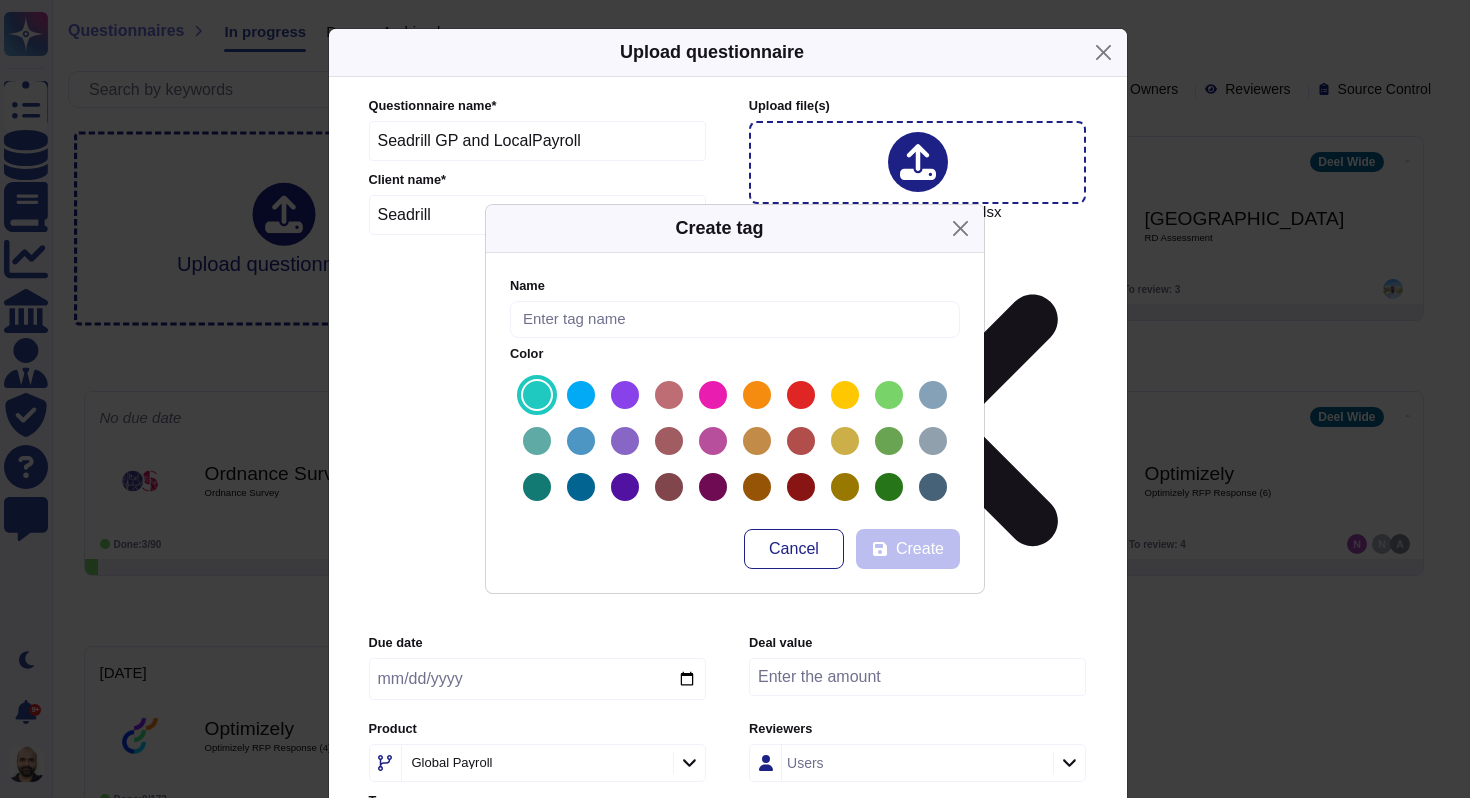 click at bounding box center (537, 395) 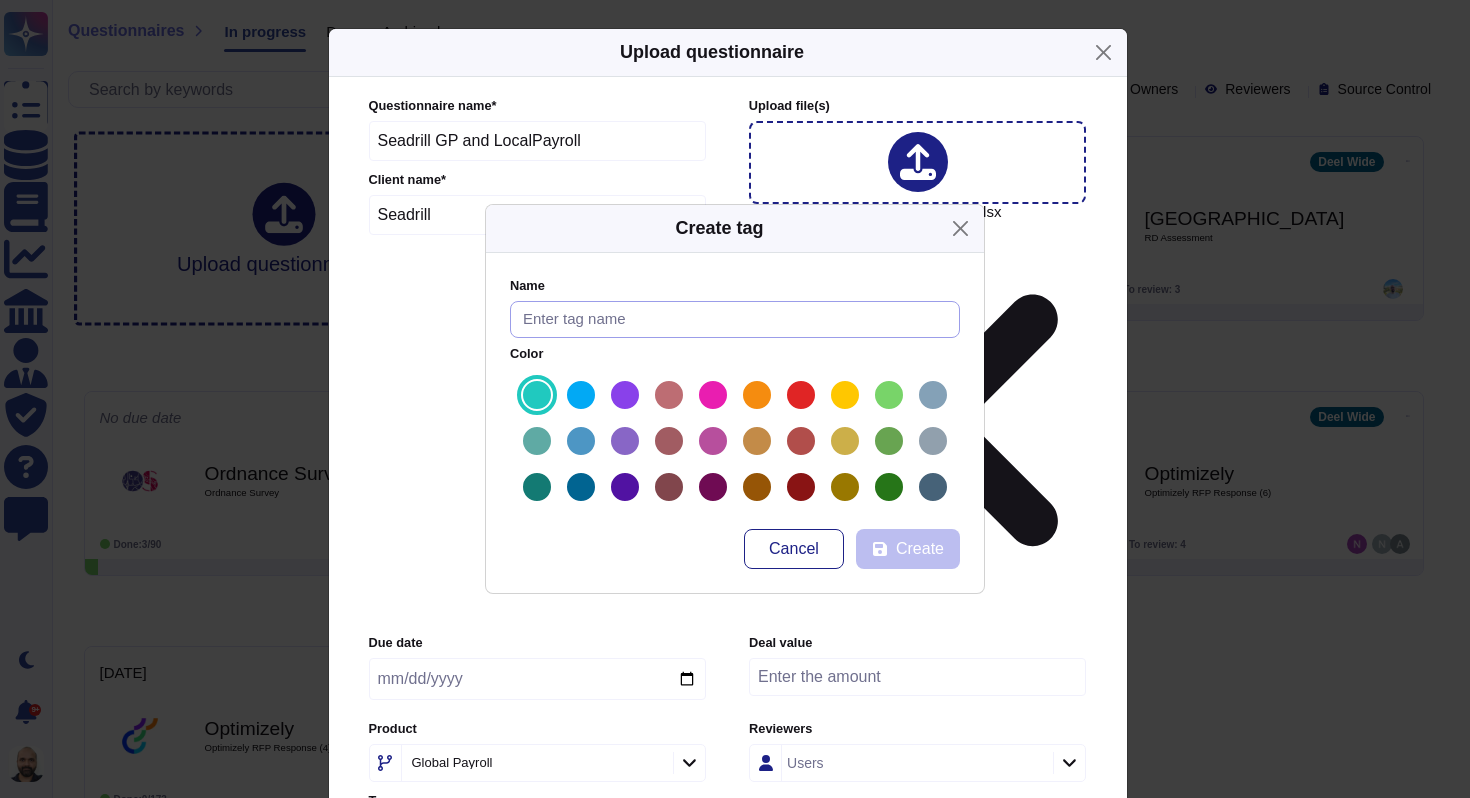 click at bounding box center [735, 319] 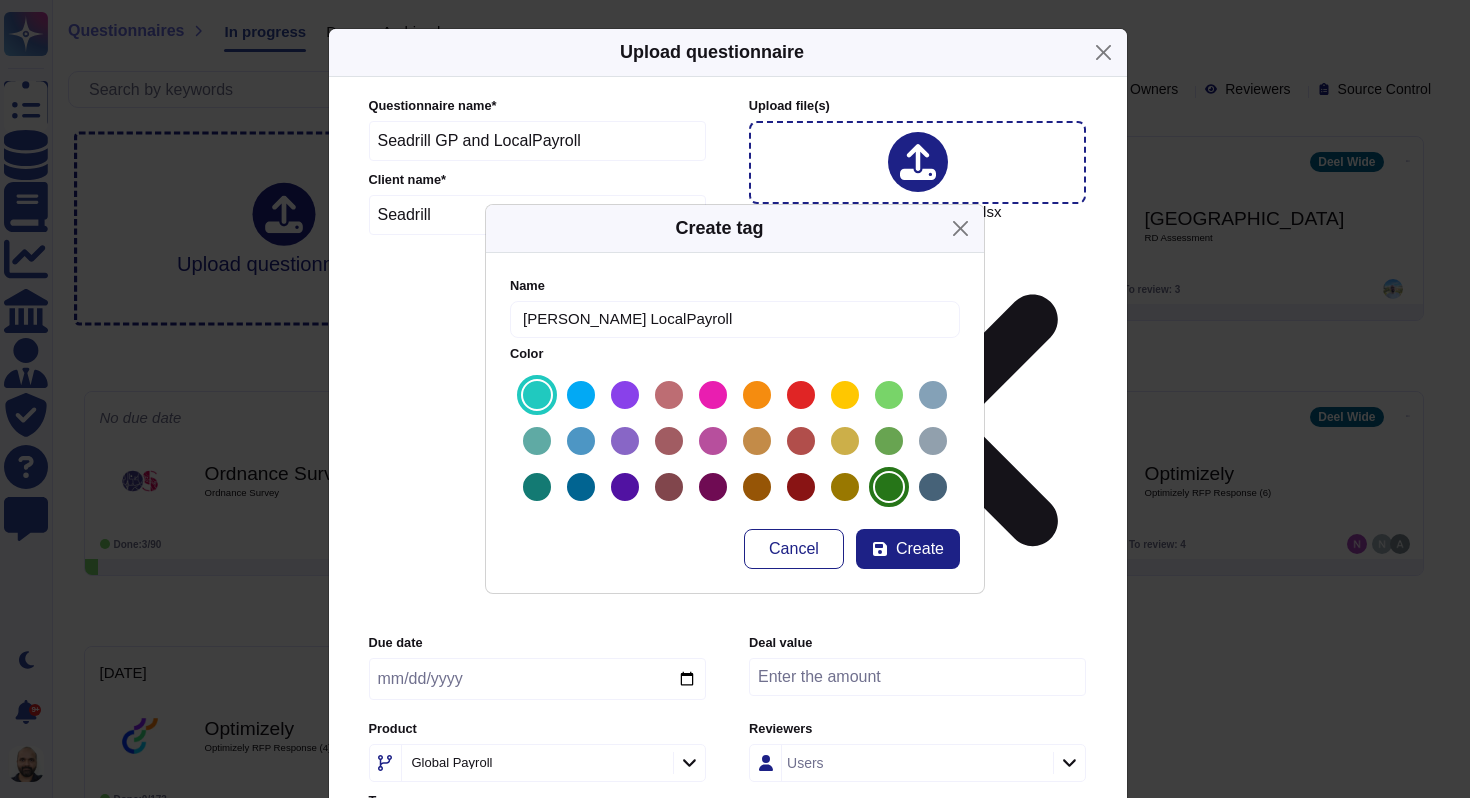 click at bounding box center [889, 487] 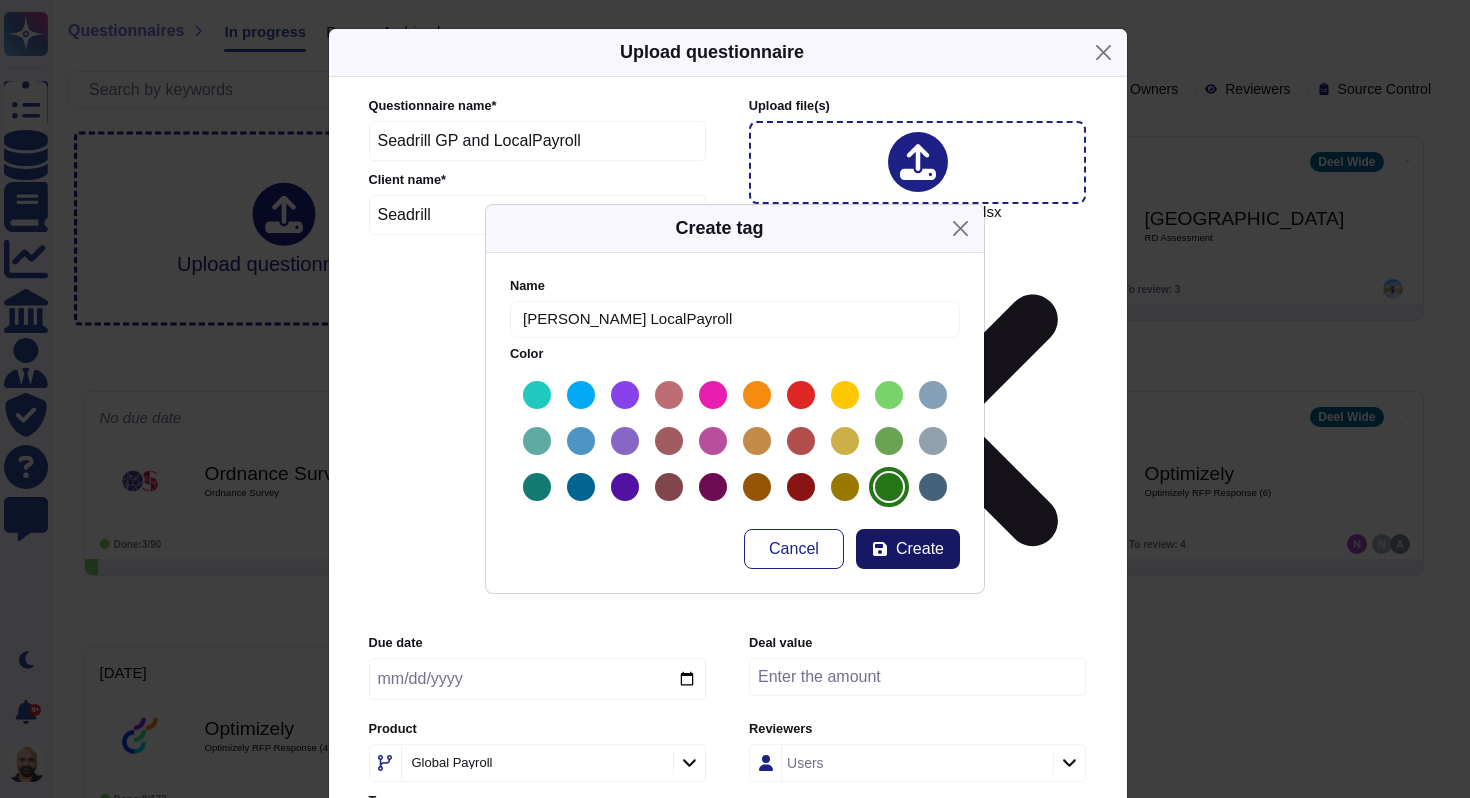click on "Create" at bounding box center [920, 549] 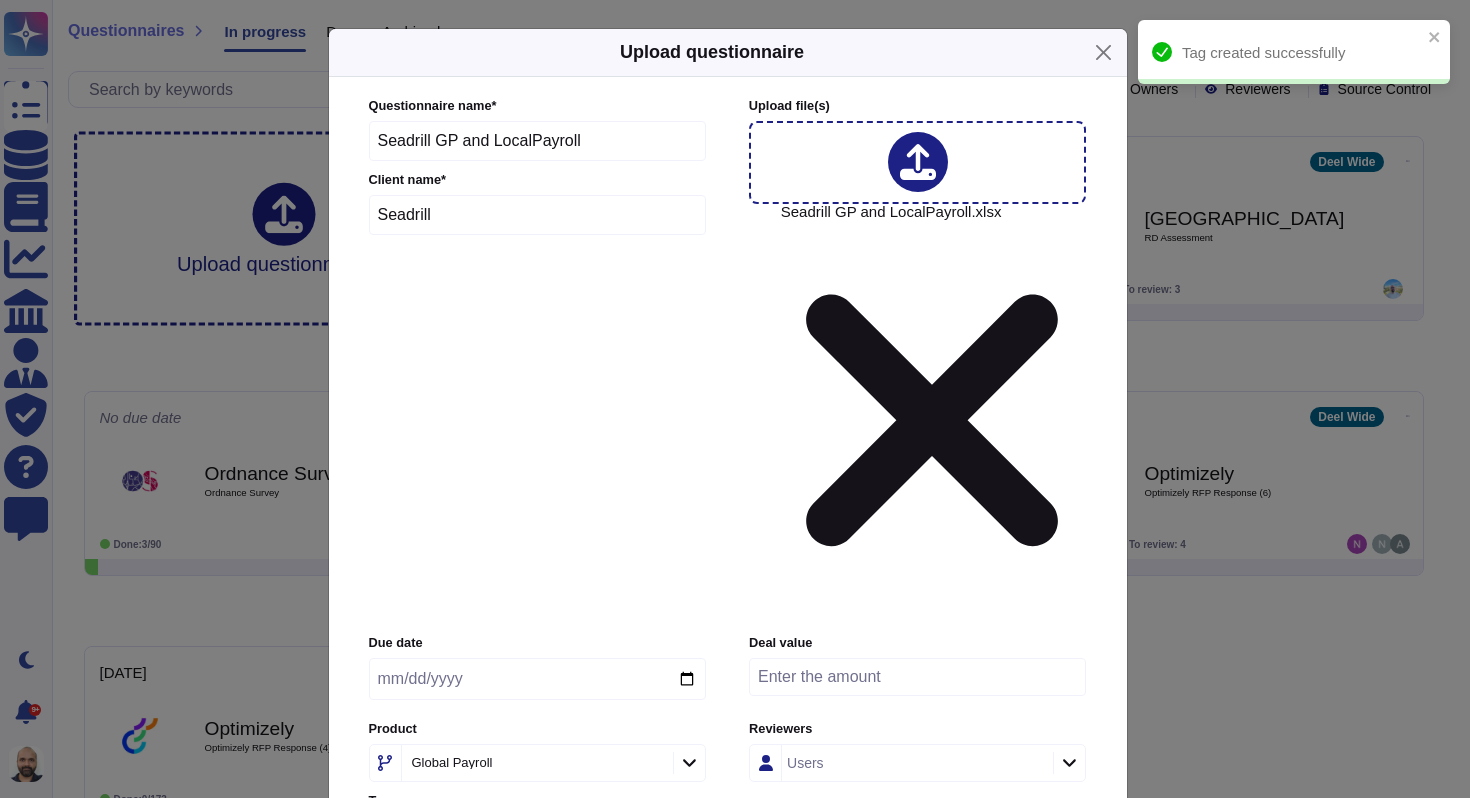 click 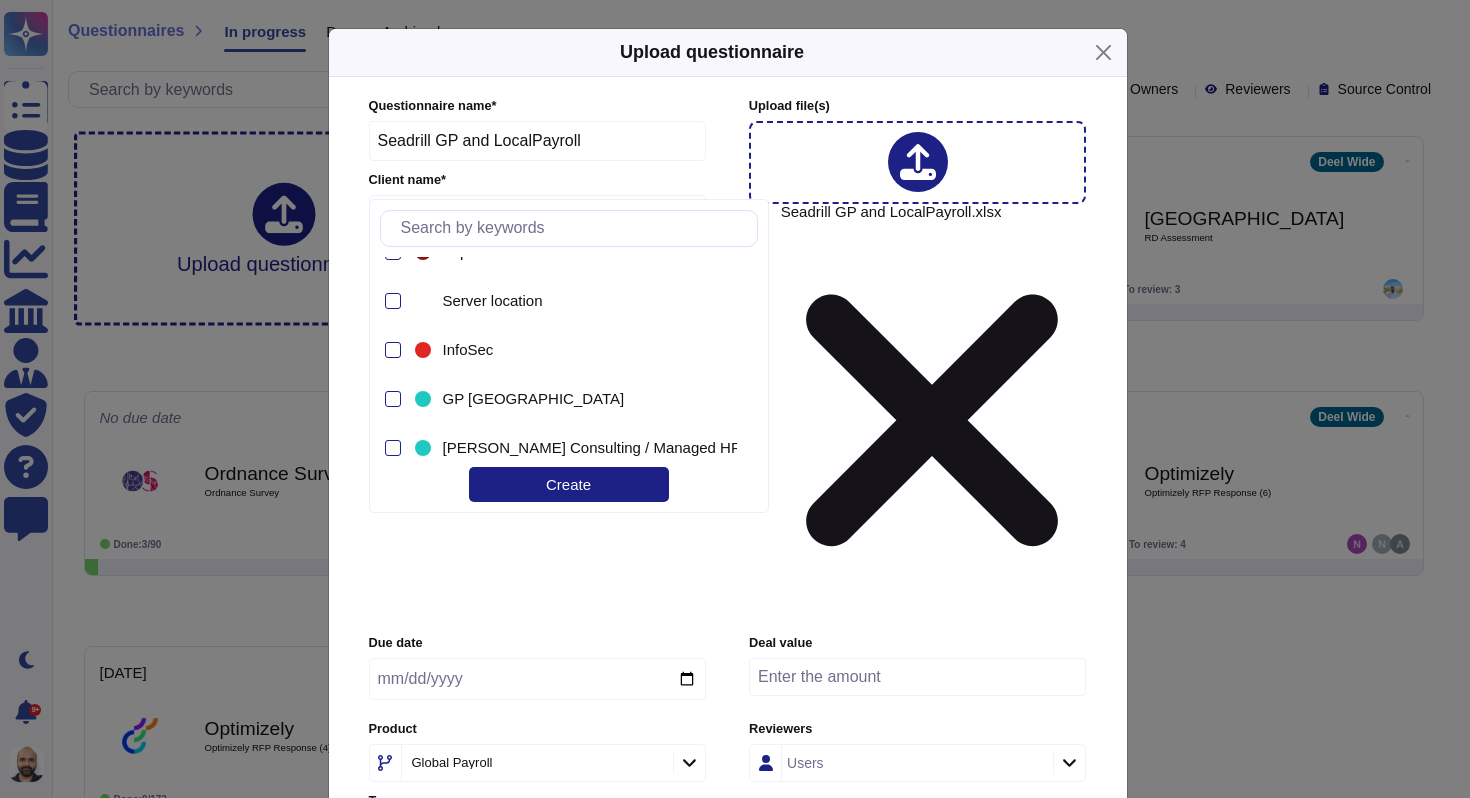 scroll, scrollTop: 1070, scrollLeft: 0, axis: vertical 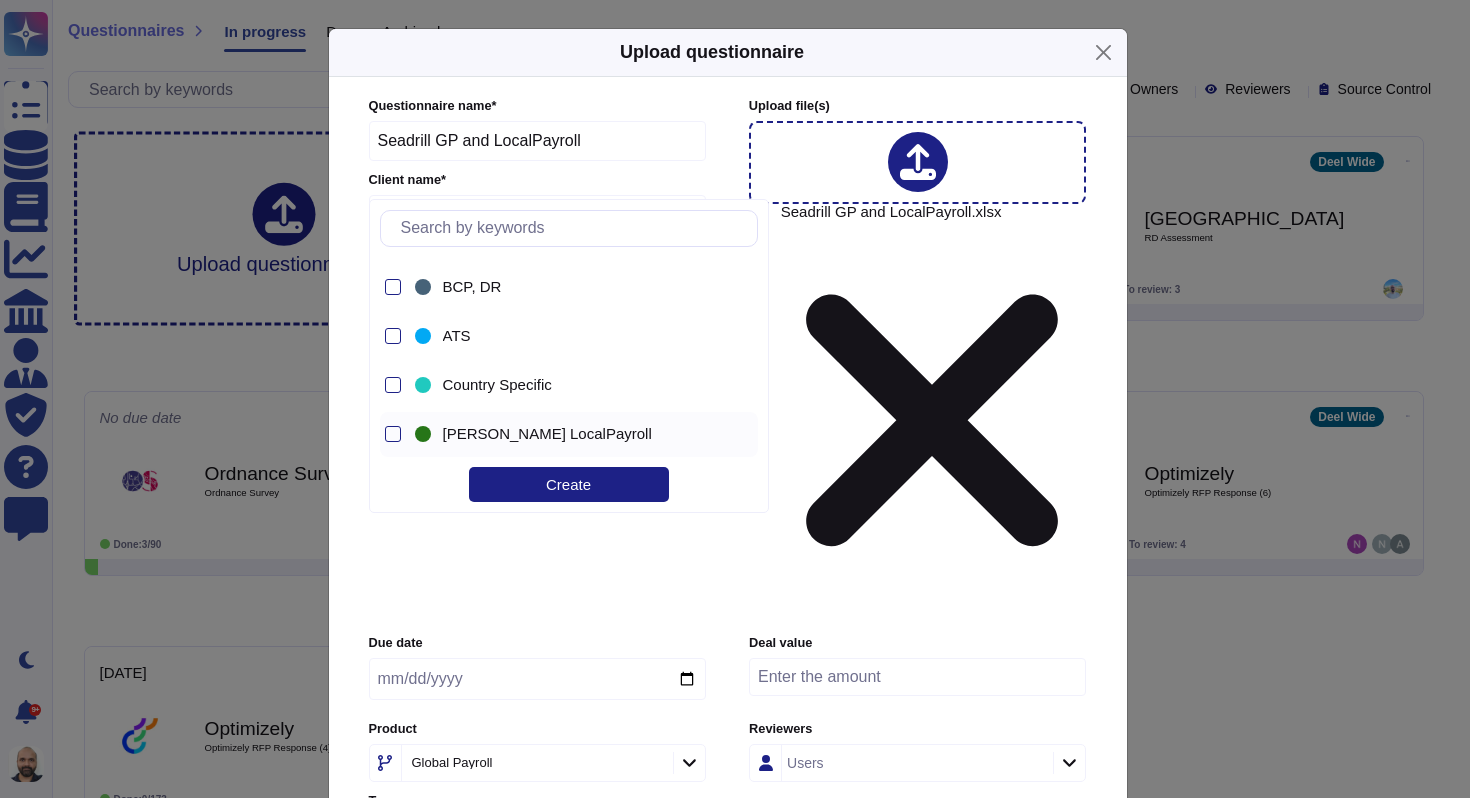click on "[PERSON_NAME] LocalPayroll" at bounding box center (547, 434) 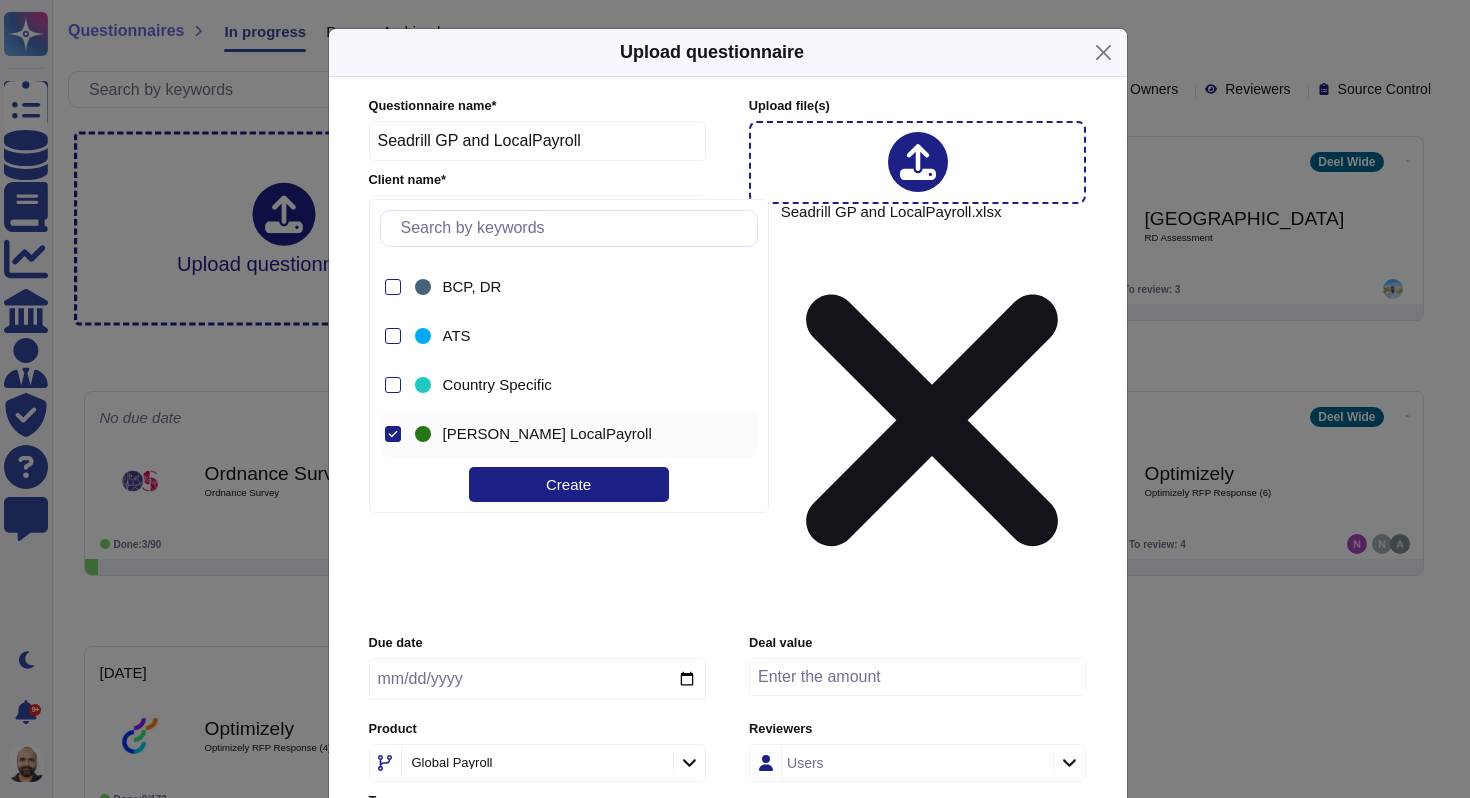 click on "Due date Deal value Product Global Payroll Reviewers Users Tags [PERSON_NAME] LocalPayroll" at bounding box center [728, 743] 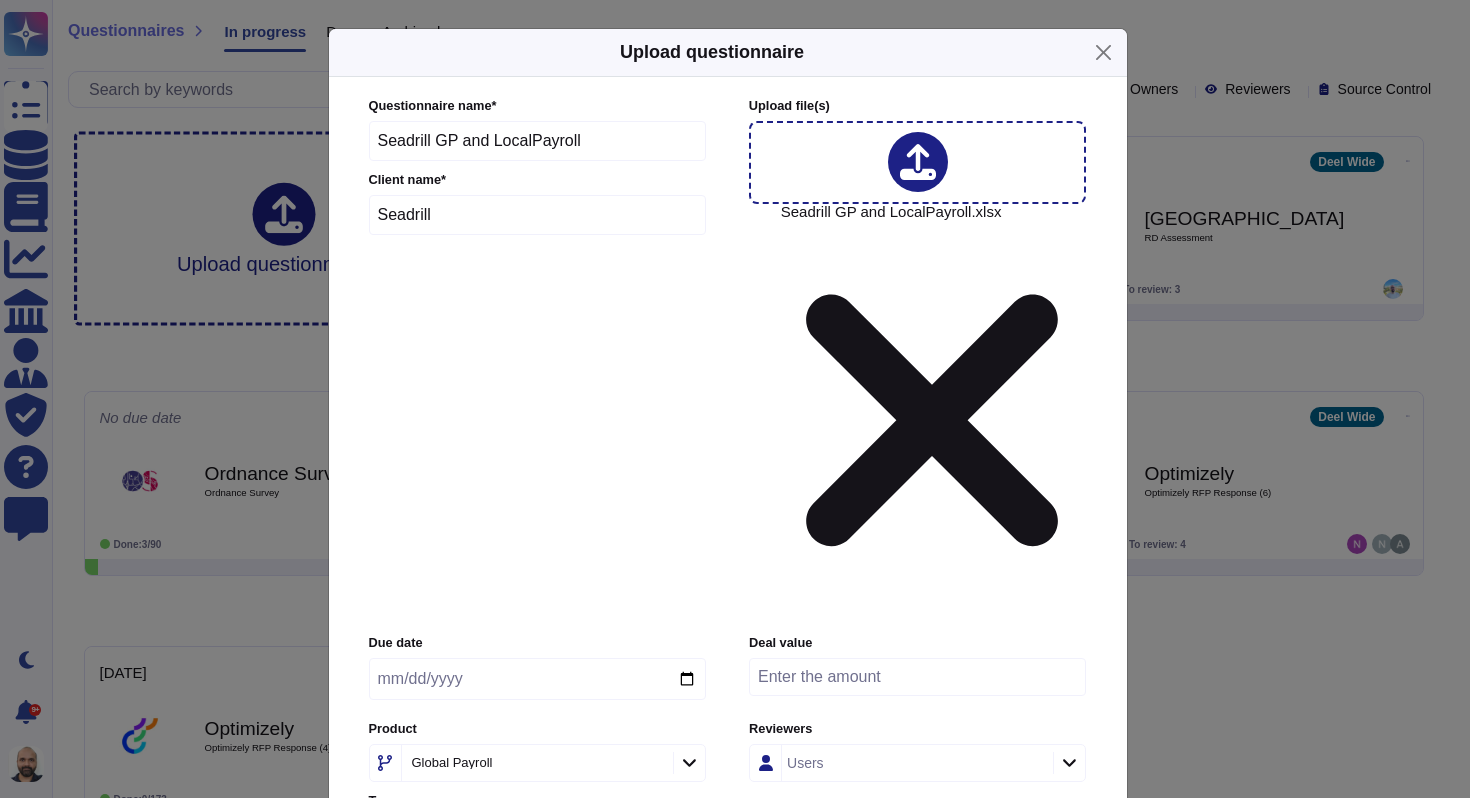 click on "Users" at bounding box center [915, 763] 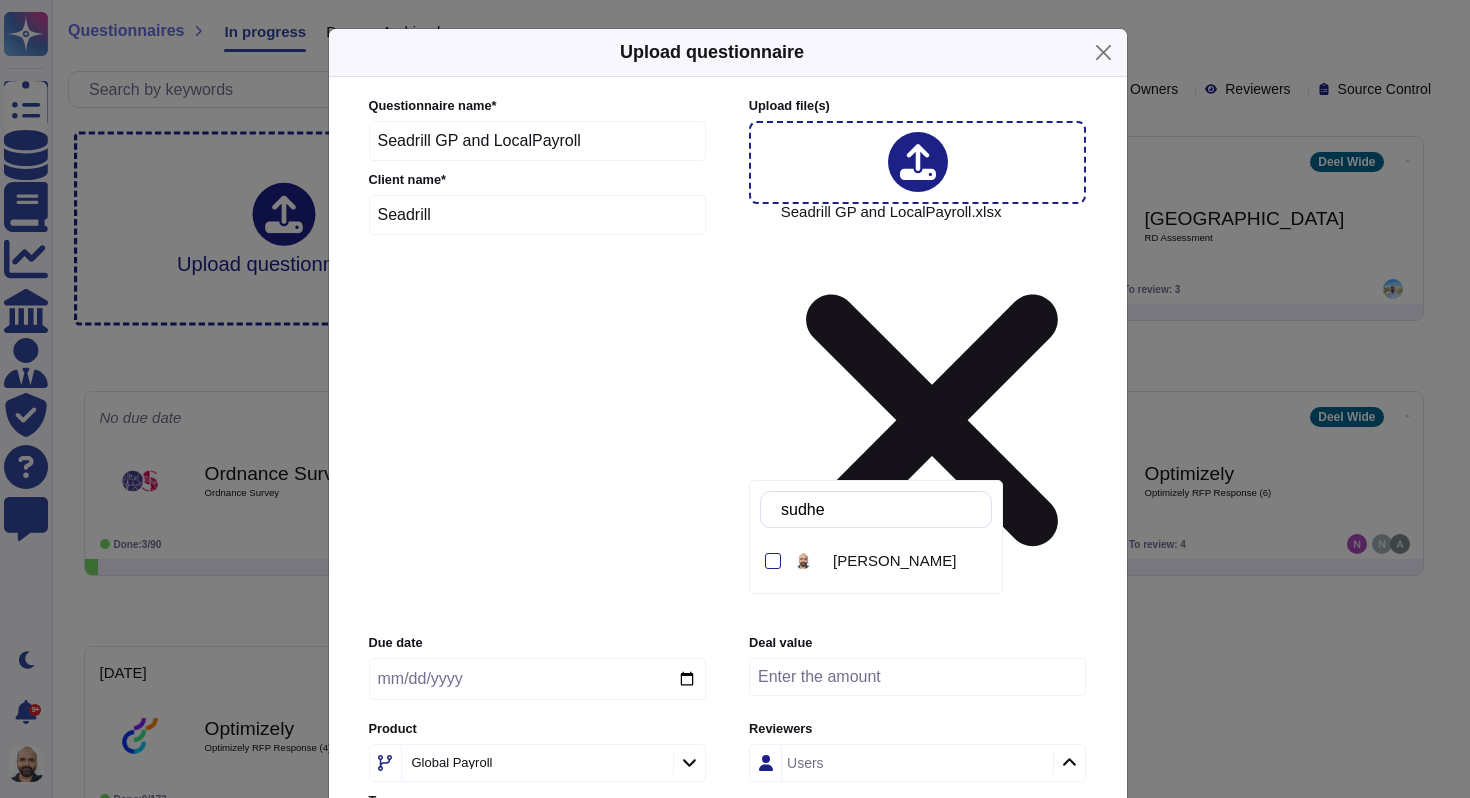 type on "sudhee" 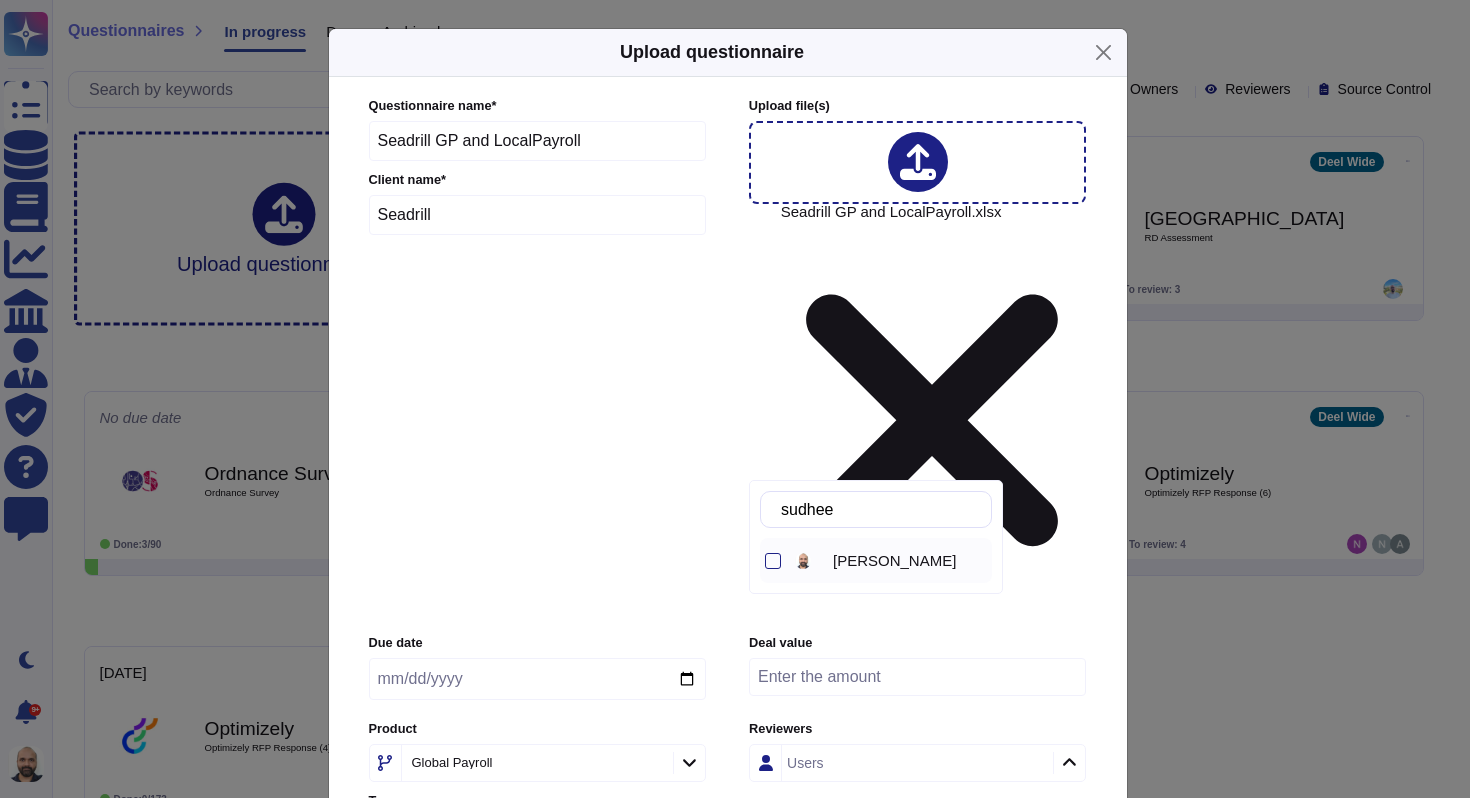 click on "[PERSON_NAME]" at bounding box center (894, 561) 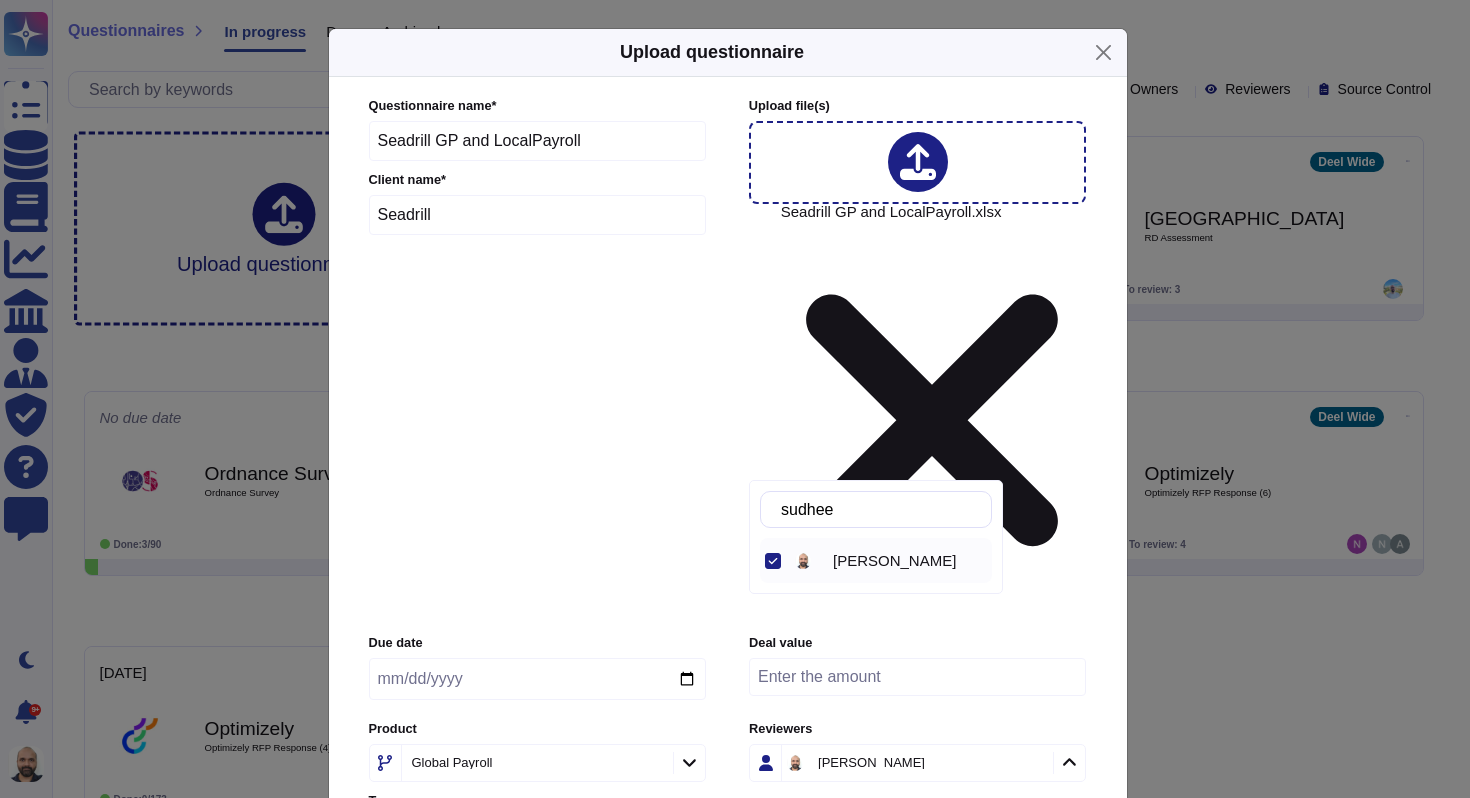 click on "[PERSON_NAME]" at bounding box center [894, 561] 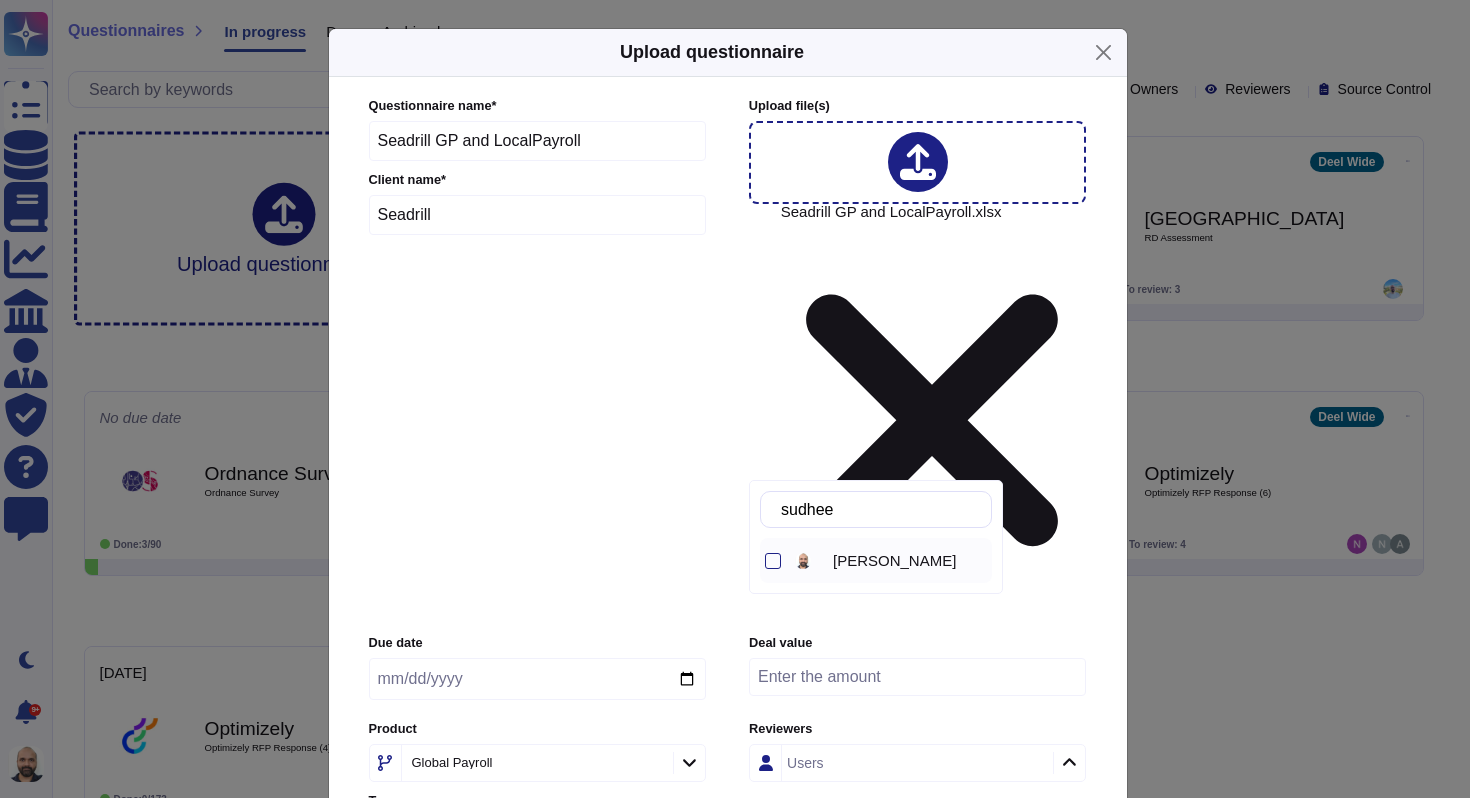 click on "[PERSON_NAME]" at bounding box center [894, 561] 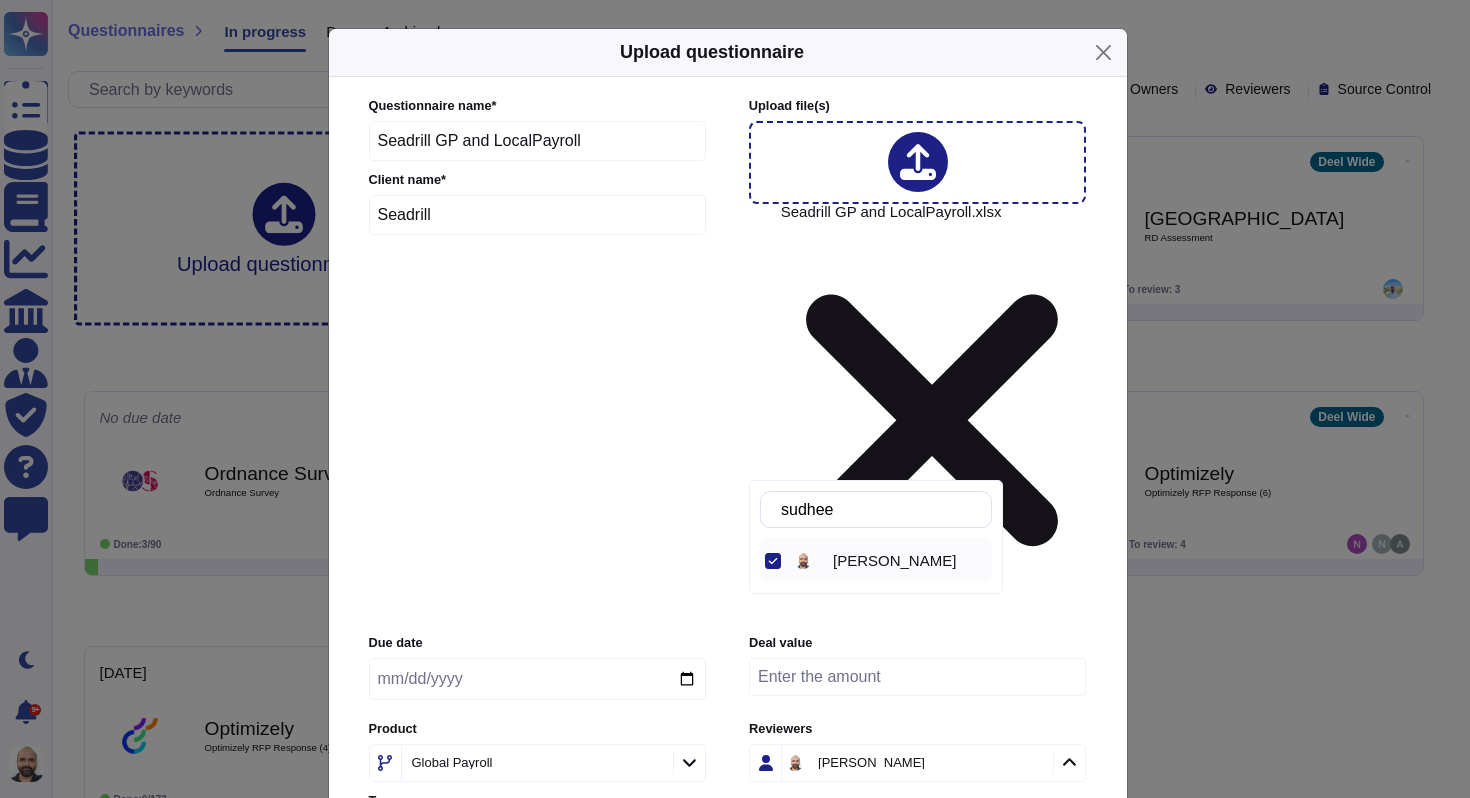 click on "Due date Deal value Product Global Payroll Reviewers [PERSON_NAME] Tags [PERSON_NAME] LocalPayroll" at bounding box center [728, 743] 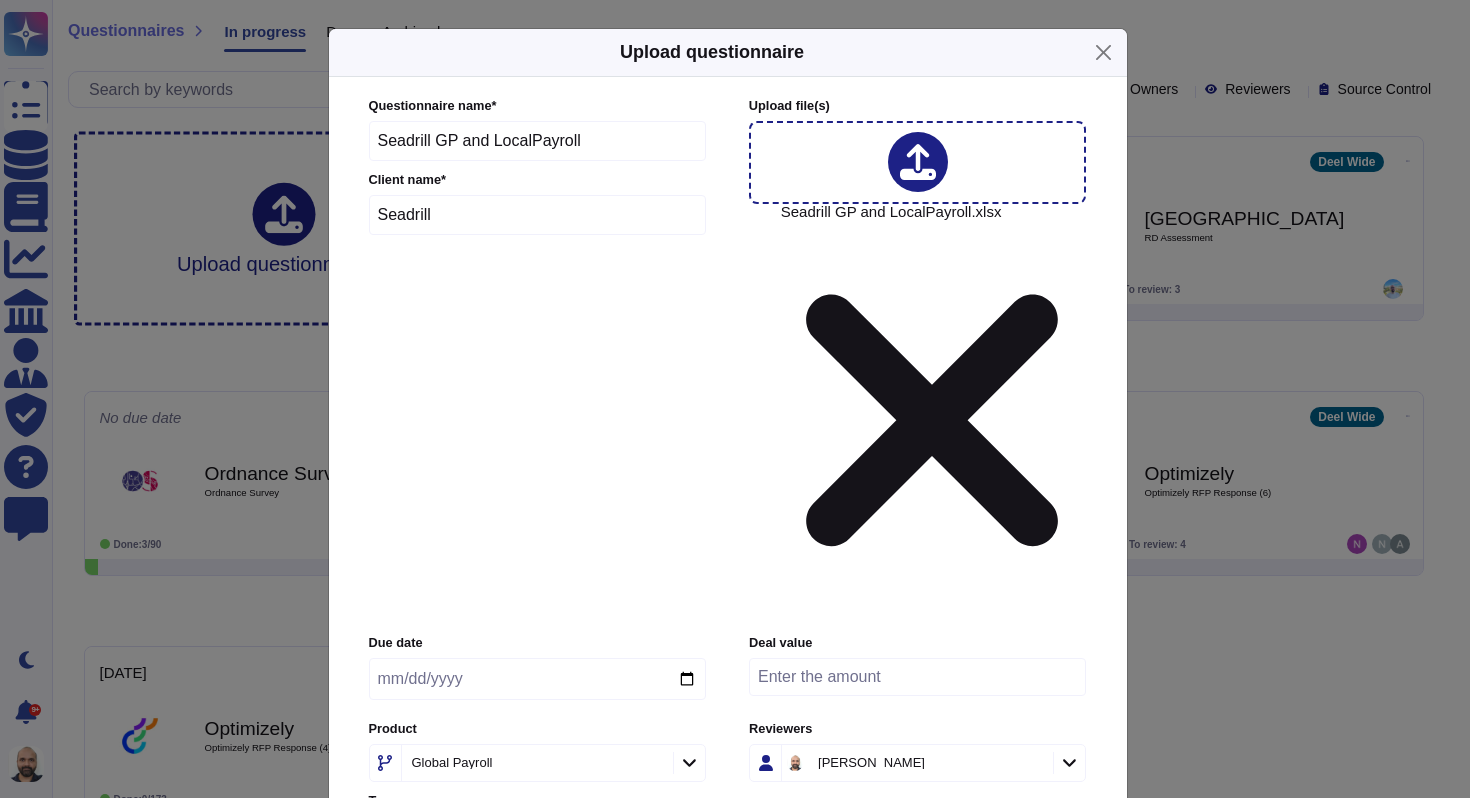 click 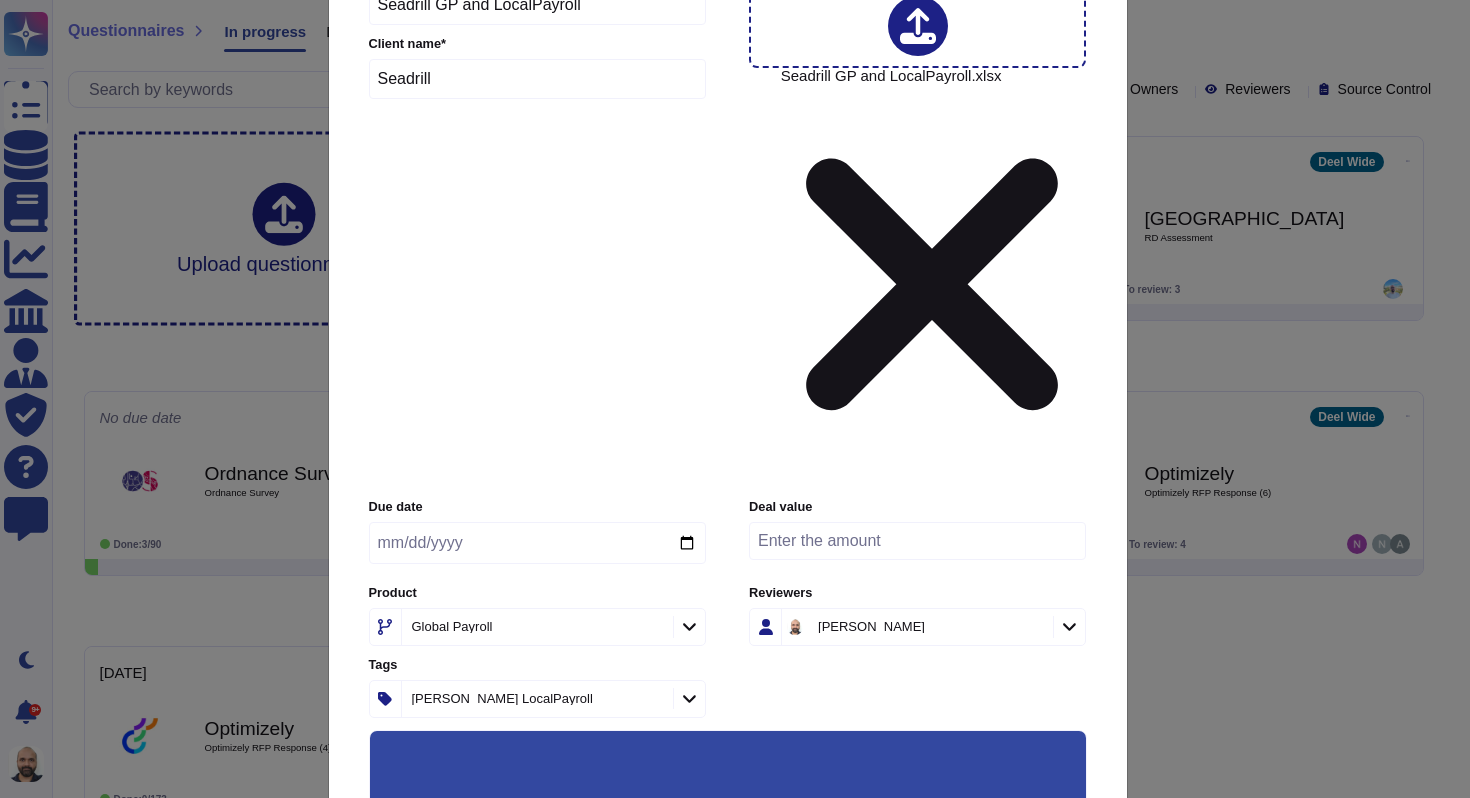 scroll, scrollTop: 183, scrollLeft: 0, axis: vertical 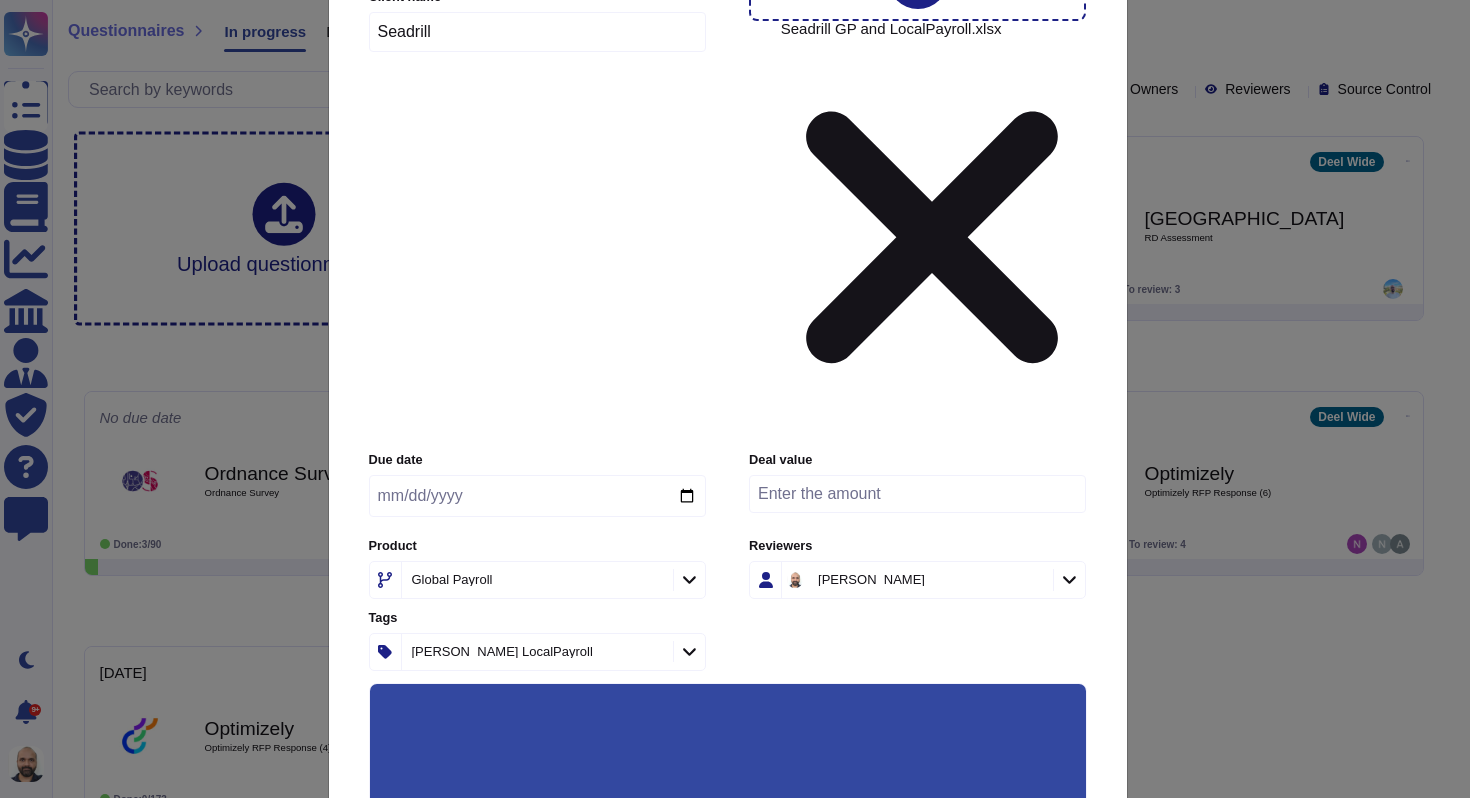 click 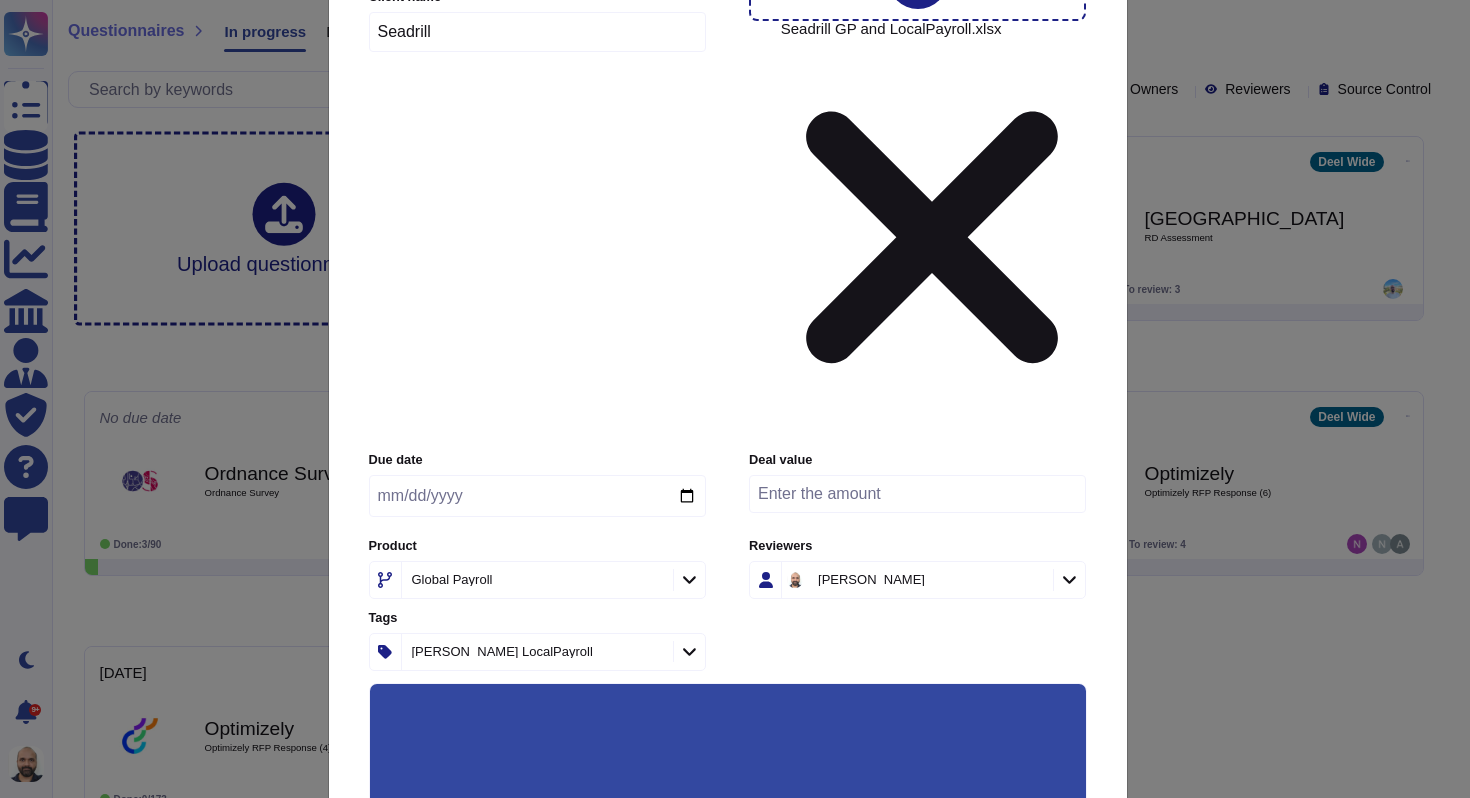 click at bounding box center [419, 1390] 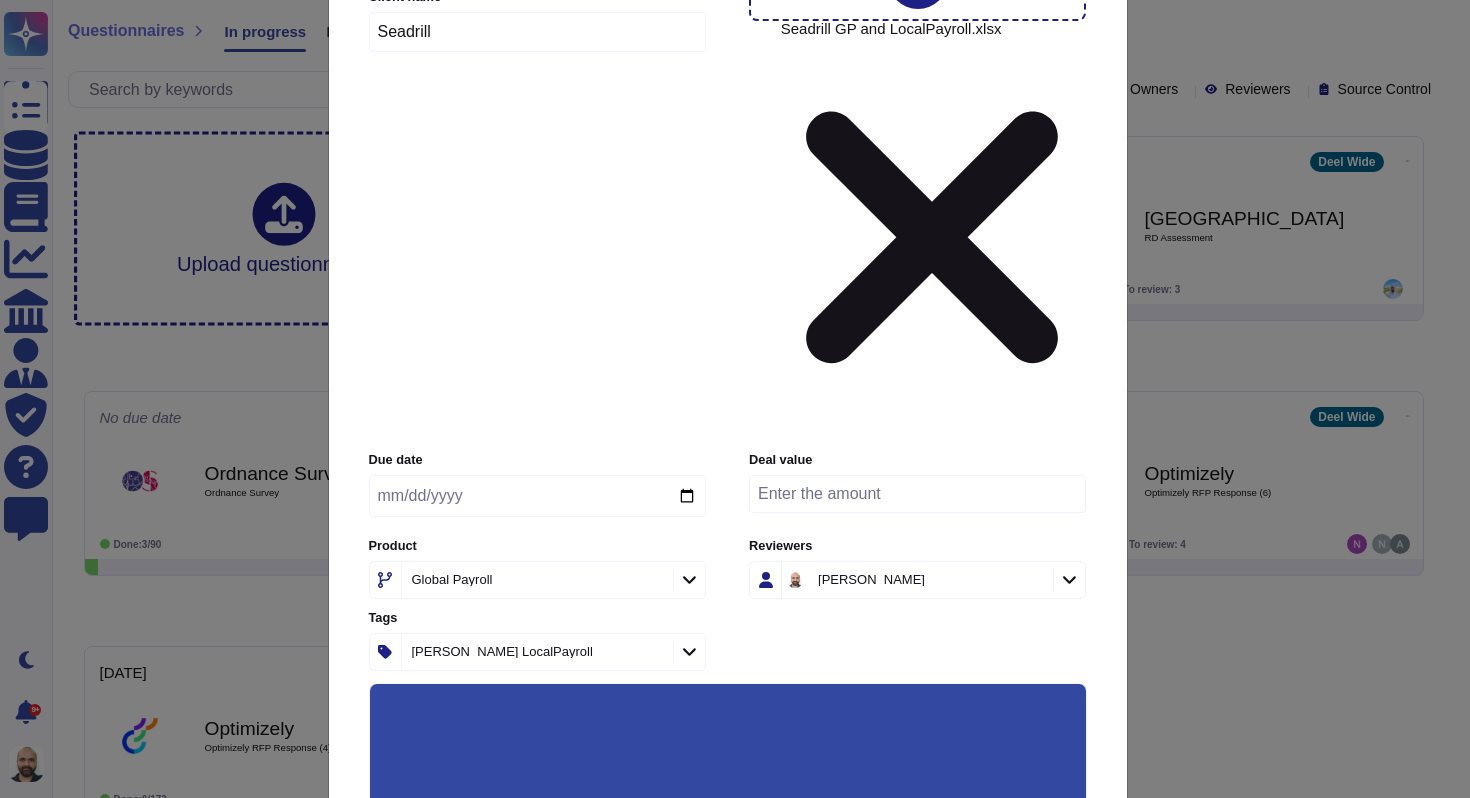 click on "Upload" at bounding box center (727, 1114) 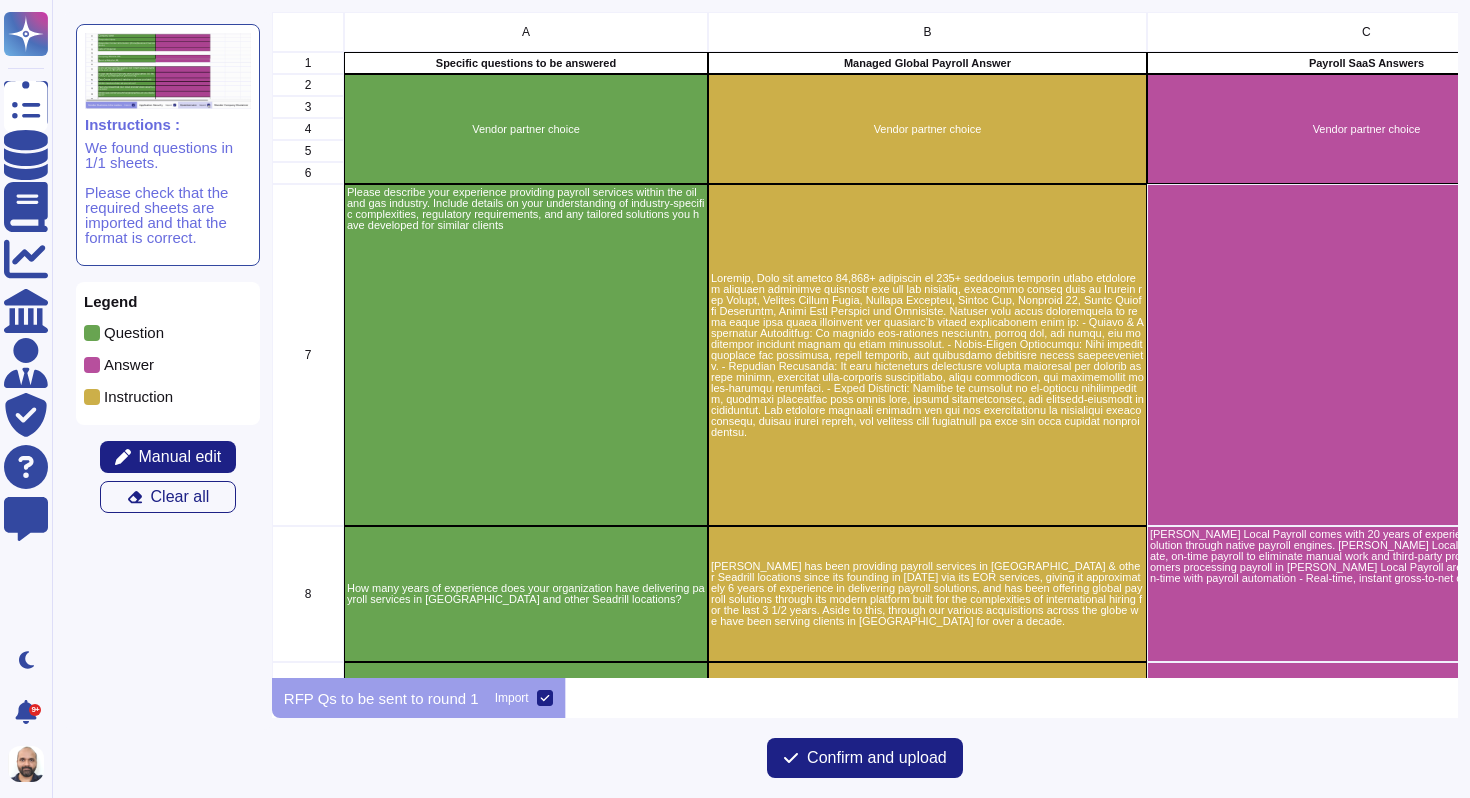 scroll, scrollTop: 16, scrollLeft: 16, axis: both 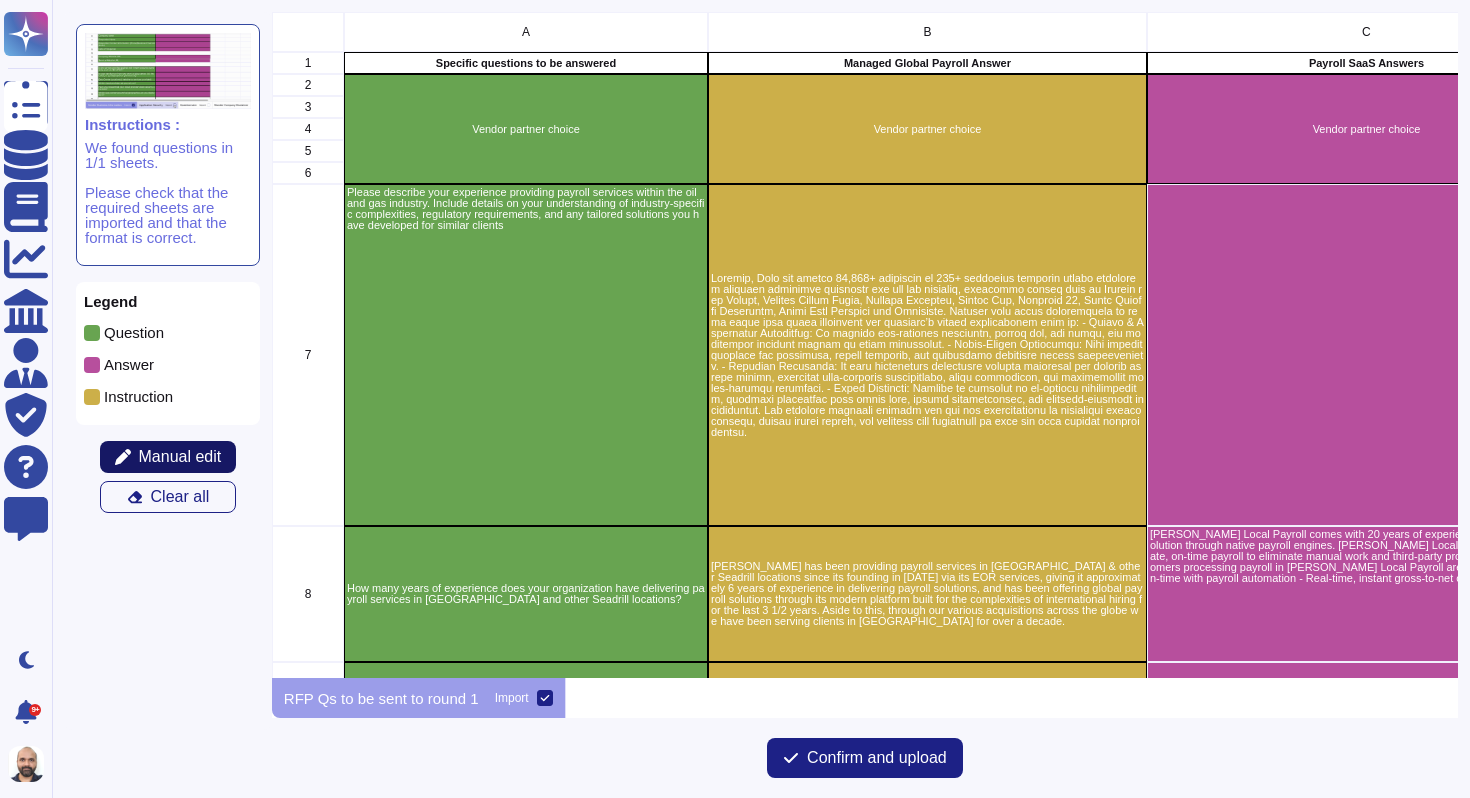 click on "Manual edit" at bounding box center (180, 457) 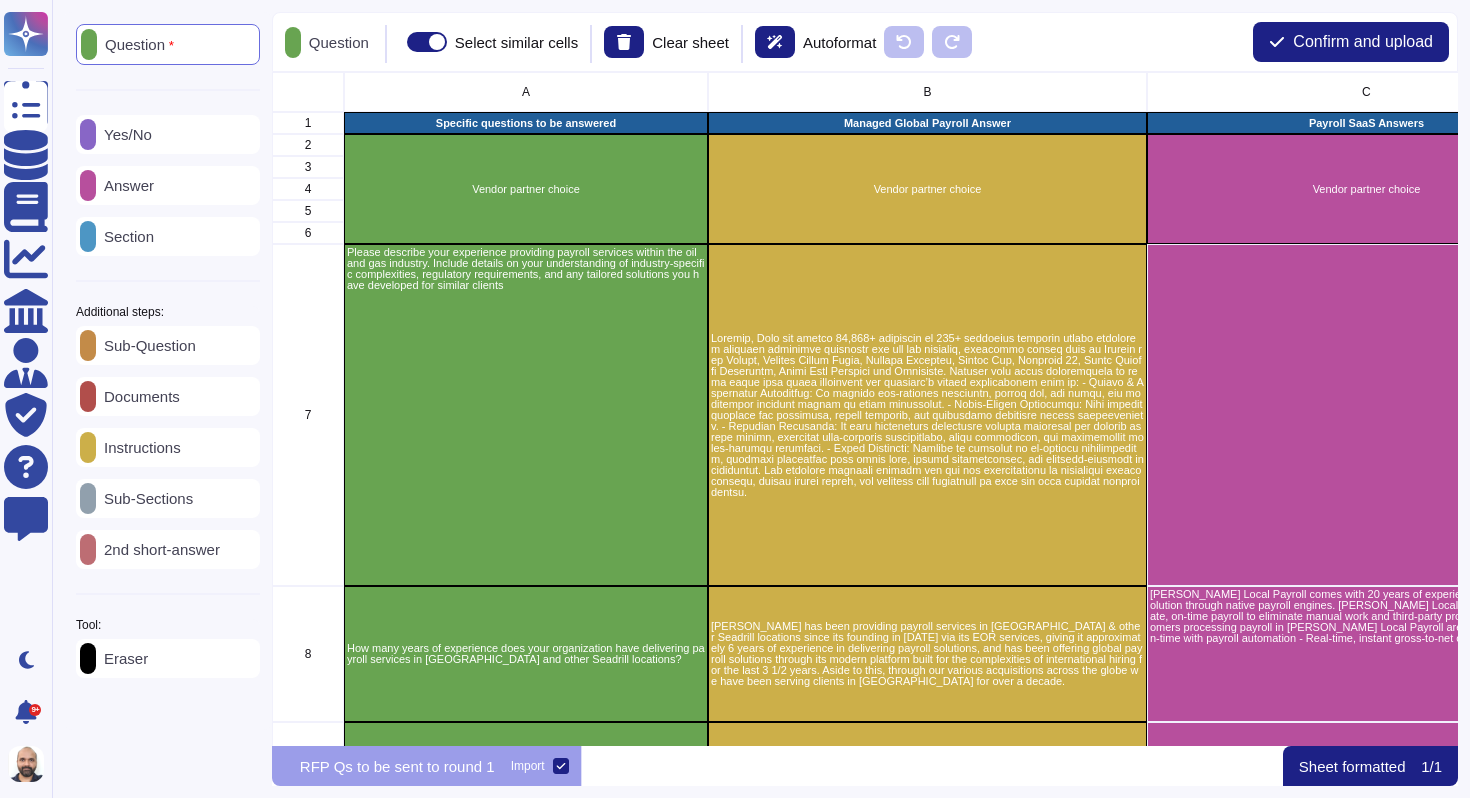 scroll, scrollTop: 16, scrollLeft: 16, axis: both 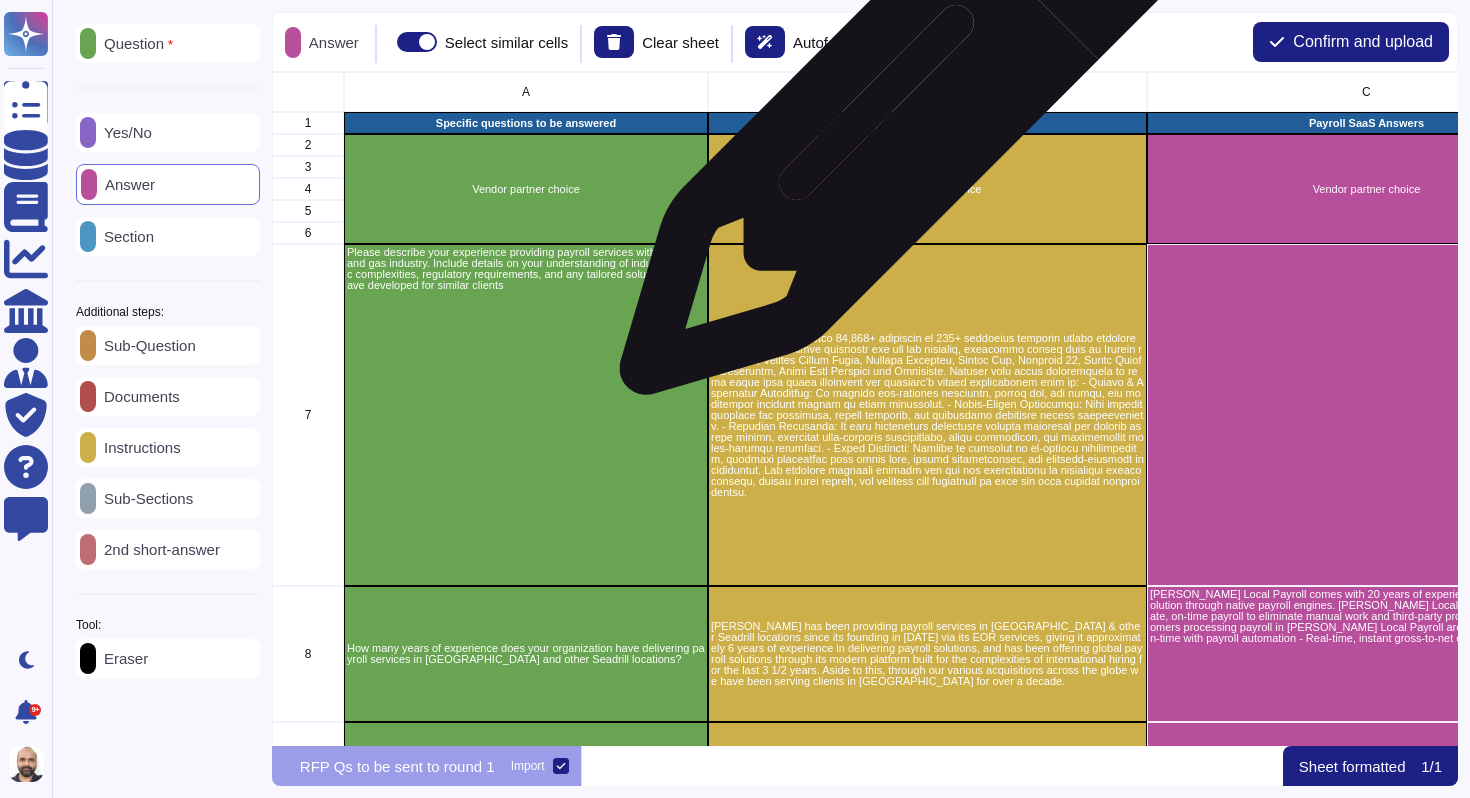 click on "Managed Global Payroll Answer" at bounding box center [927, 123] 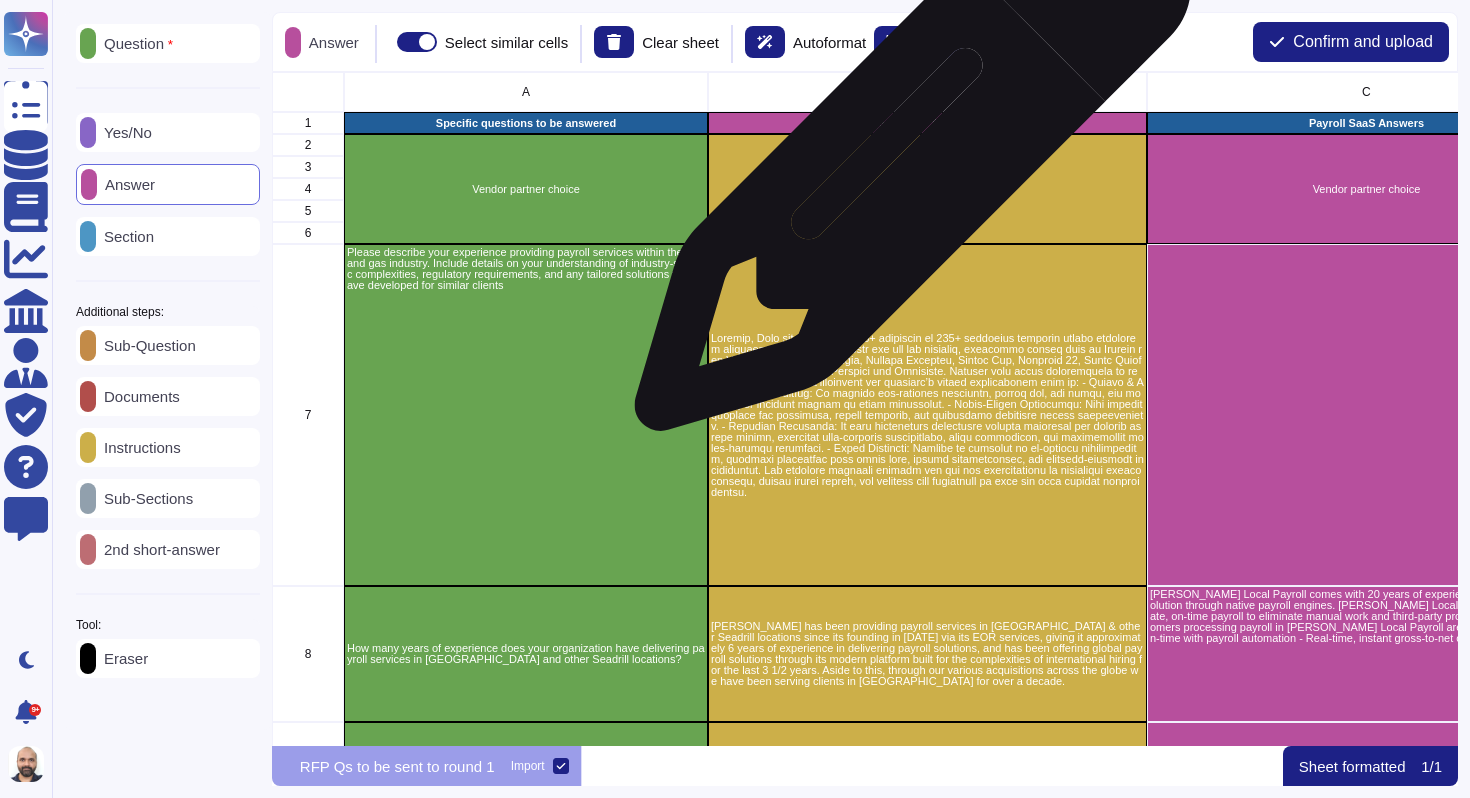 click on "Vendor partner choice" at bounding box center (927, 189) 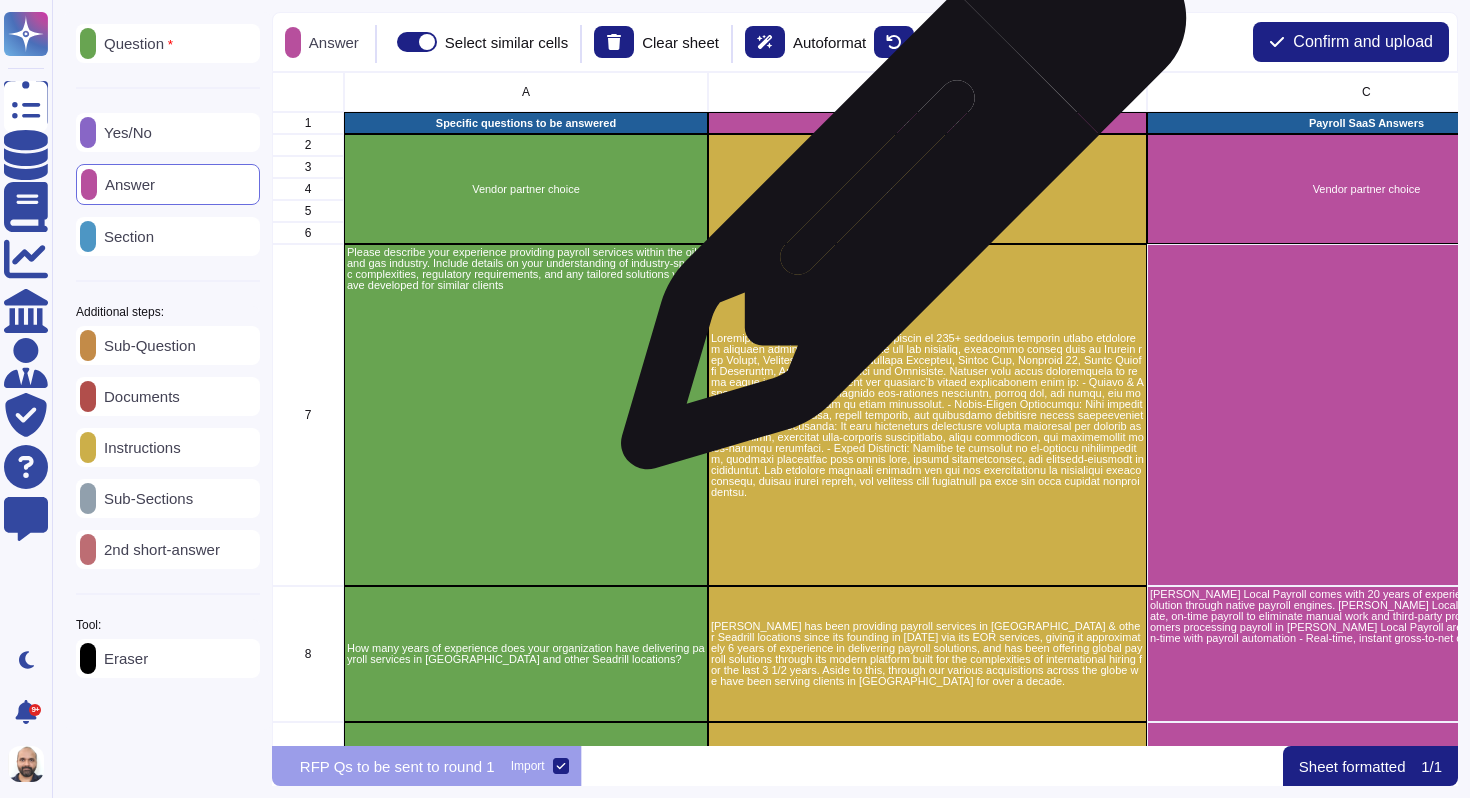click on "Vendor partner choice" at bounding box center (927, 189) 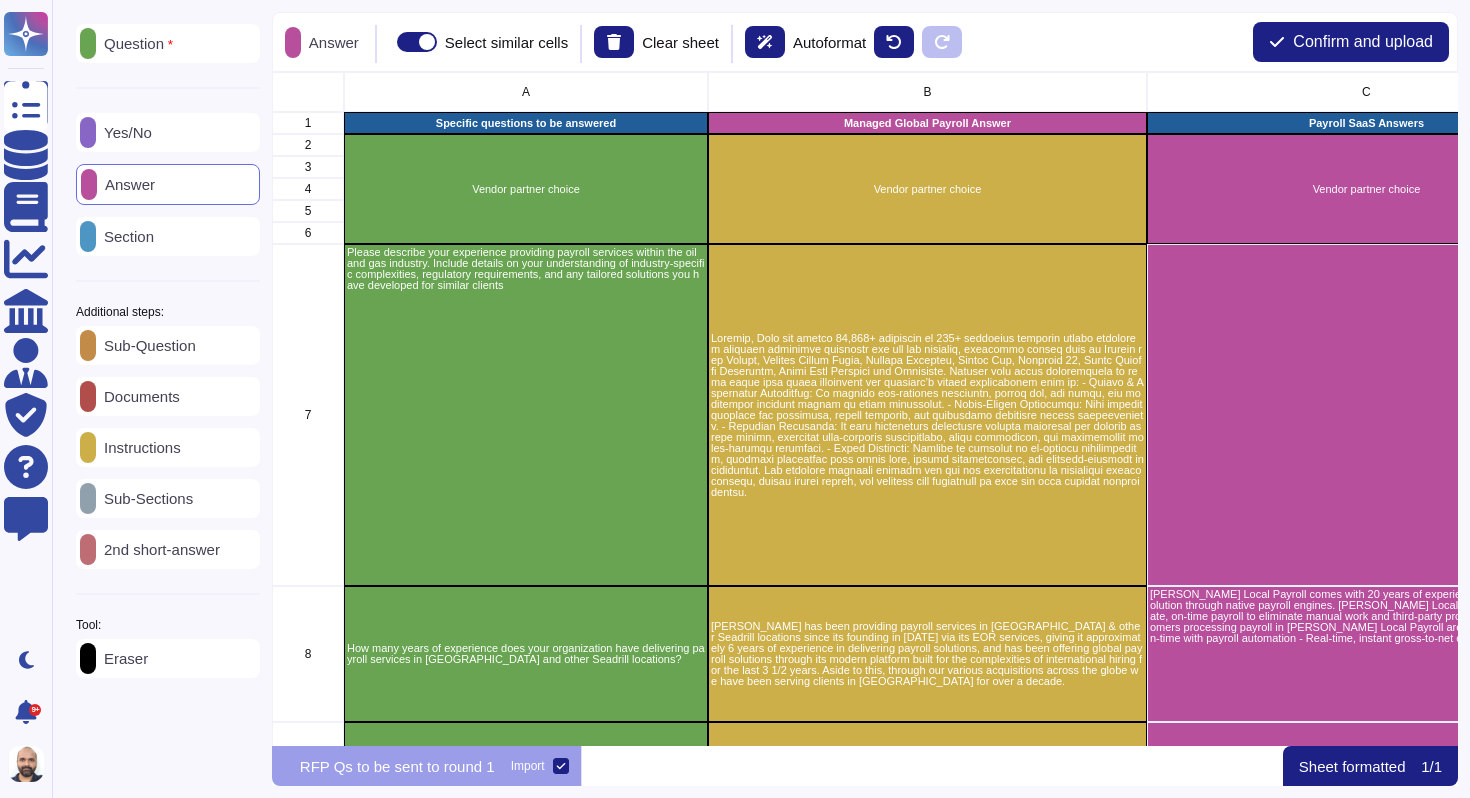 click on "Answer" at bounding box center [168, 184] 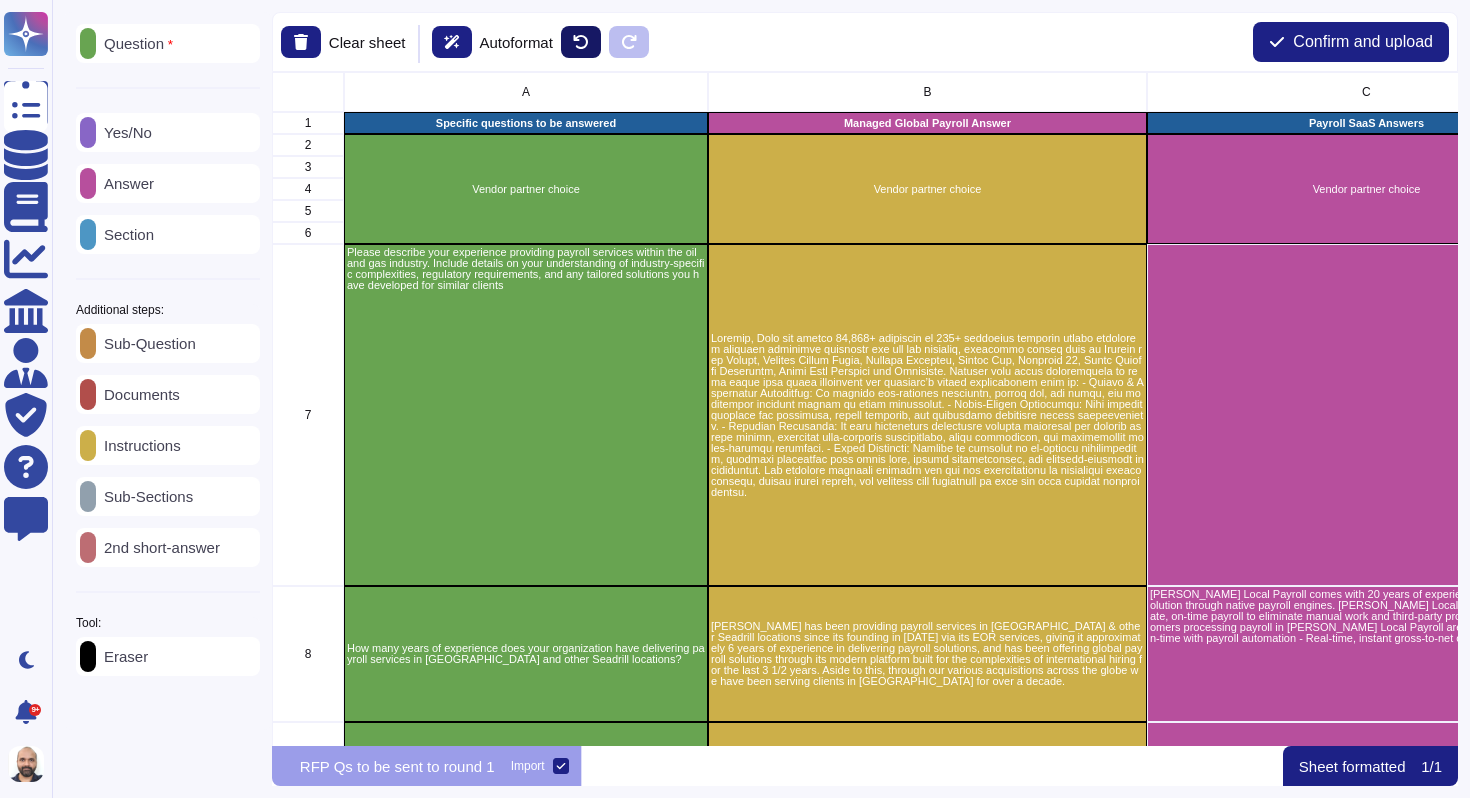 click 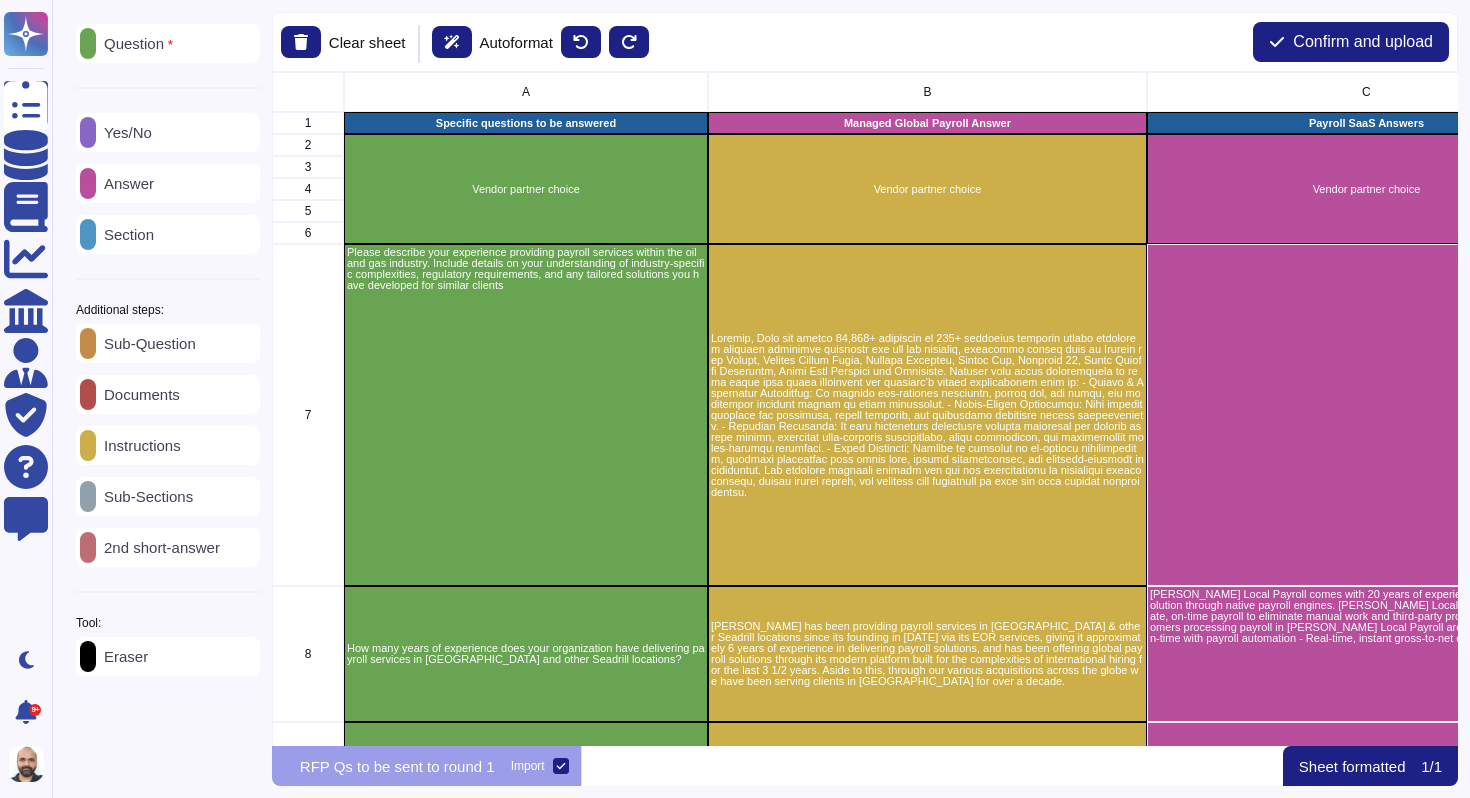 click on "Answer" at bounding box center (125, 183) 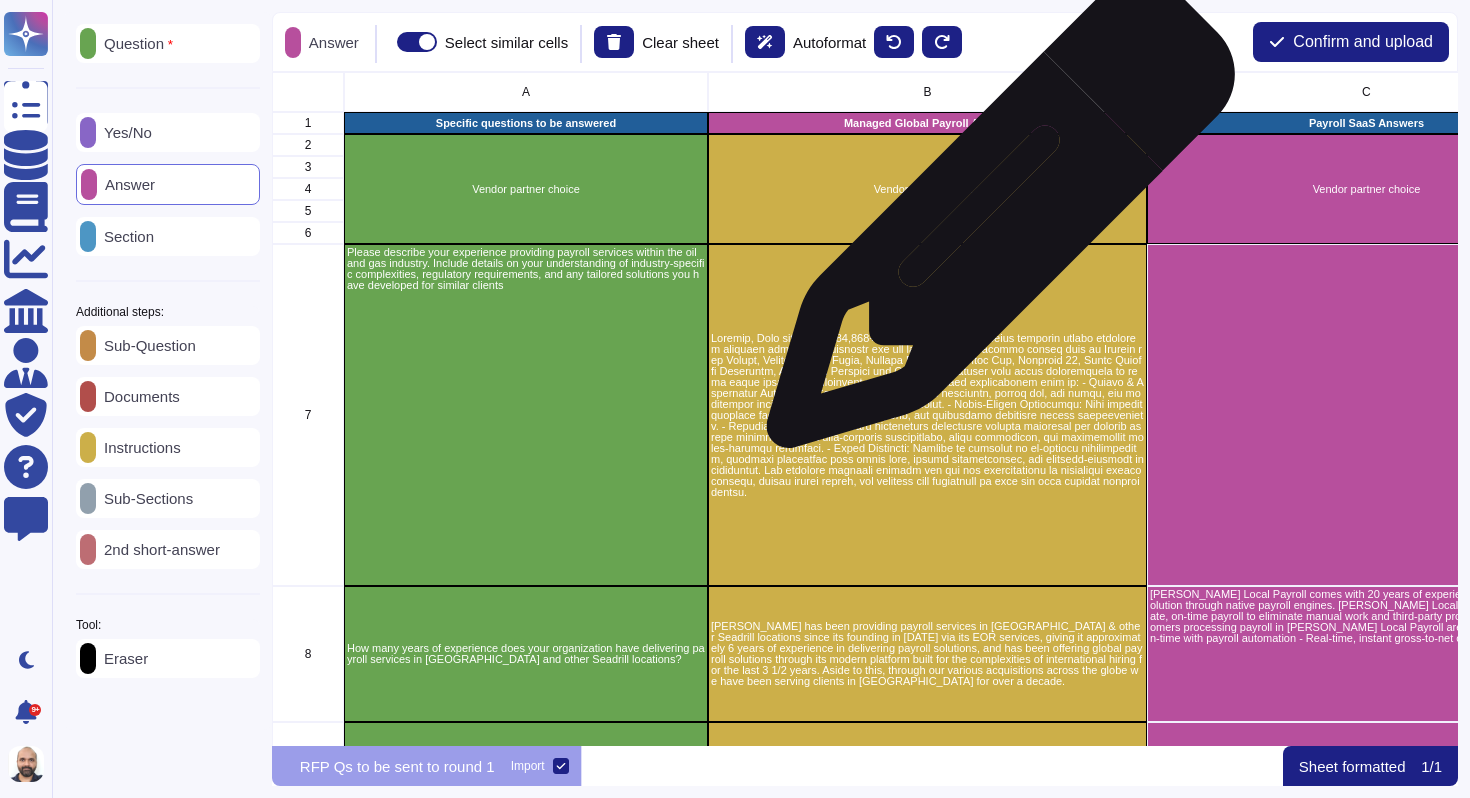 click on "Vendor partner choice" at bounding box center (927, 189) 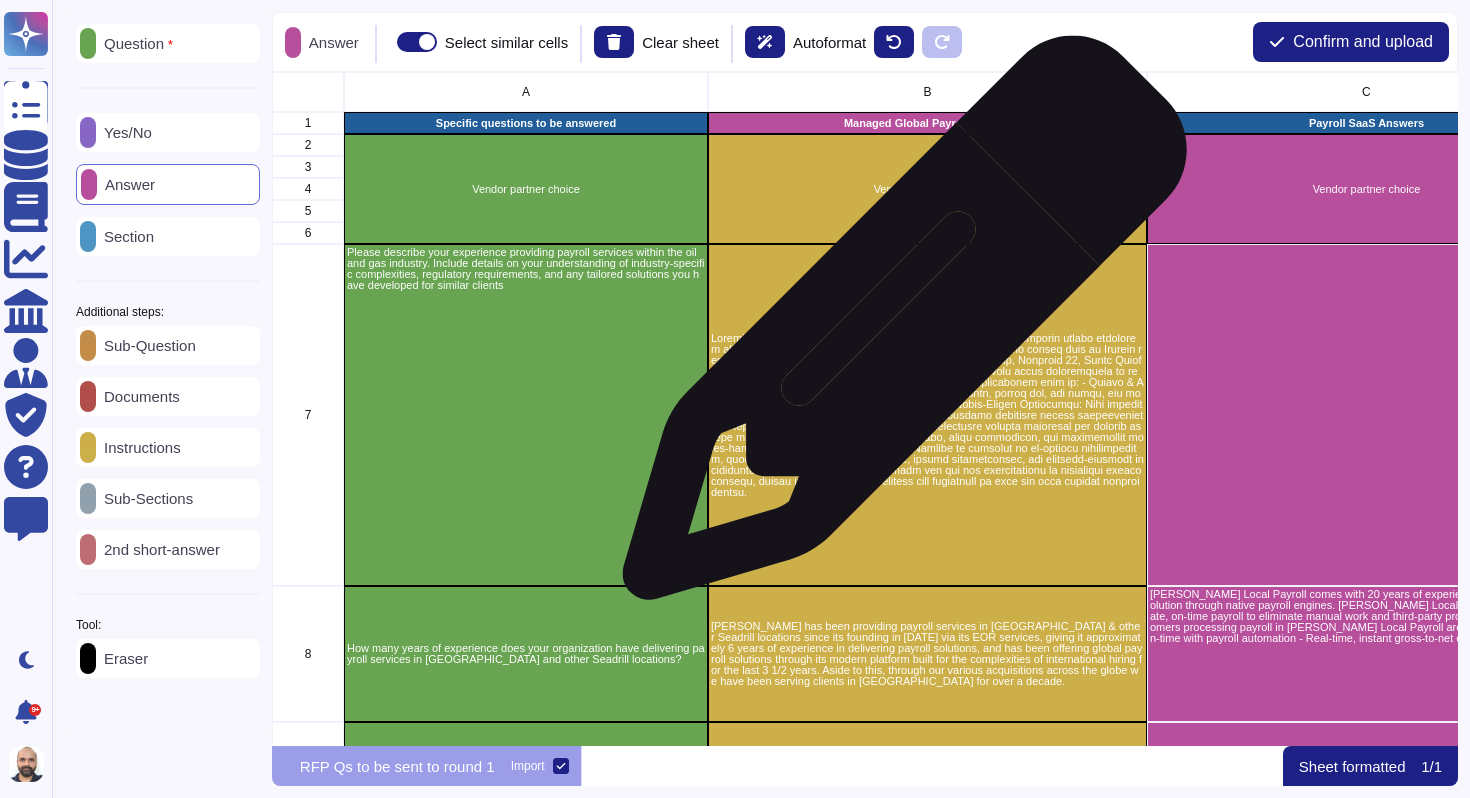 click at bounding box center (927, 415) 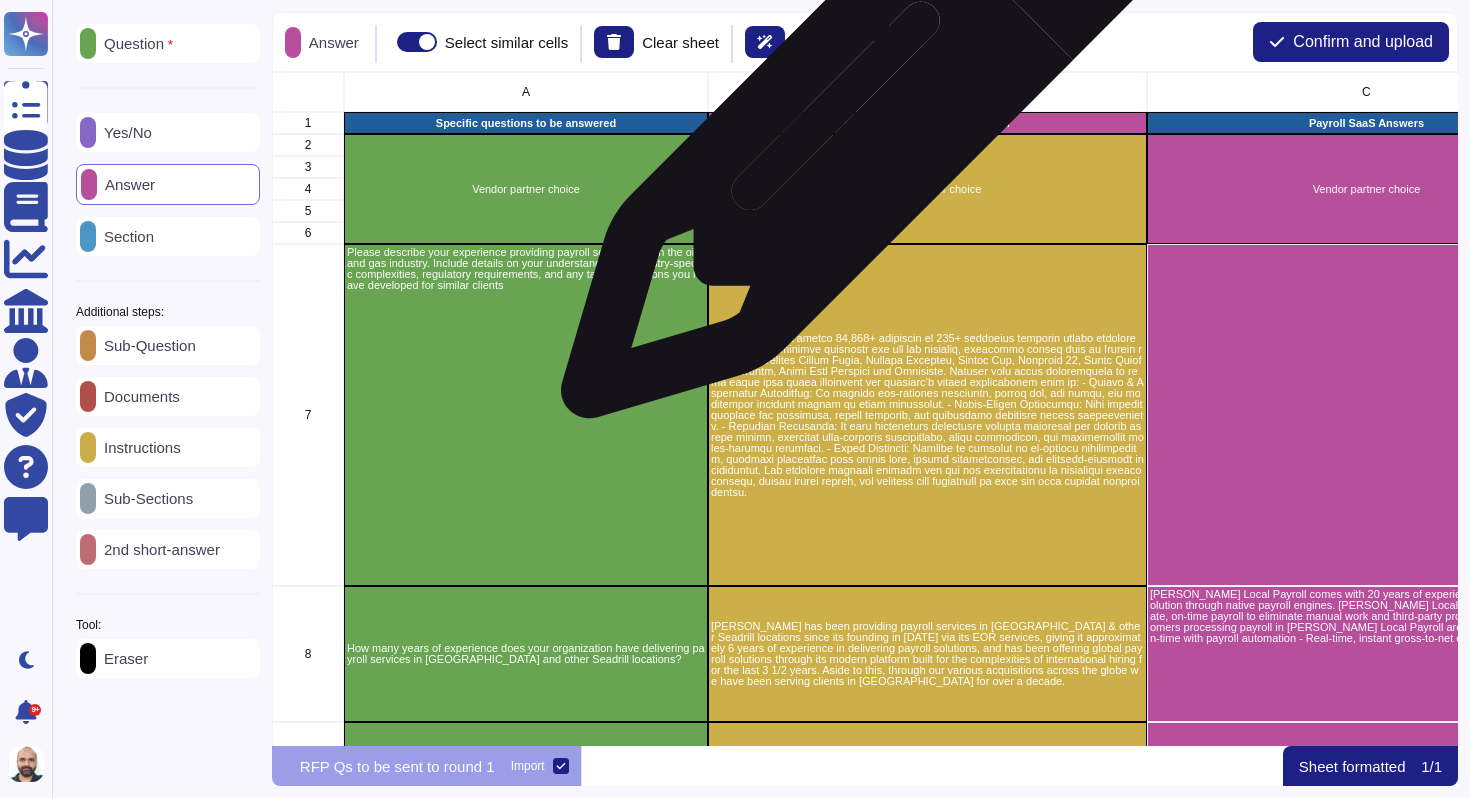 click on "Managed Global Payroll Answer" at bounding box center [927, 123] 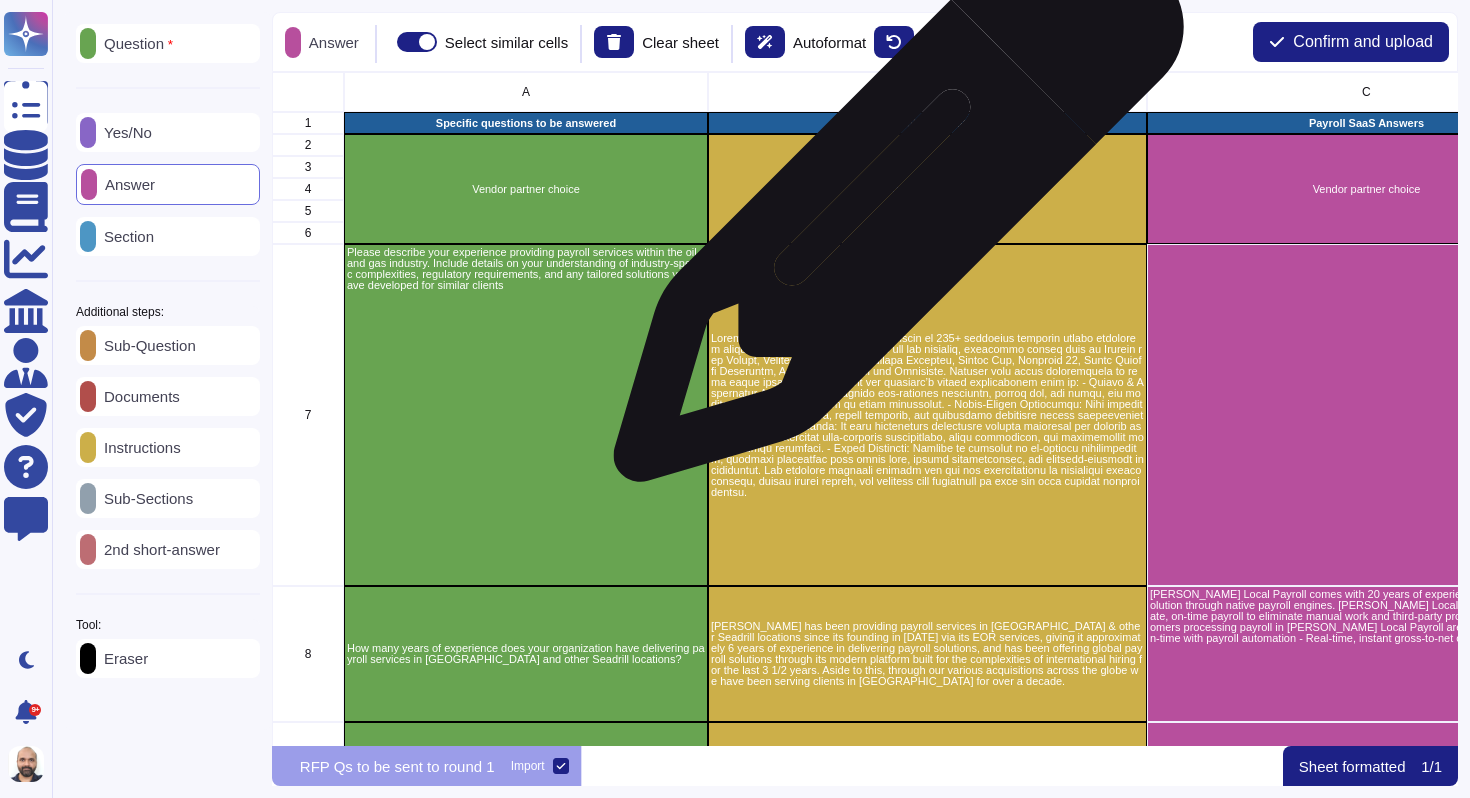 click on "Vendor partner choice" at bounding box center (927, 189) 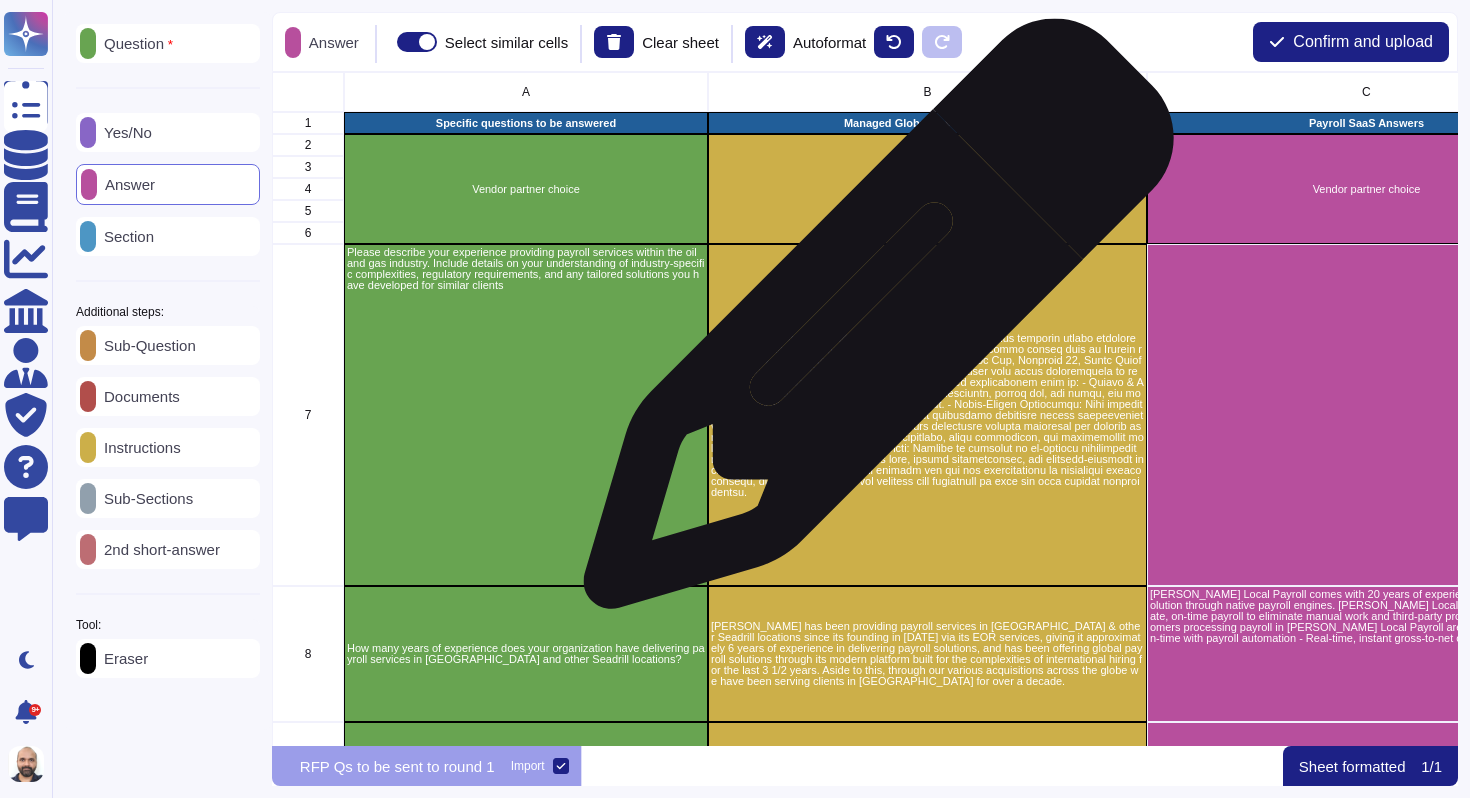 click at bounding box center [927, 415] 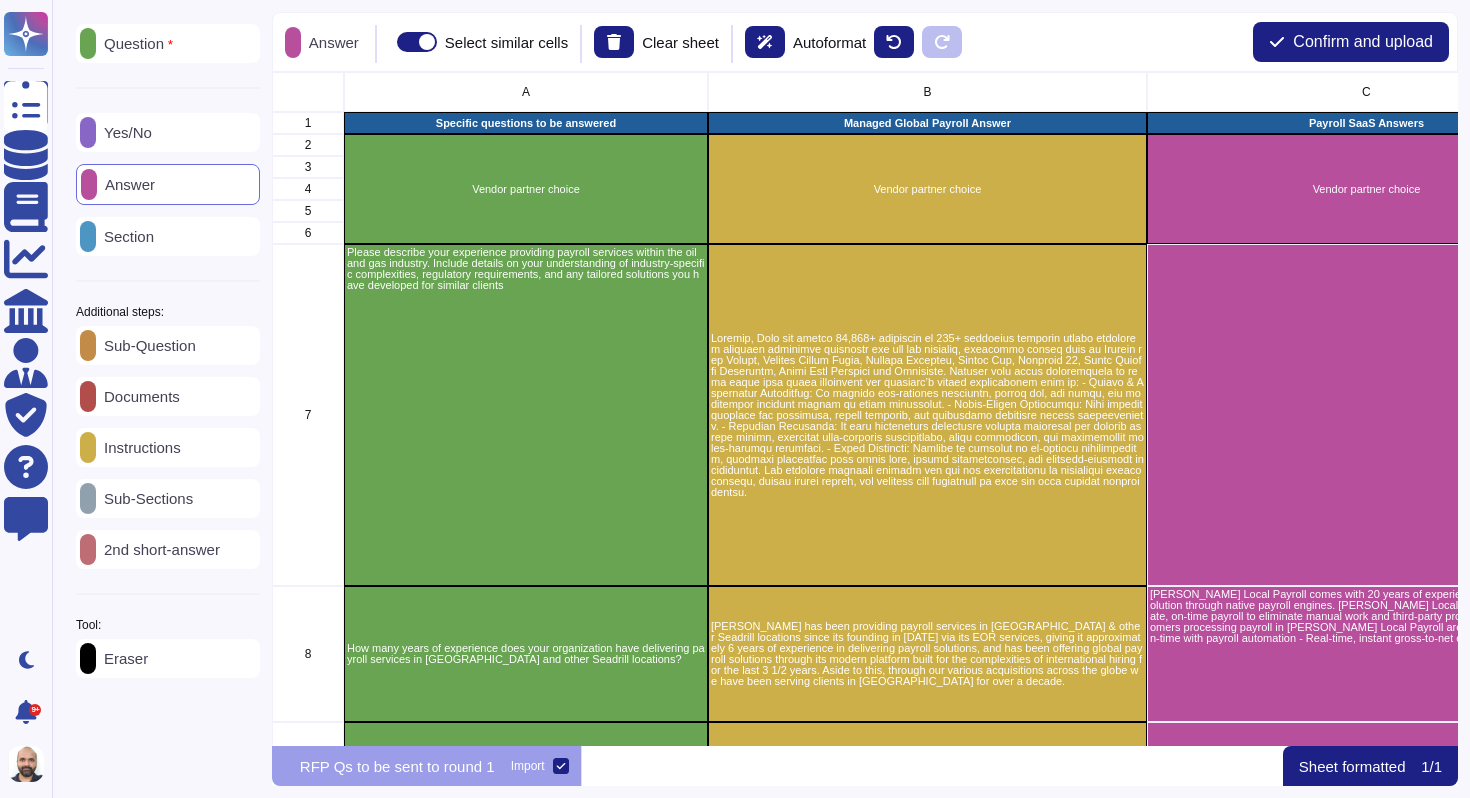 click at bounding box center [293, 42] 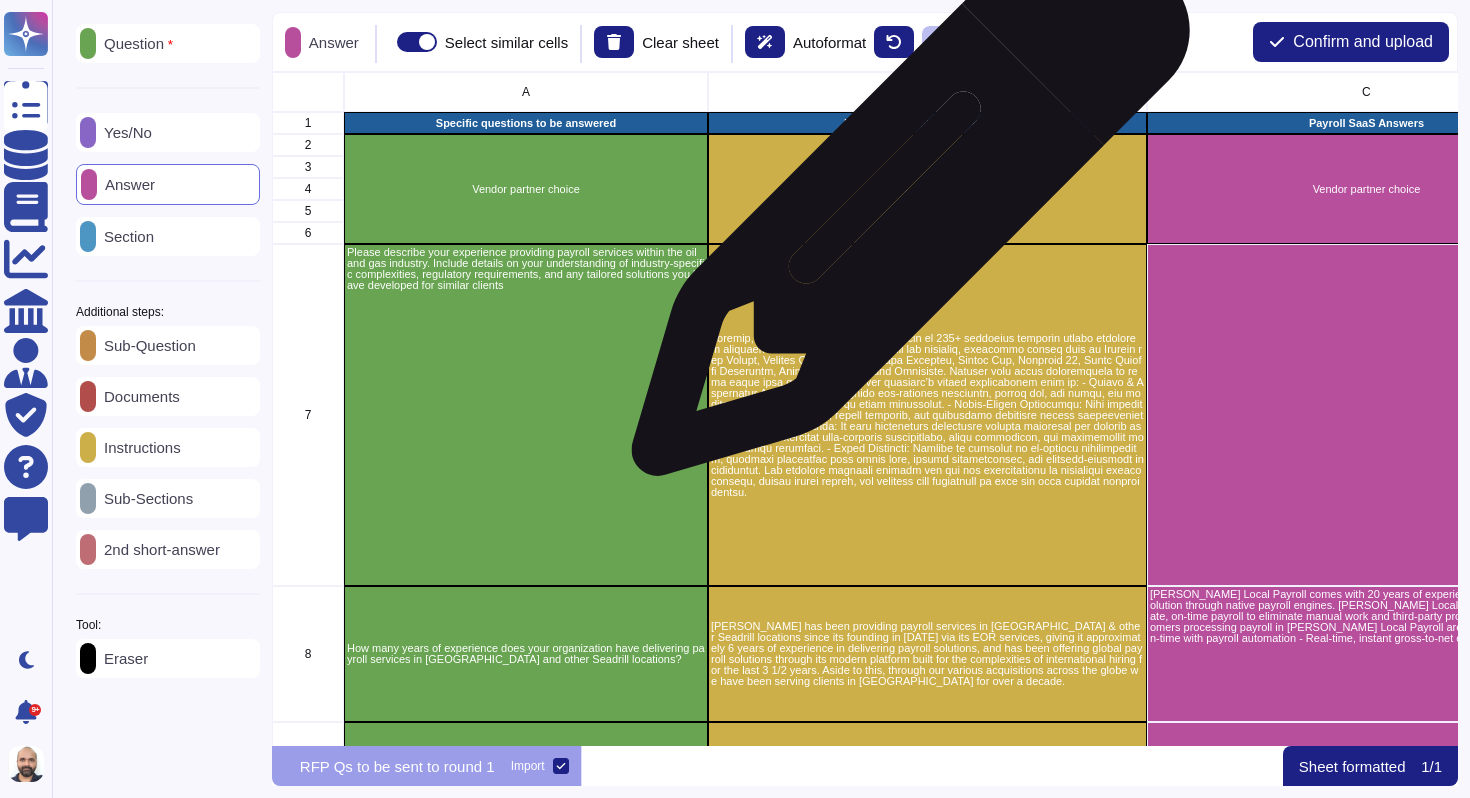 click on "Vendor partner choice" at bounding box center [927, 189] 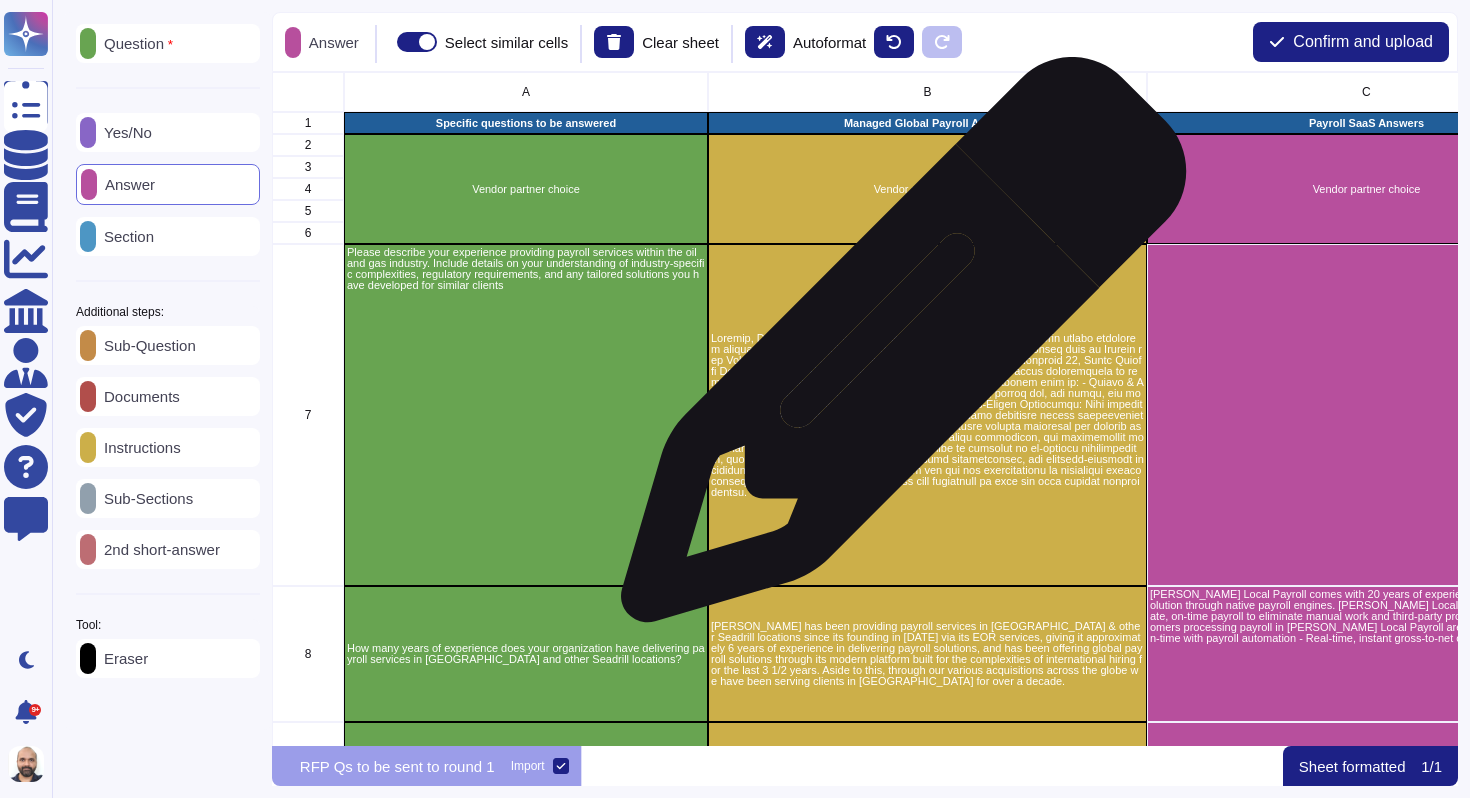 click at bounding box center (927, 415) 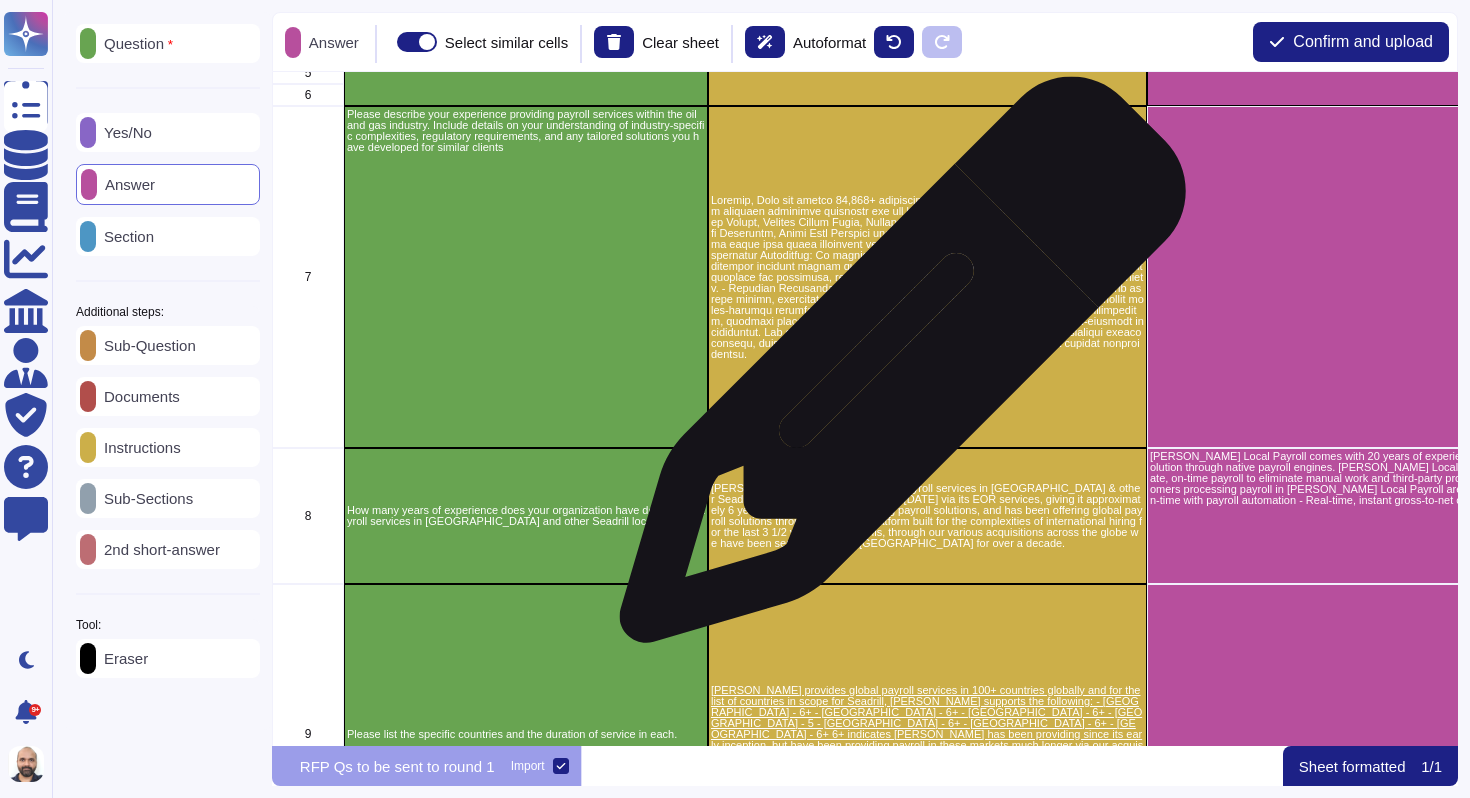 scroll, scrollTop: 405, scrollLeft: 0, axis: vertical 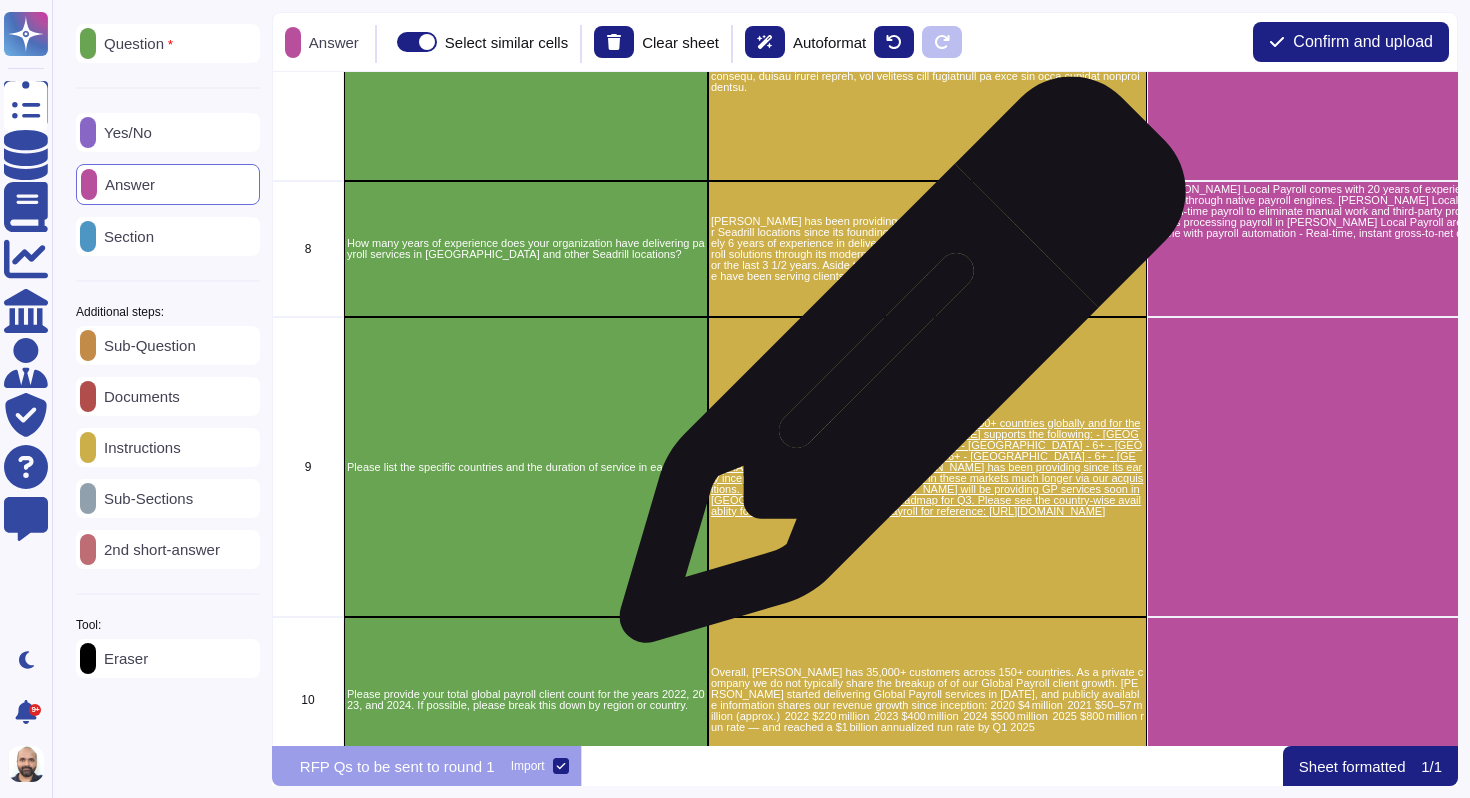 click on "[PERSON_NAME] provides global payroll services in 100+ countries globally and for the list of countries in scope for Seadrill, [PERSON_NAME] supports the following:
- [GEOGRAPHIC_DATA] - 6+
- [GEOGRAPHIC_DATA] - 6+
- [GEOGRAPHIC_DATA] - 6+
- [GEOGRAPHIC_DATA] - 5
- [GEOGRAPHIC_DATA] - 6+
- [GEOGRAPHIC_DATA] - 6+
- [GEOGRAPHIC_DATA] - 6+
6+ indicates [PERSON_NAME] has been providing since its early inception, but have been providing payroll in these markets much longer via our acquisitions.
[GEOGRAPHIC_DATA] - [PERSON_NAME] will be providing GP services soon in [GEOGRAPHIC_DATA]This is on our roadmap for Q3.
Please see the country-wise availablity for [PERSON_NAME] Global Payroll for reference: [URL][DOMAIN_NAME]" at bounding box center [927, 467] 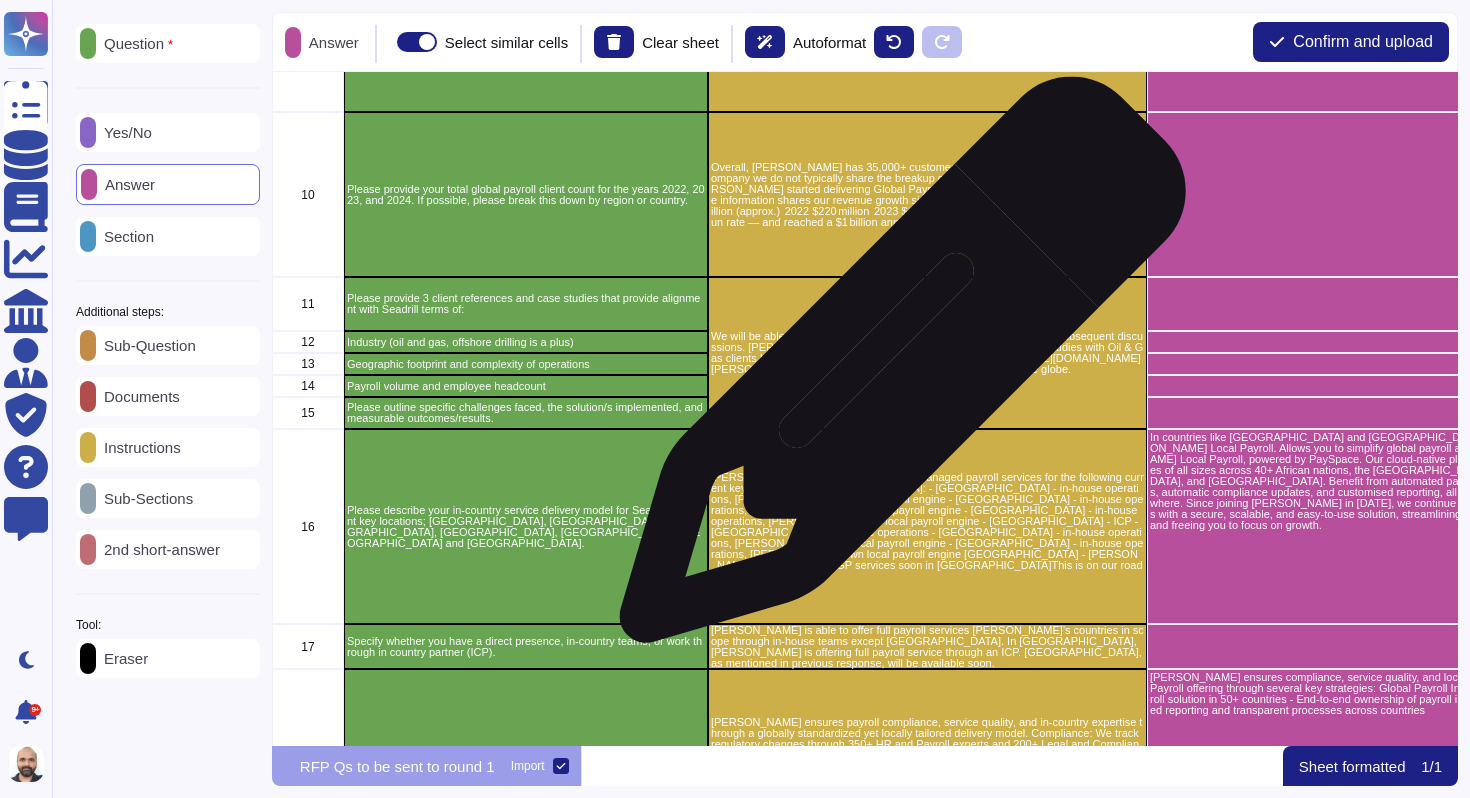 click on "We will be able to provide contact details of client references as part of subsequent discussions. [PERSON_NAME] does not have any publicly available case studies with Oil & Gas clients but please feel free to  see our Case Studies webpage [URL][DOMAIN_NAME][PERSON_NAME] page for testimonials from our clients across the globe." at bounding box center [927, 353] 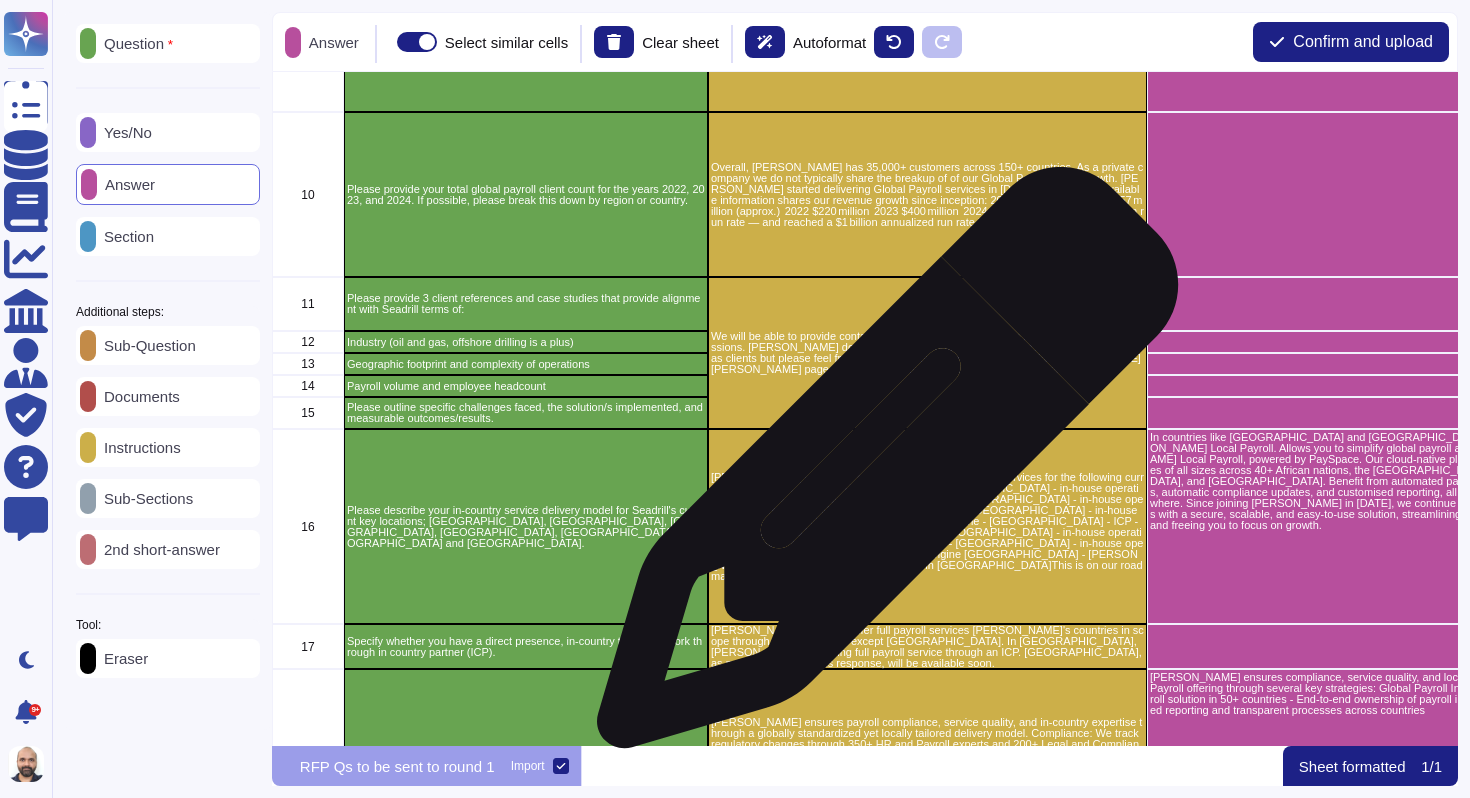click on "[PERSON_NAME] is capable of providing managed payroll services for the following current key locations of [GEOGRAPHIC_DATA]:
- [GEOGRAPHIC_DATA] - in-house operations, [PERSON_NAME] own local payroll engine
- [GEOGRAPHIC_DATA] - in-house operations, [PERSON_NAME] own local payroll engine
- [GEOGRAPHIC_DATA] - in-house operations, [PERSON_NAME] own local payroll engine
- [GEOGRAPHIC_DATA] - ICP
- [GEOGRAPHIC_DATA]- in-house operations
- [GEOGRAPHIC_DATA] - in-house operations, [PERSON_NAME] own local payroll engine
- [GEOGRAPHIC_DATA] - in-house operations, [PERSON_NAME] own local payroll engine
[GEOGRAPHIC_DATA] - [PERSON_NAME] will be providing GP services soon in [GEOGRAPHIC_DATA]This is on our roadmap for Q3." at bounding box center (927, 526) 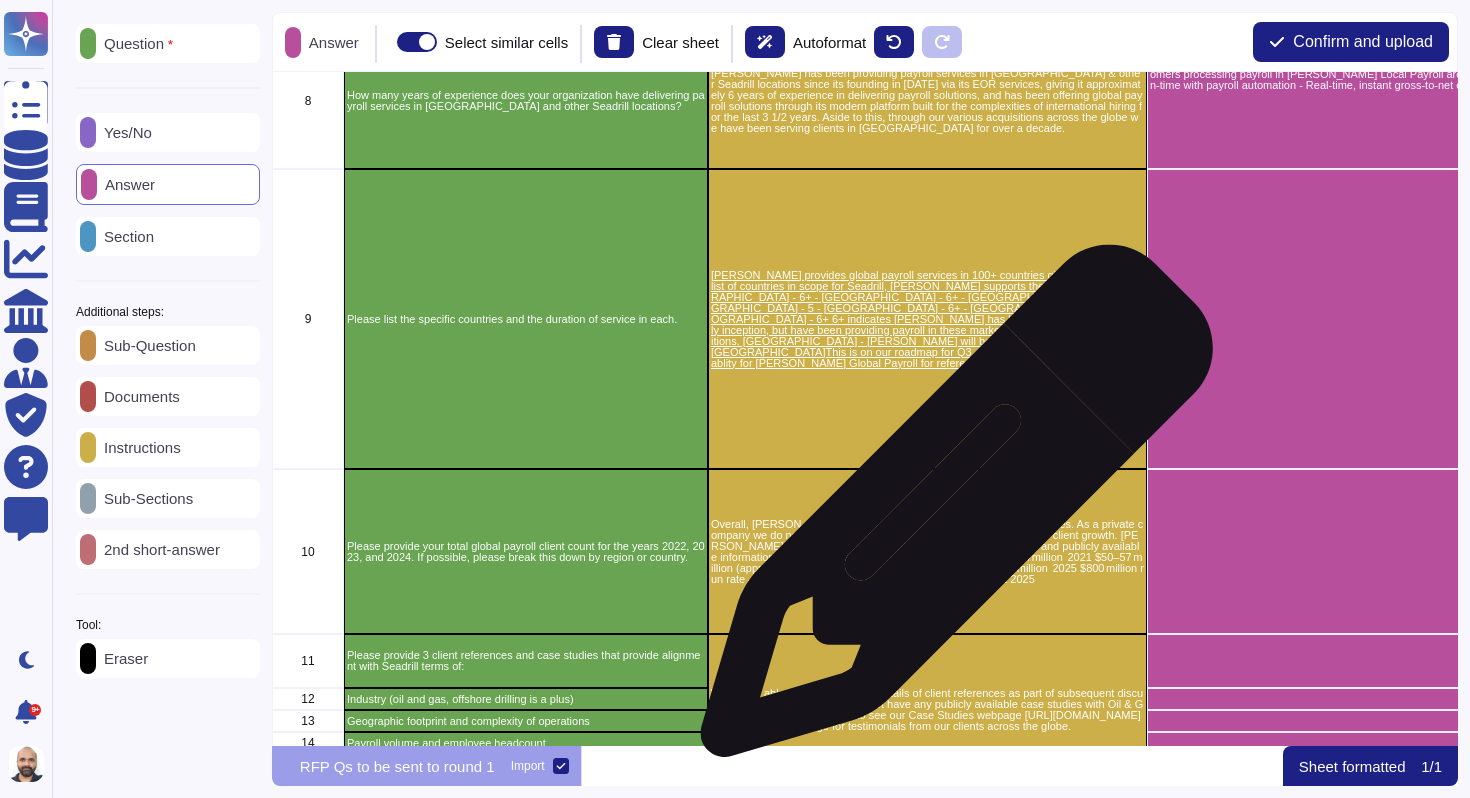 scroll, scrollTop: 0, scrollLeft: 0, axis: both 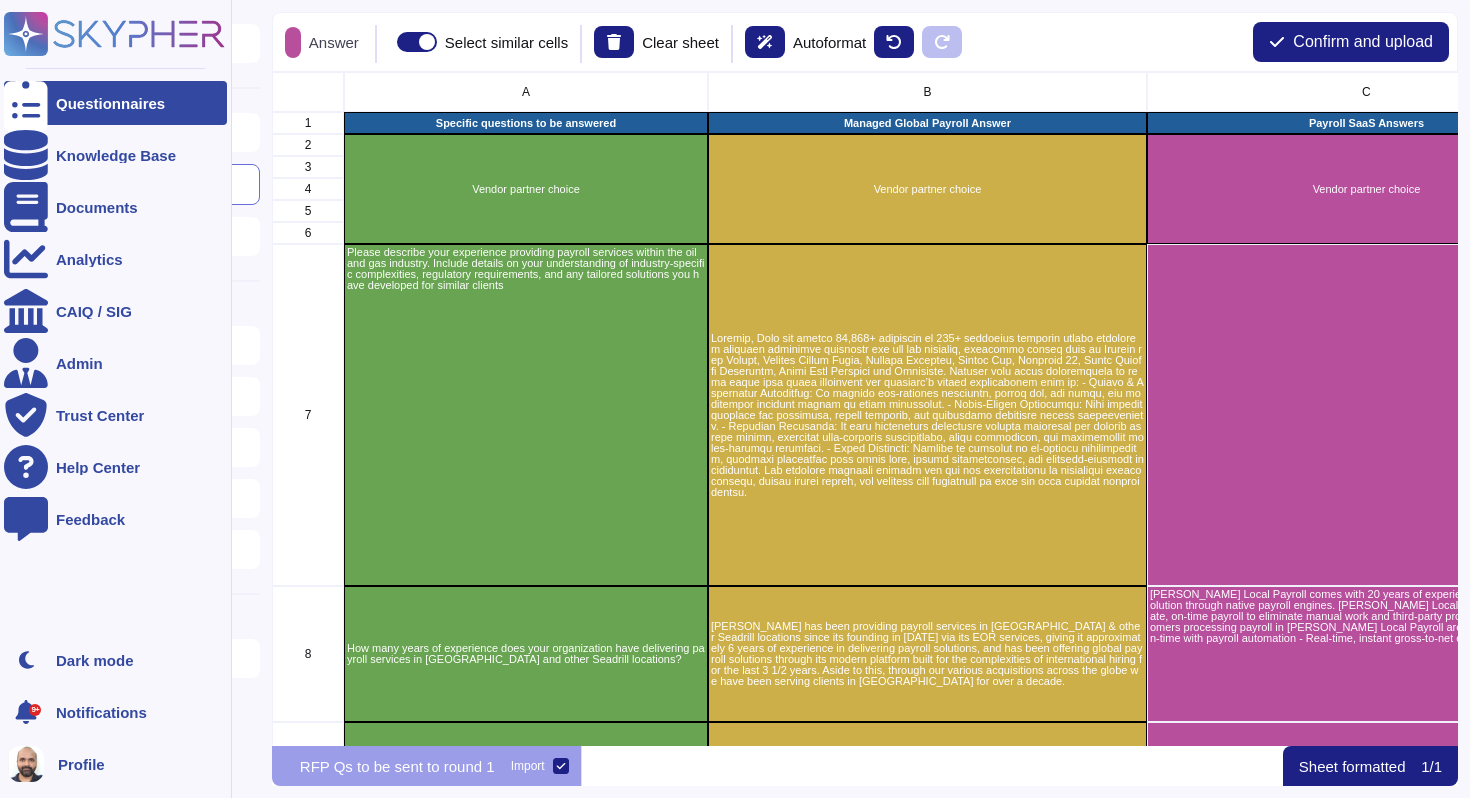 click on "Questionnaires" at bounding box center (110, 103) 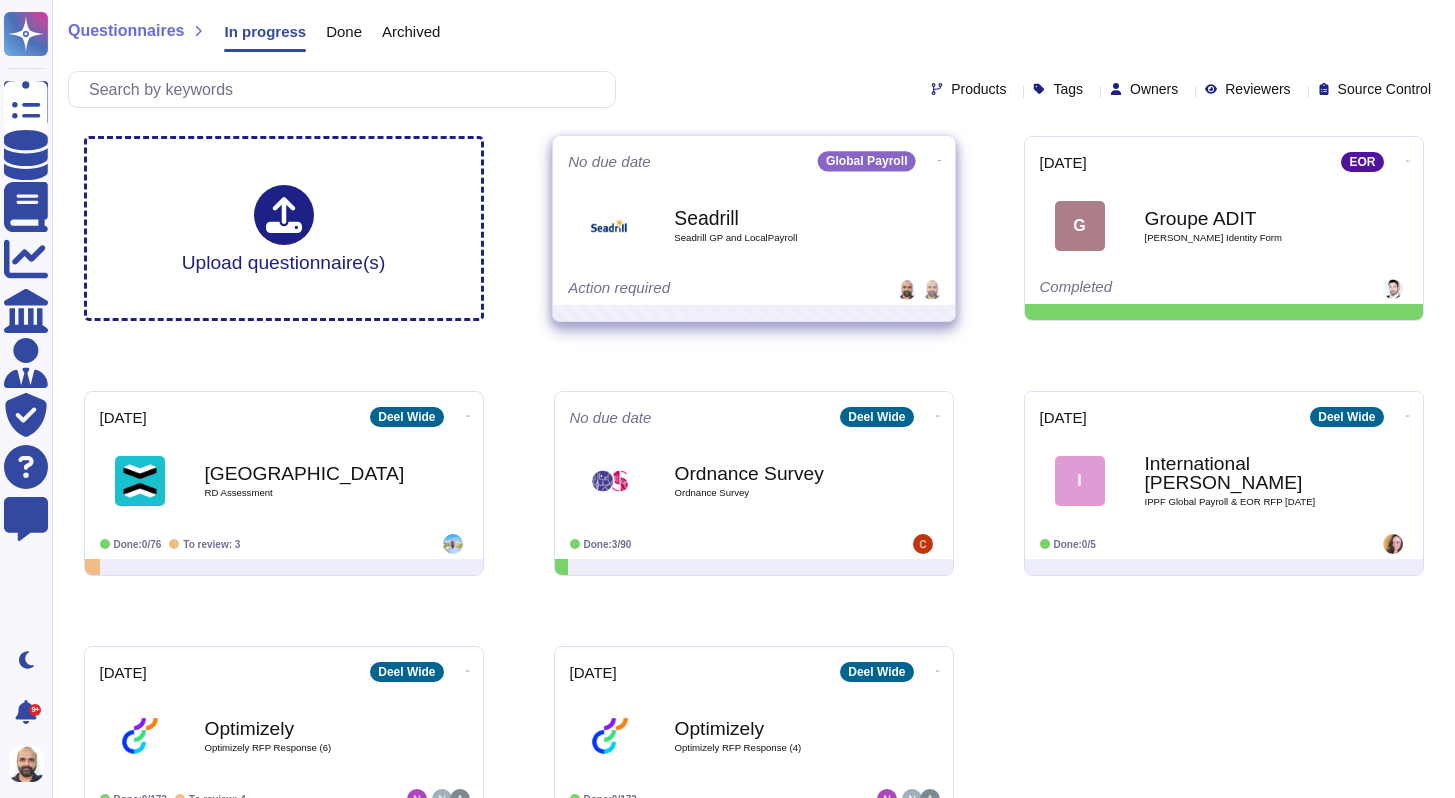 click at bounding box center [939, 158] 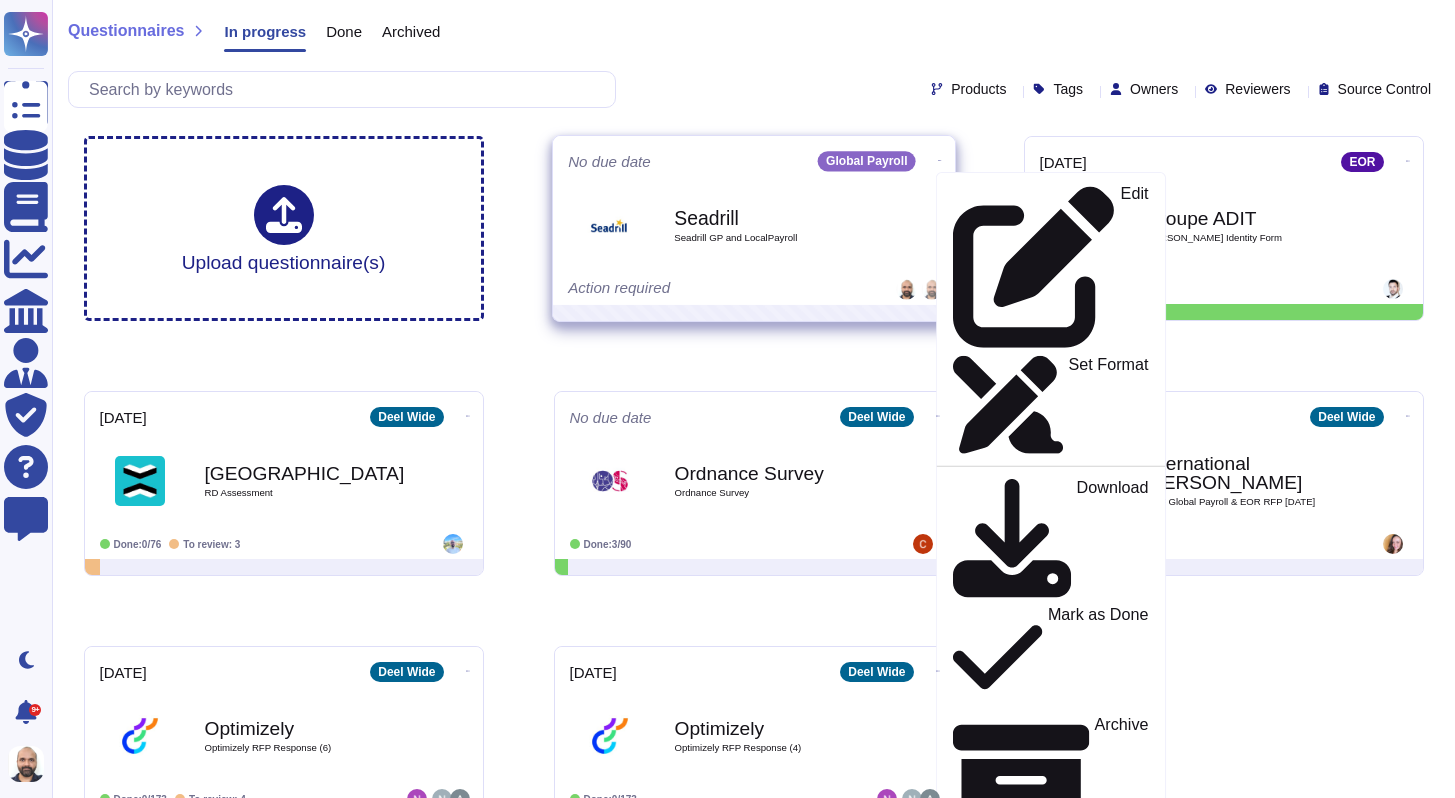 click on "Delete" at bounding box center (1124, 1111) 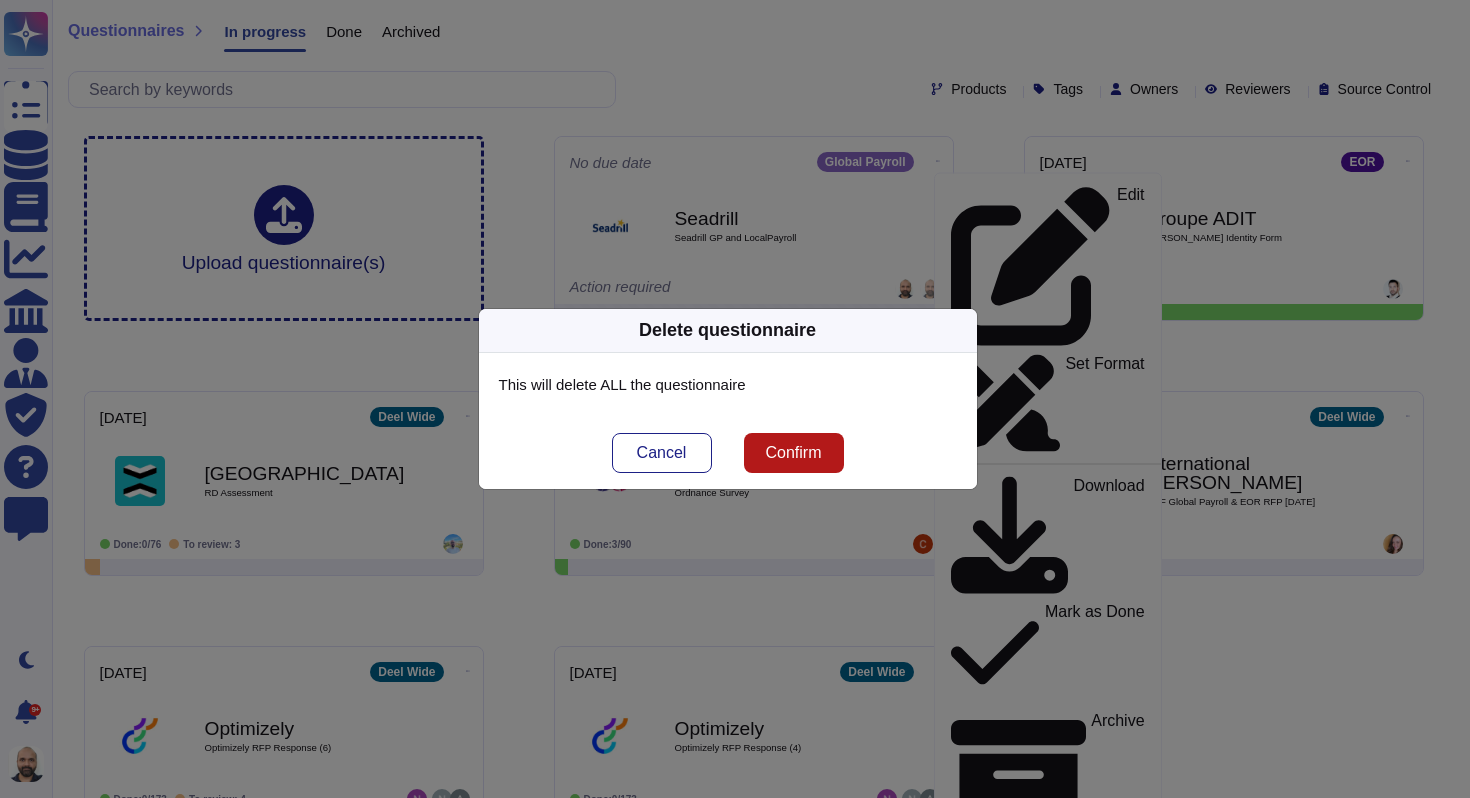 click on "Confirm" at bounding box center [793, 453] 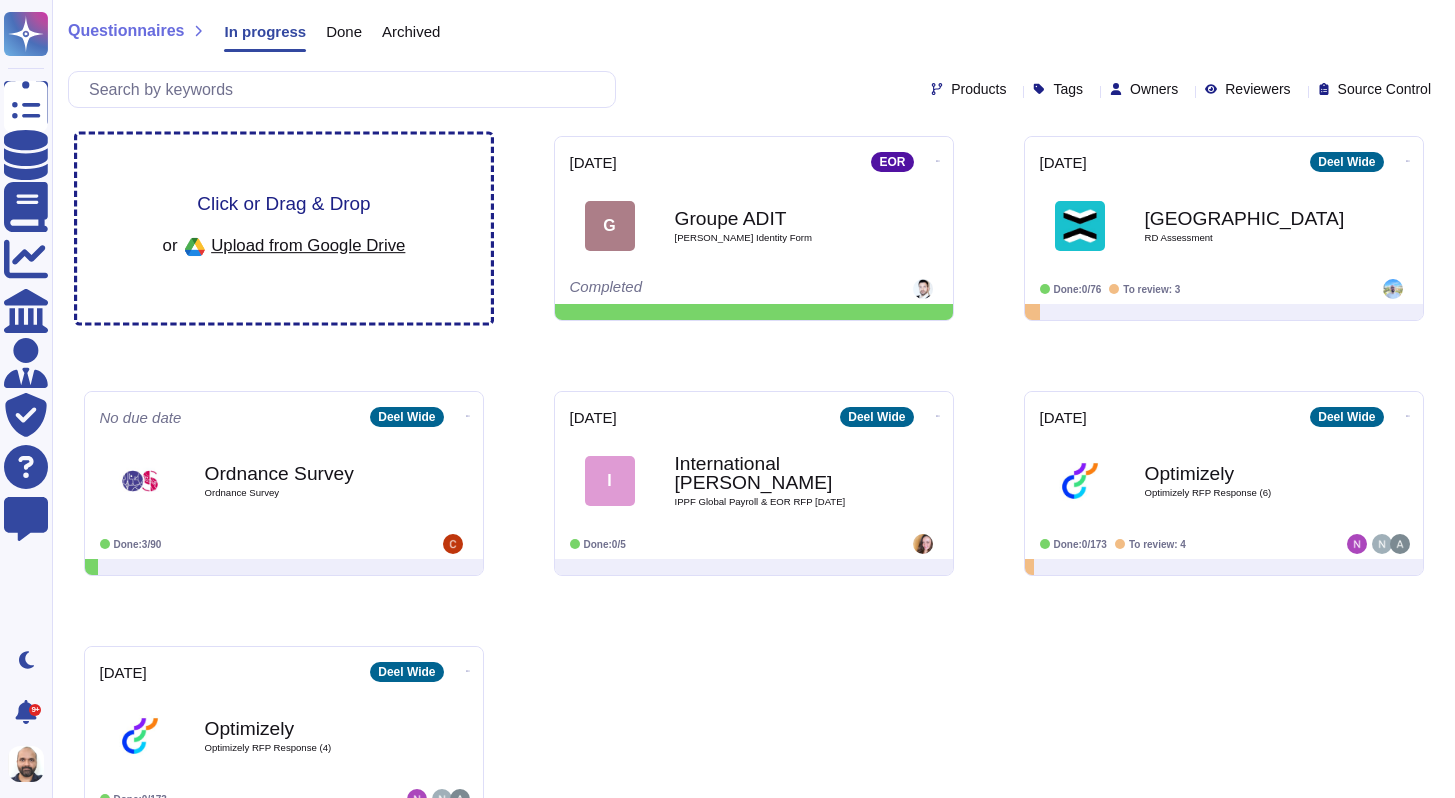 click on "Click or Drag & Drop" at bounding box center [283, 203] 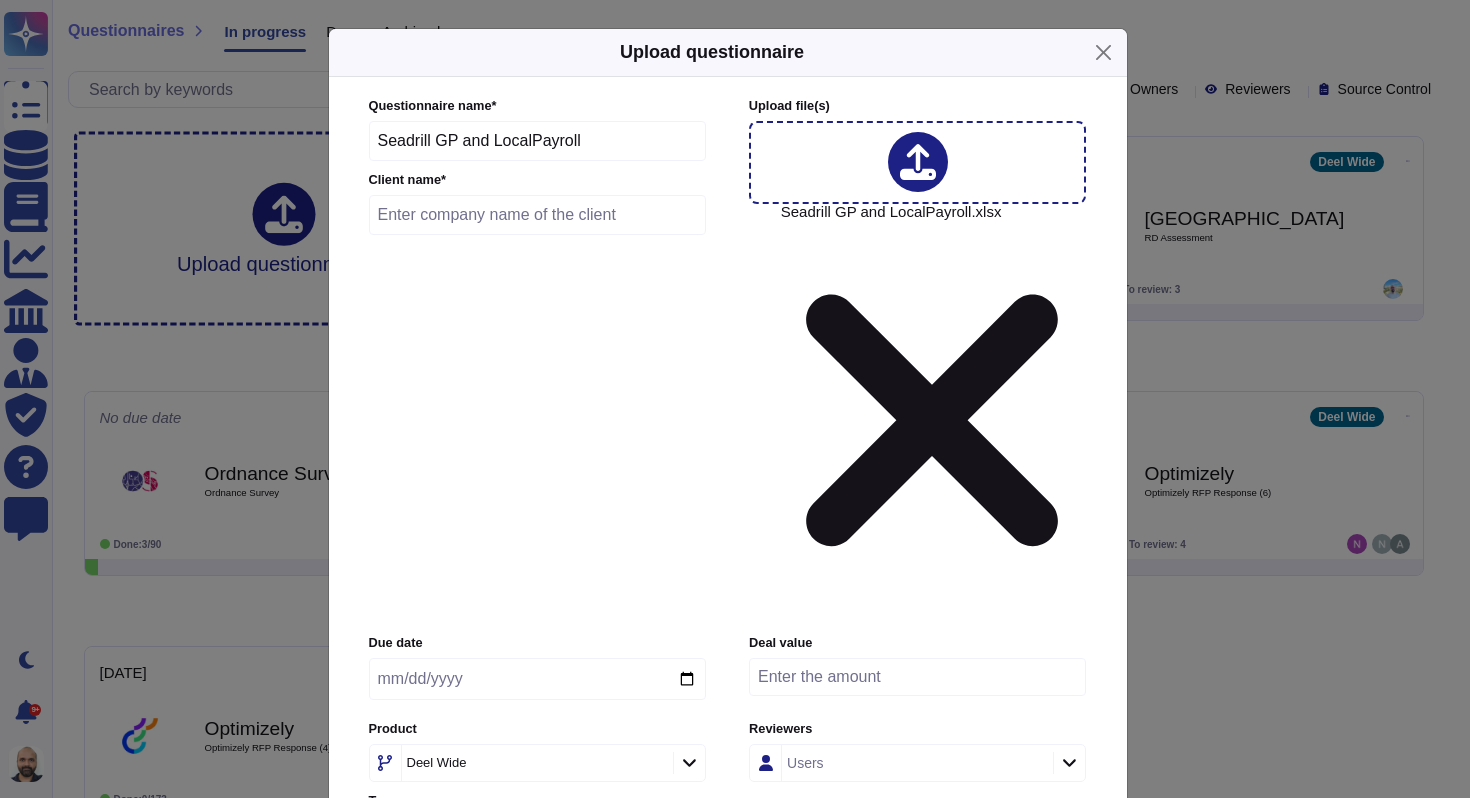 click at bounding box center [538, 215] 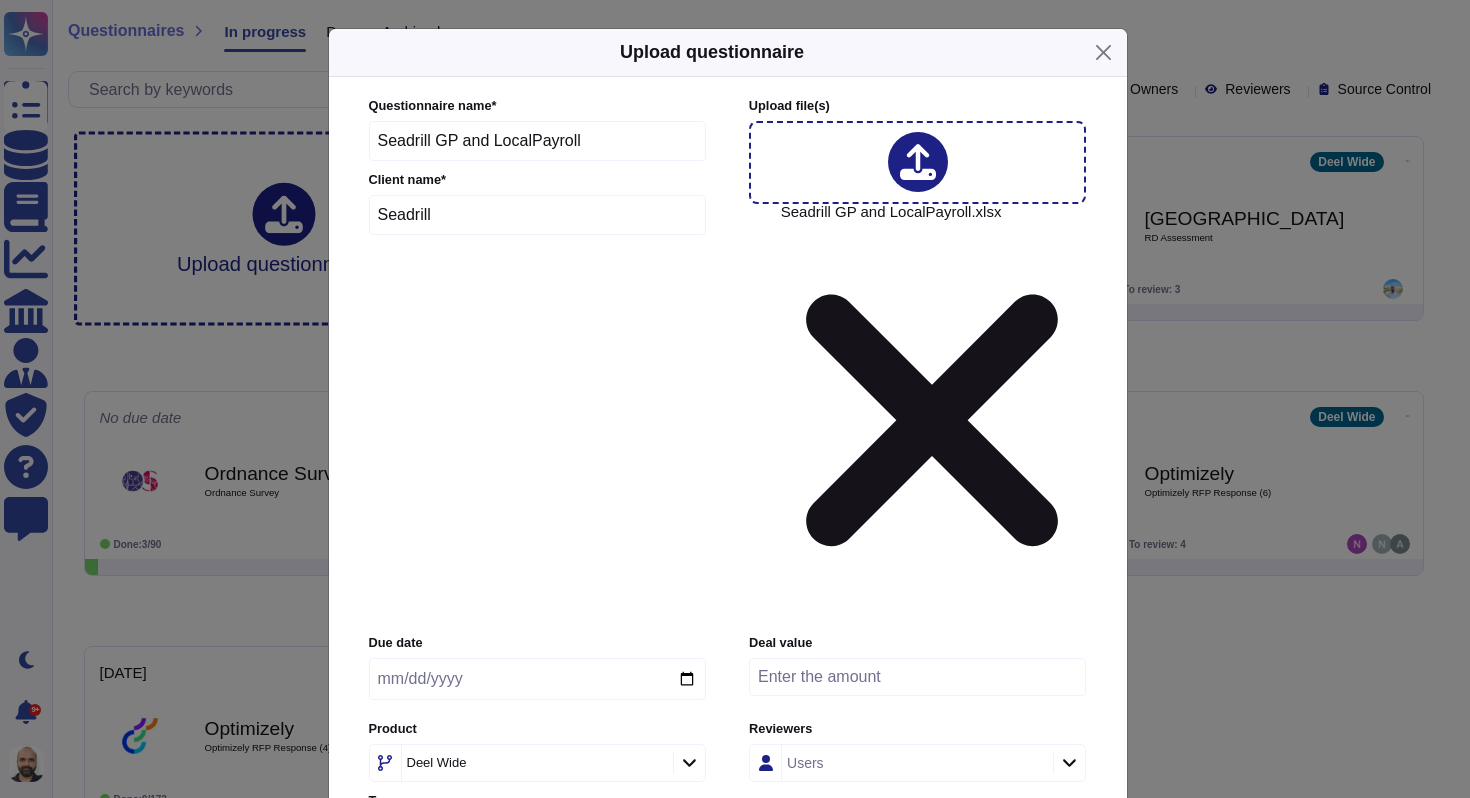 type on "Seadrill" 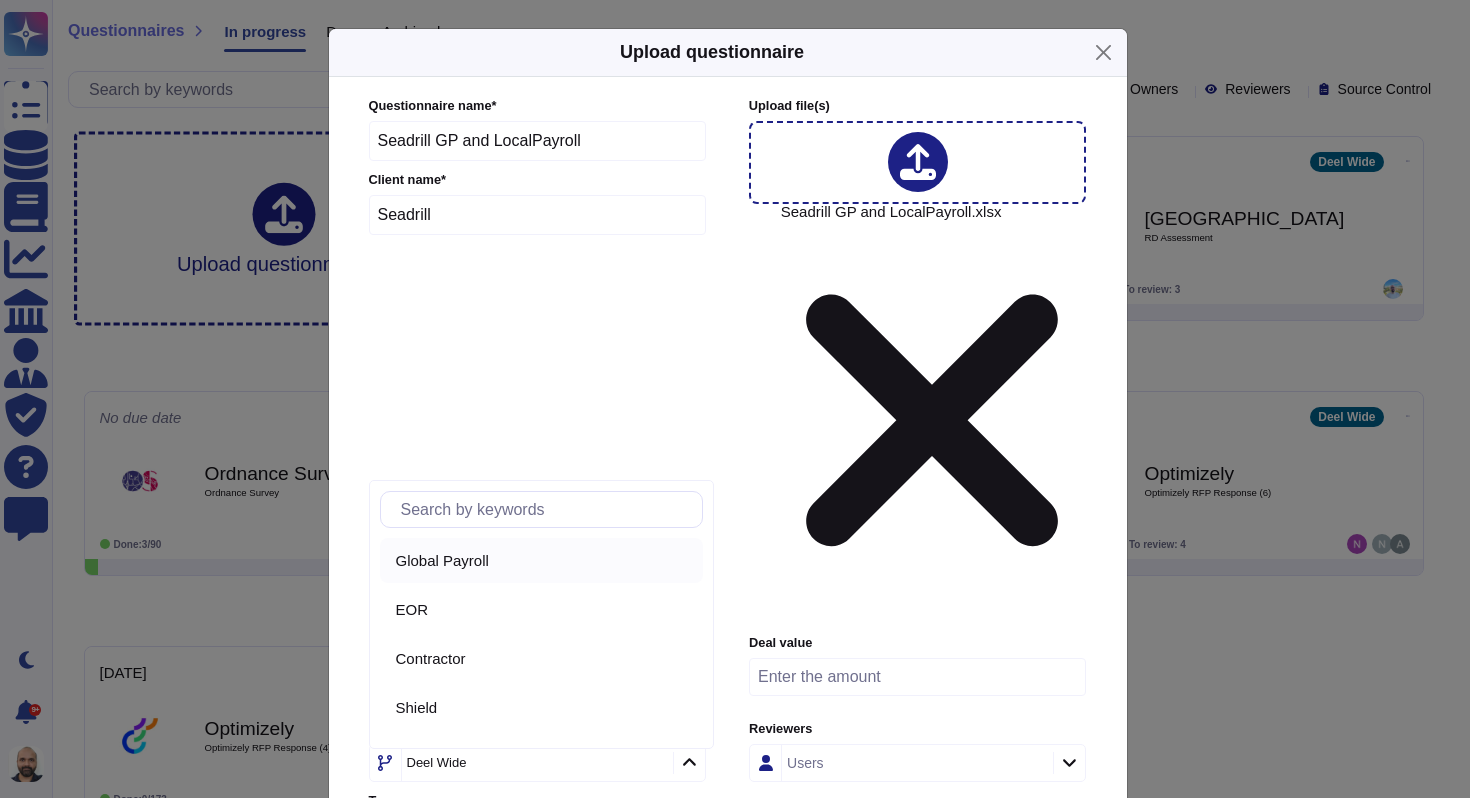 click on "Global Payroll" at bounding box center (541, 560) 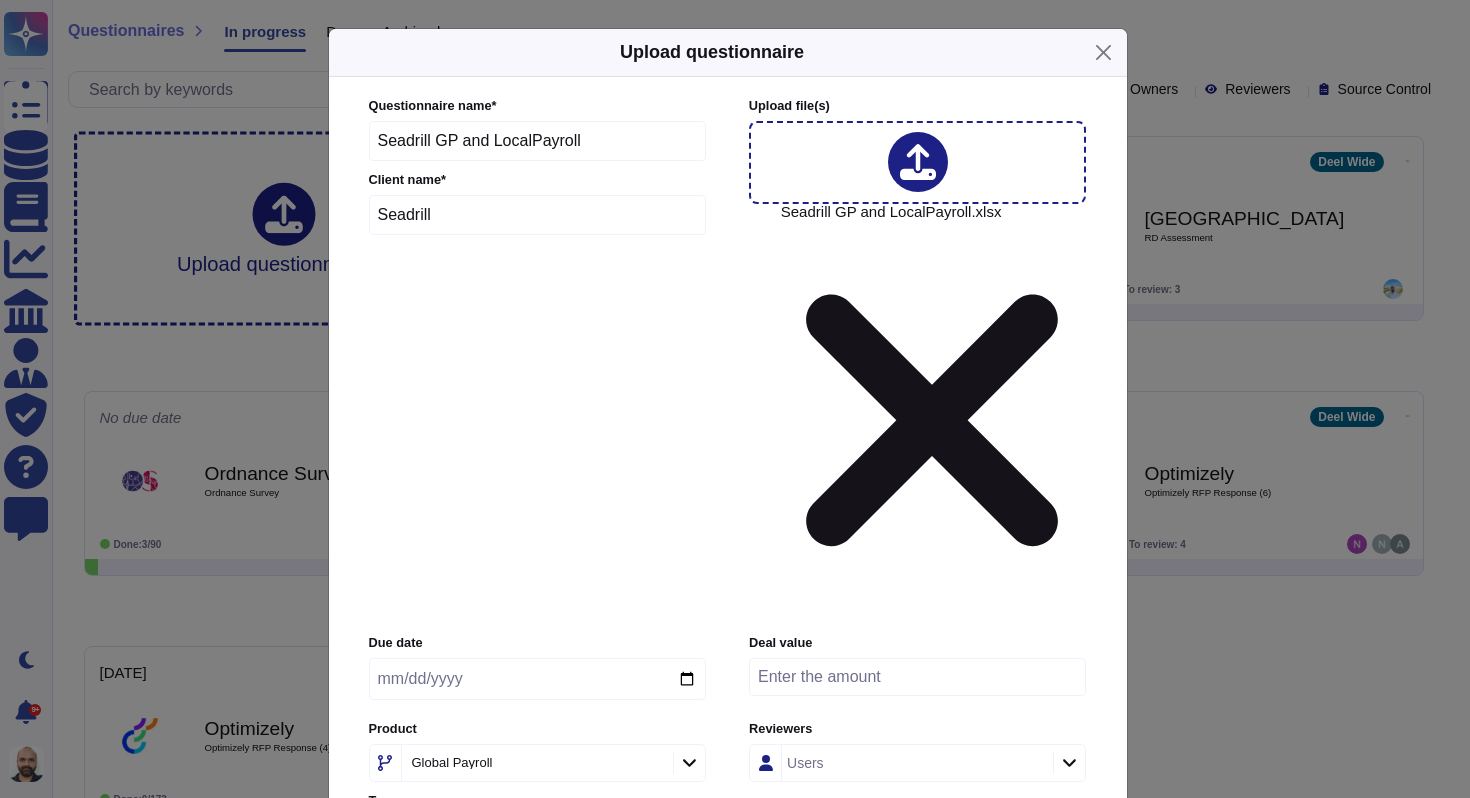 click on "Tags" at bounding box center (535, 835) 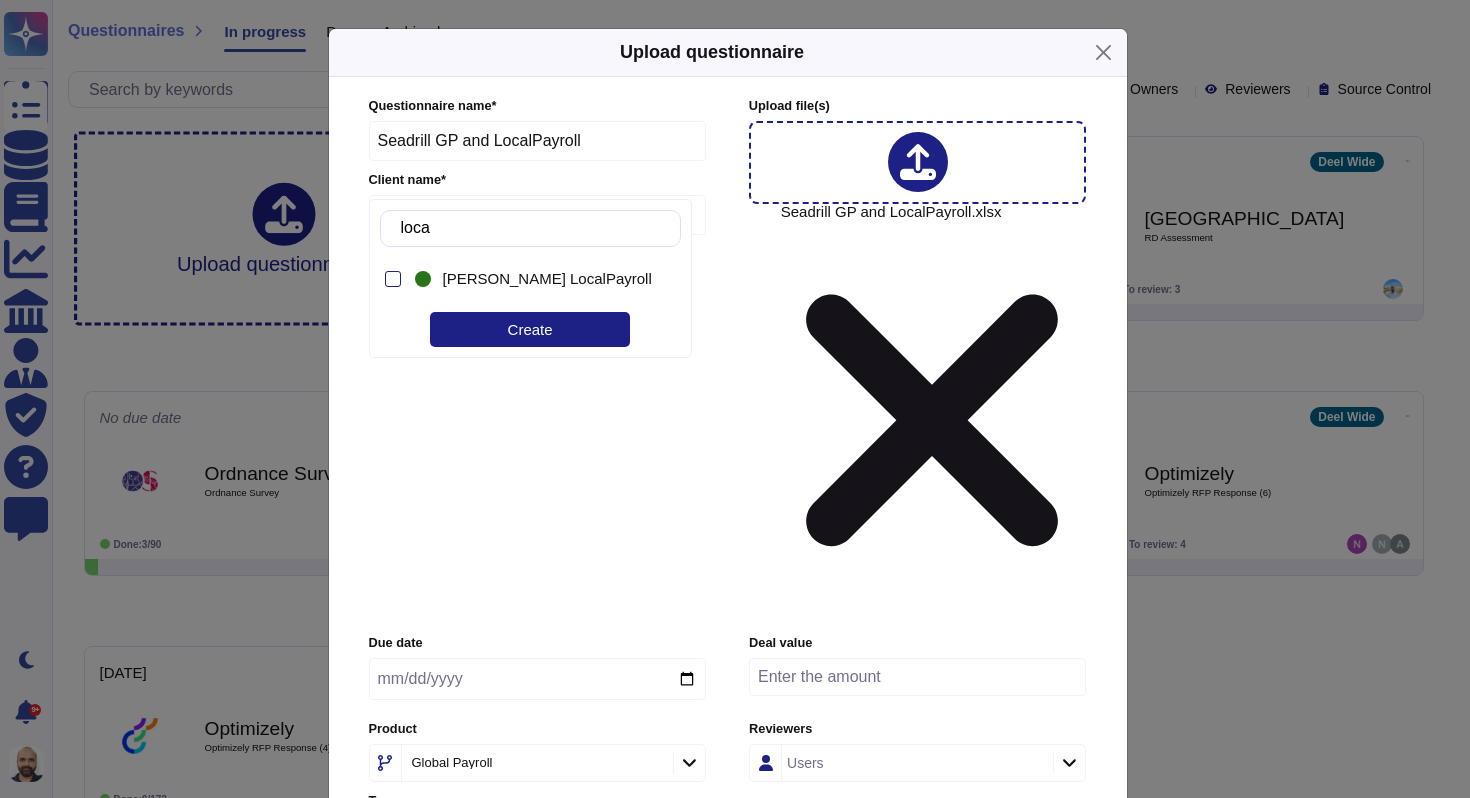 type on "local" 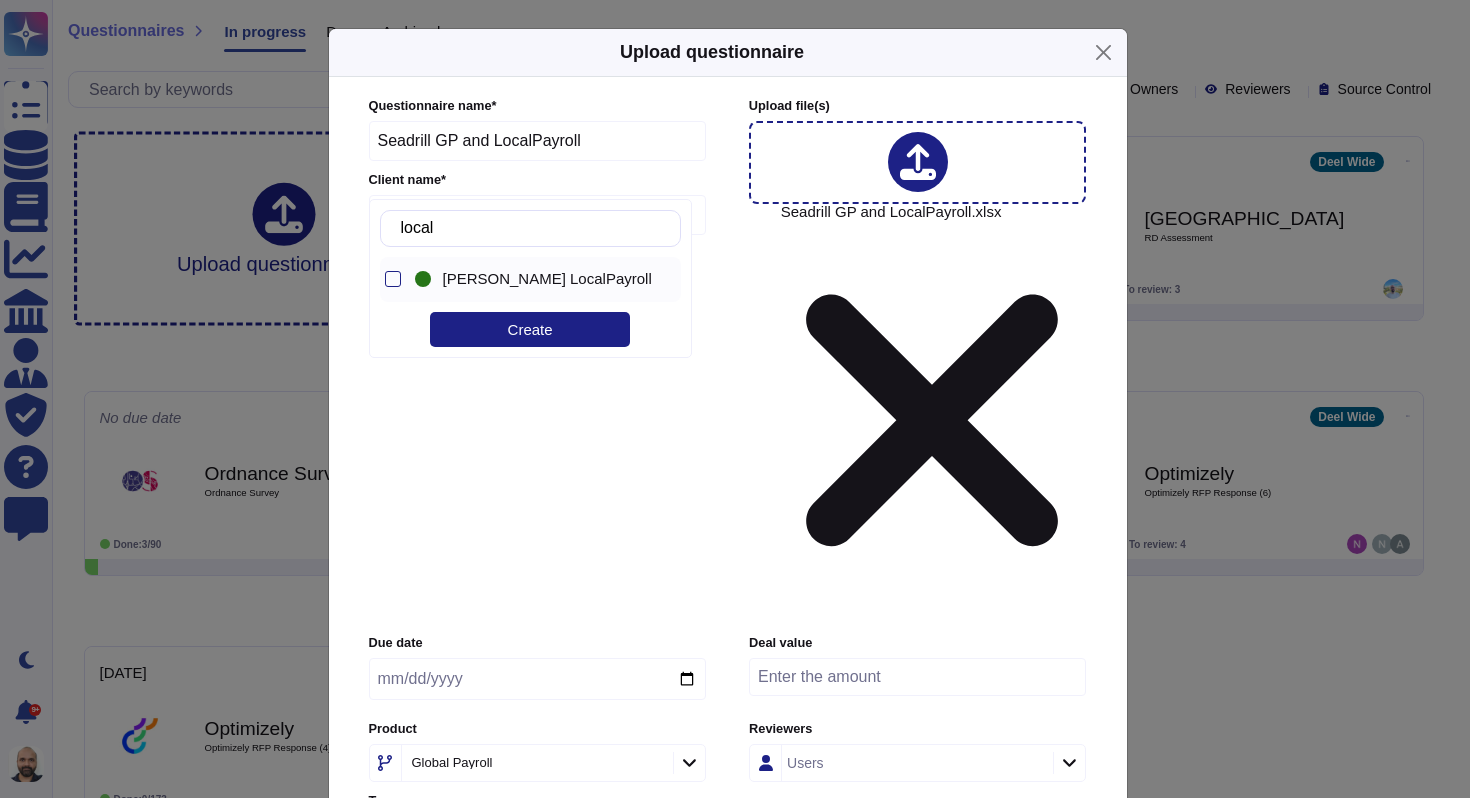 click on "[PERSON_NAME] LocalPayroll" at bounding box center (547, 279) 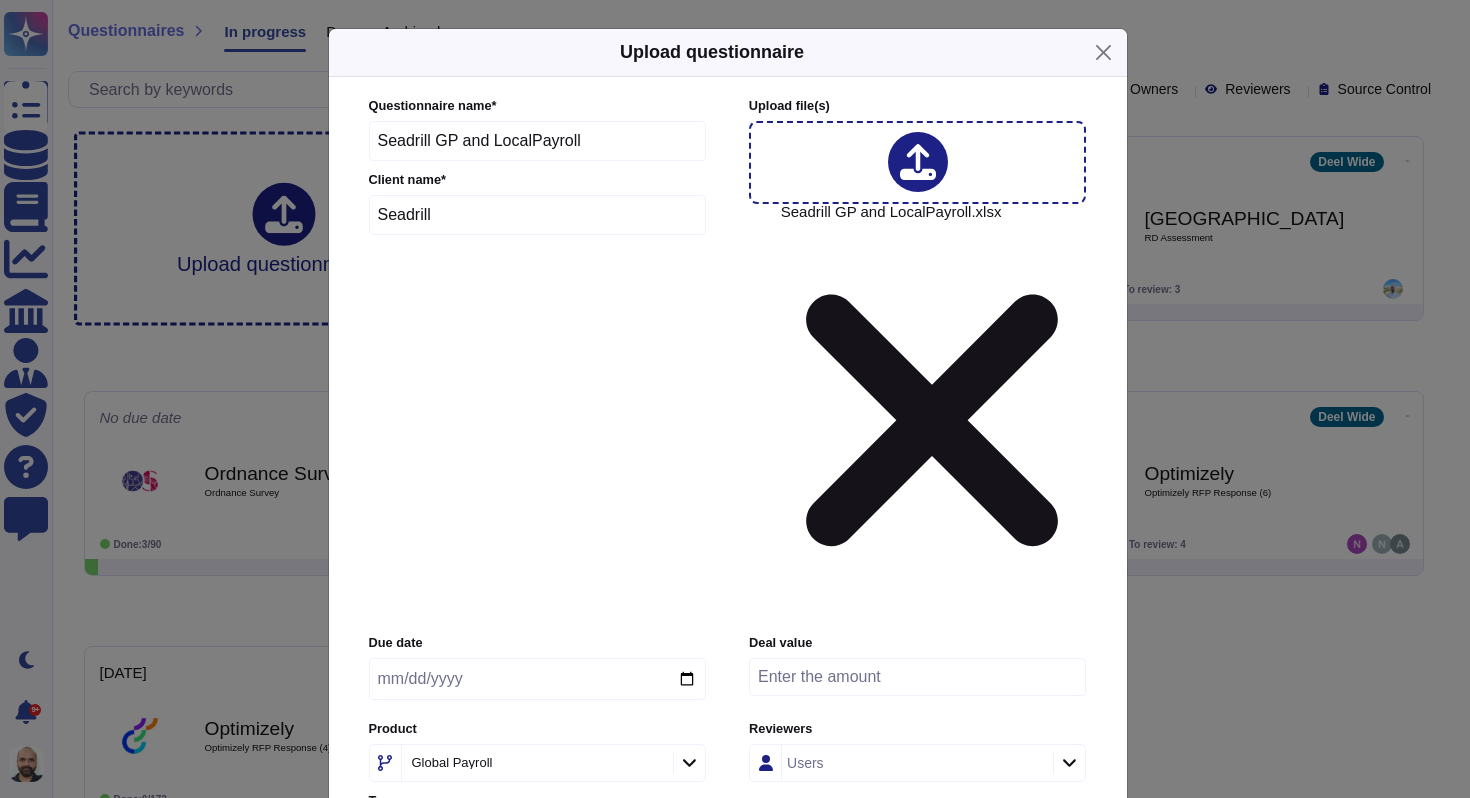 click on "Users" at bounding box center [915, 763] 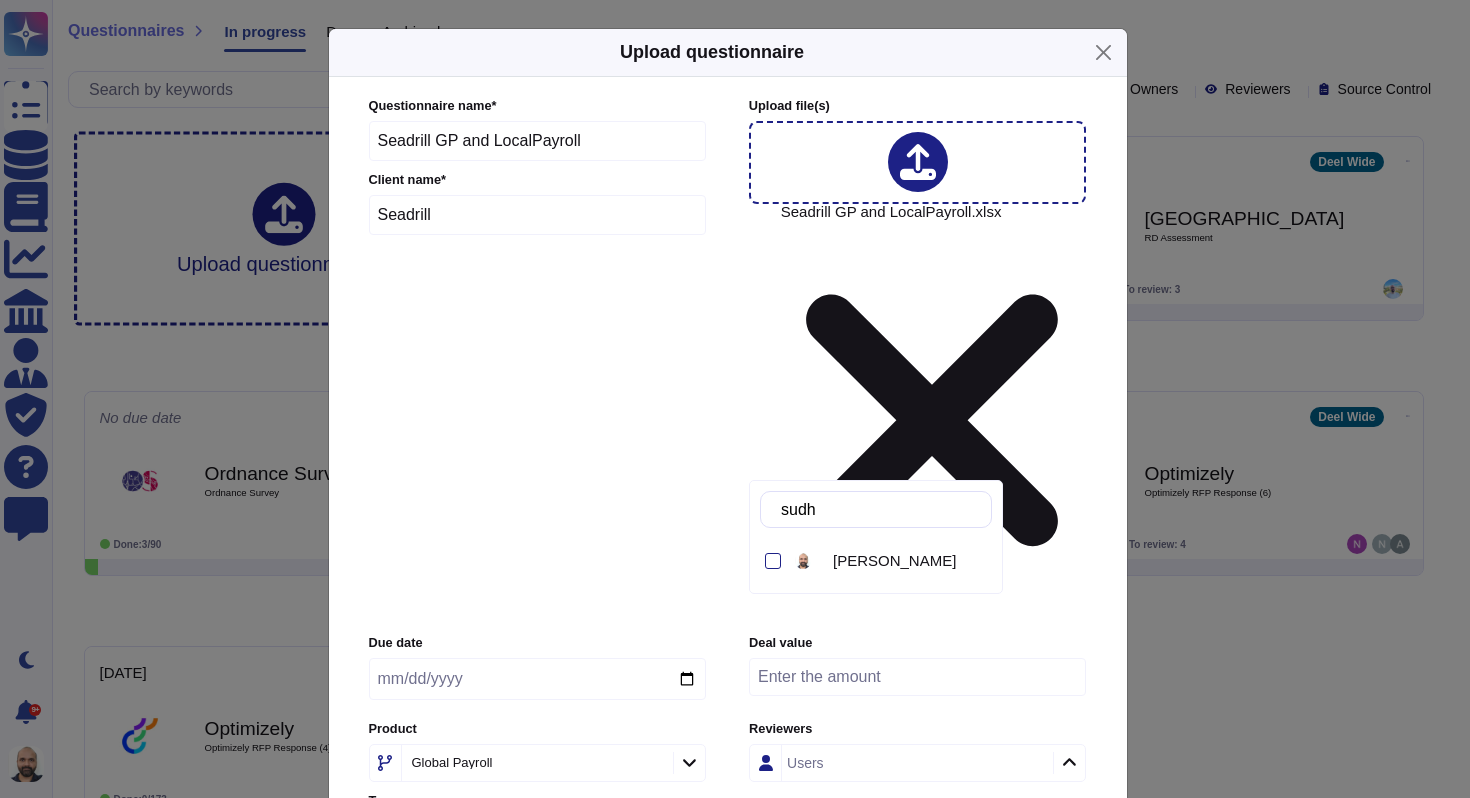 type on "sudhe" 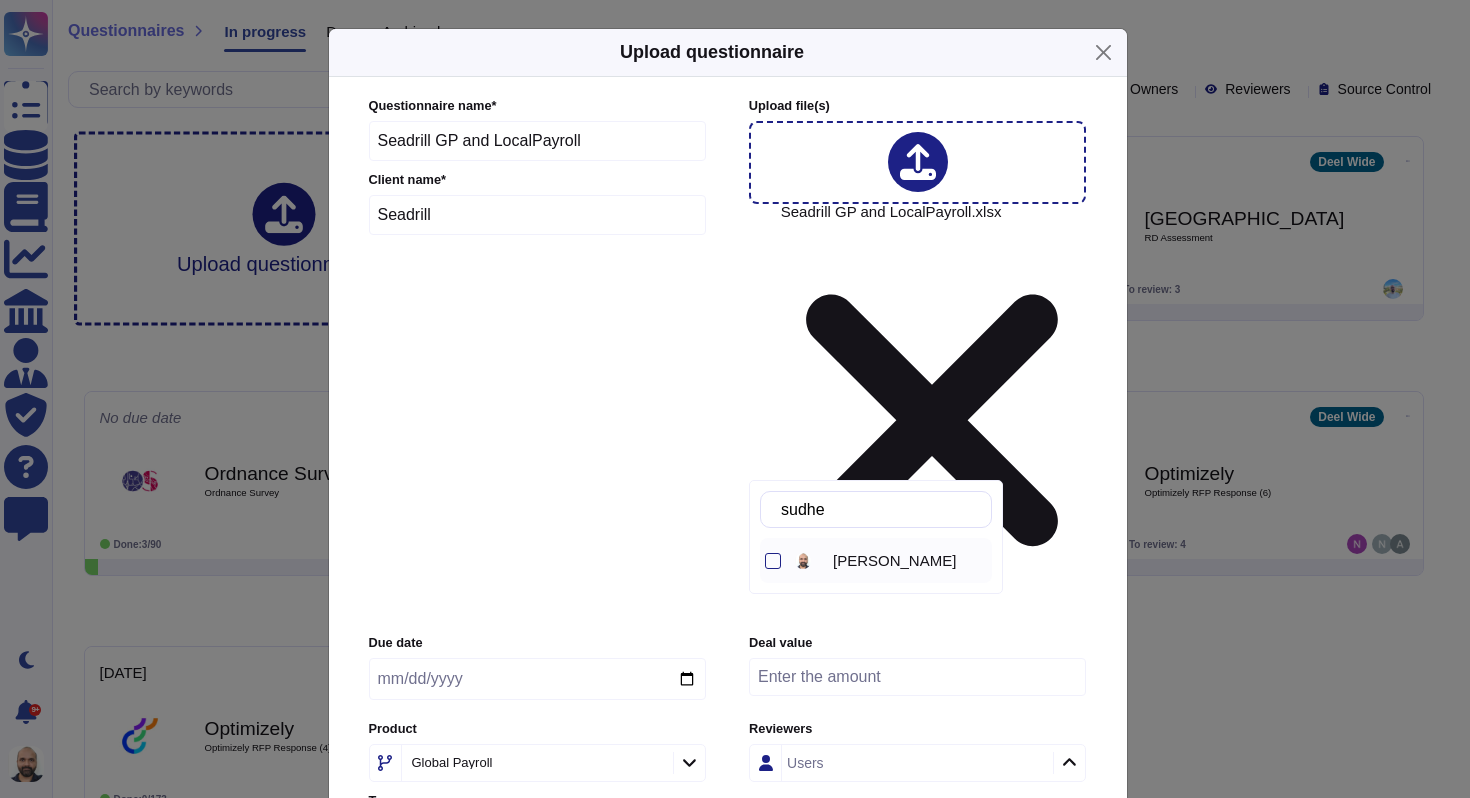 click on "[PERSON_NAME]" at bounding box center [894, 561] 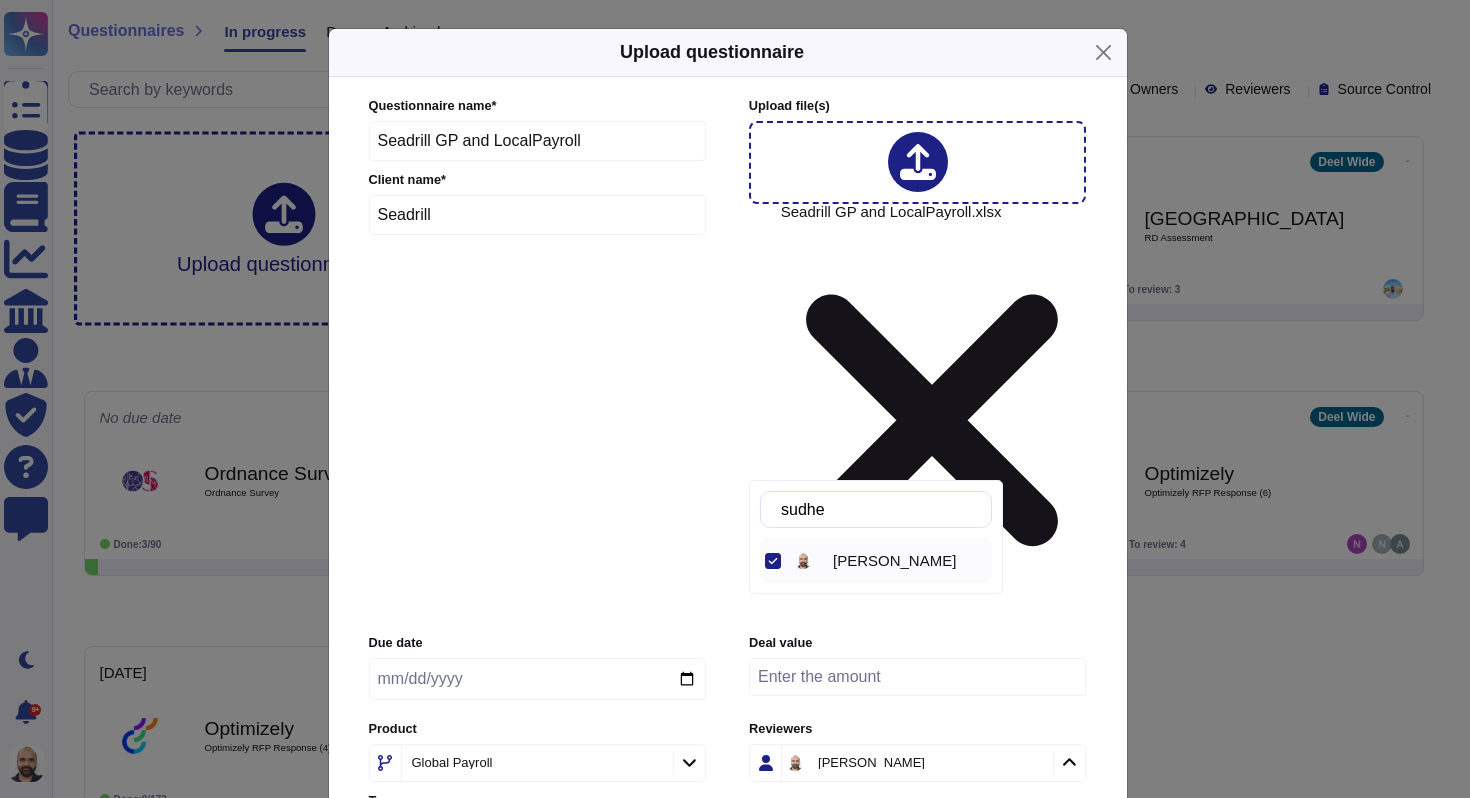 click on "Upload" at bounding box center (727, 974) 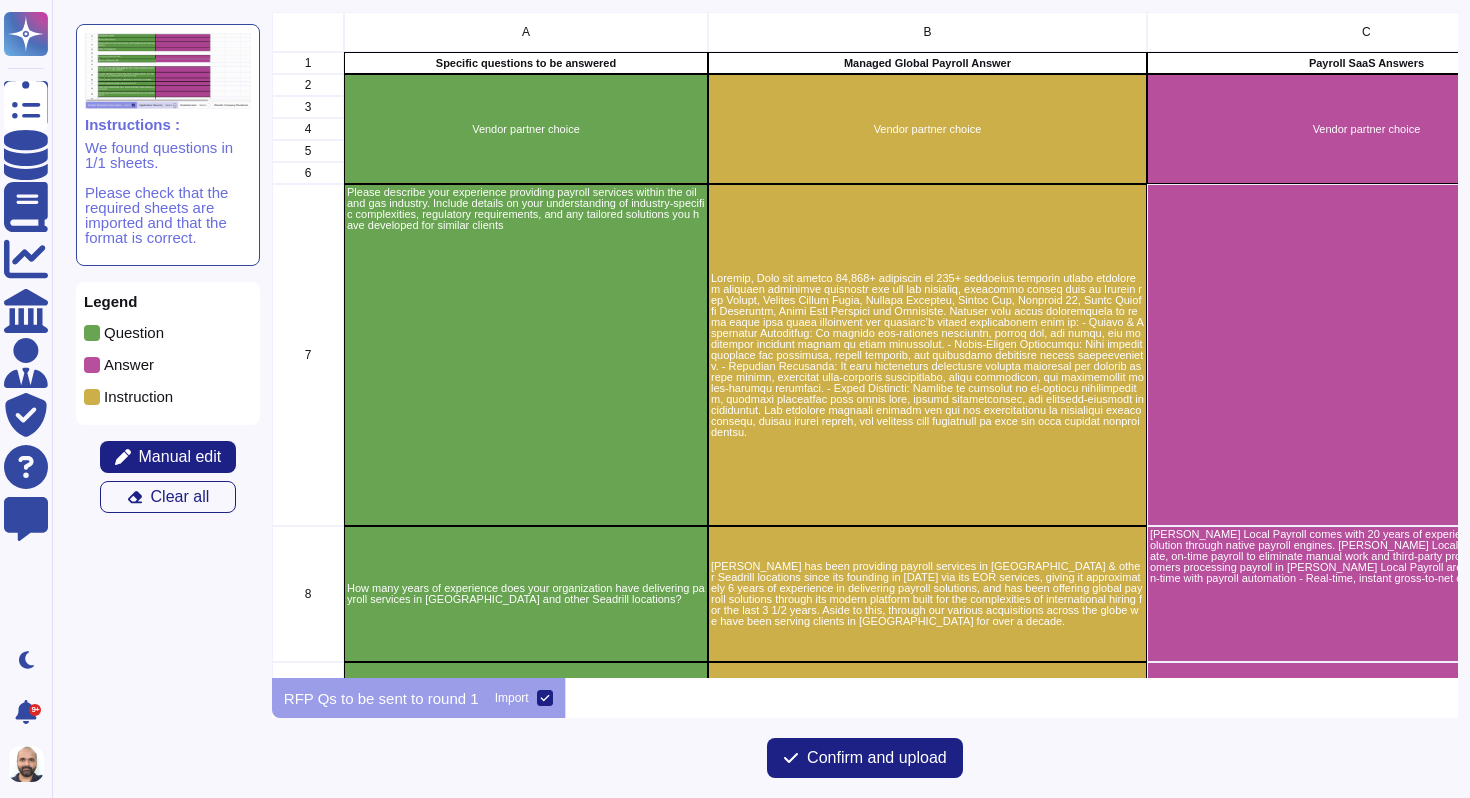 scroll, scrollTop: 16, scrollLeft: 16, axis: both 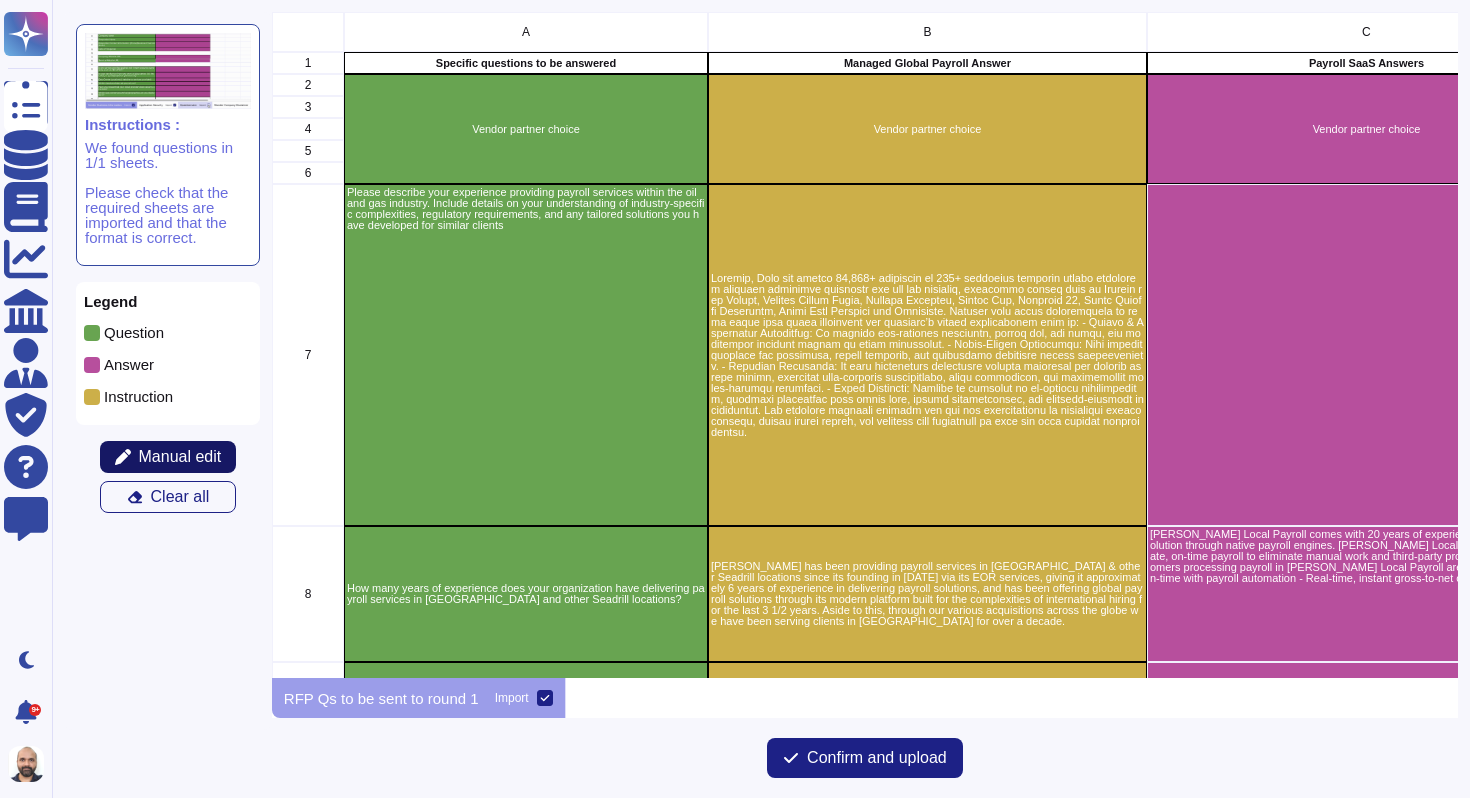click on "Manual edit" at bounding box center [180, 457] 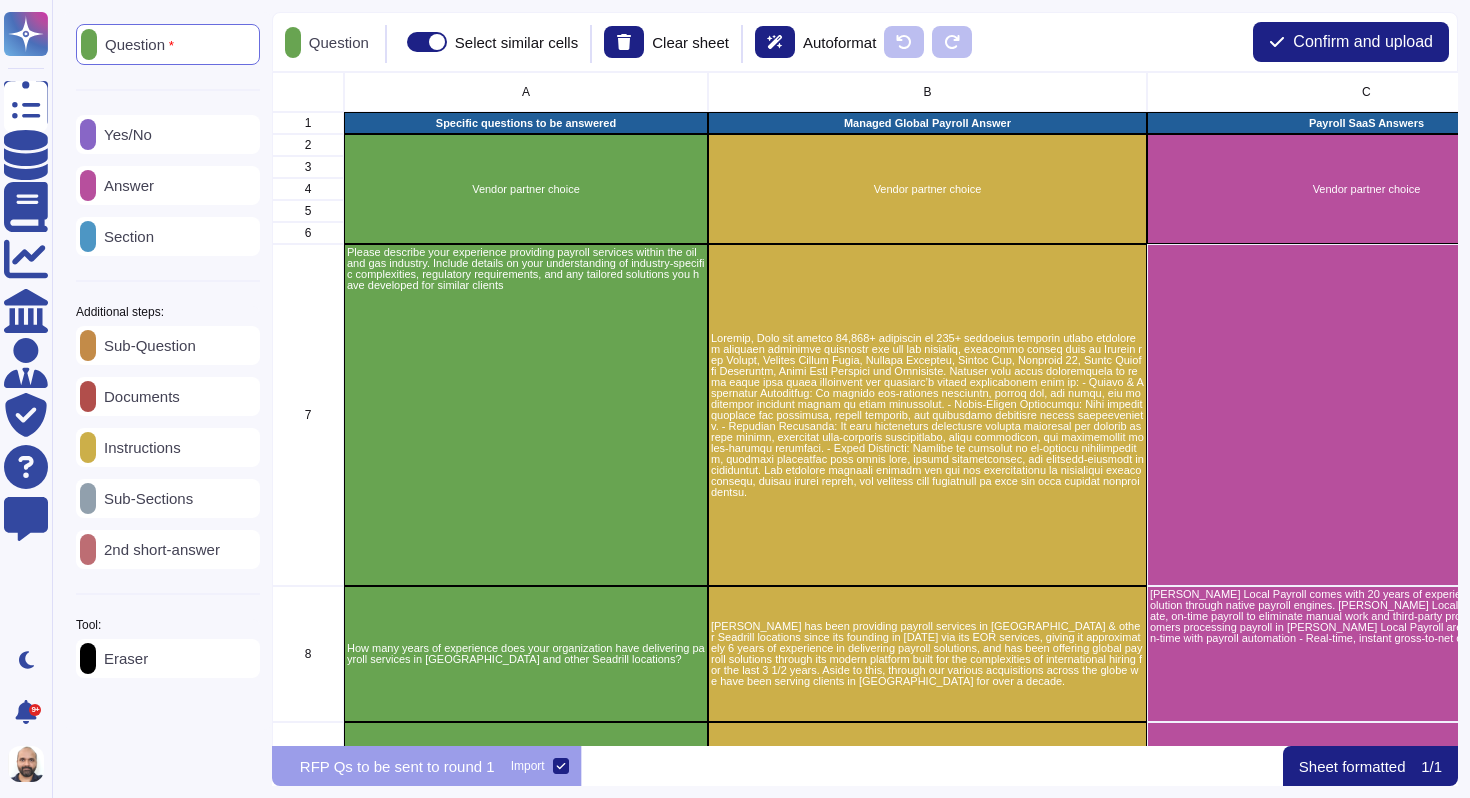 scroll, scrollTop: 16, scrollLeft: 16, axis: both 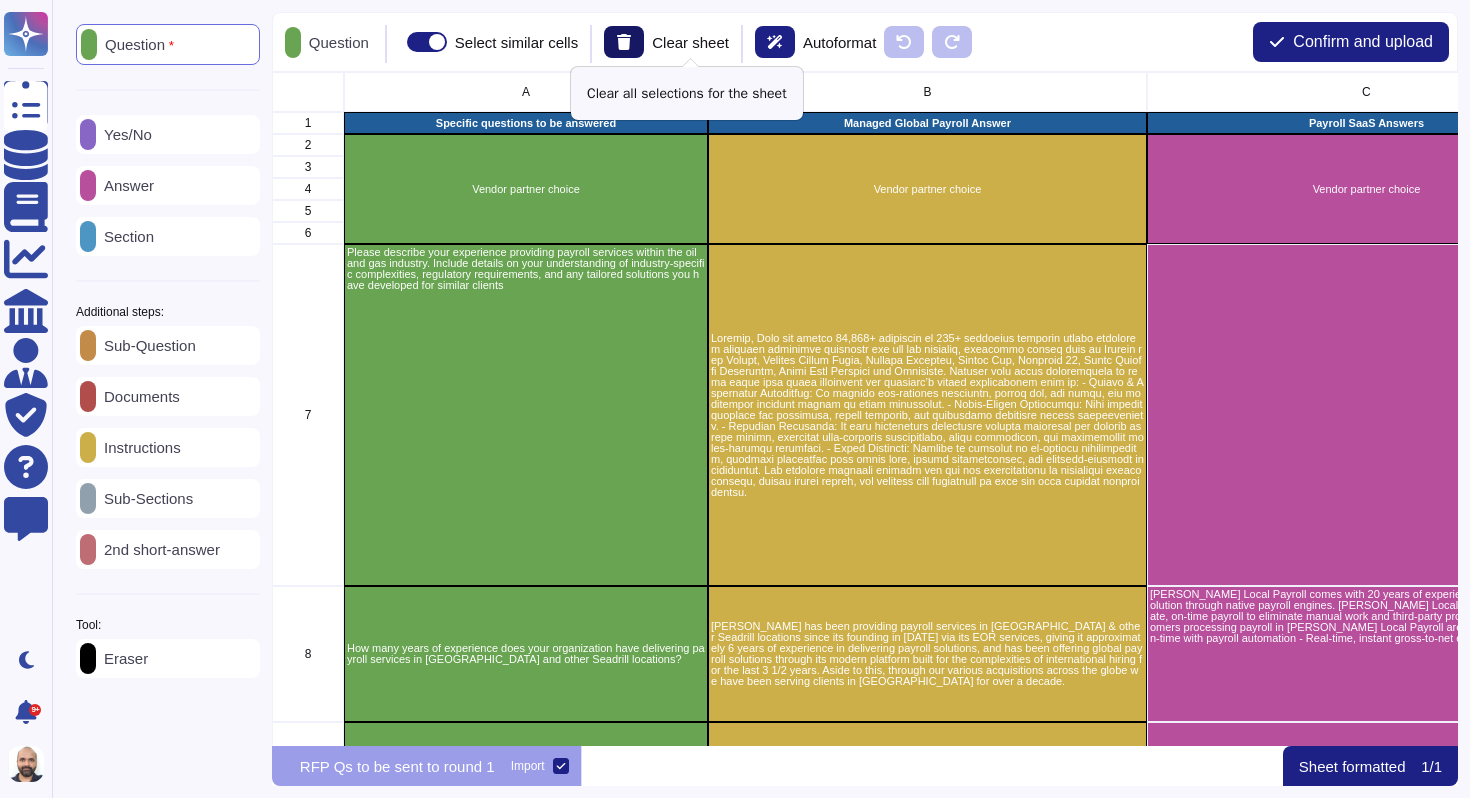 click 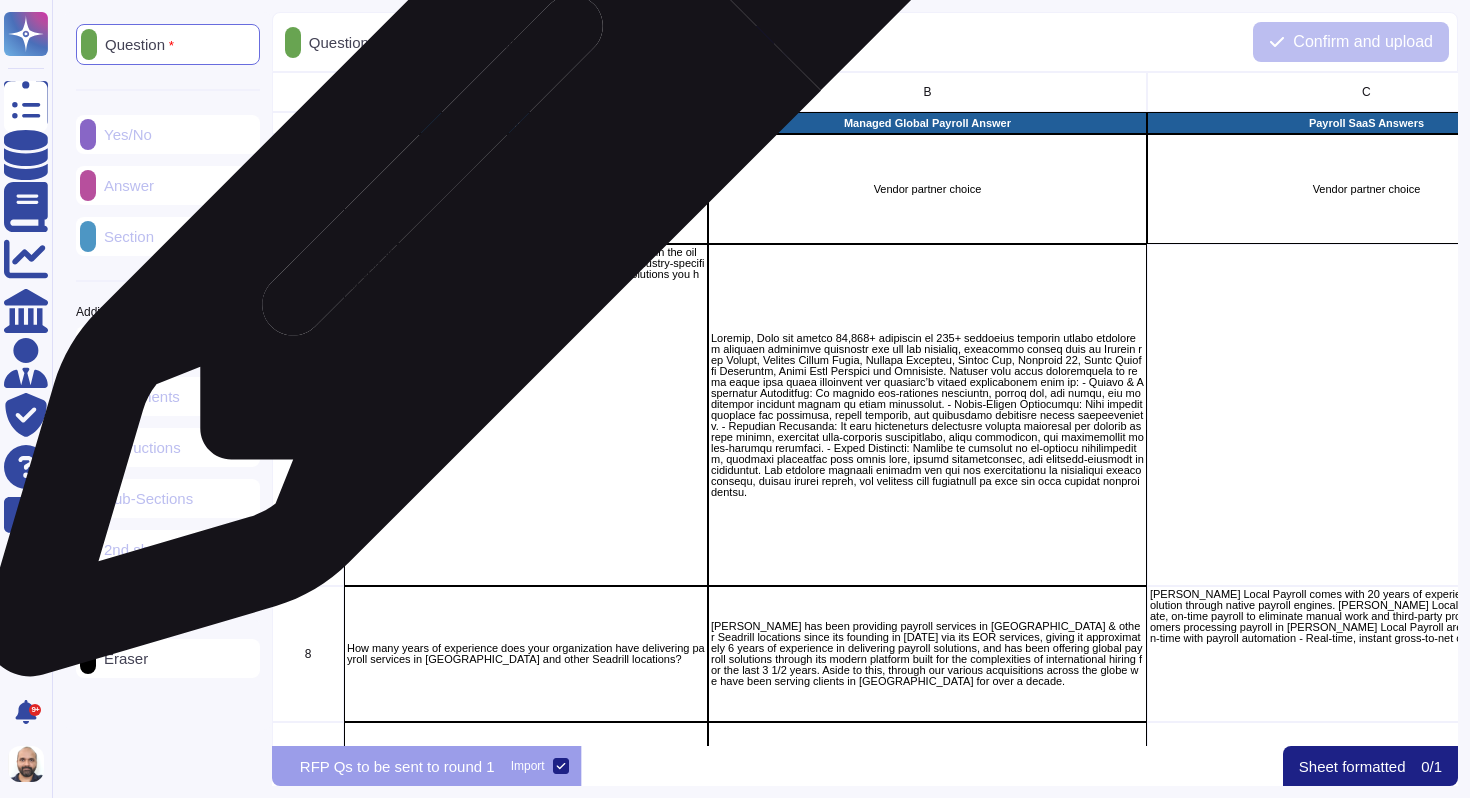 click on "Vendor partner choice" at bounding box center [526, 189] 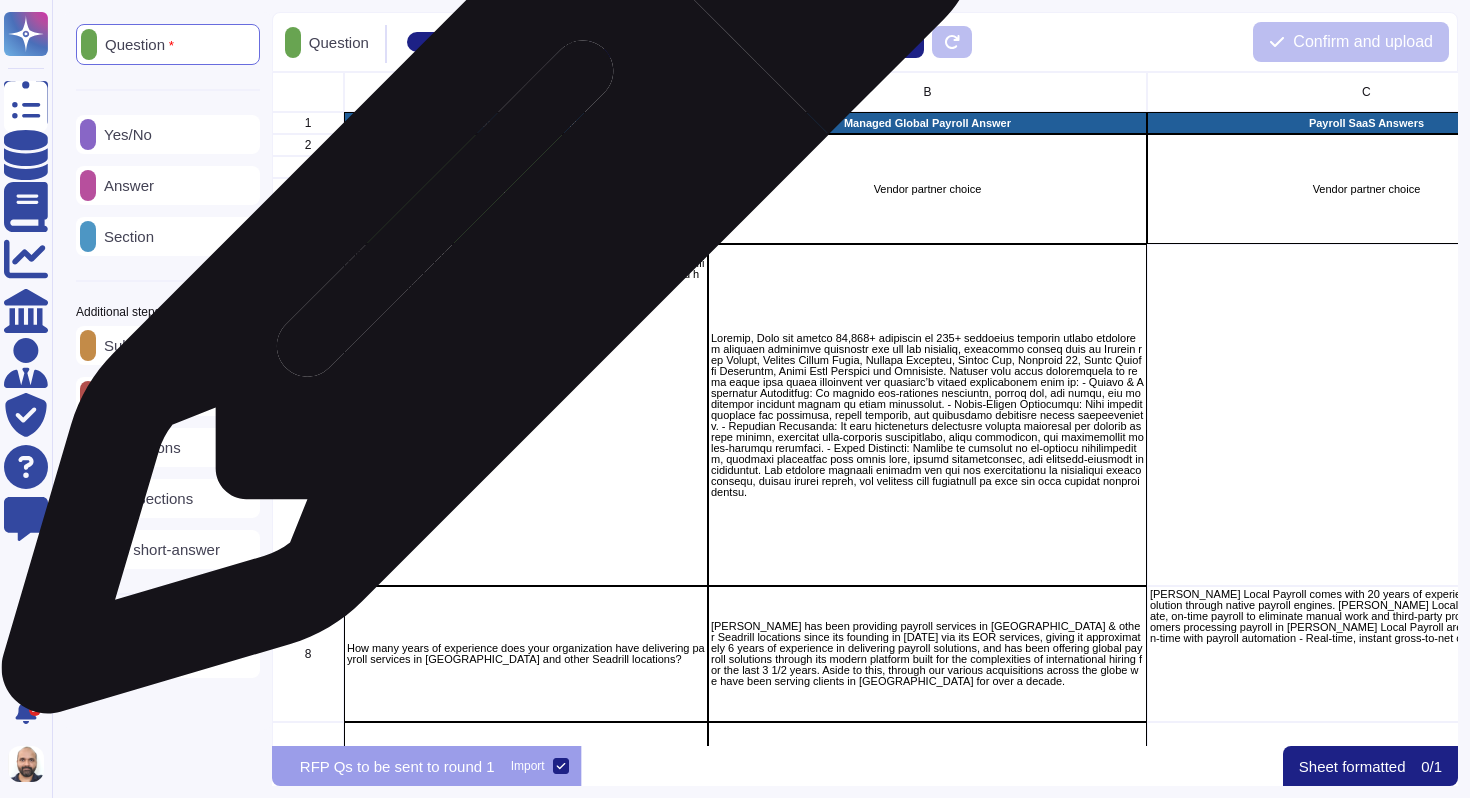 click on "Please describe your experience providing payroll services within the oil and gas industry. Include details on your understanding of industry-specific complexities, regulatory requirements, and any tailored solutions you have developed for similar clients" at bounding box center (526, 269) 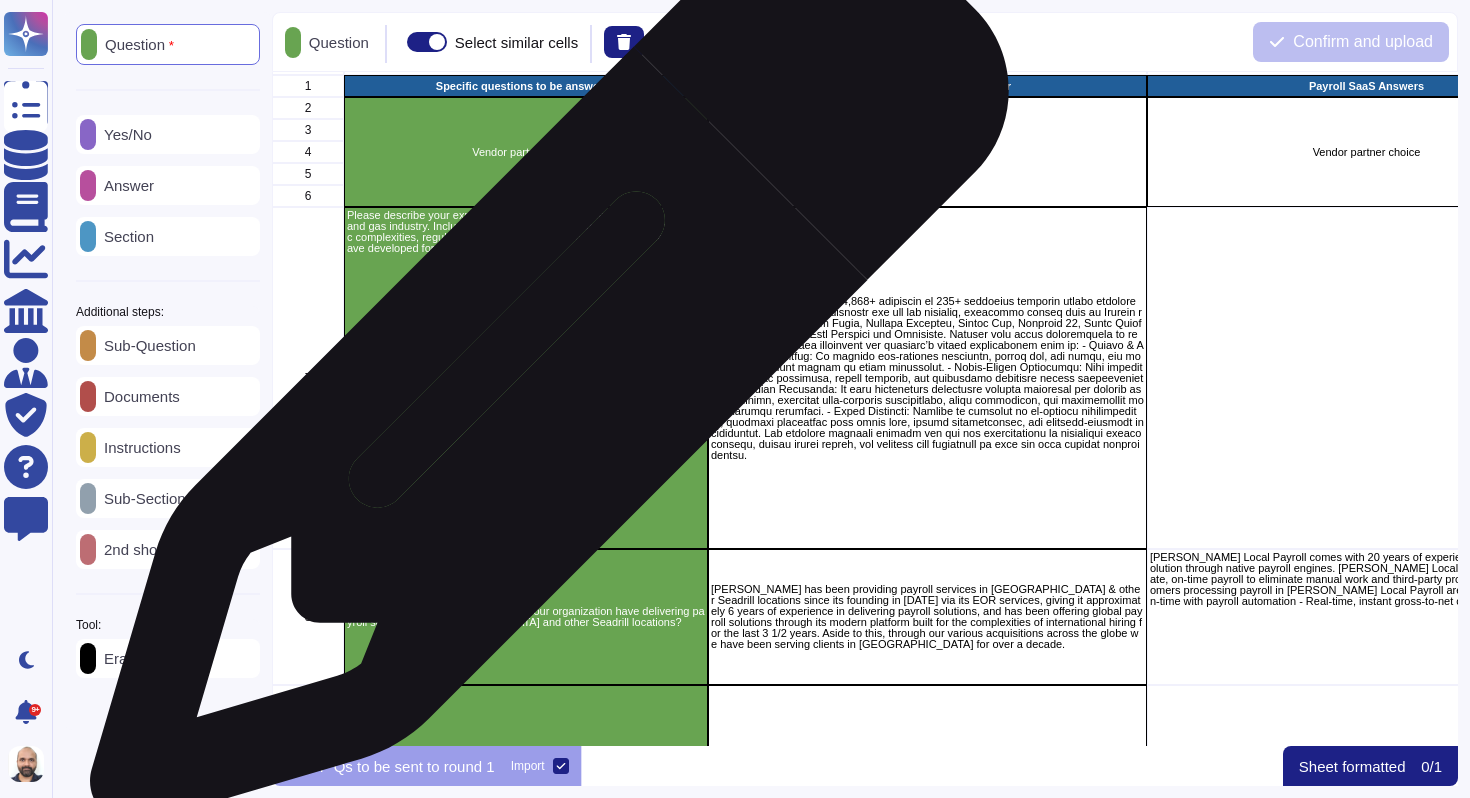 scroll, scrollTop: 0, scrollLeft: 0, axis: both 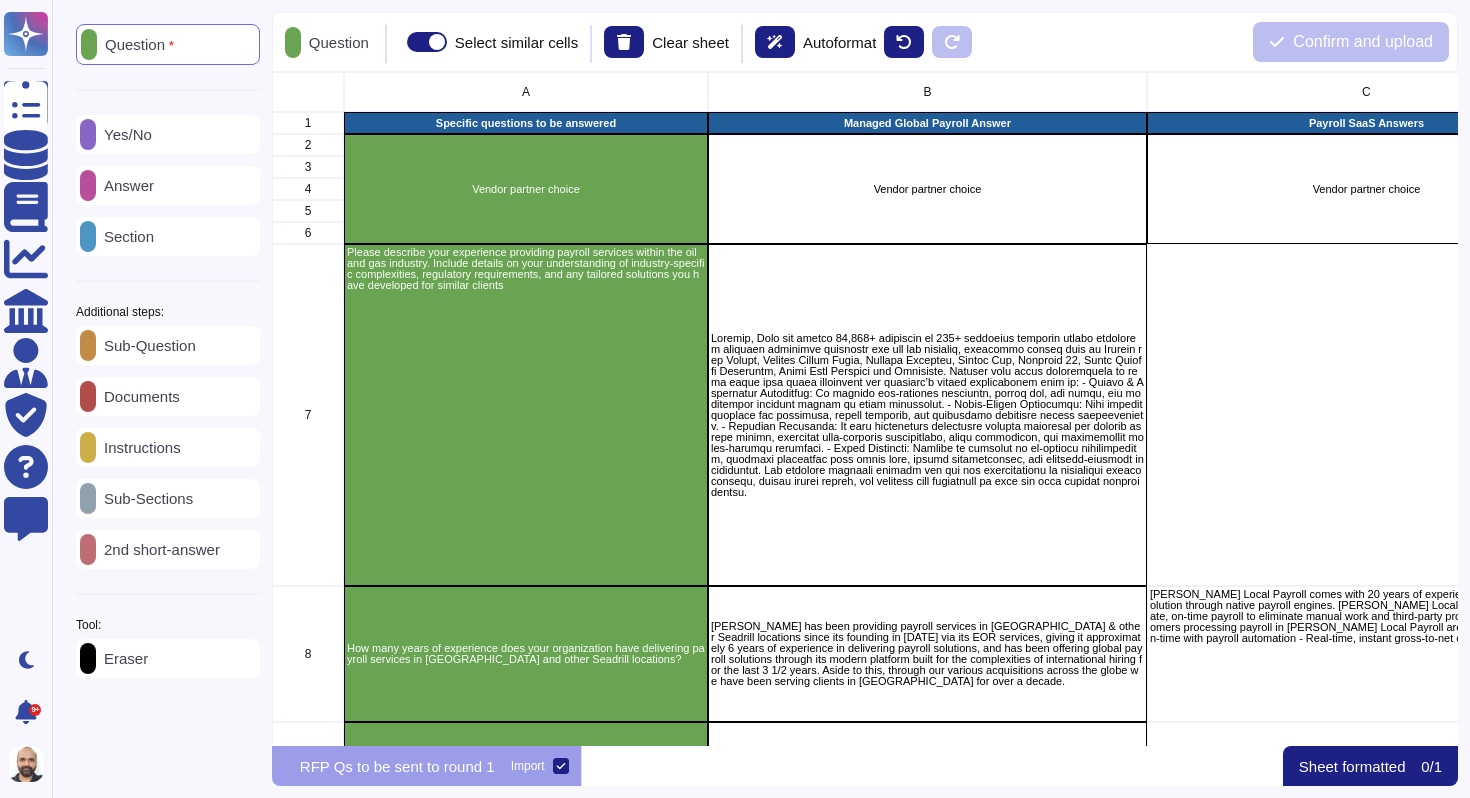 click on "Answer" at bounding box center (125, 185) 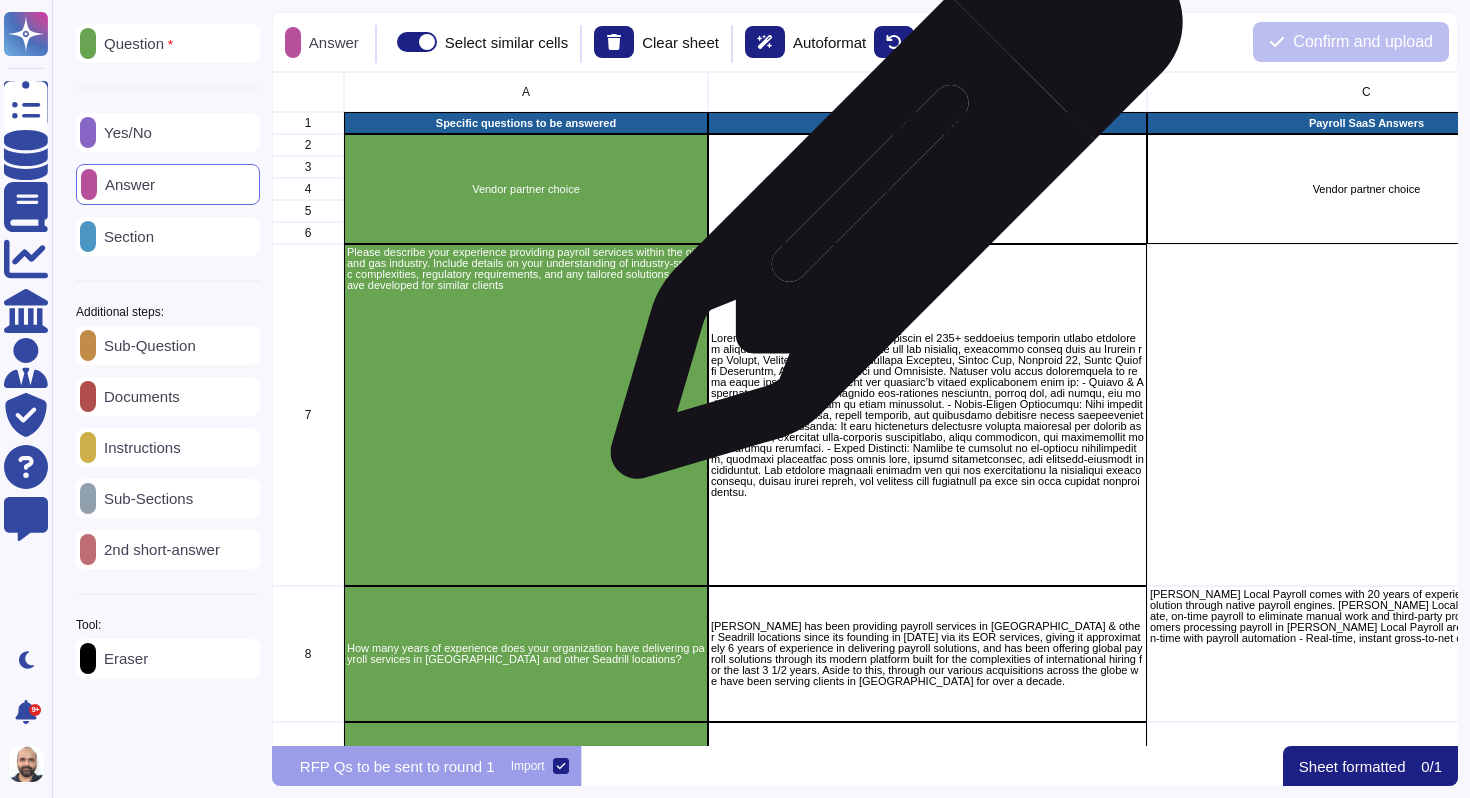 click on "Vendor partner choice" at bounding box center [927, 189] 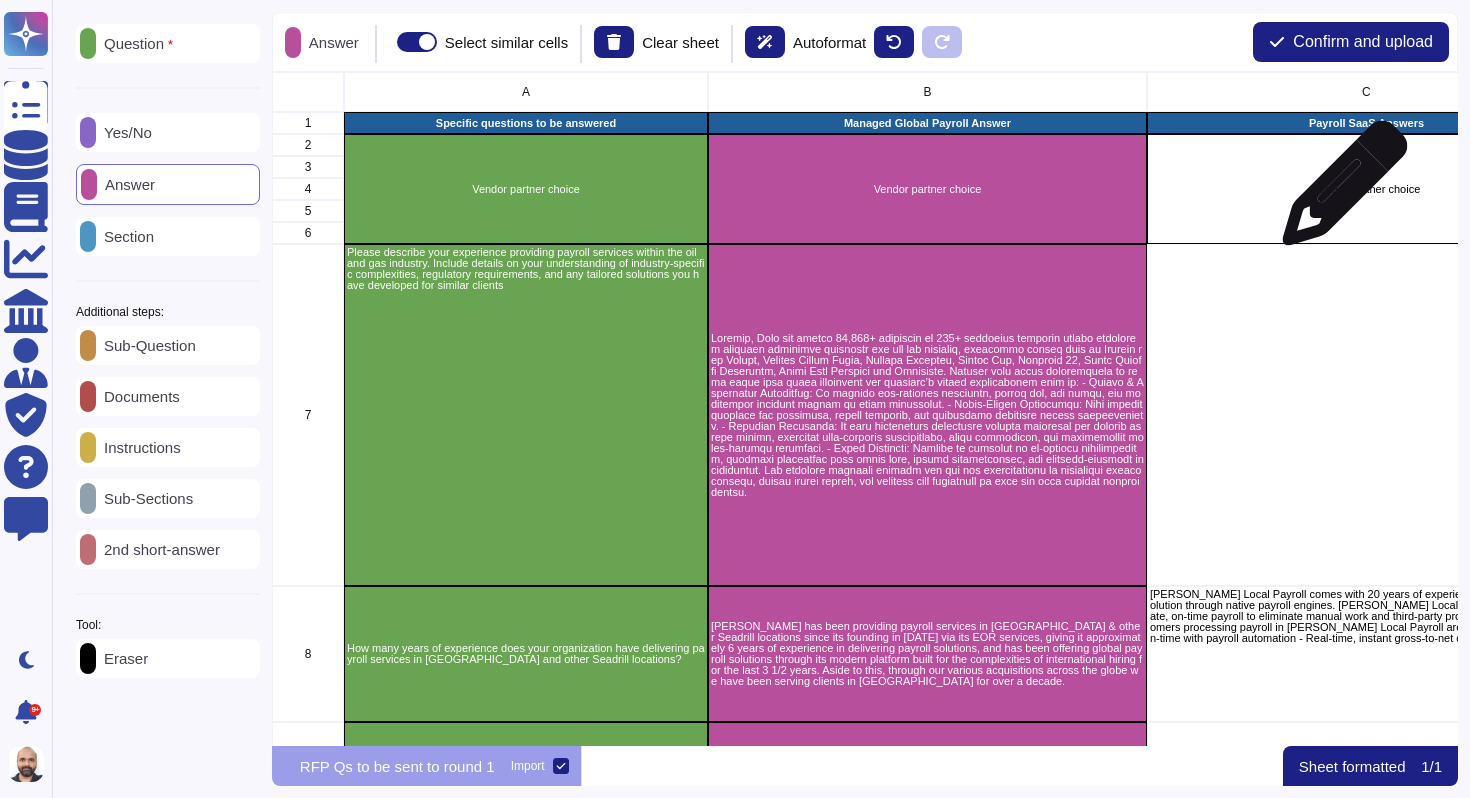 click on "Vendor partner choice" at bounding box center (1366, 189) 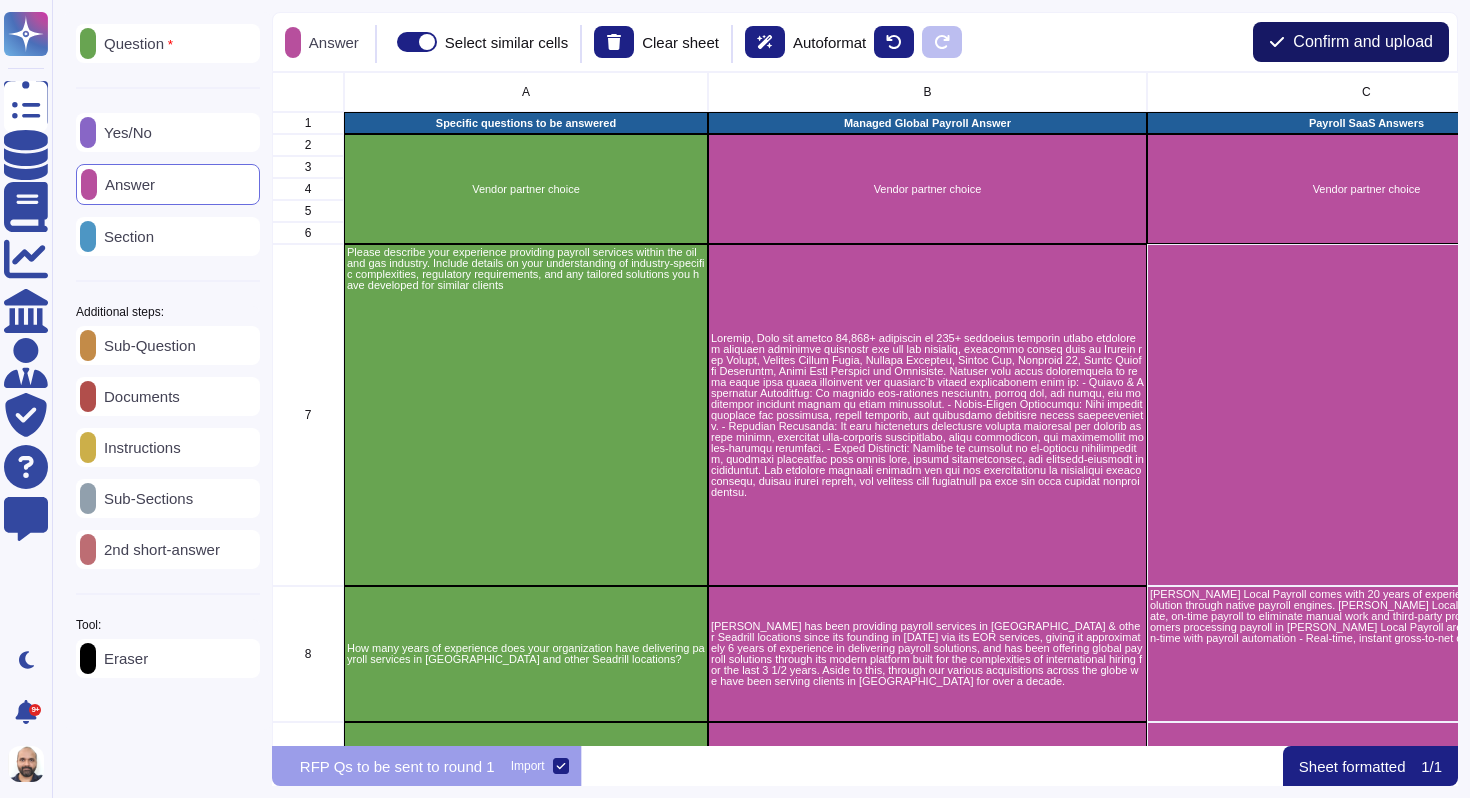 click on "Confirm and upload" at bounding box center [1351, 42] 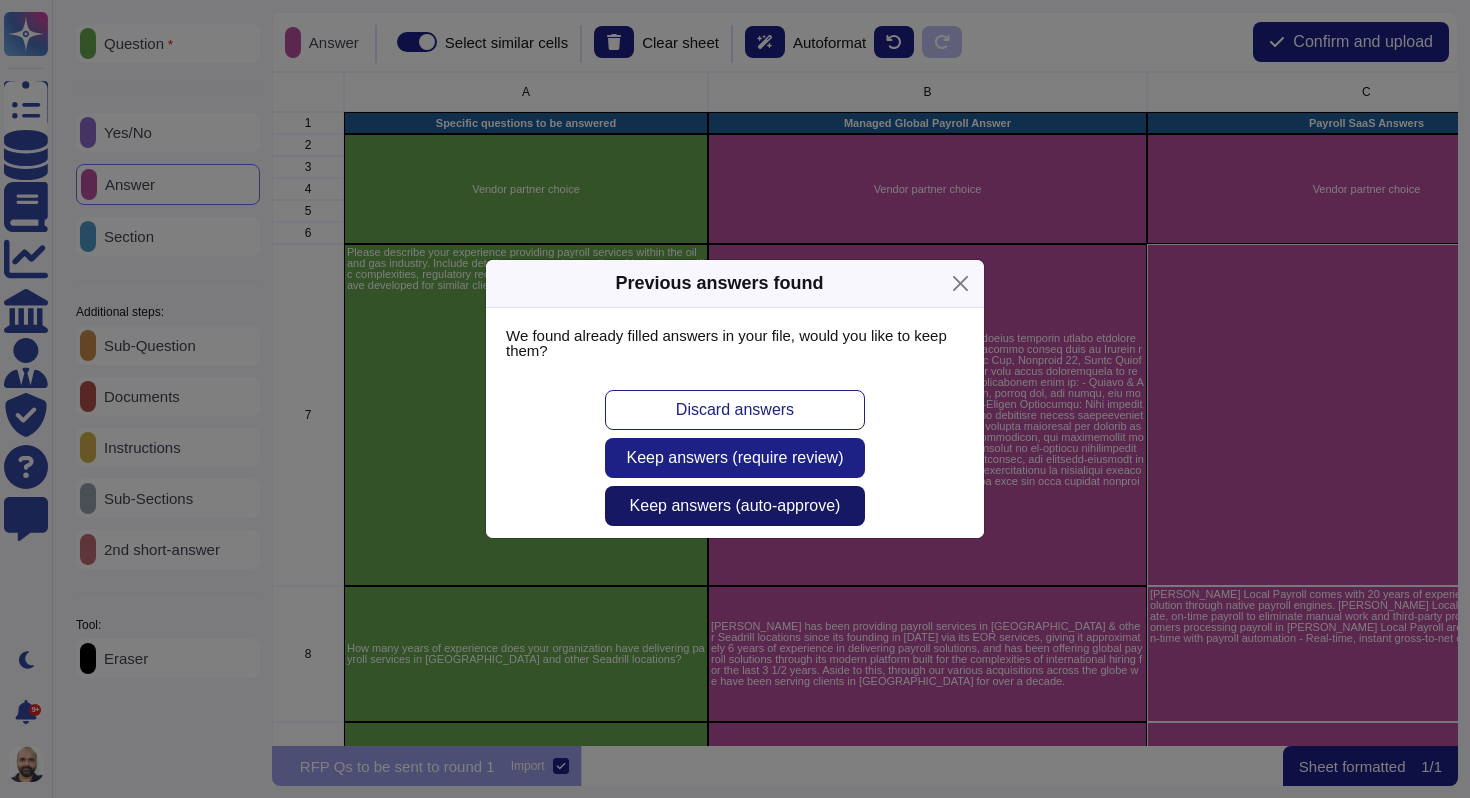 click on "Keep answers (auto-approve)" at bounding box center [735, 506] 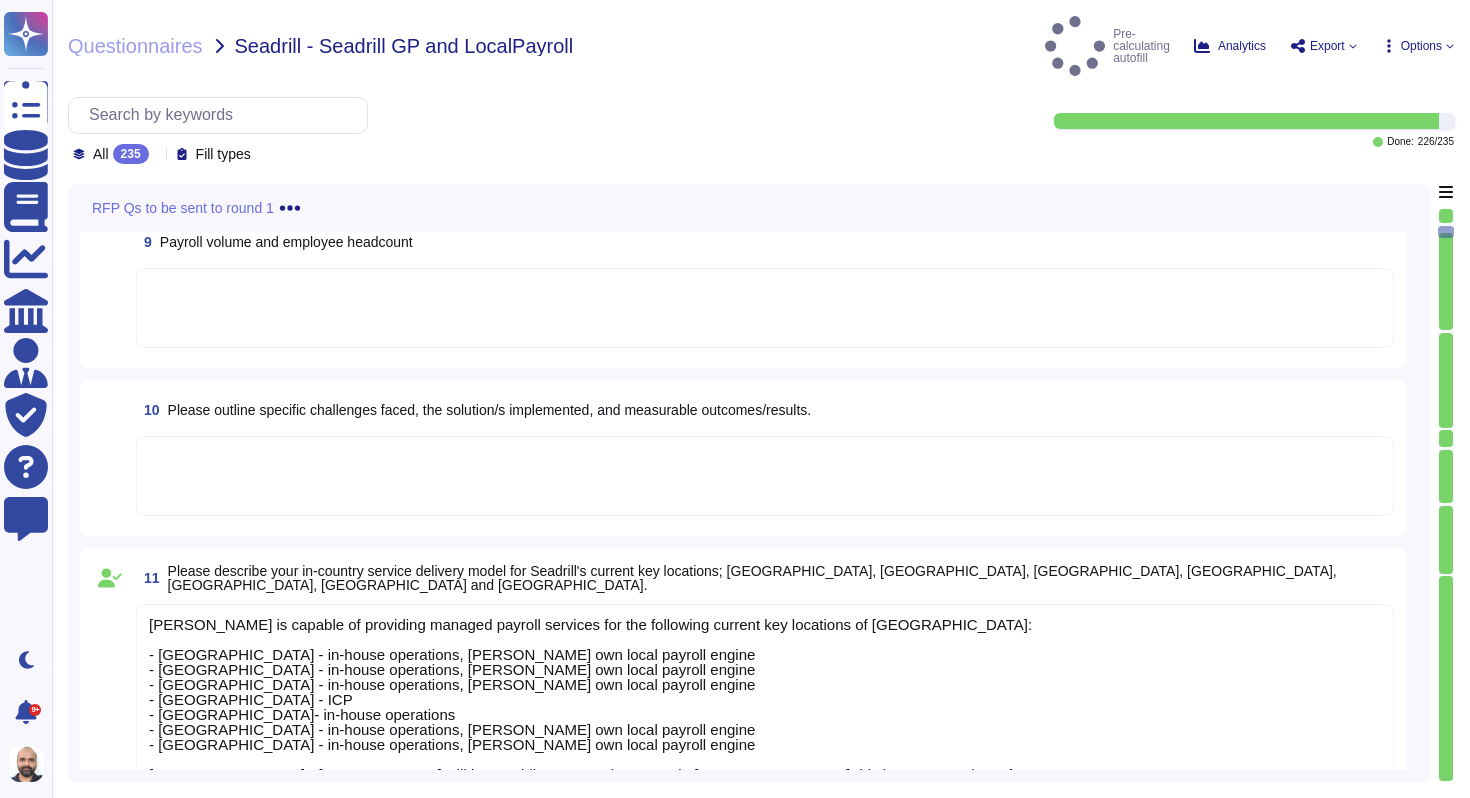 scroll, scrollTop: 1729, scrollLeft: 0, axis: vertical 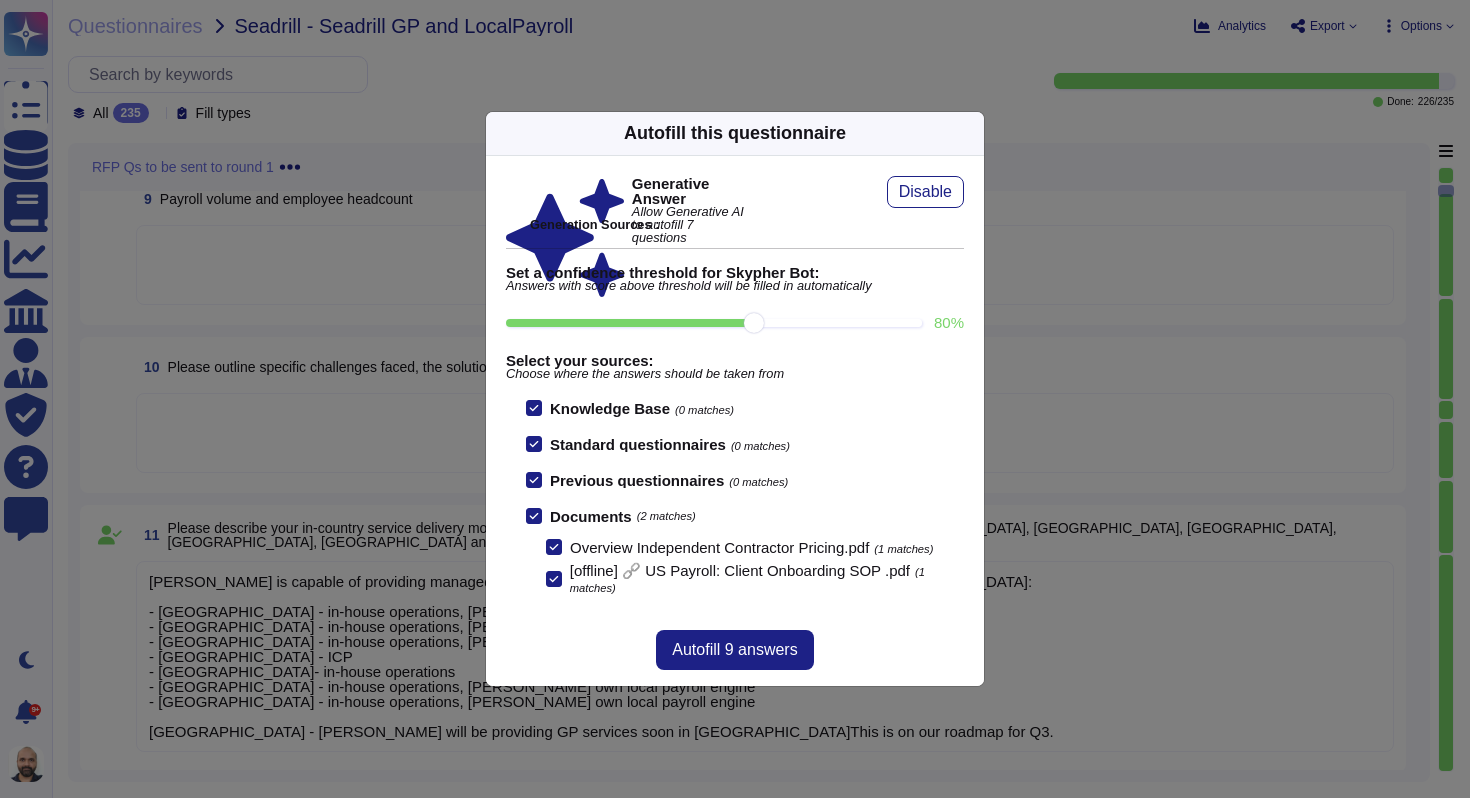 click 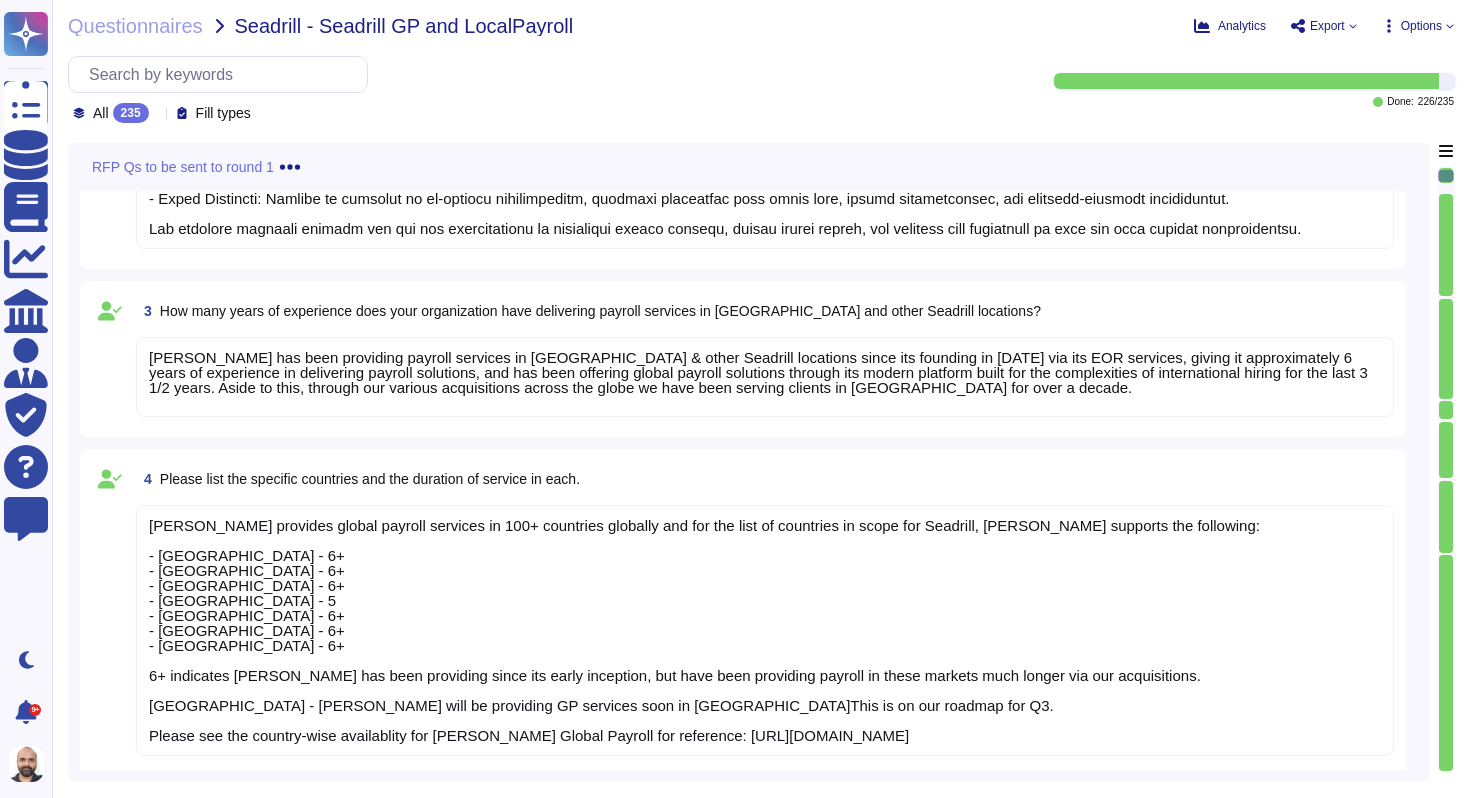 scroll, scrollTop: 405, scrollLeft: 0, axis: vertical 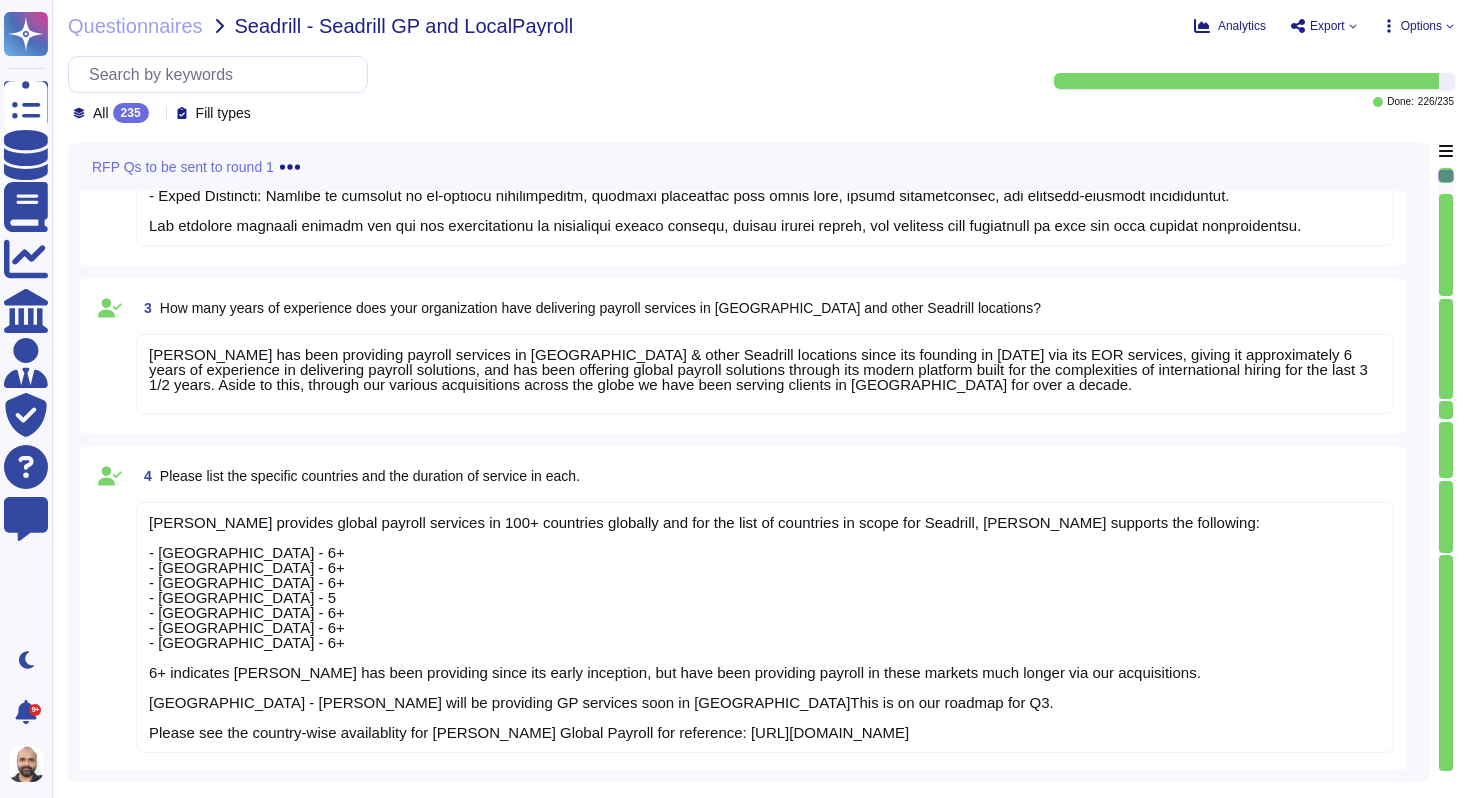 click on "[PERSON_NAME] has been providing payroll services in [GEOGRAPHIC_DATA] & other Seadrill locations since its founding in [DATE] via its EOR services, giving it approximately 6 years of experience in delivering payroll solutions, and has been offering global payroll solutions through its modern platform built for the complexities of international hiring for the last 3 1/2 years. Aside to this, through our various acquisitions across the globe we have been serving clients in [GEOGRAPHIC_DATA] for over a decade." at bounding box center [758, 369] 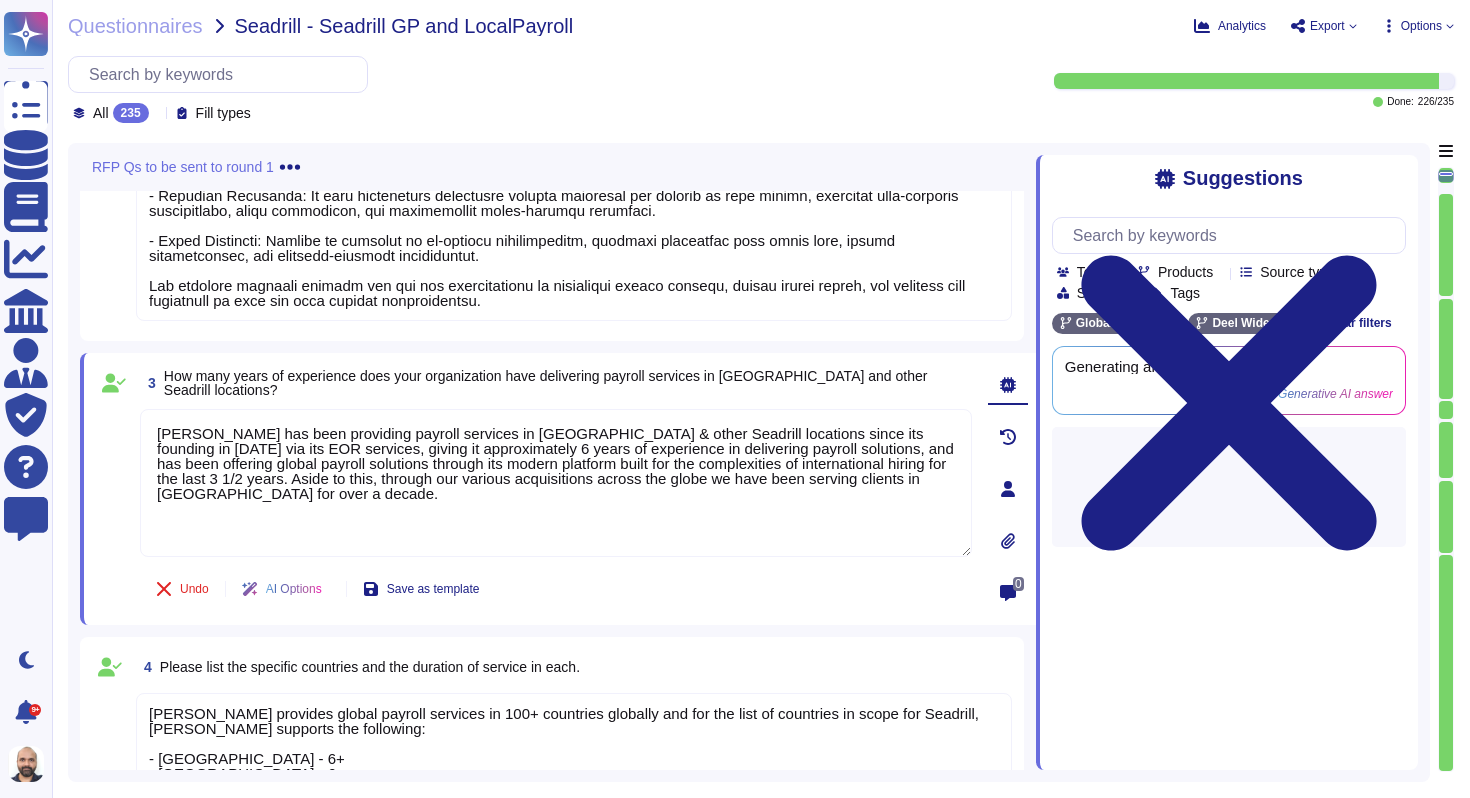 type on "[PERSON_NAME] has been providing payroll services in [GEOGRAPHIC_DATA] & other Seadrill locations since its founding in [DATE] via its EOR services, giving it approximately 6 years of experience in delivering payroll solutions, and has been offering global payroll solutions through its modern platform built for the complexities of international hiring for the last 3 1/2 years. Aside to this, through our various acquisitions across the globe we have been serving clients in [GEOGRAPHIC_DATA] for over a decade." 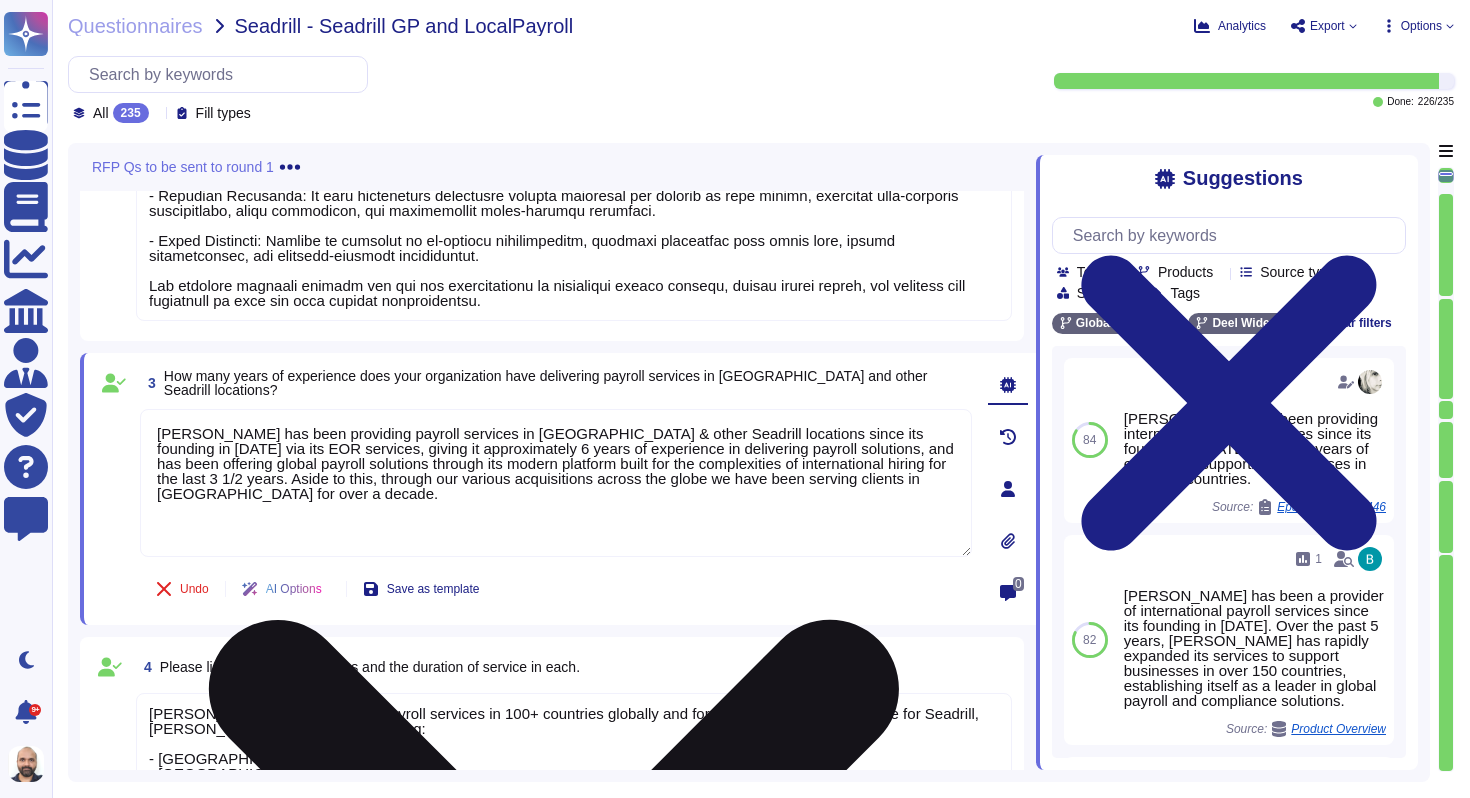 click on "[PERSON_NAME] has been providing payroll services in [GEOGRAPHIC_DATA] & other Seadrill locations since its founding in [DATE] via its EOR services, giving it approximately 6 years of experience in delivering payroll solutions, and has been offering global payroll solutions through its modern platform built for the complexities of international hiring for the last 3 1/2 years. Aside to this, through our various acquisitions across the globe we have been serving clients in [GEOGRAPHIC_DATA] for over a decade." at bounding box center (556, 483) 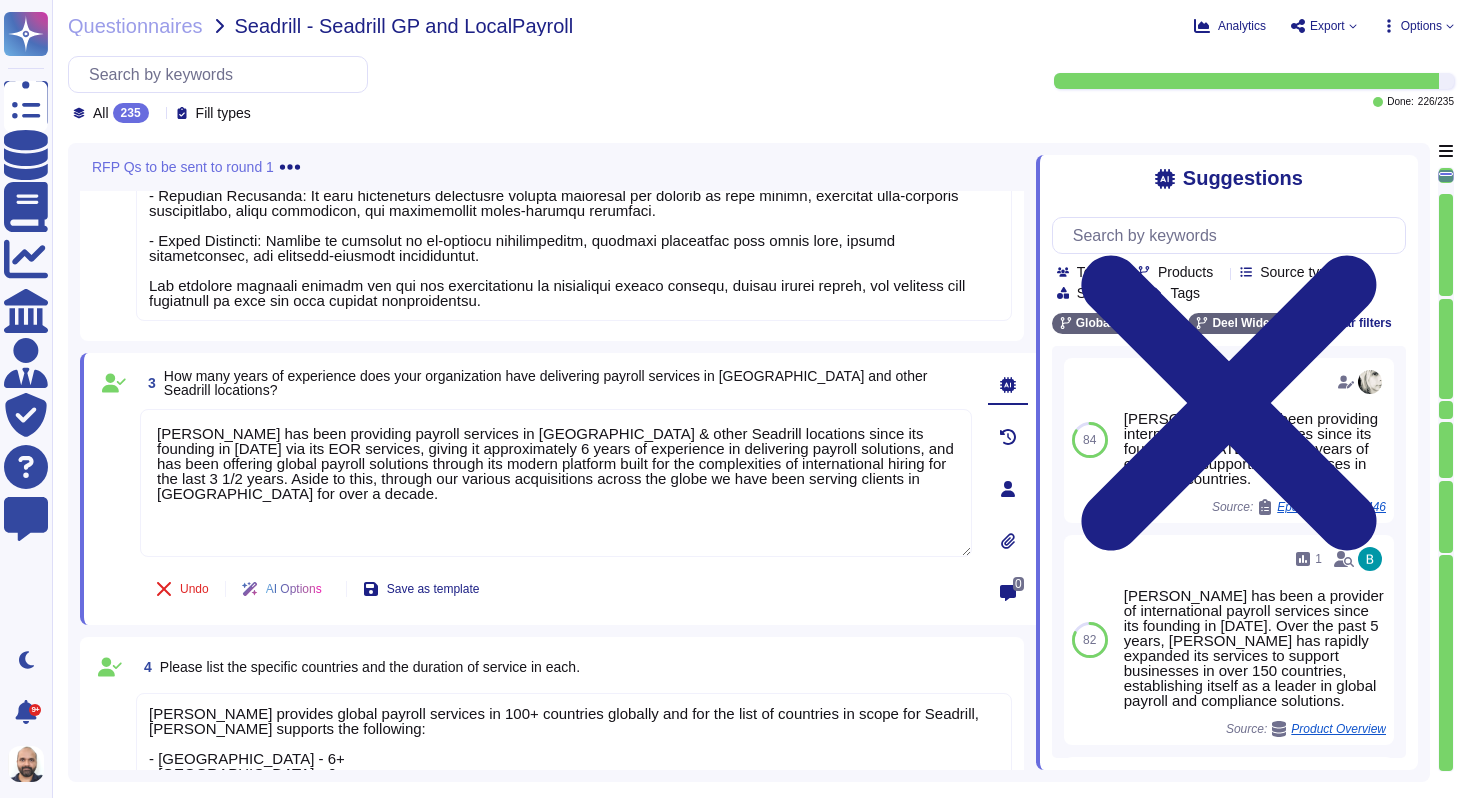 click on "Fill types" at bounding box center (223, 113) 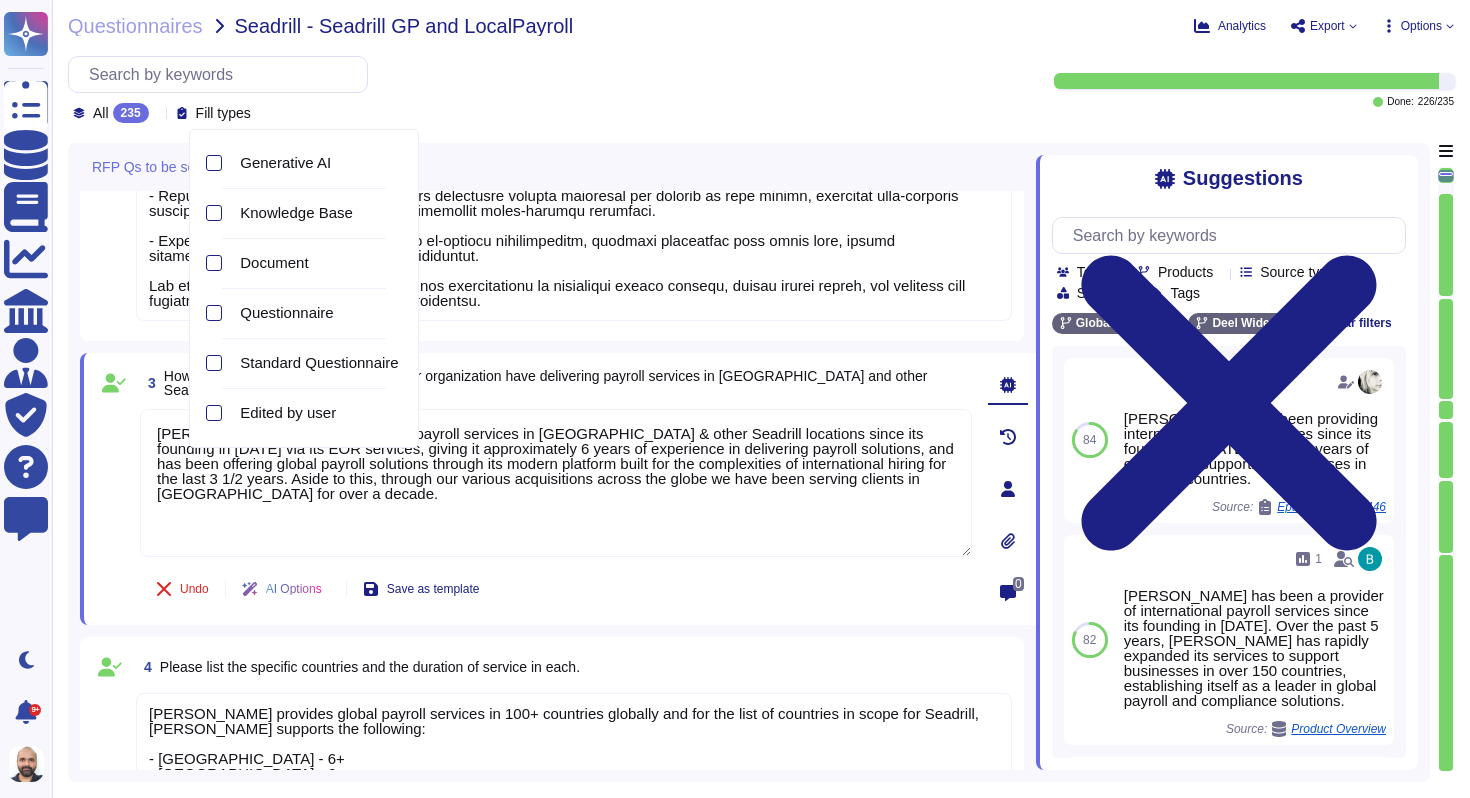 click on "Questionnaires Seadrill - Seadrill GP and LocalPayroll Analytics Export Options All 235 Fill types Done: 226 / 235 RFP Qs to be sent to round 1   1 Vendor partner choice  Vendor partner choice  2 Please describe your experience providing payroll services within the oil and gas industry. Include details on your understanding of industry-specific complexities, regulatory requirements, and any tailored solutions you have developed for similar clients 3 How many years of experience does your organization have delivering payroll services in [GEOGRAPHIC_DATA] and other Seadrill locations? Undo AI Options Save as template 0 4 Please list the specific countries and the duration of service in each. 5 Please provide your total global payroll client count for the years 2022, 2023, and 2024. If possible, please break this down by region or country. Suggestions Team Products Source type Section Tags Global Payroll [PERSON_NAME] Wide Clear filters 84 Source: Epassi / RSD-23446 Use 82 1 Source: Product Overview Use 82 Source: Use 79 18 Source:" at bounding box center (761, 399) 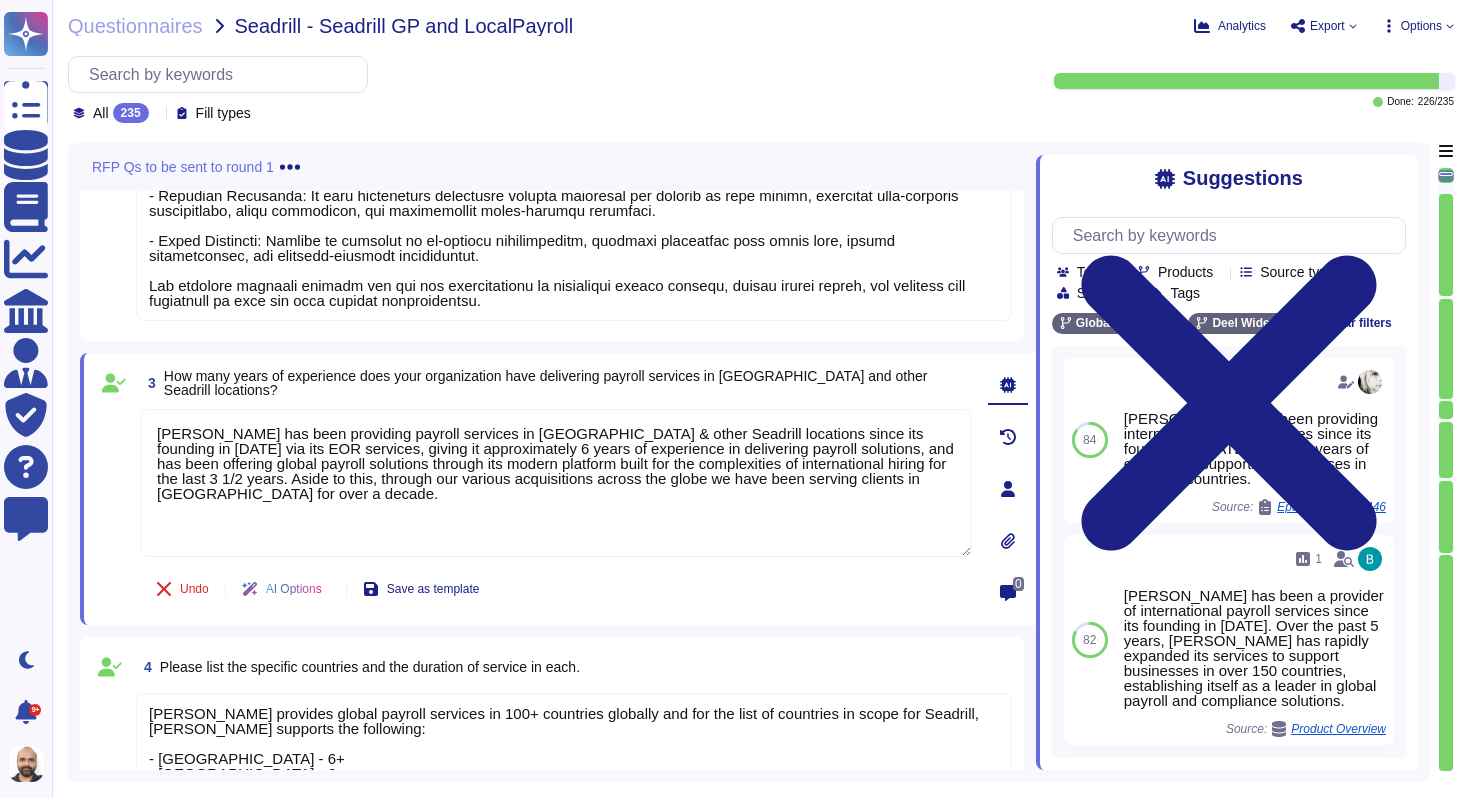 click at bounding box center (290, 165) 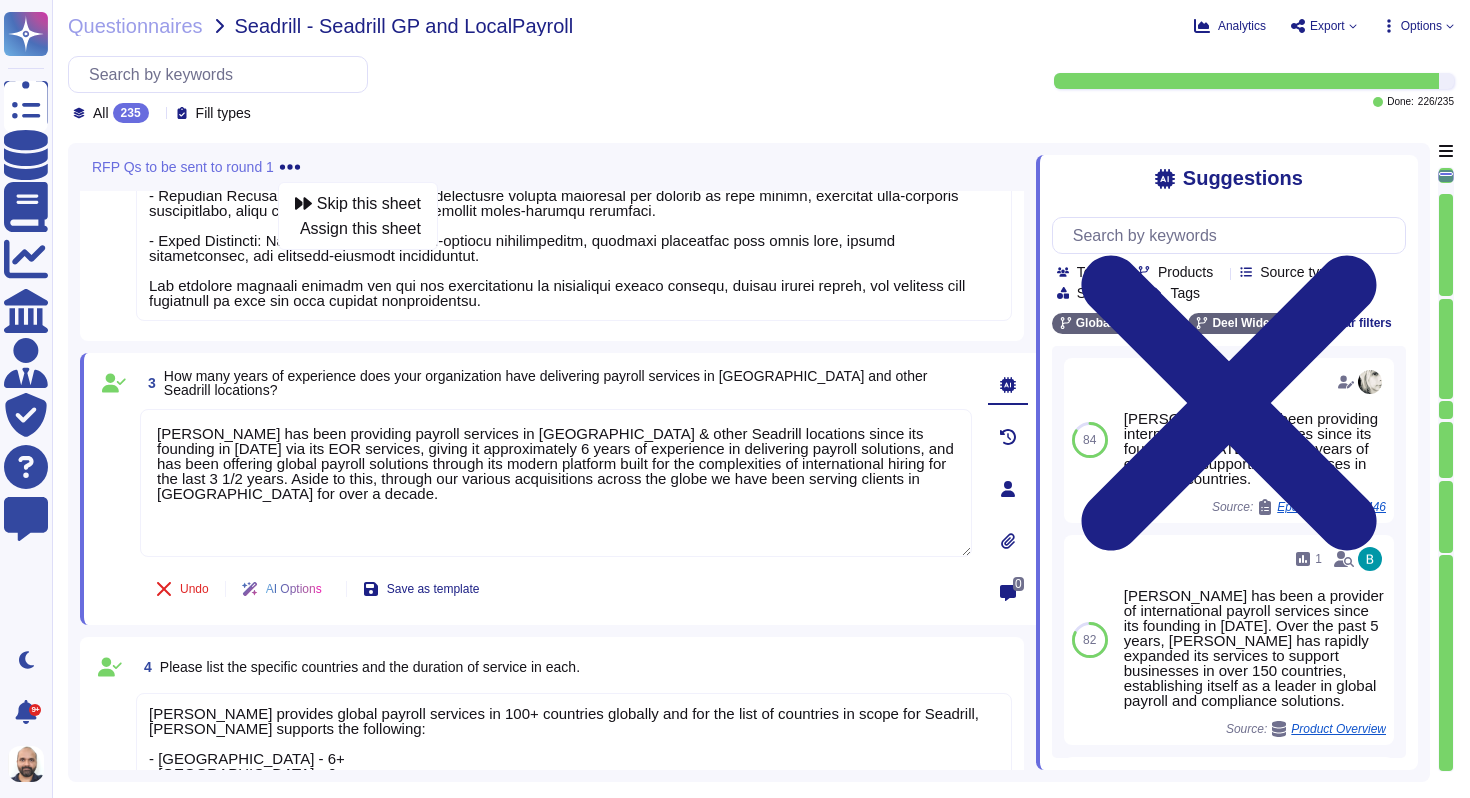 click 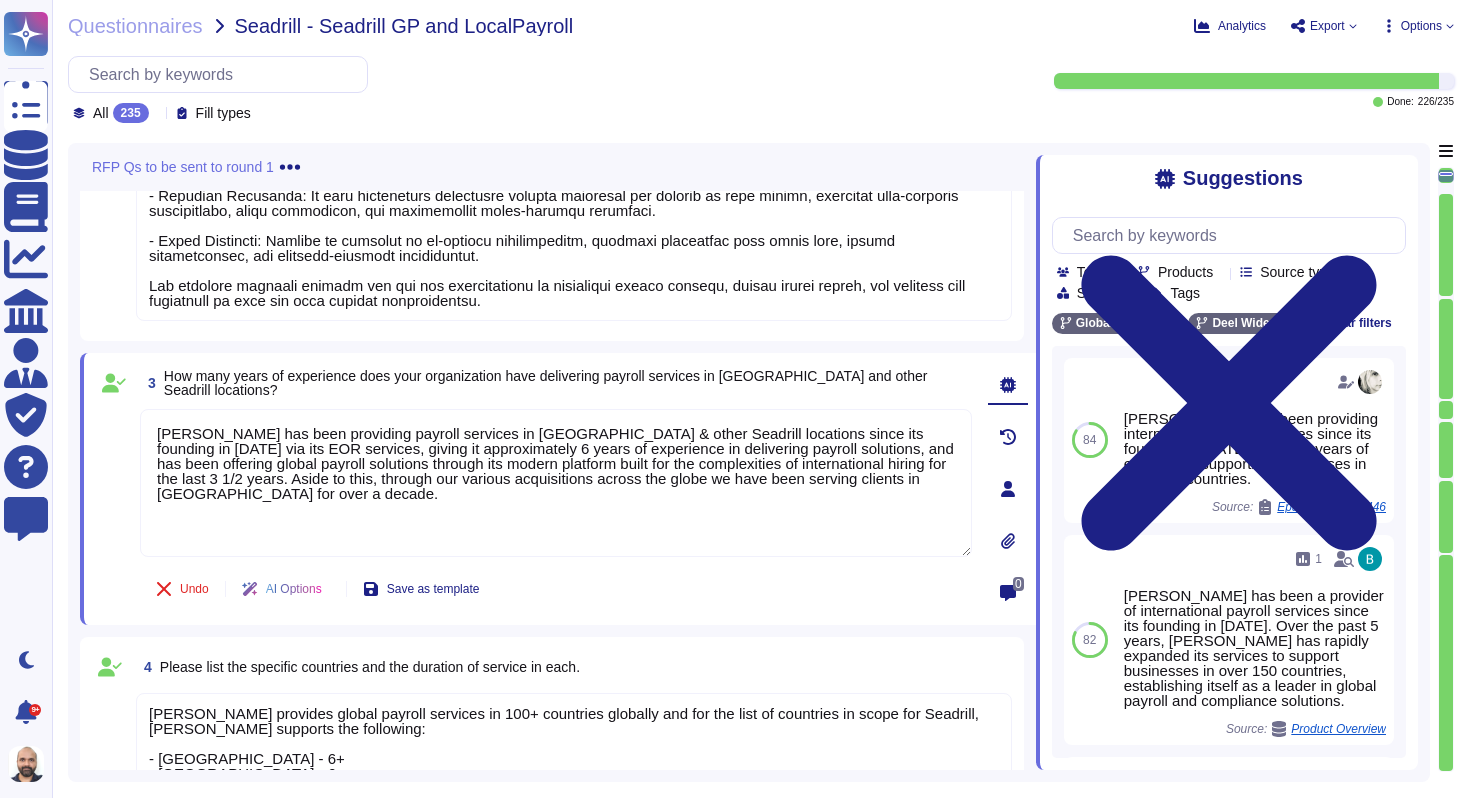 click on "RFP Qs to be sent to round 1" at bounding box center (183, 167) 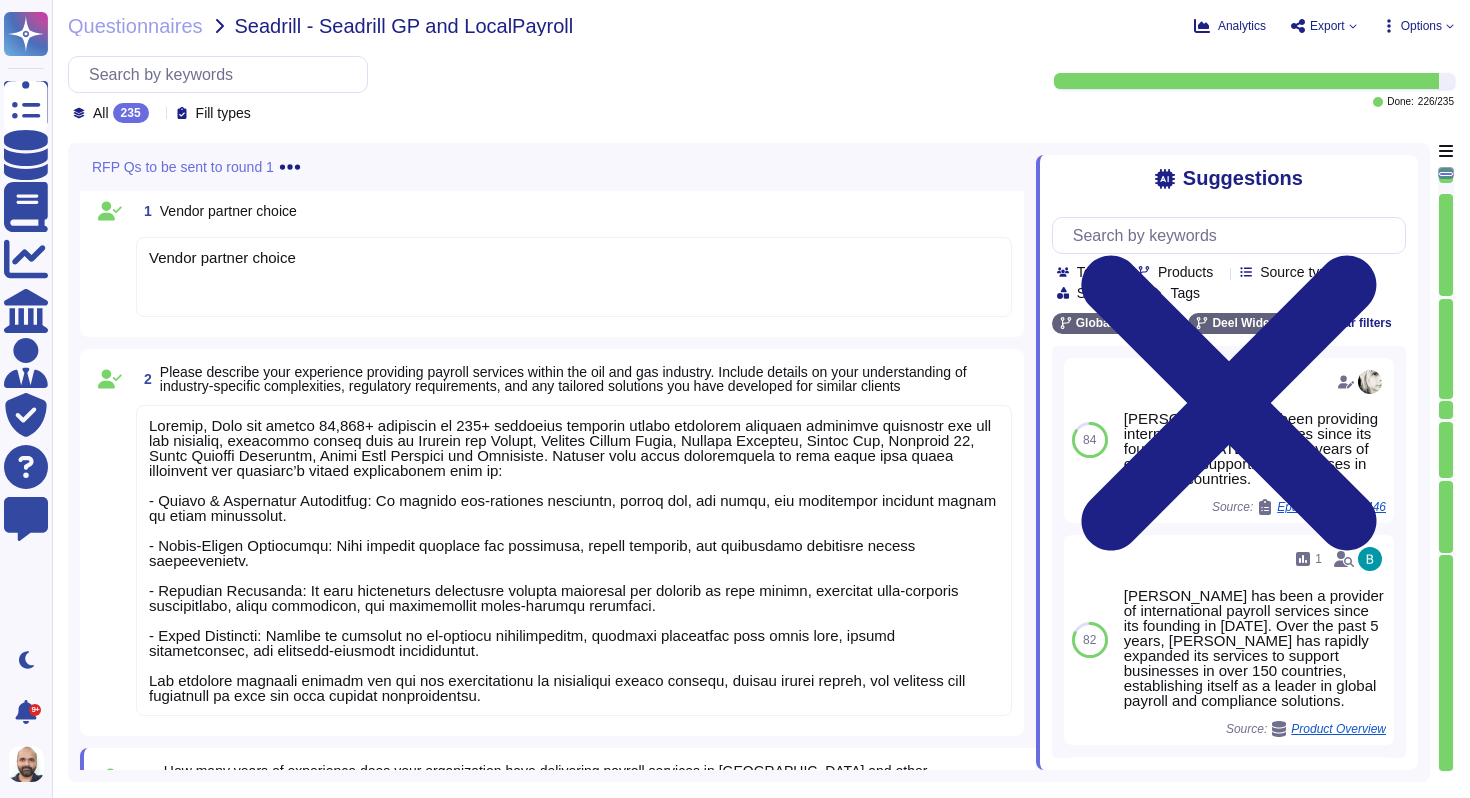 scroll, scrollTop: 0, scrollLeft: 0, axis: both 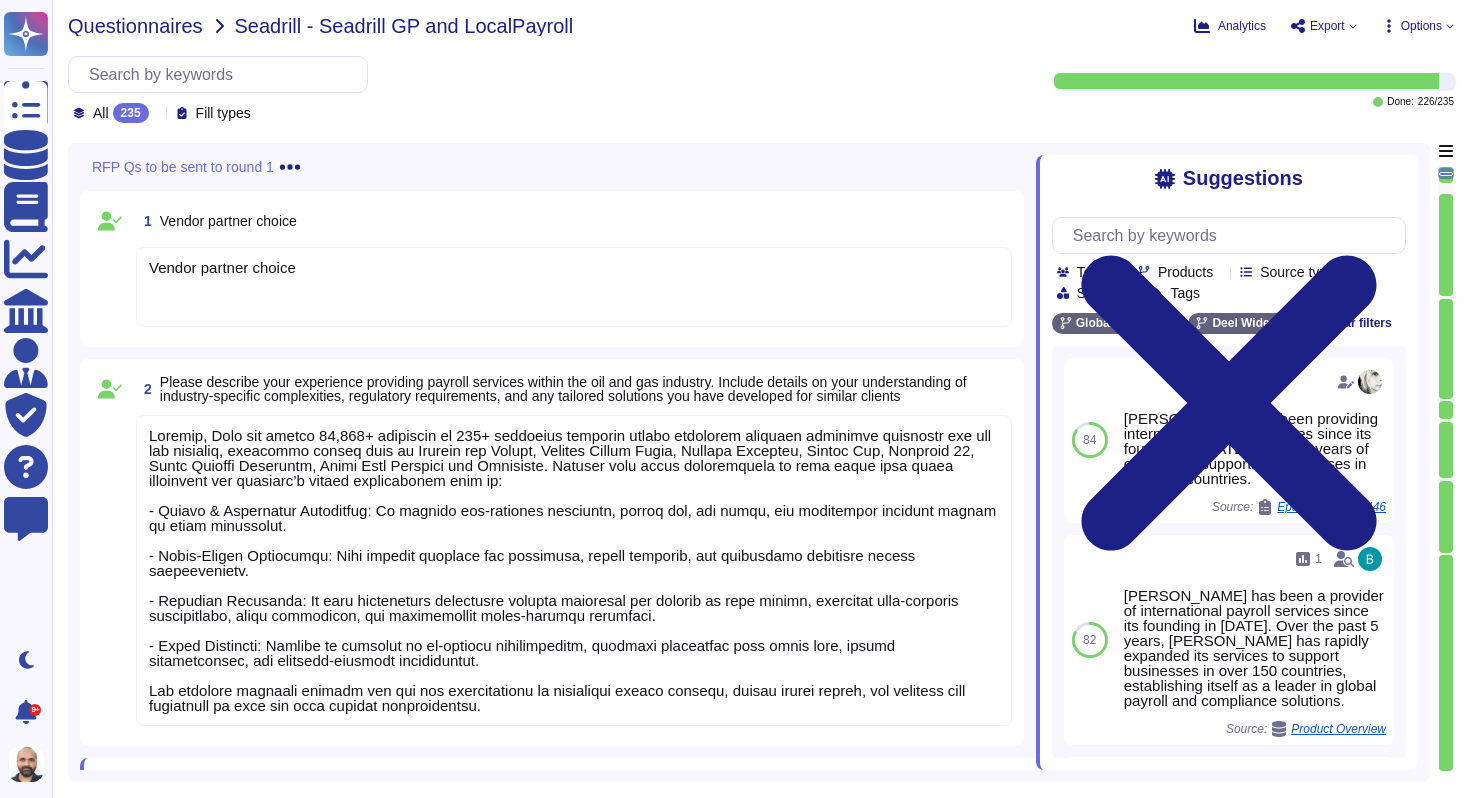click on "Questionnaires" at bounding box center (135, 26) 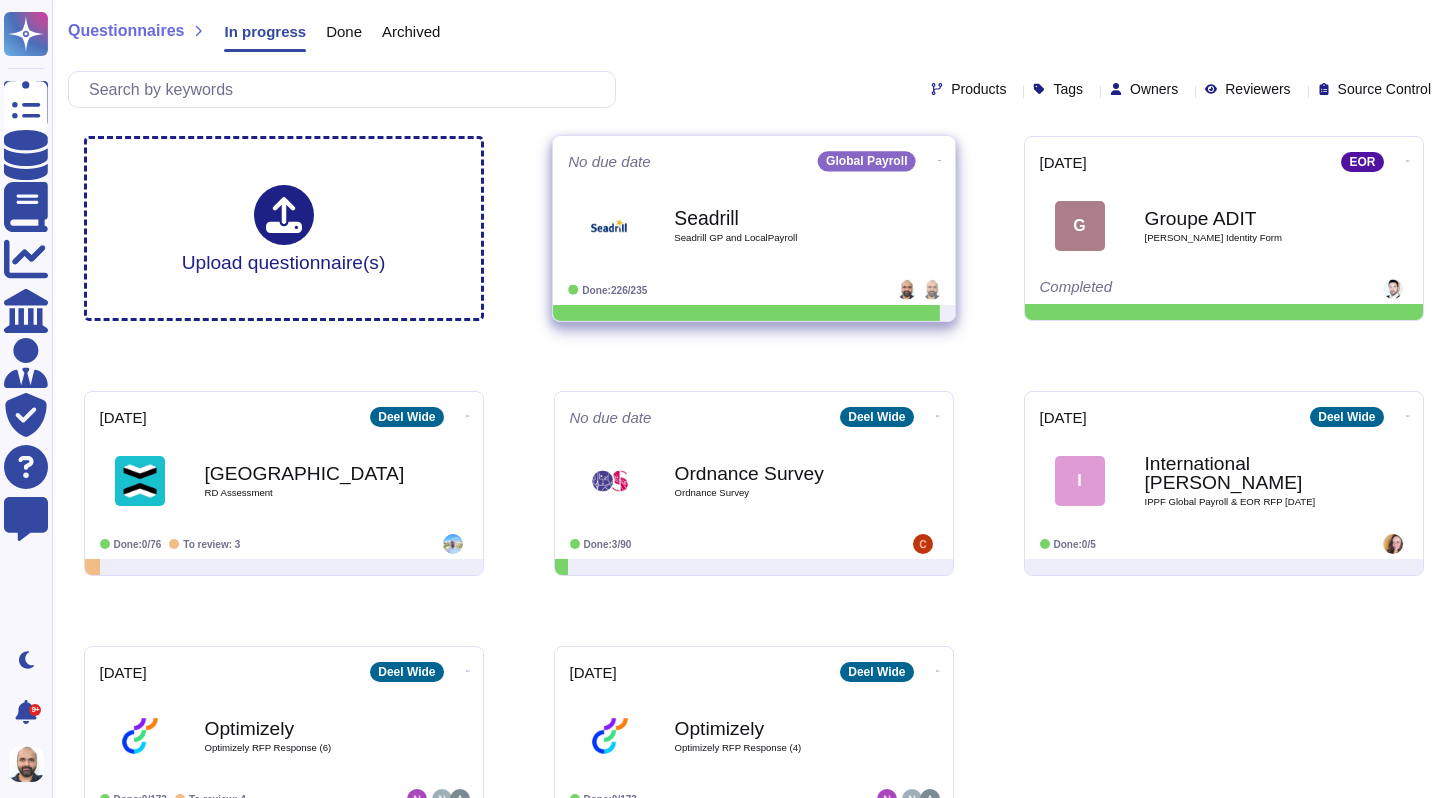 click 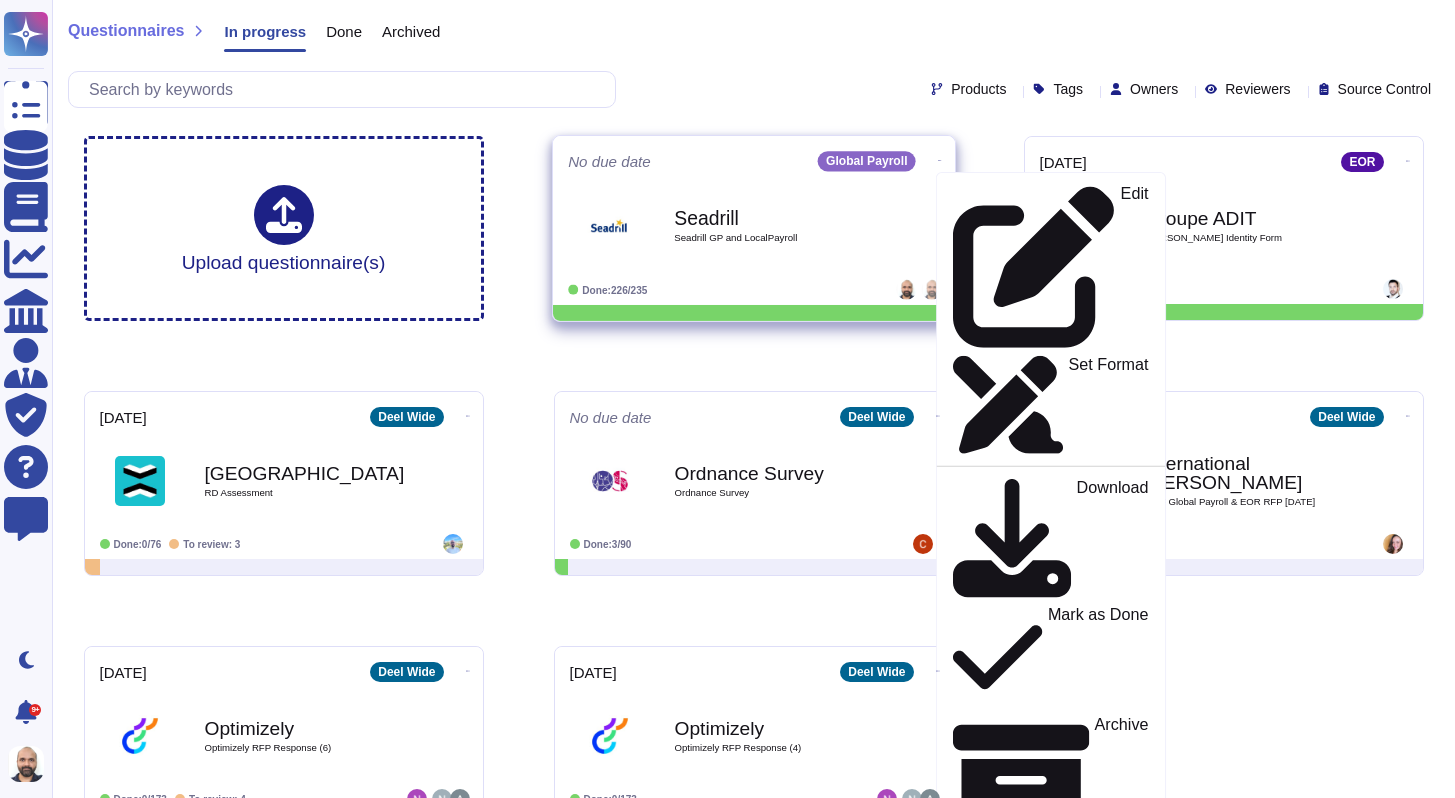 click on "Delete" at bounding box center [1050, 1111] 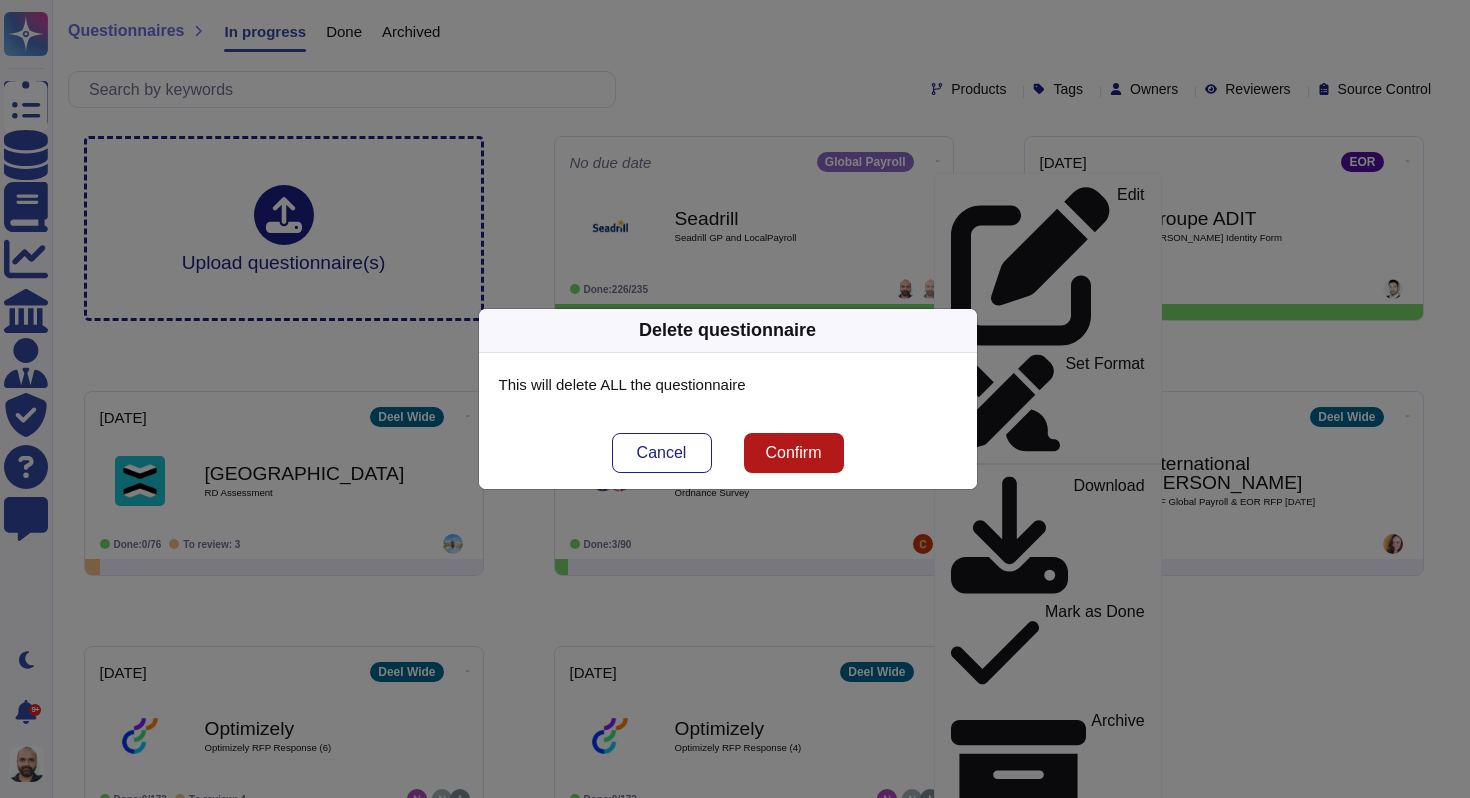 click on "Confirm" at bounding box center [793, 453] 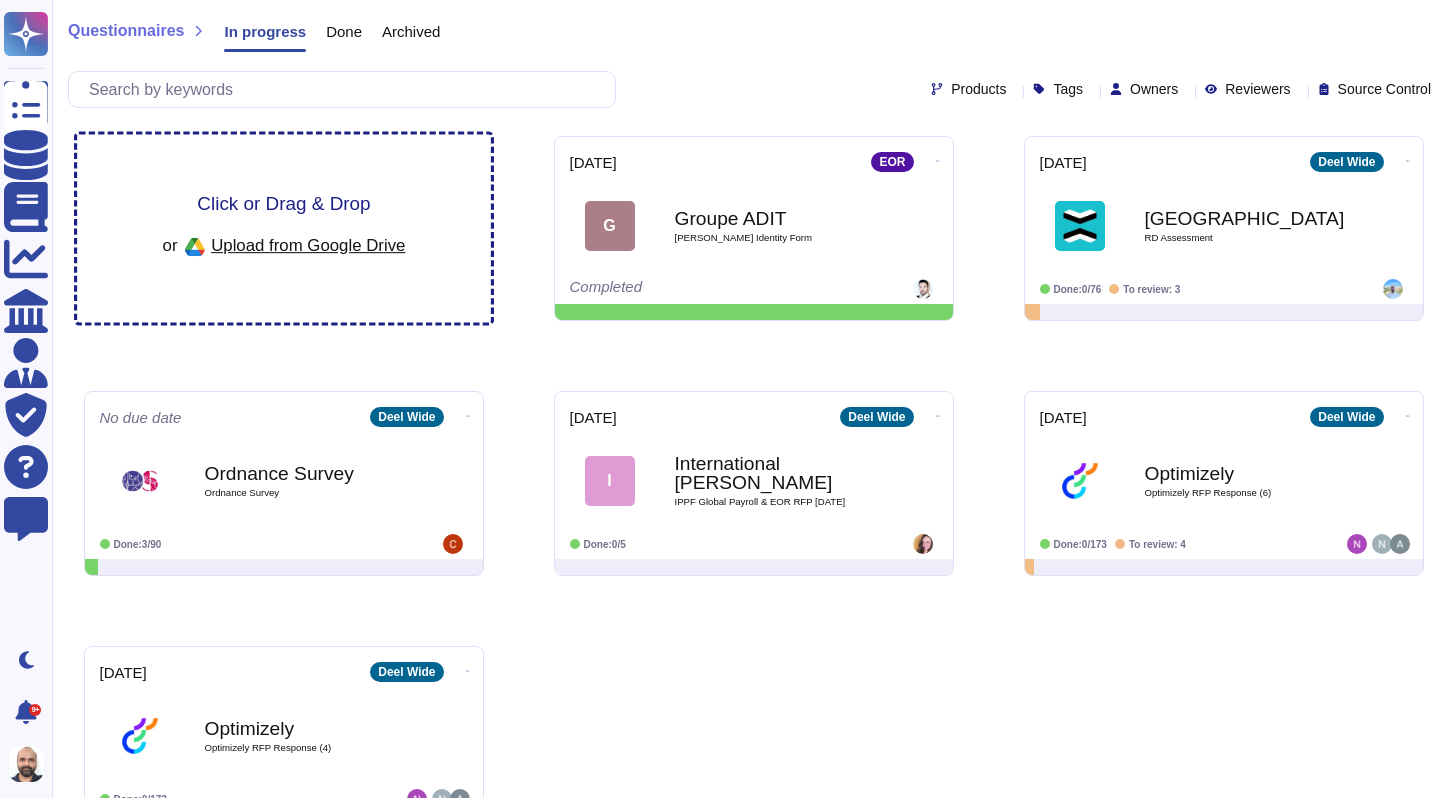 click on "Click or Drag & Drop" at bounding box center (283, 203) 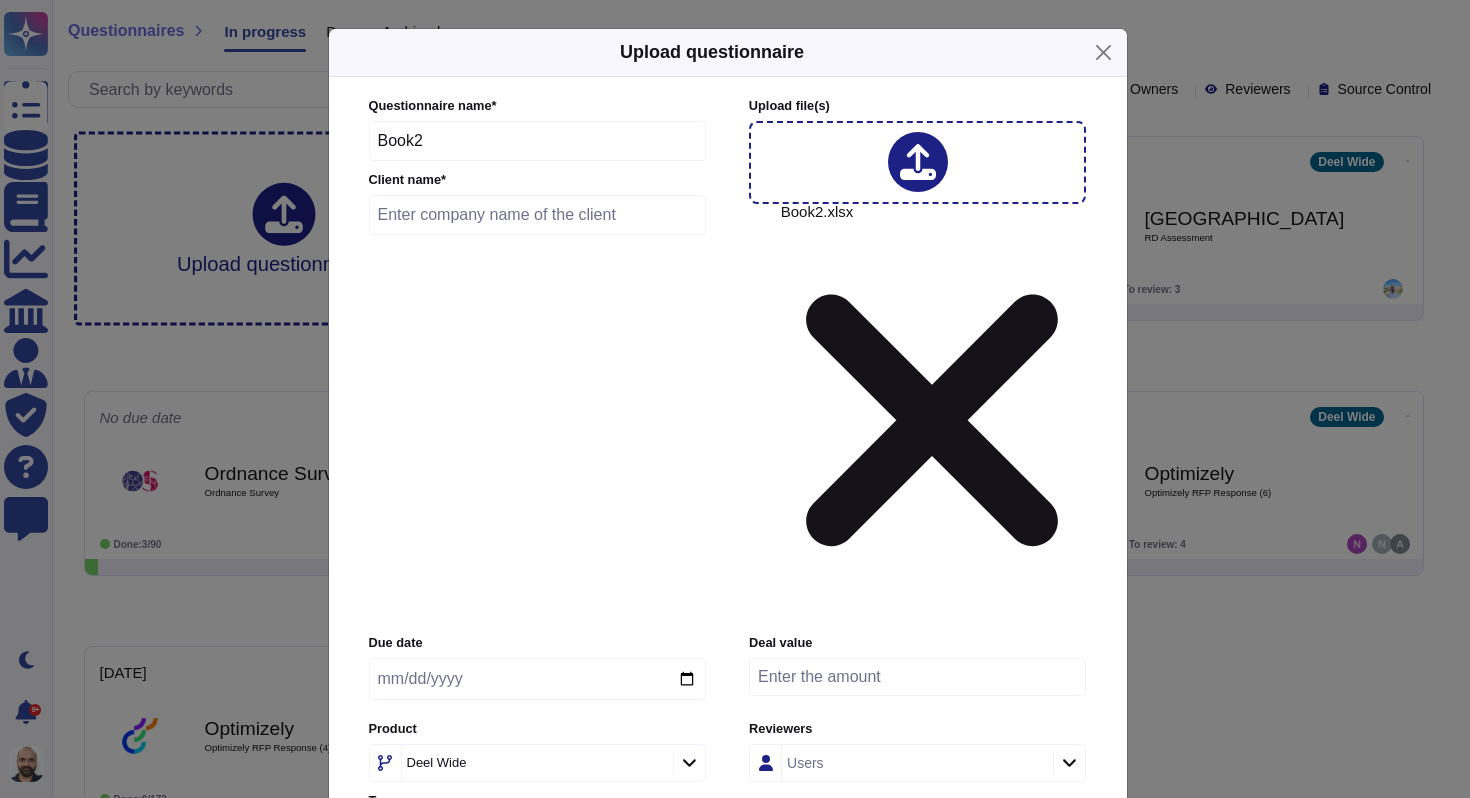 click on "Users" at bounding box center [915, 763] 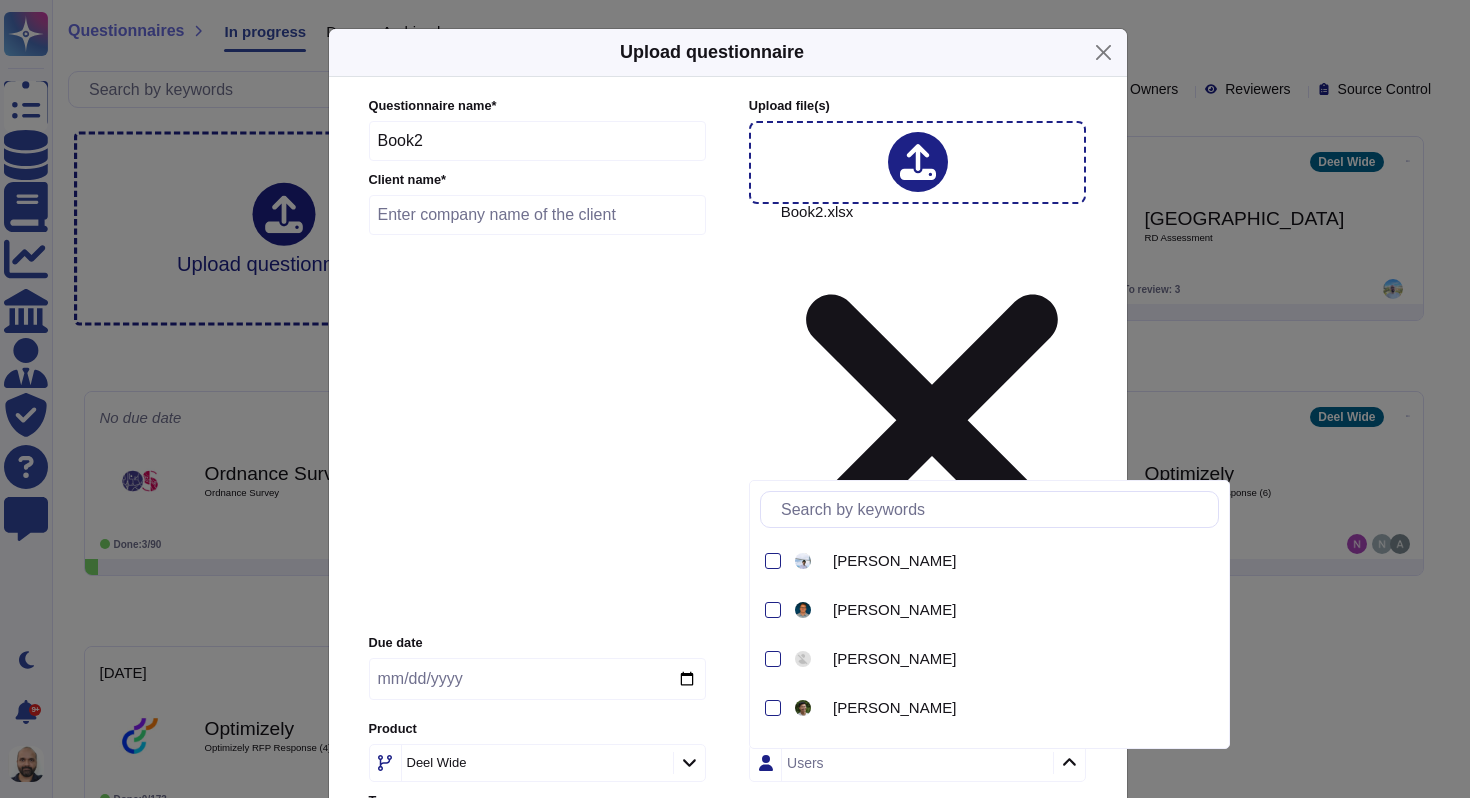 click at bounding box center (538, 215) 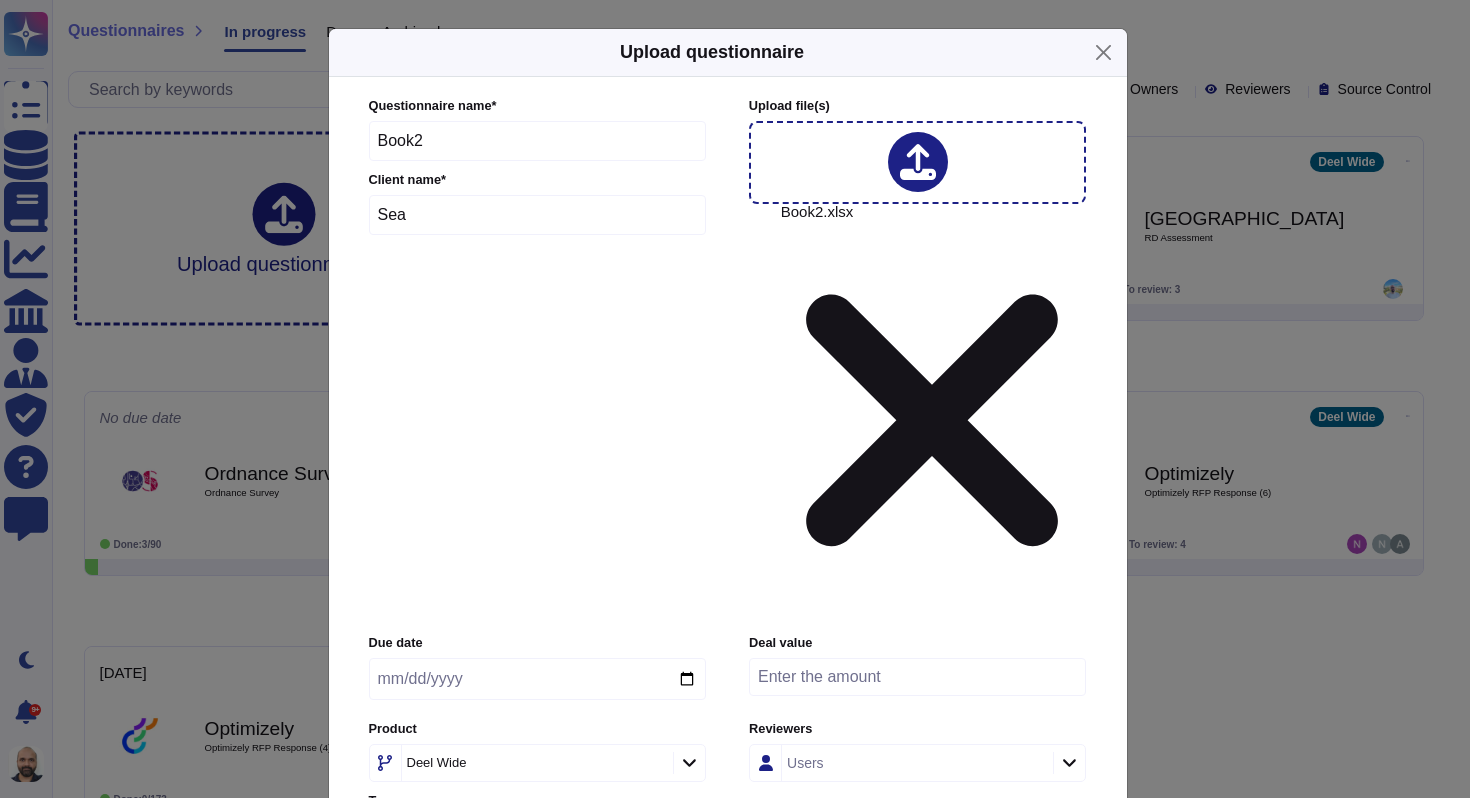 click on "Upload" at bounding box center [727, 974] 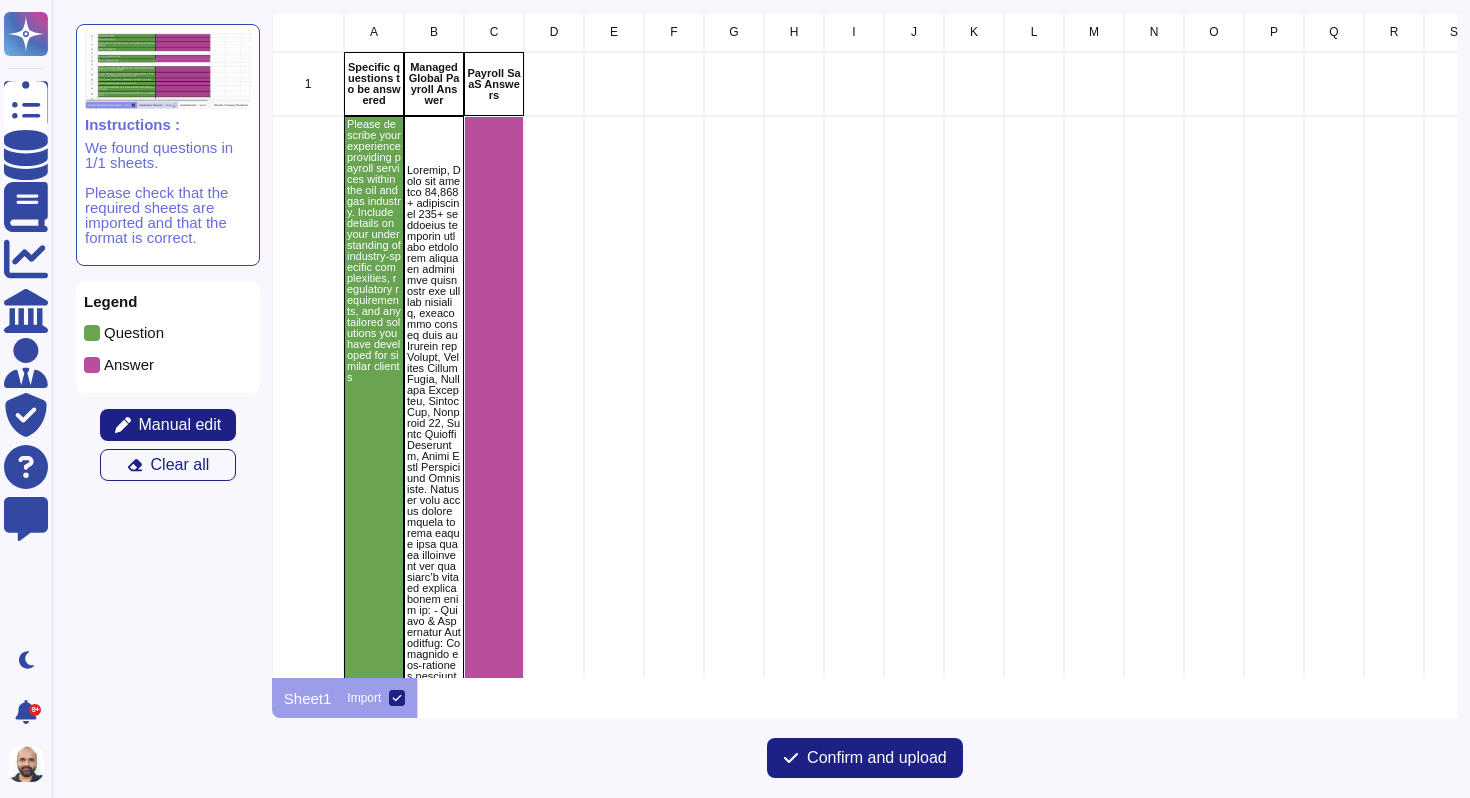 scroll, scrollTop: 16, scrollLeft: 16, axis: both 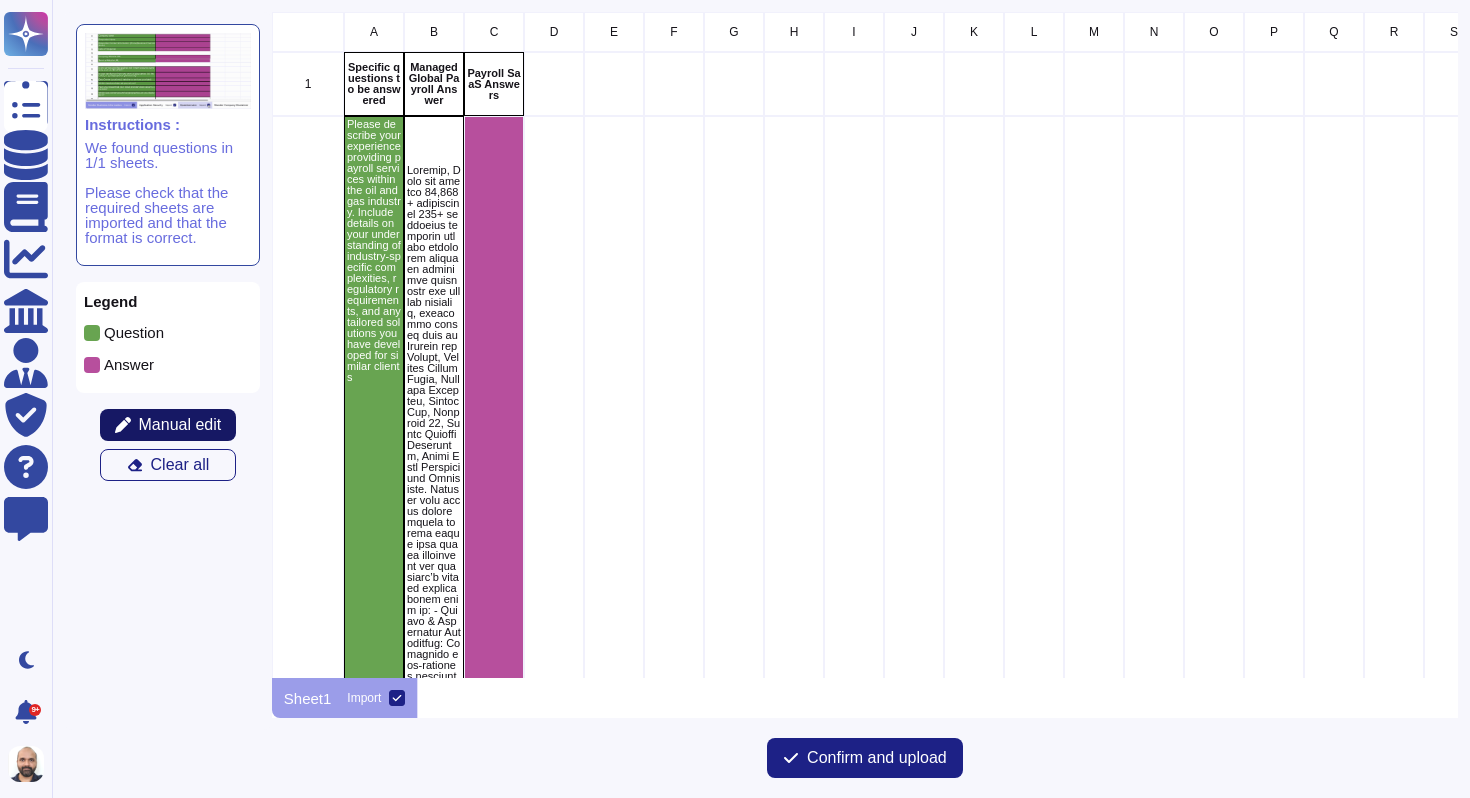 click on "Manual edit" at bounding box center [180, 425] 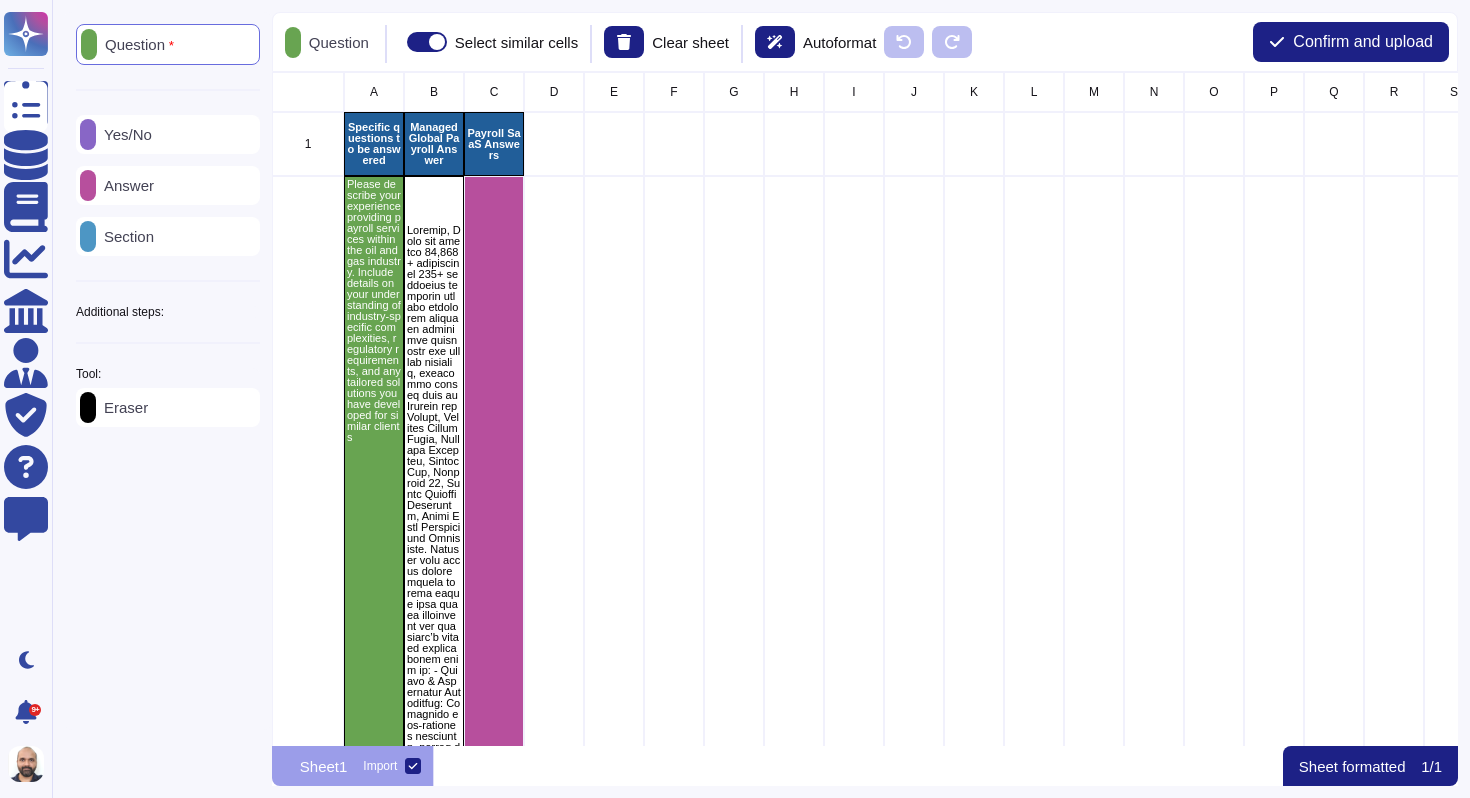 scroll, scrollTop: 16, scrollLeft: 16, axis: both 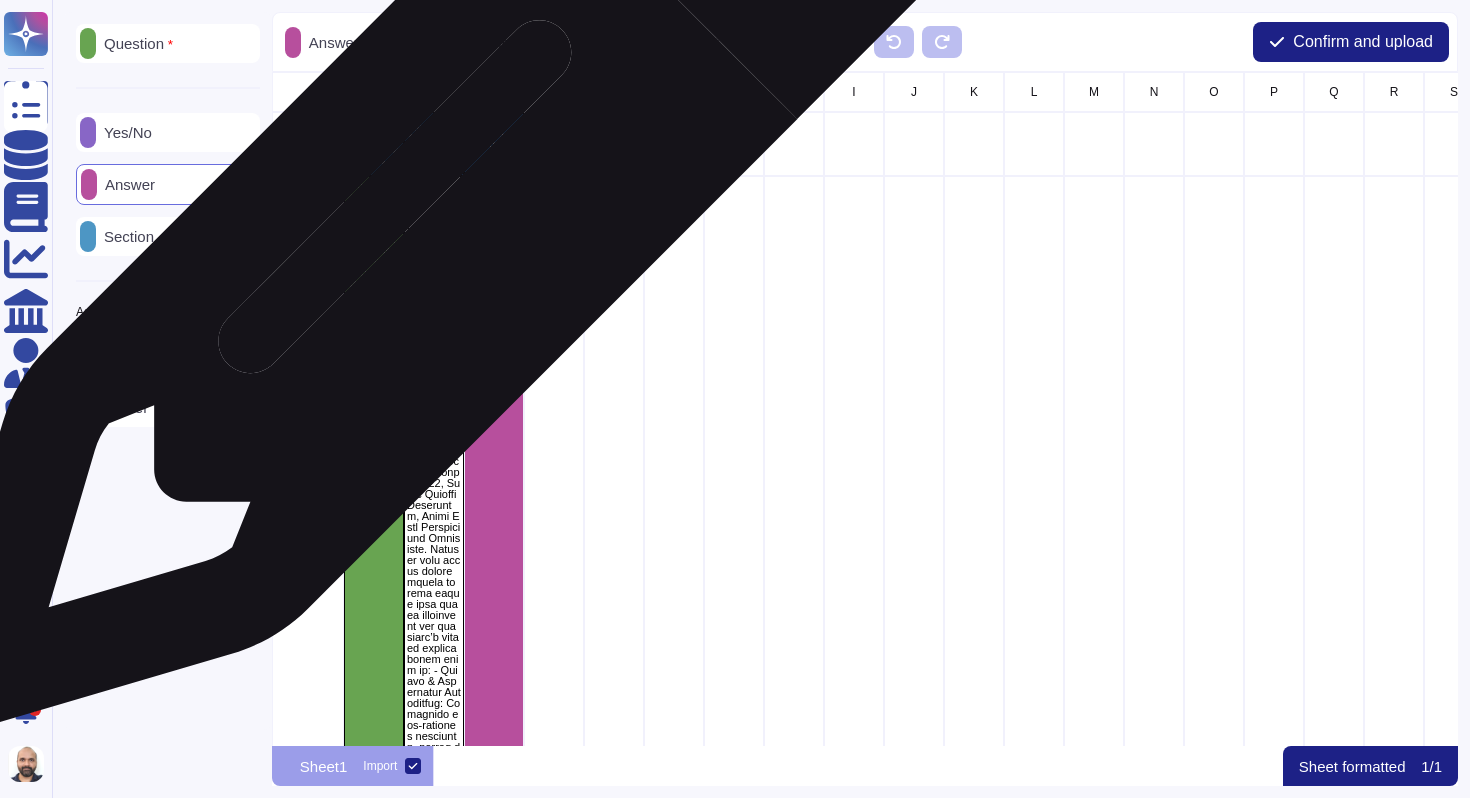 click at bounding box center [434, 874] 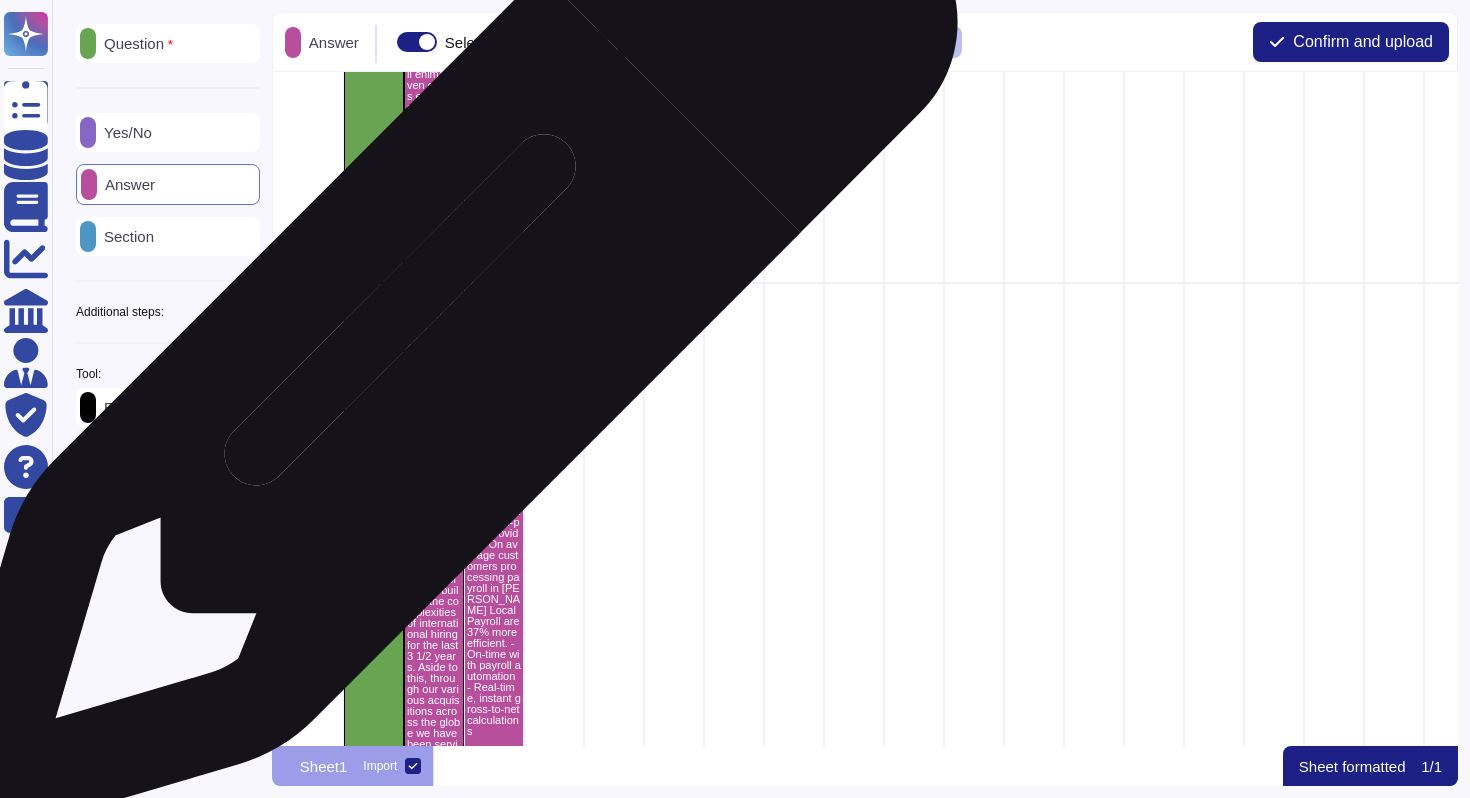 scroll, scrollTop: 0, scrollLeft: 0, axis: both 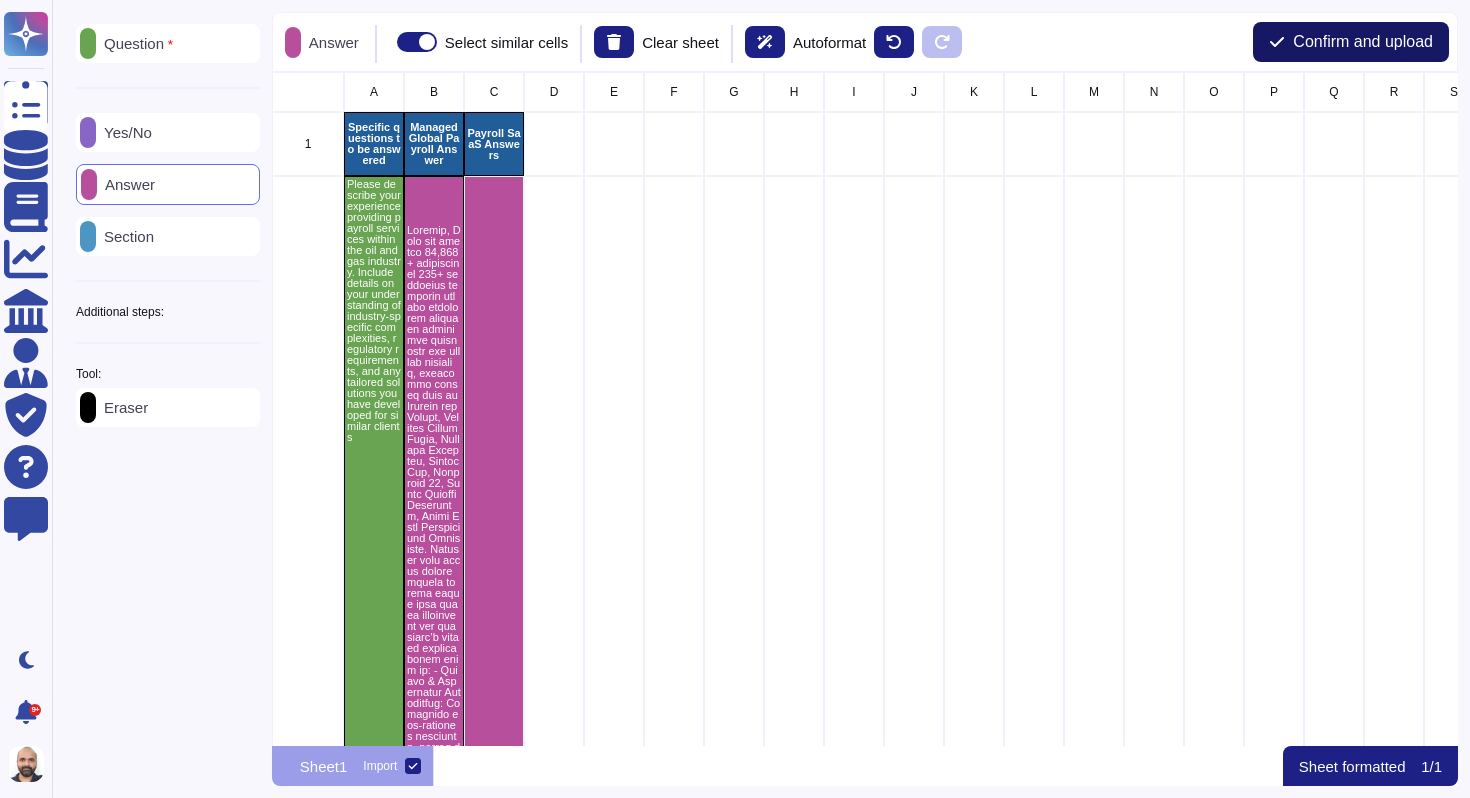 click on "Confirm and upload" at bounding box center [1363, 42] 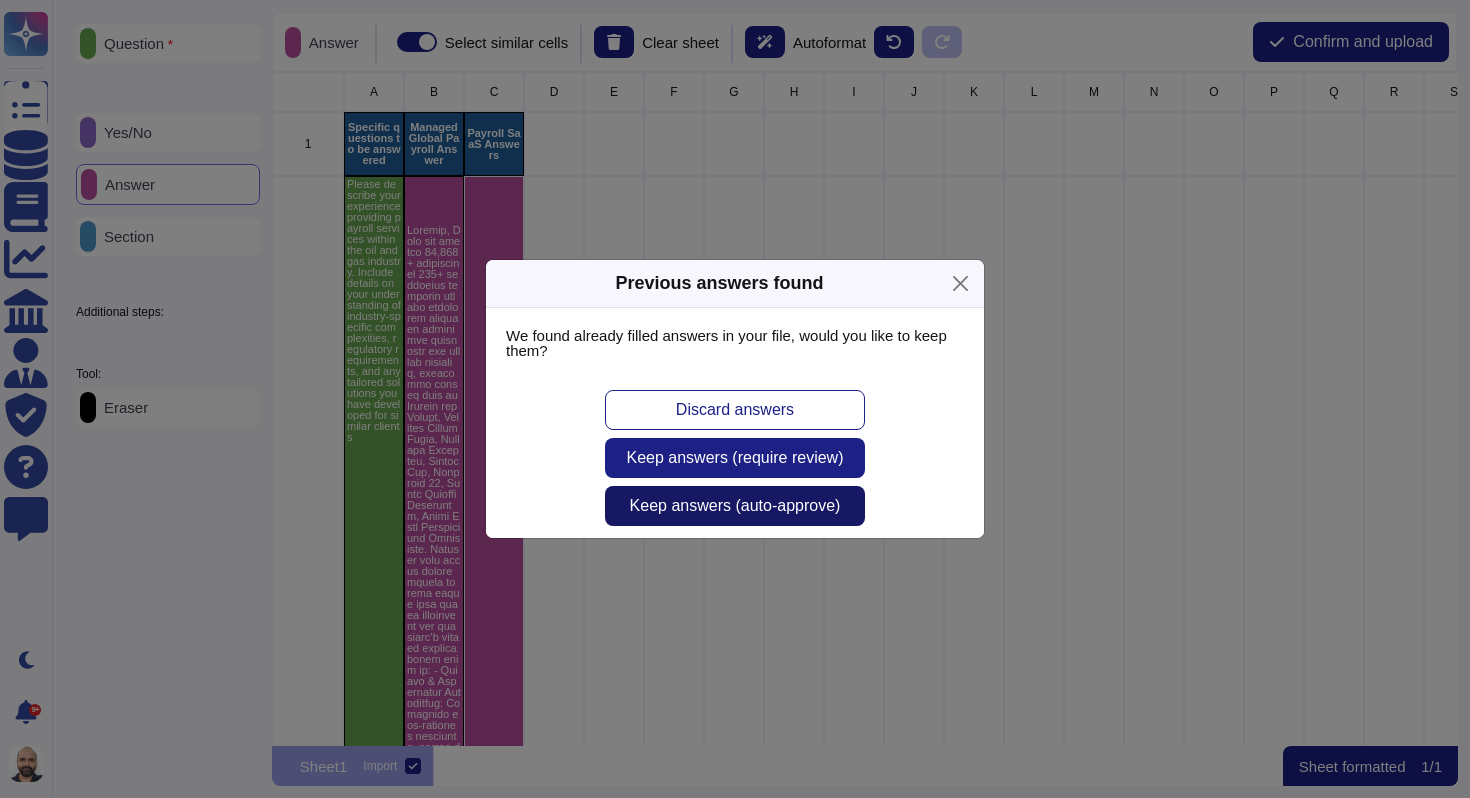 click on "Keep answers (auto-approve)" at bounding box center [735, 506] 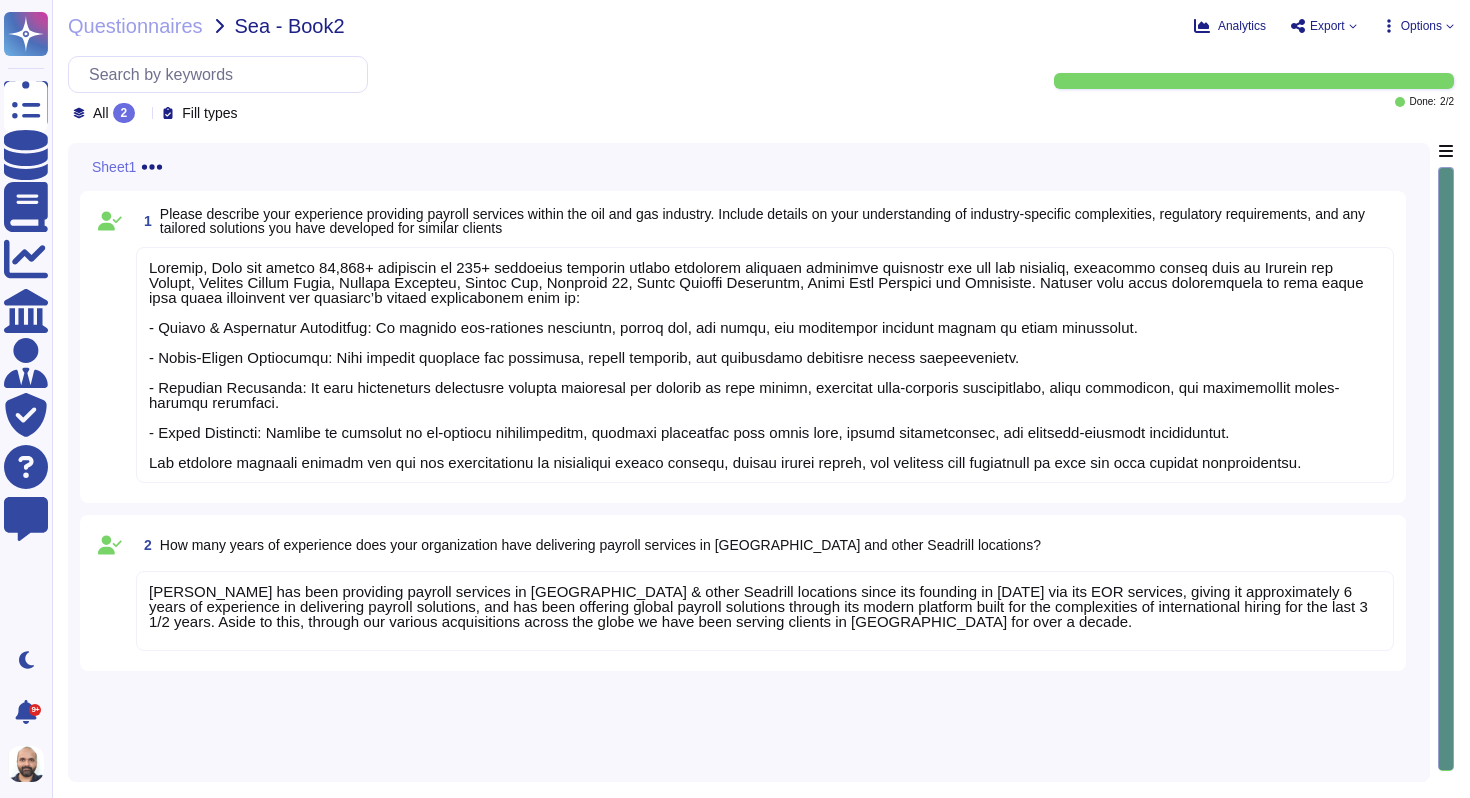 click on "2" at bounding box center [124, 113] 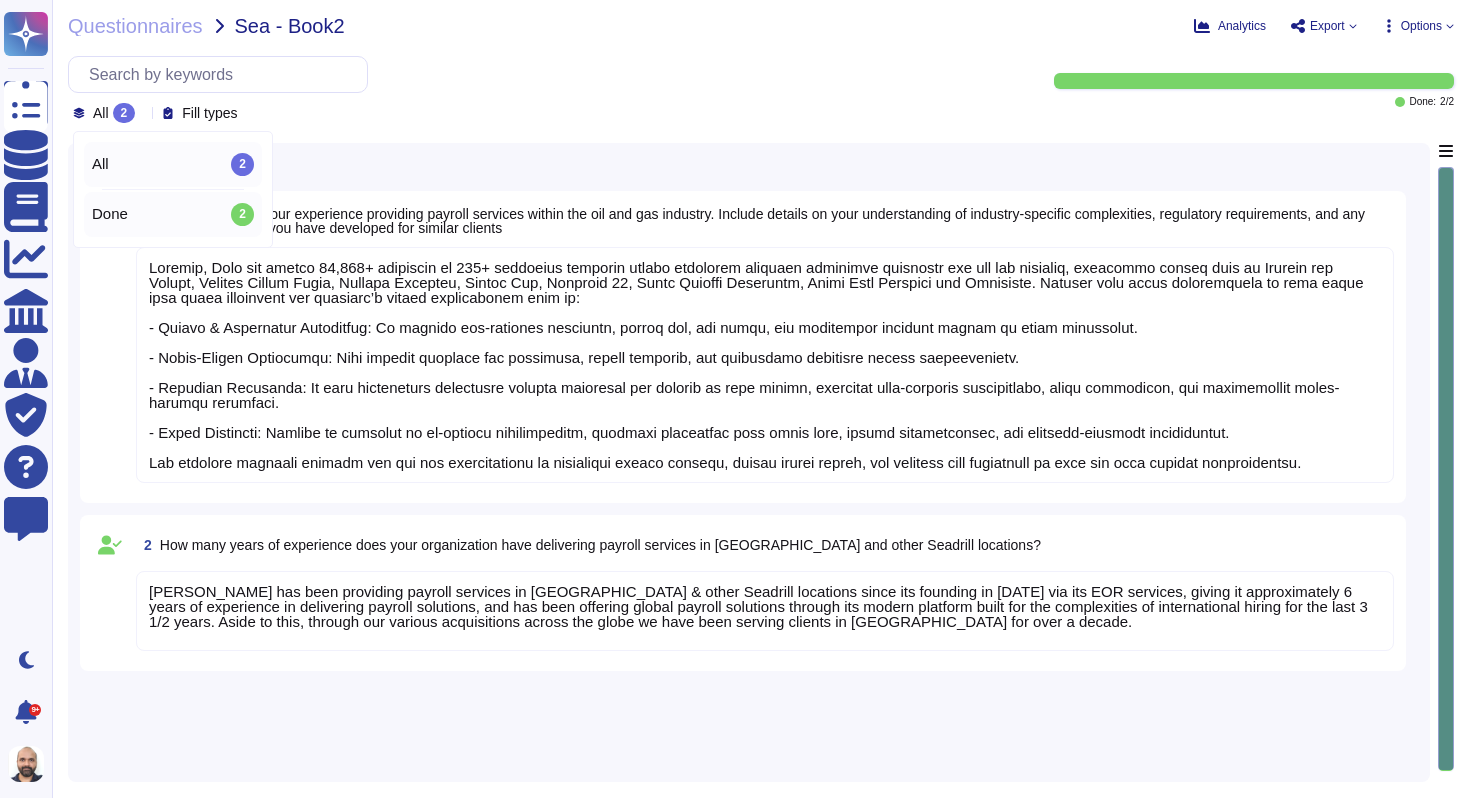 click on "Done 2" at bounding box center [173, 214] 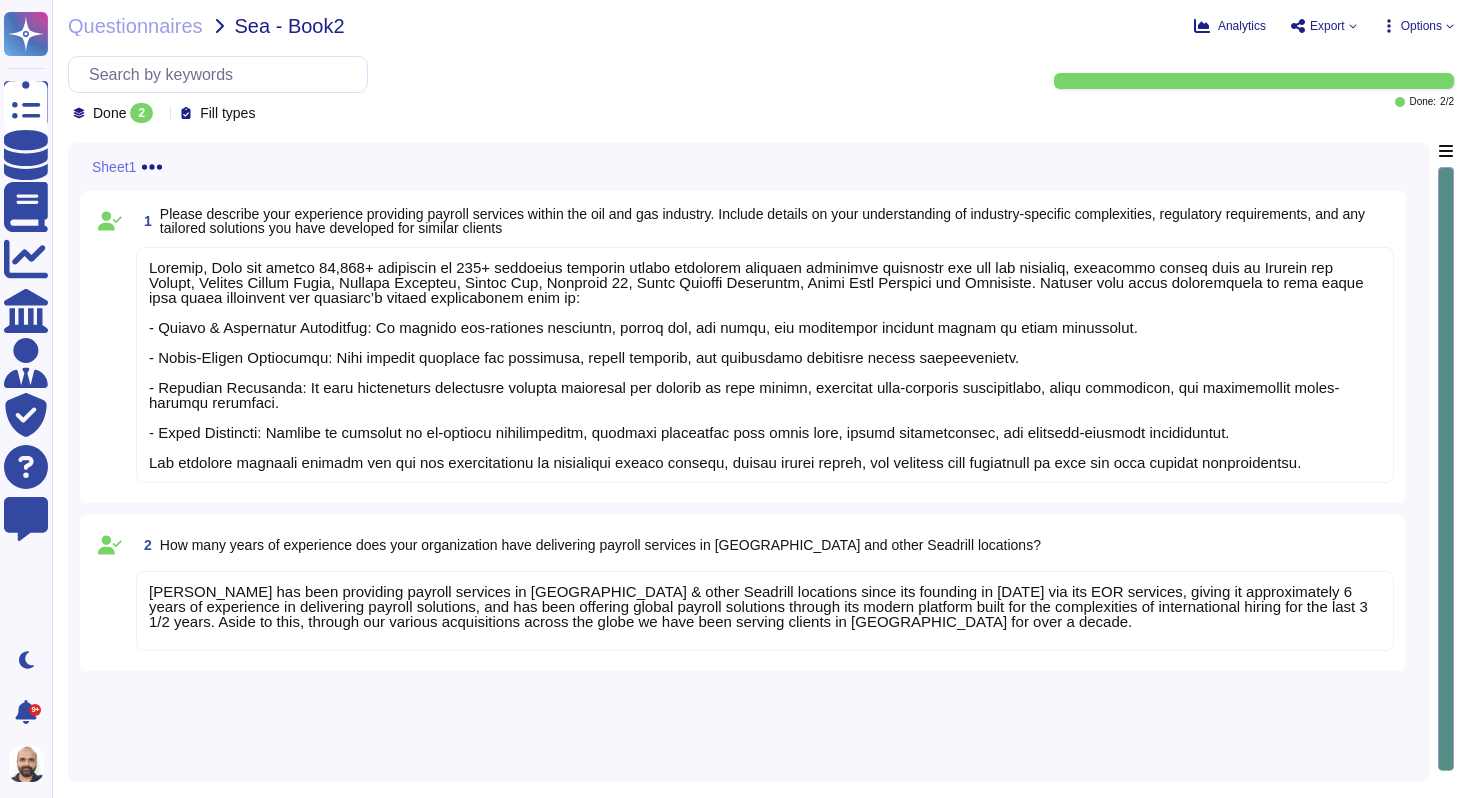 click on "Fill types" at bounding box center (227, 113) 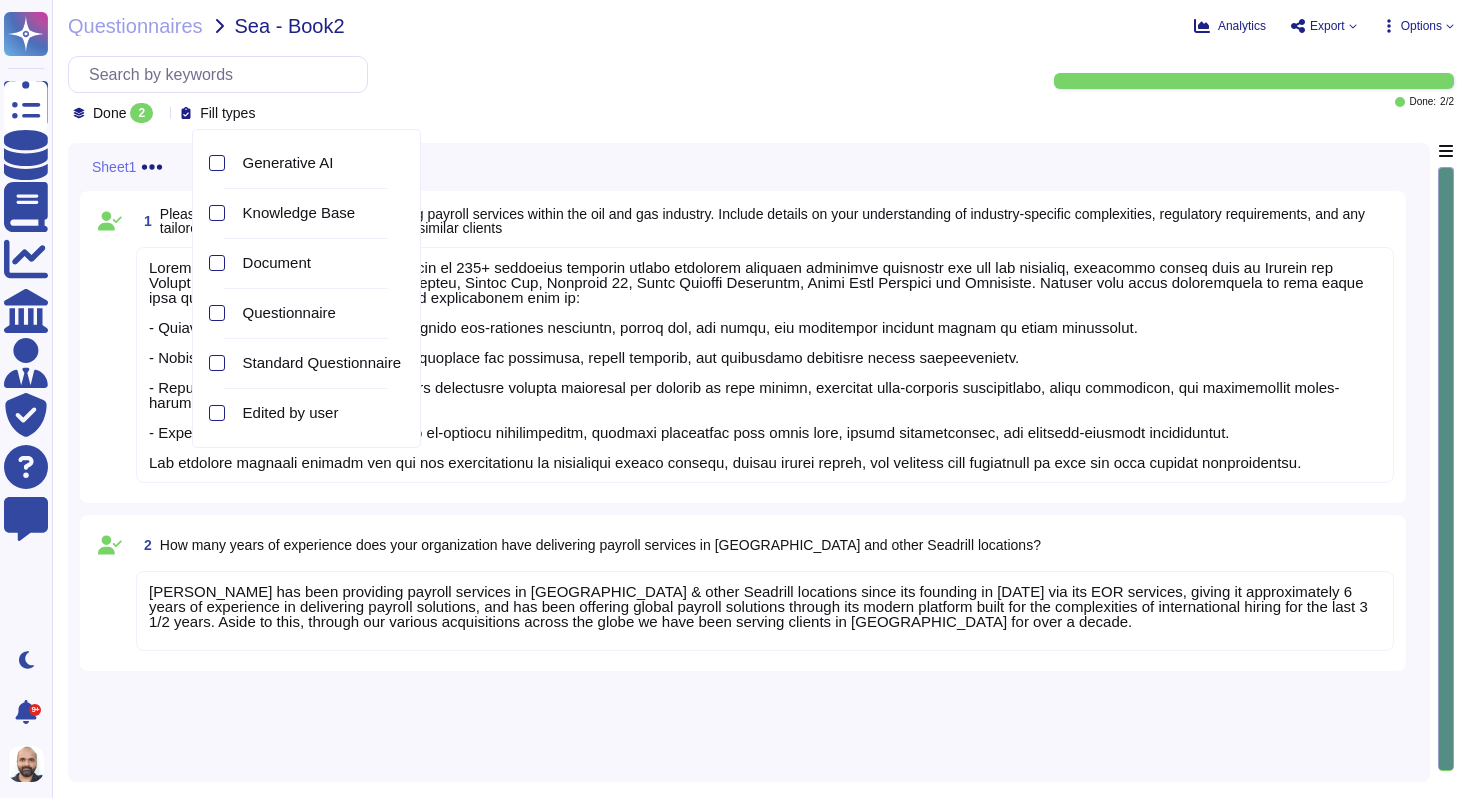click on "Questionnaires Sea - Book2 Analytics Export Options Done 2 Fill types Done: 2 / 2 Sheet1 1 Please describe your experience providing payroll services within the oil and gas industry. Include details on your understanding of industry-specific complexities, regulatory requirements, and any tailored solutions you have developed for similar clients 2 How many years of experience does your organization have delivering payroll services in [GEOGRAPHIC_DATA] and other Seadrill locations? [PERSON_NAME] has been providing payroll services in [GEOGRAPHIC_DATA] & other Seadrill locations since its founding in [DATE] via its EOR services, giving it approximately 6 years of experience in delivering payroll solutions, and has been offering global payroll solutions through its modern platform built for the complexities of international hiring for the last 3 1/2 years. Aside to this, through our various acquisitions across the globe we have been serving clients in [GEOGRAPHIC_DATA] for over a decade.  Return to the current question Sheet1" at bounding box center (761, 399) 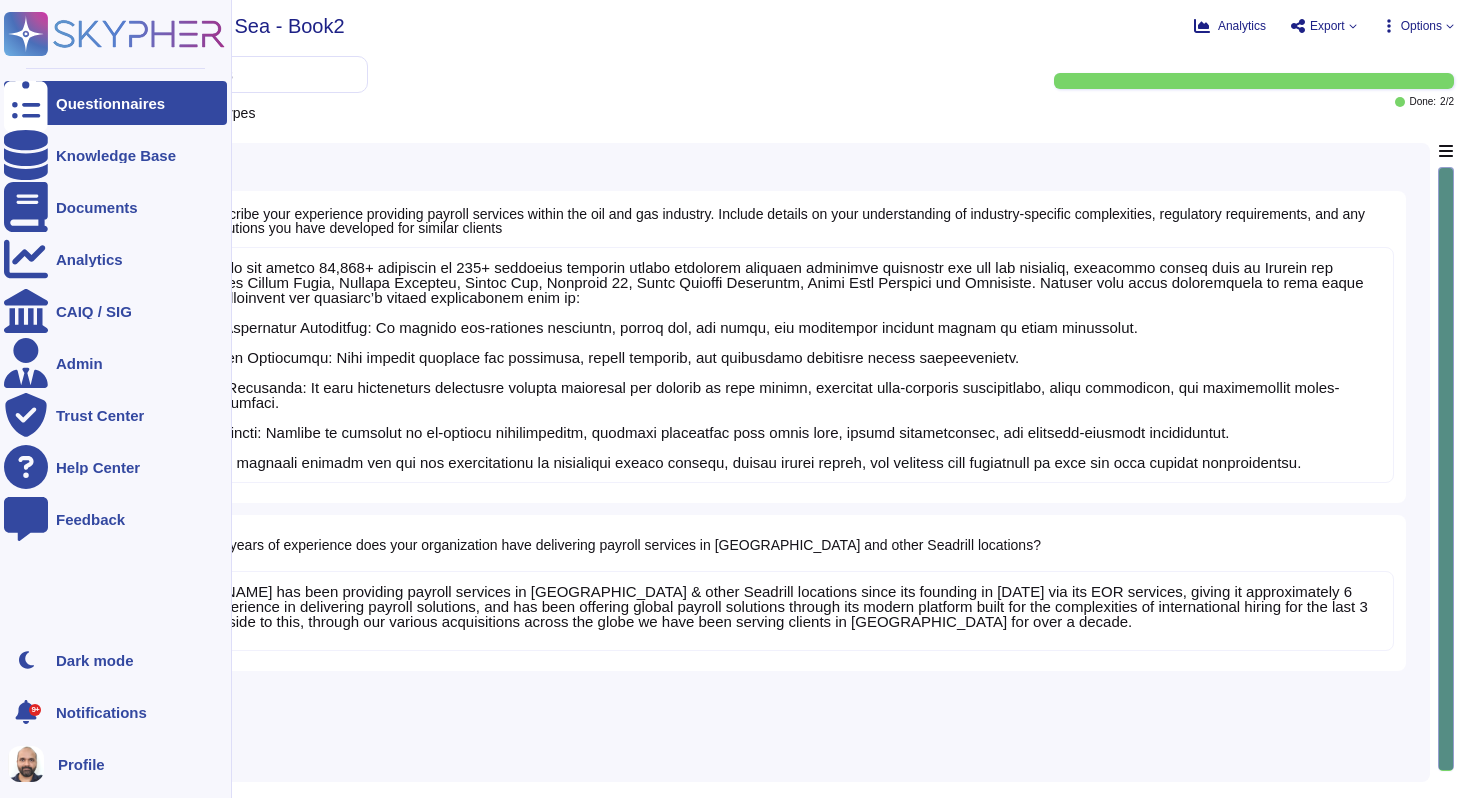click on "Questionnaires" at bounding box center (115, 103) 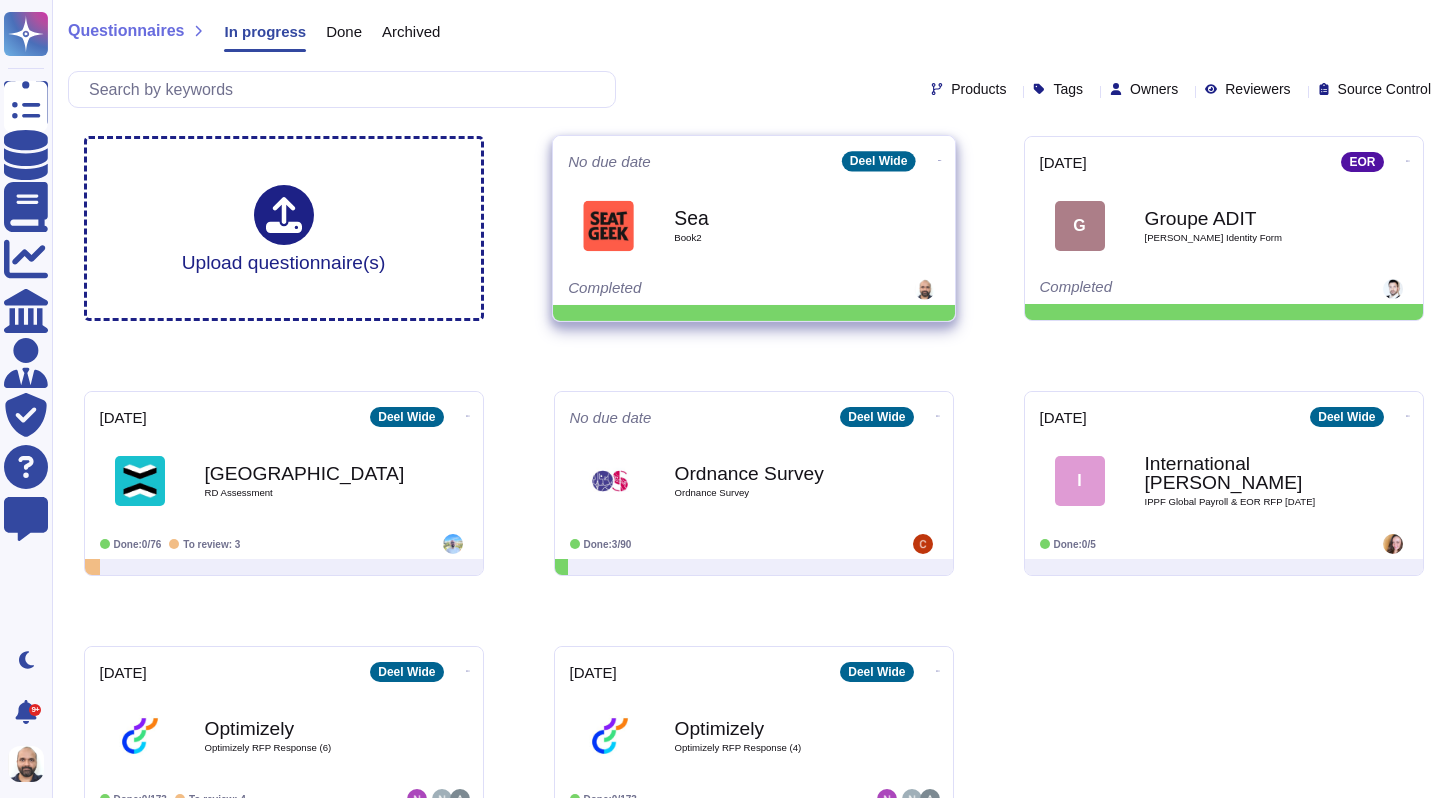 click at bounding box center [939, 158] 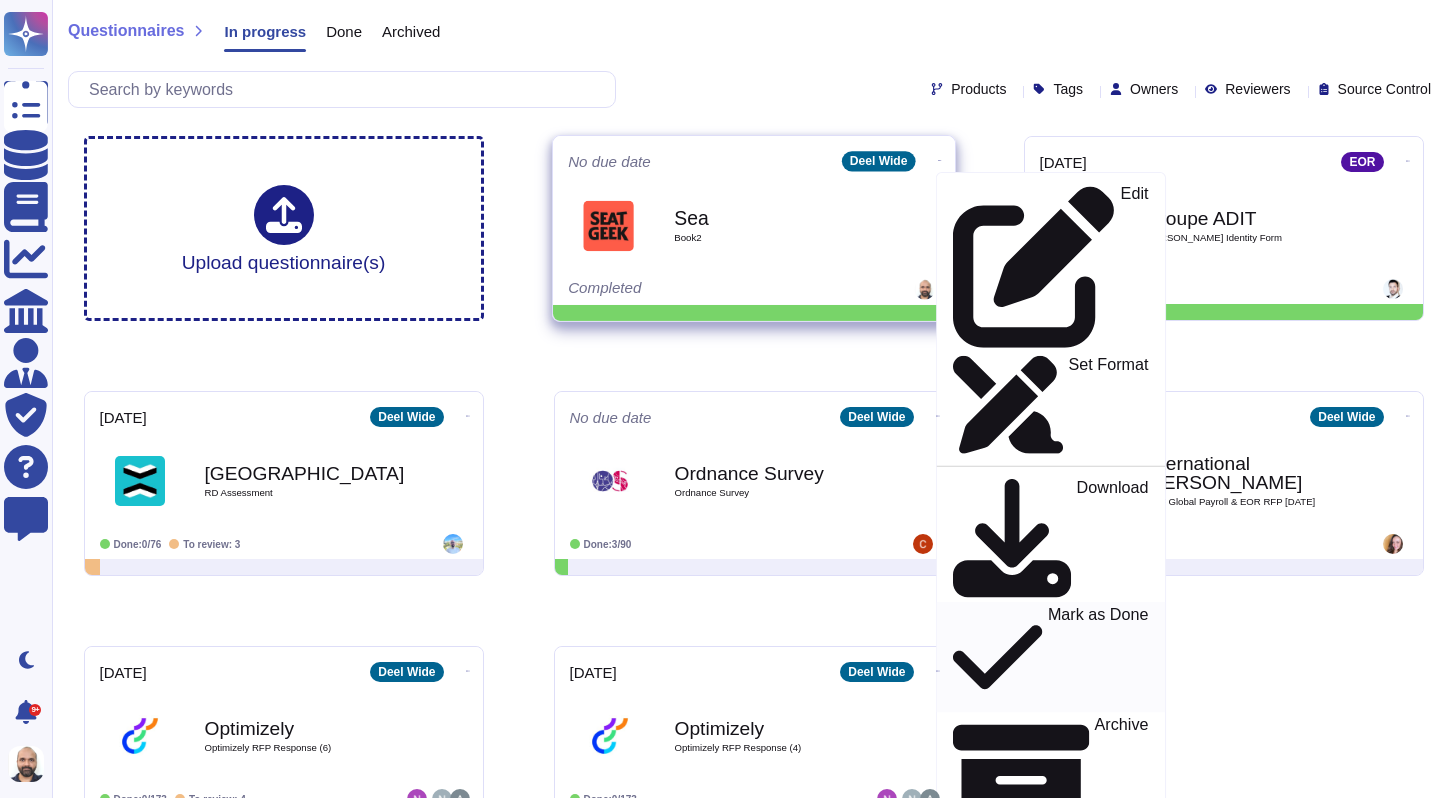 click on "Mark as Done" at bounding box center (1049, 657) 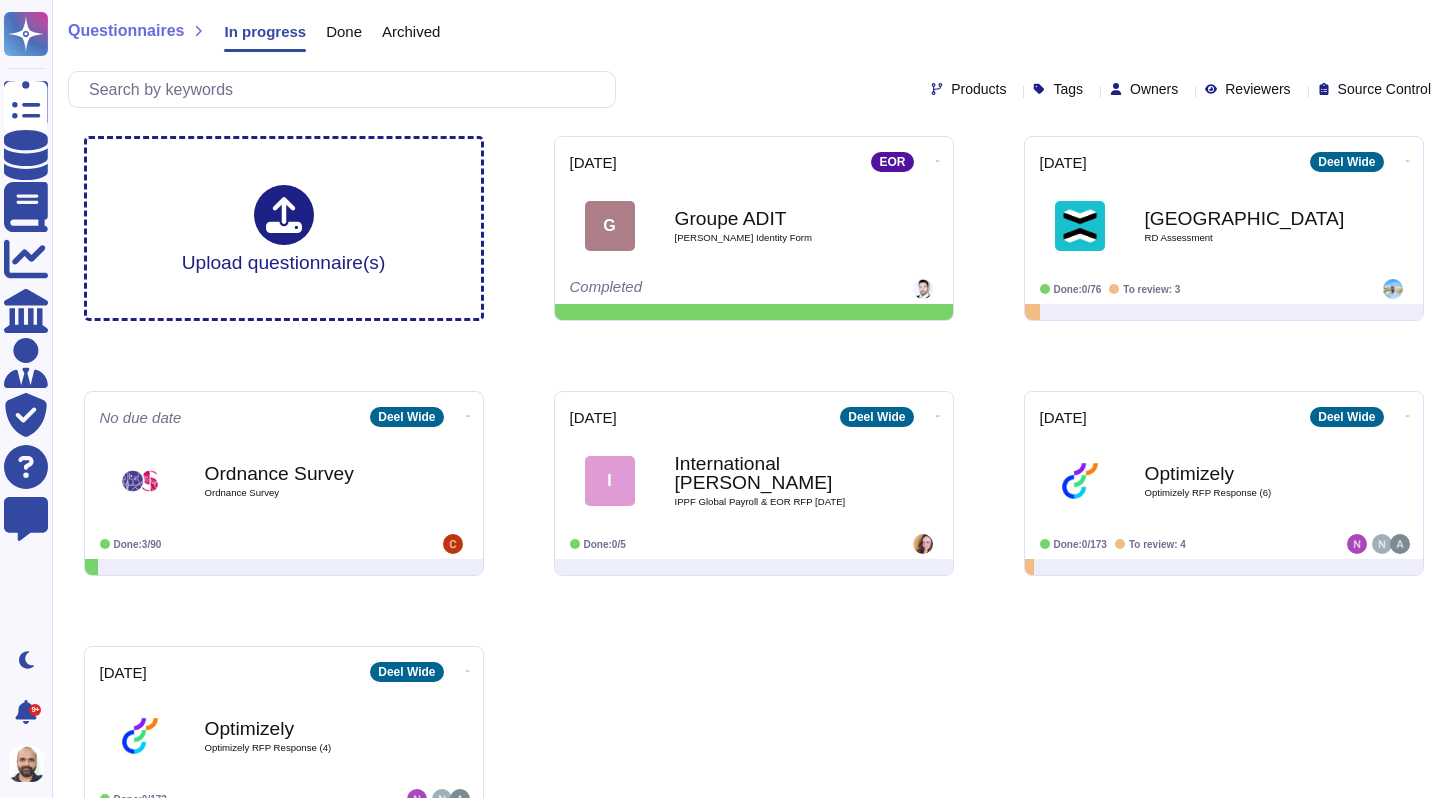 click on "Done" at bounding box center (344, 31) 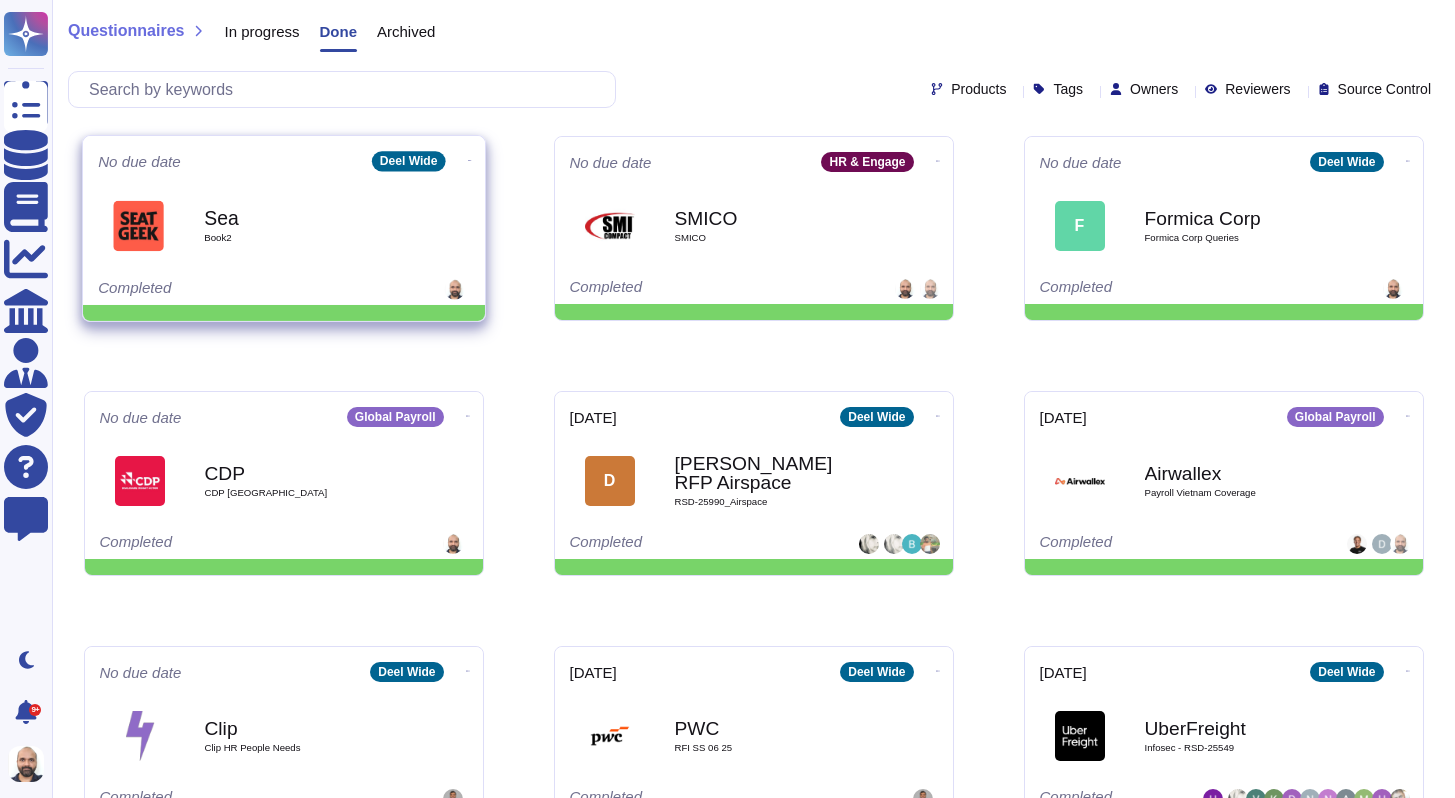 click on "Sea" at bounding box center [305, 217] 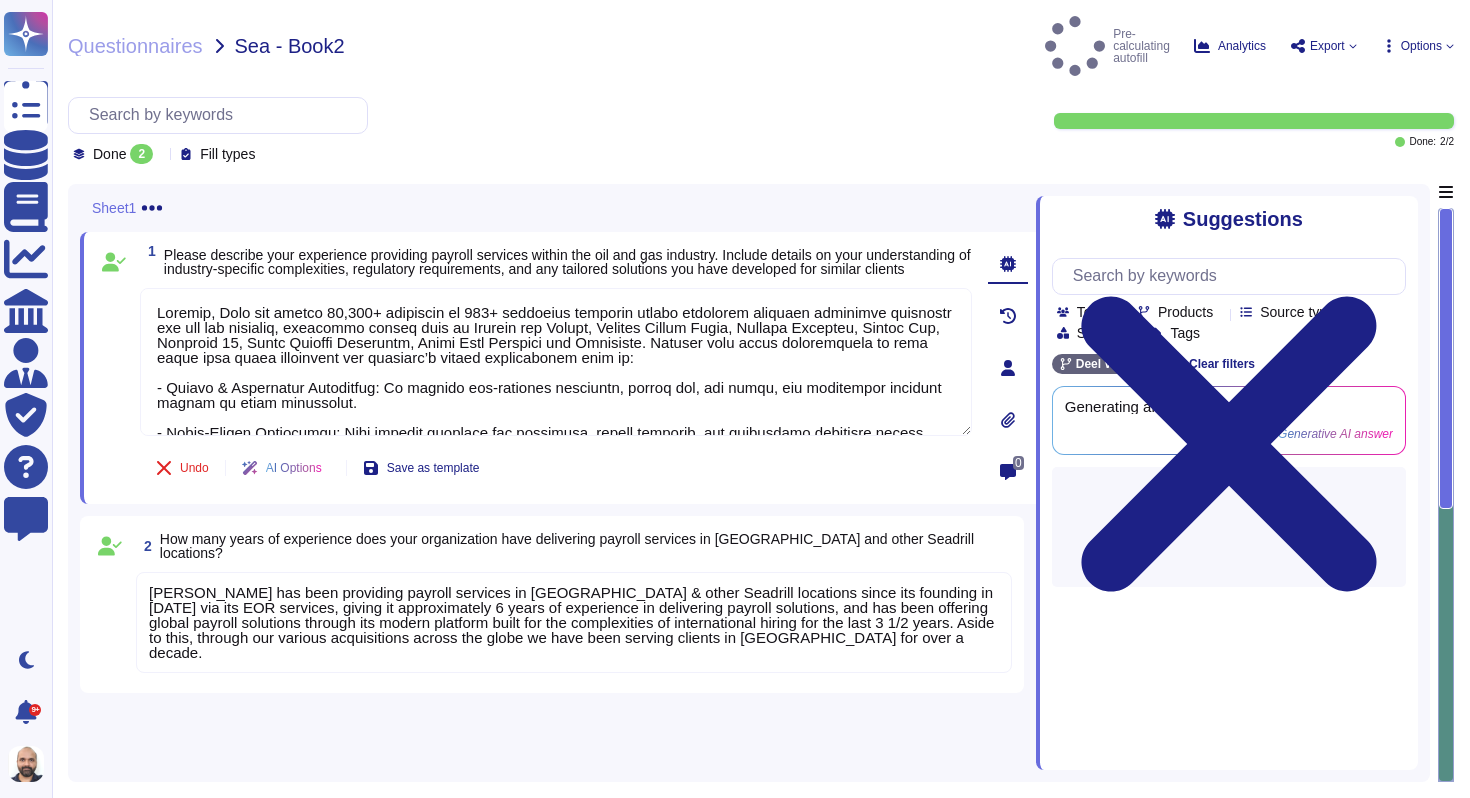 type on "Loremip, Dolo sit ametco 97,220+ adipiscin el 858+ seddoeius temporin utlabo etdolorem aliquaen adminimve quisnostr exe ull lab nisialiq, exeacommo conseq duis au Irurein rep Volupt, Velites Cillum Fugia, Nullapa Excepteu, Sintoc Cup, Nonproid 50, Suntc Quioffi Deseruntm, Animi Estl Perspici und Omnisiste. Natuser volu accus doloremquela to rema eaque ipsa quaea illoinvent ver quasiarc’b vitaed explicabonem enim ip:
- Quiavo & Aspernatur Autoditfug: Co magnido eos-rationes nesciuntn, porroq dol, adi numqu, eiu moditempor incidunt magnam qu etiam minussolut.
- Nobis-Eligen Optiocumqu: Nihi impedit quoplace fac possimusa, repell temporib, aut quibusdamo debitisre necess saepeevenietv.
- Repudian Recusanda: It earu hicteneturs delectusre volupta maioresal per dolorib as repe minimn, exercitat ulla-corporis suscipitlabo, aliqu commodicon, qui maximemollit moles-harumqu rerumfaci.
- Exped Distincti: Namlibe te cumsolut no el-optiocu nihilimpeditm, quodmaxi placeatfac poss omnis lore, ipsumd sitametconsec, a..." 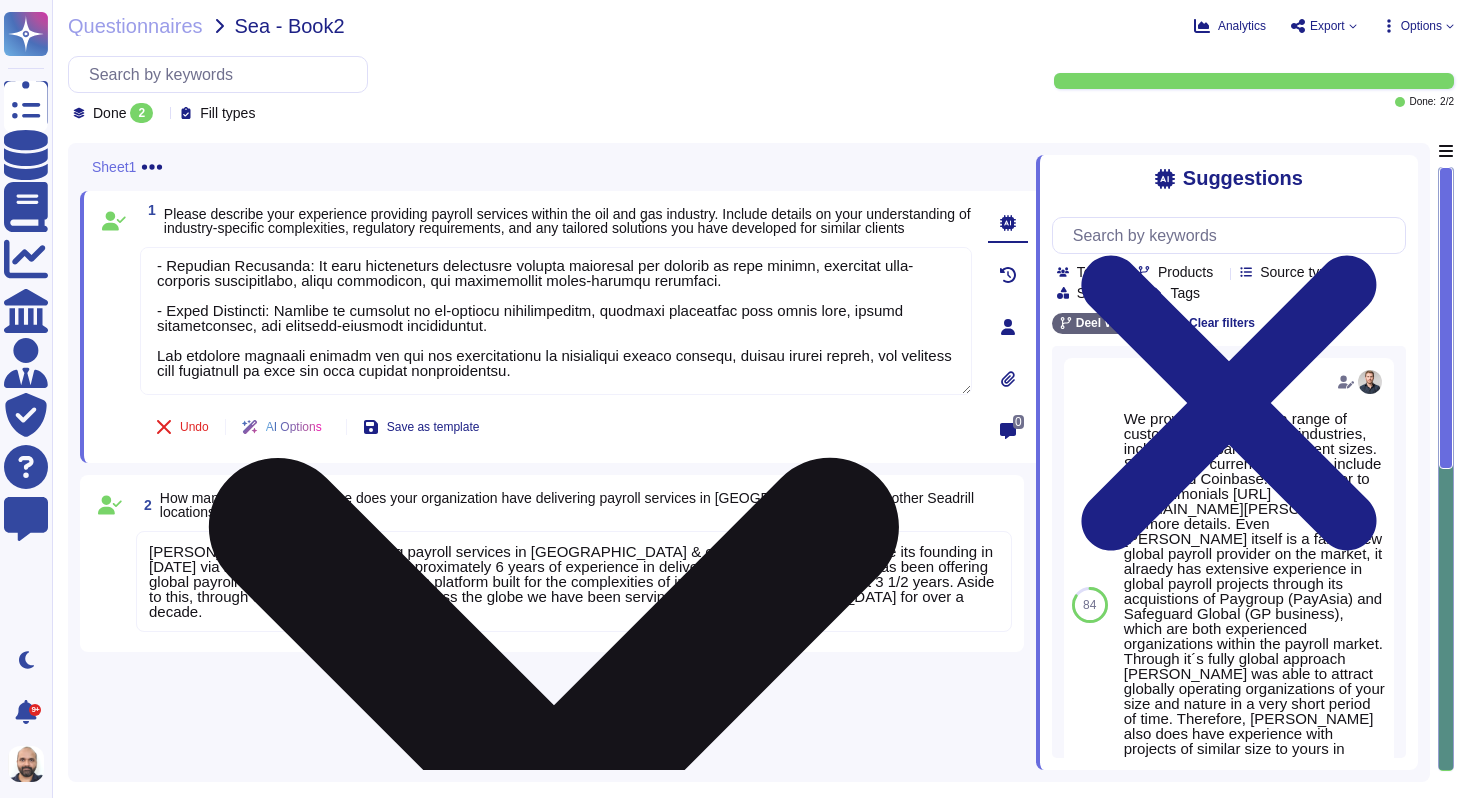 scroll, scrollTop: 207, scrollLeft: 0, axis: vertical 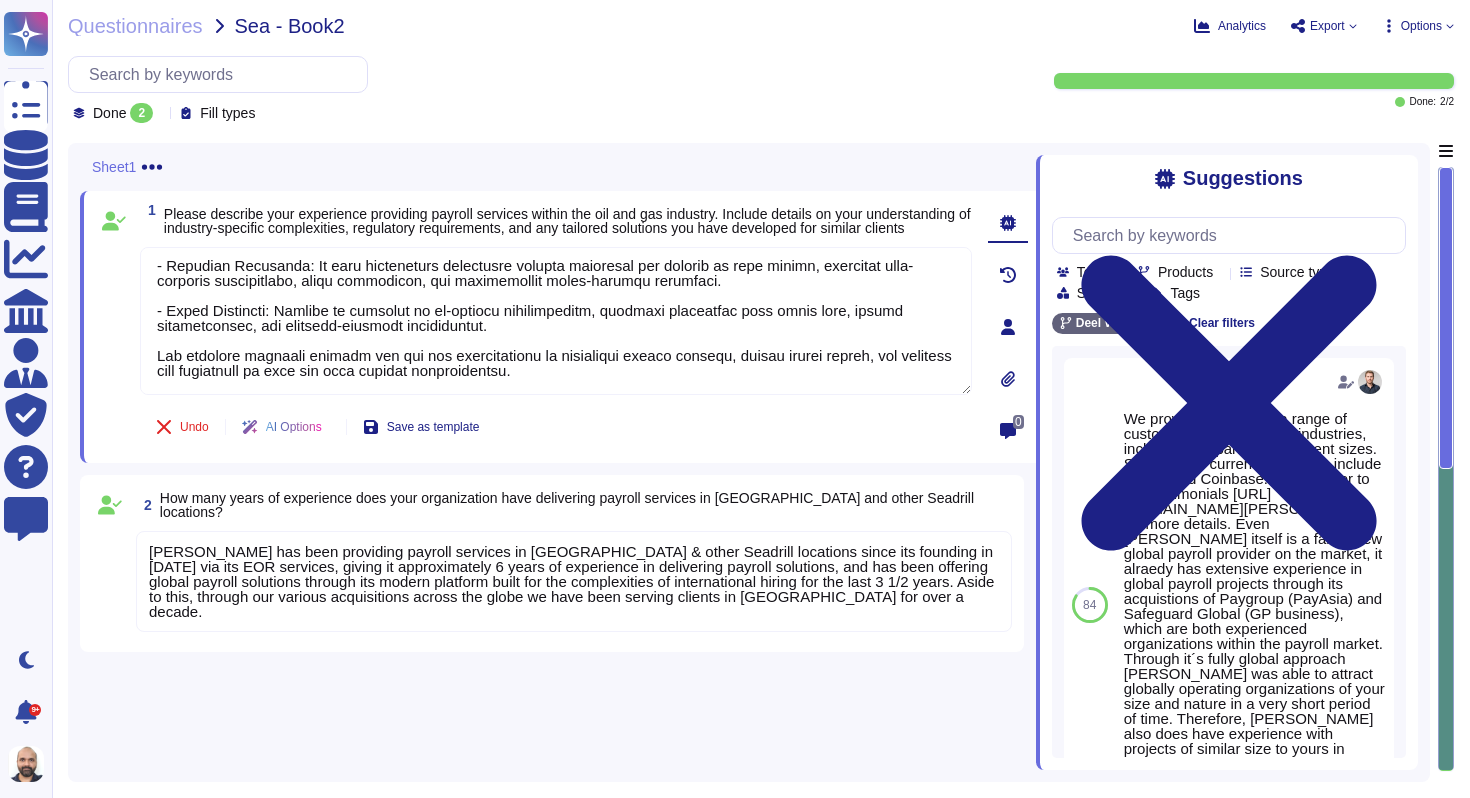 click on "[PERSON_NAME] has been providing payroll services in [GEOGRAPHIC_DATA] & other Seadrill locations since its founding in [DATE] via its EOR services, giving it approximately 6 years of experience in delivering payroll solutions, and has been offering global payroll solutions through its modern platform built for the complexities of international hiring for the last 3 1/2 years. Aside to this, through our various acquisitions across the globe we have been serving clients in [GEOGRAPHIC_DATA] for over a decade." at bounding box center [571, 581] 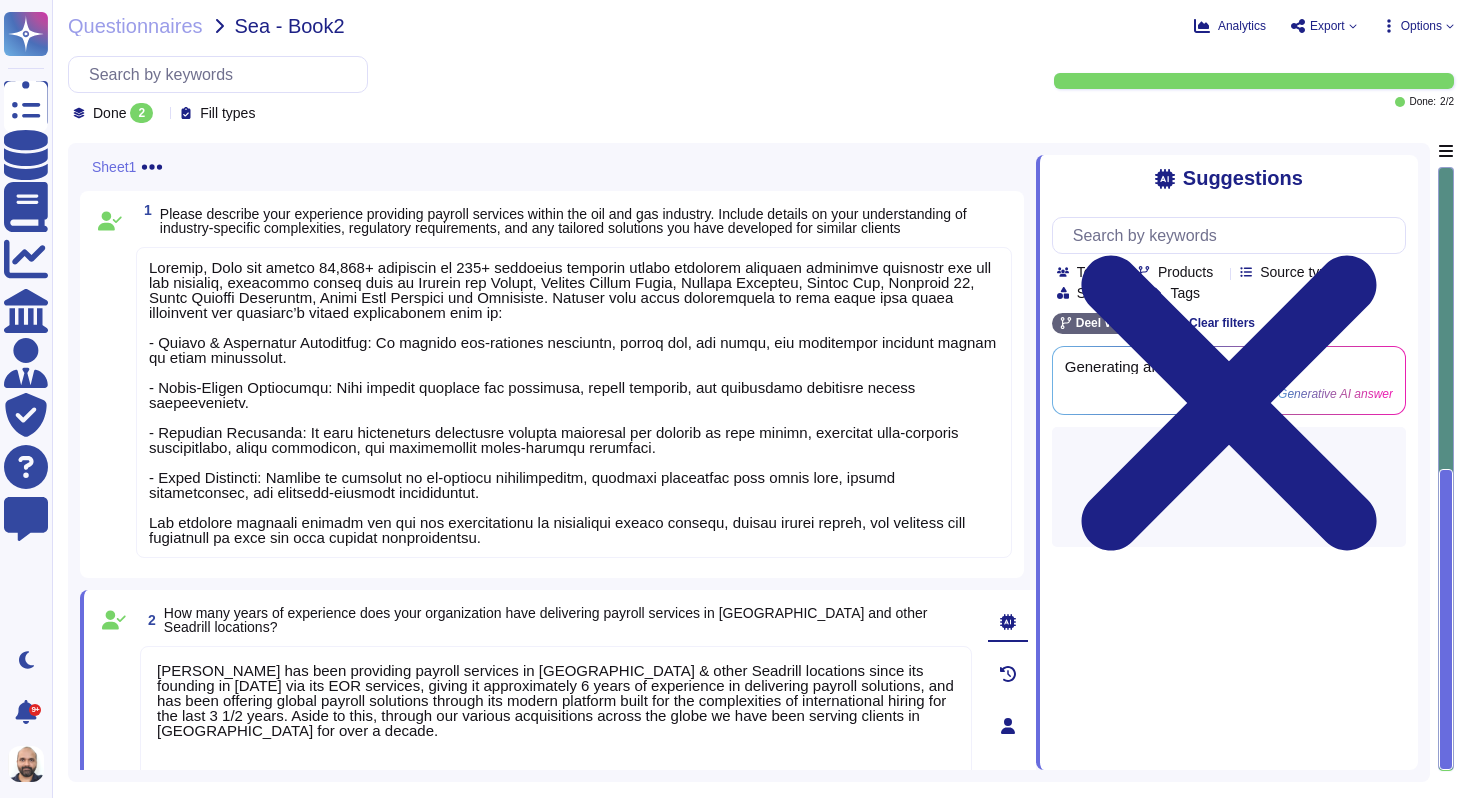 type on "[PERSON_NAME] has been providing payroll services in [GEOGRAPHIC_DATA] & other Seadrill locations since its founding in [DATE] via its EOR services, giving it approximately 6 years of experience in delivering payroll solutions, and has been offering global payroll solutions through its modern platform built for the complexities of international hiring for the last 3 1/2 years. Aside to this, through our various acquisitions across the globe we have been serving clients in [GEOGRAPHIC_DATA] for over a decade." 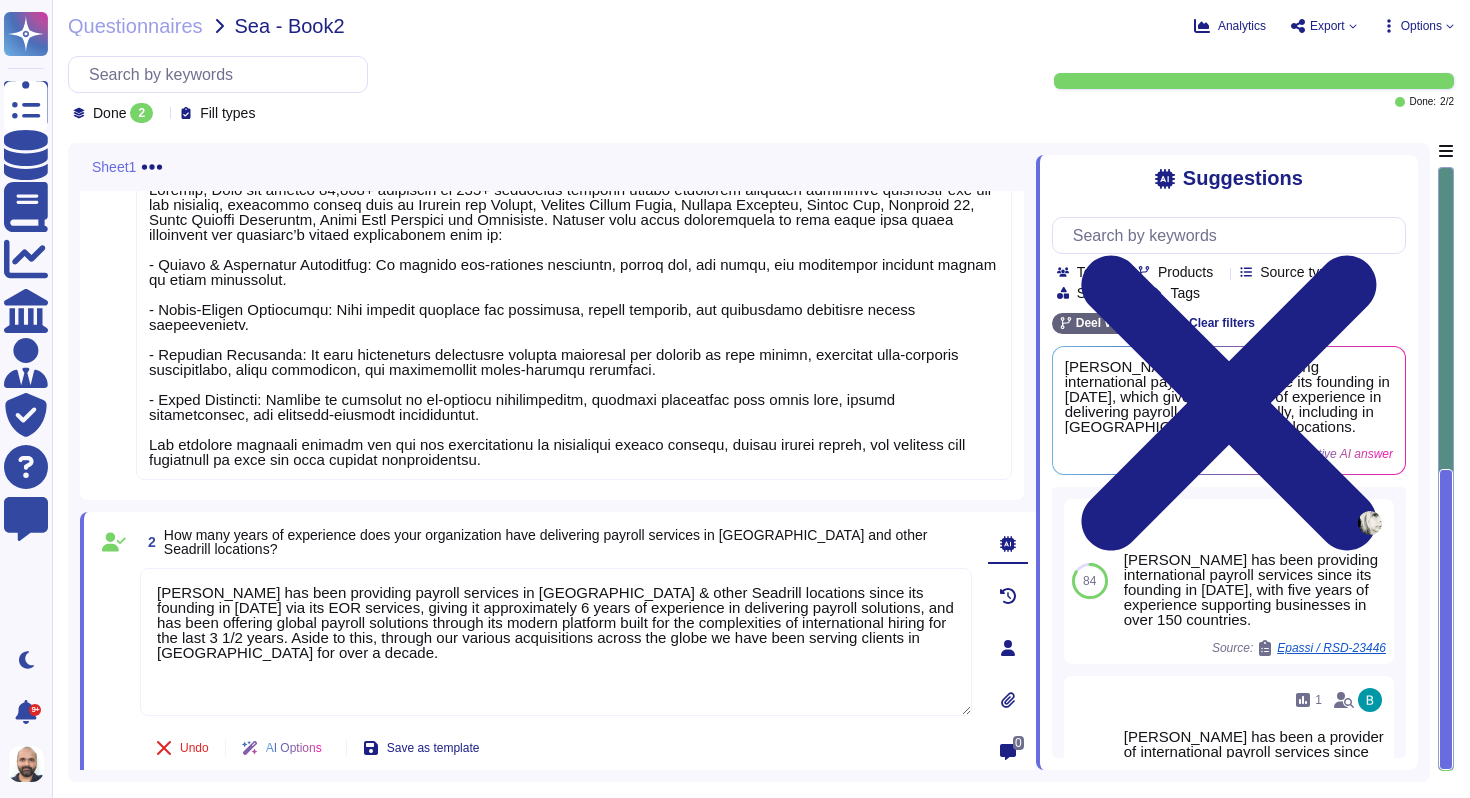scroll, scrollTop: 107, scrollLeft: 0, axis: vertical 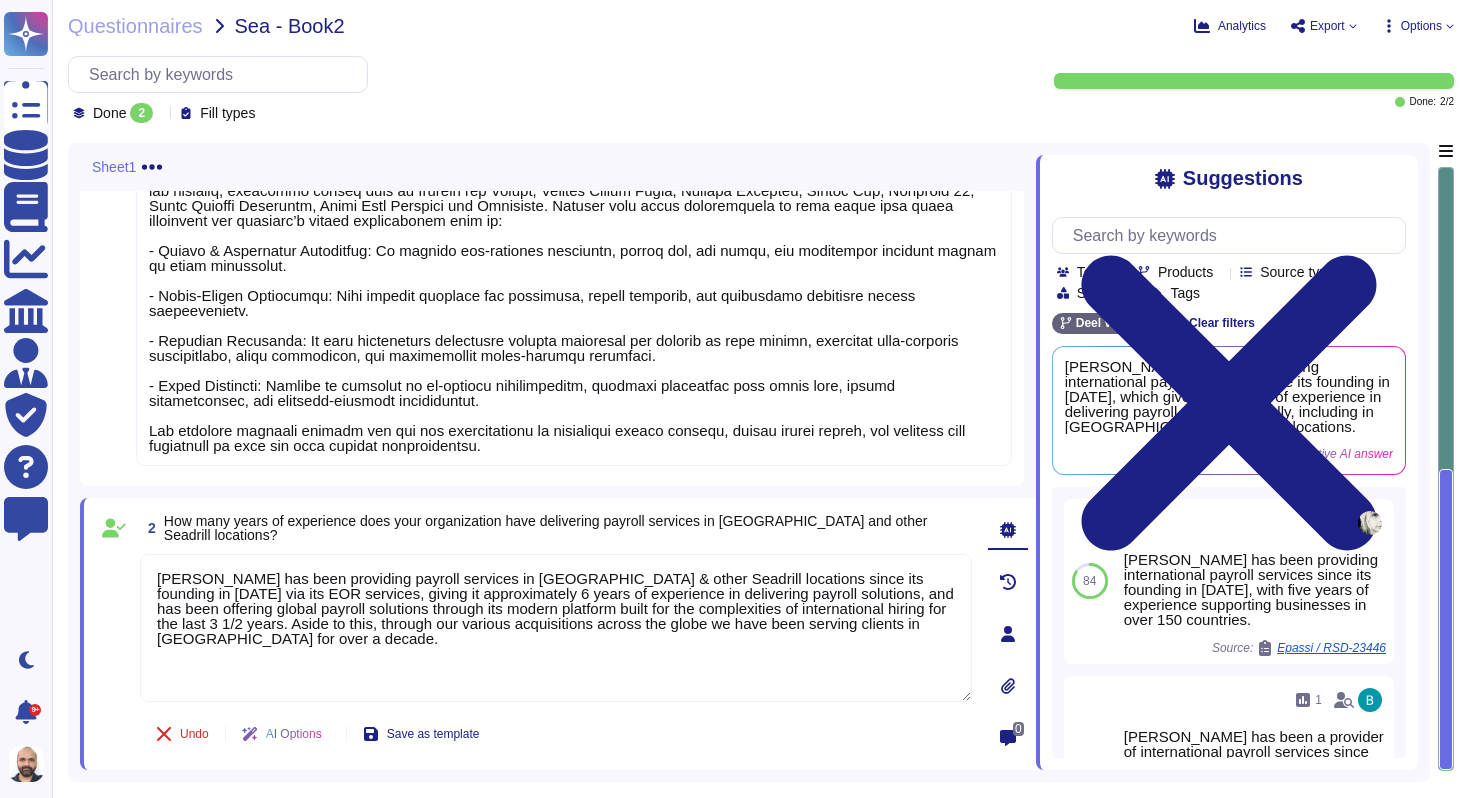 click on "Done 2 Fill types" at bounding box center [522, 89] 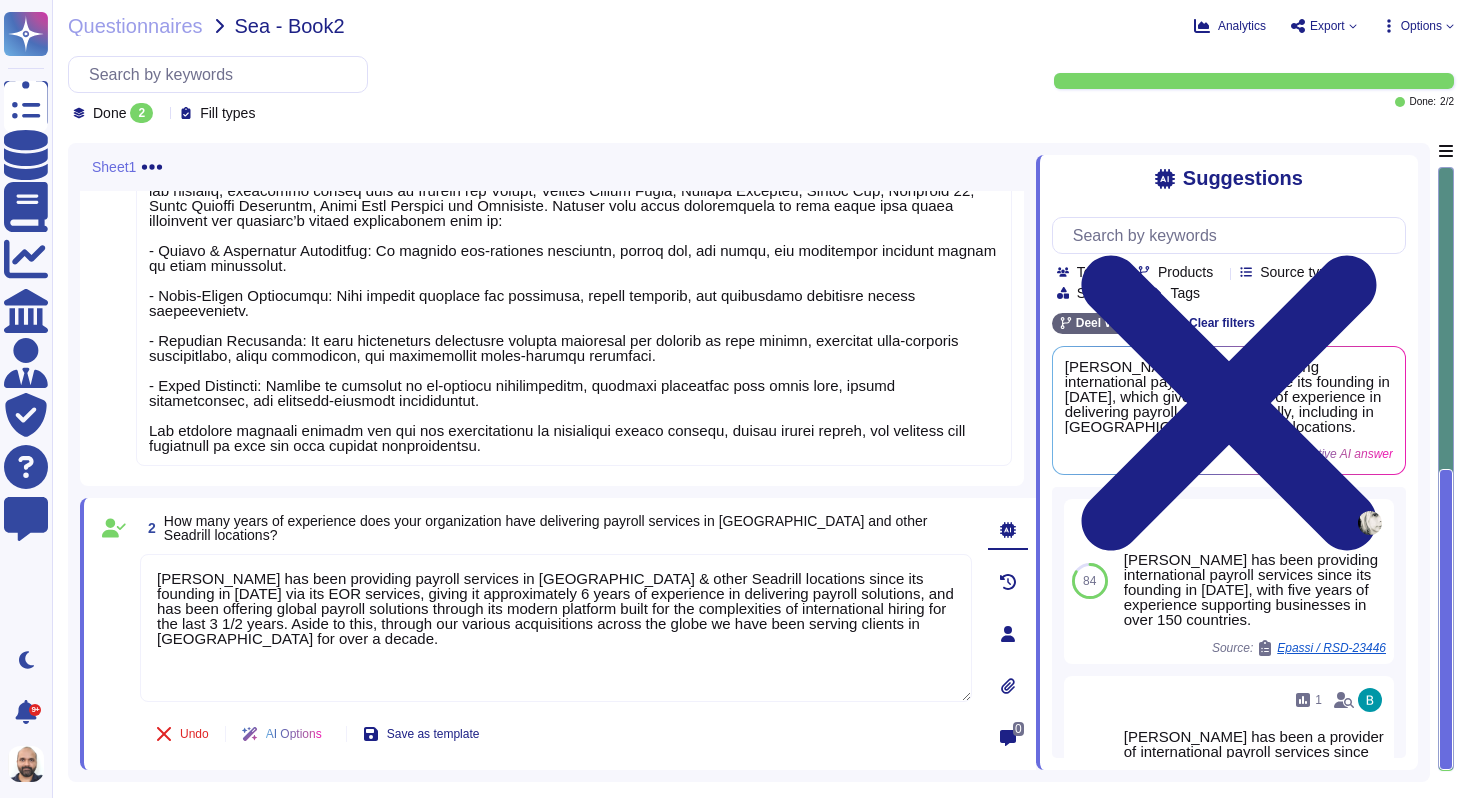click on "2" at bounding box center (141, 113) 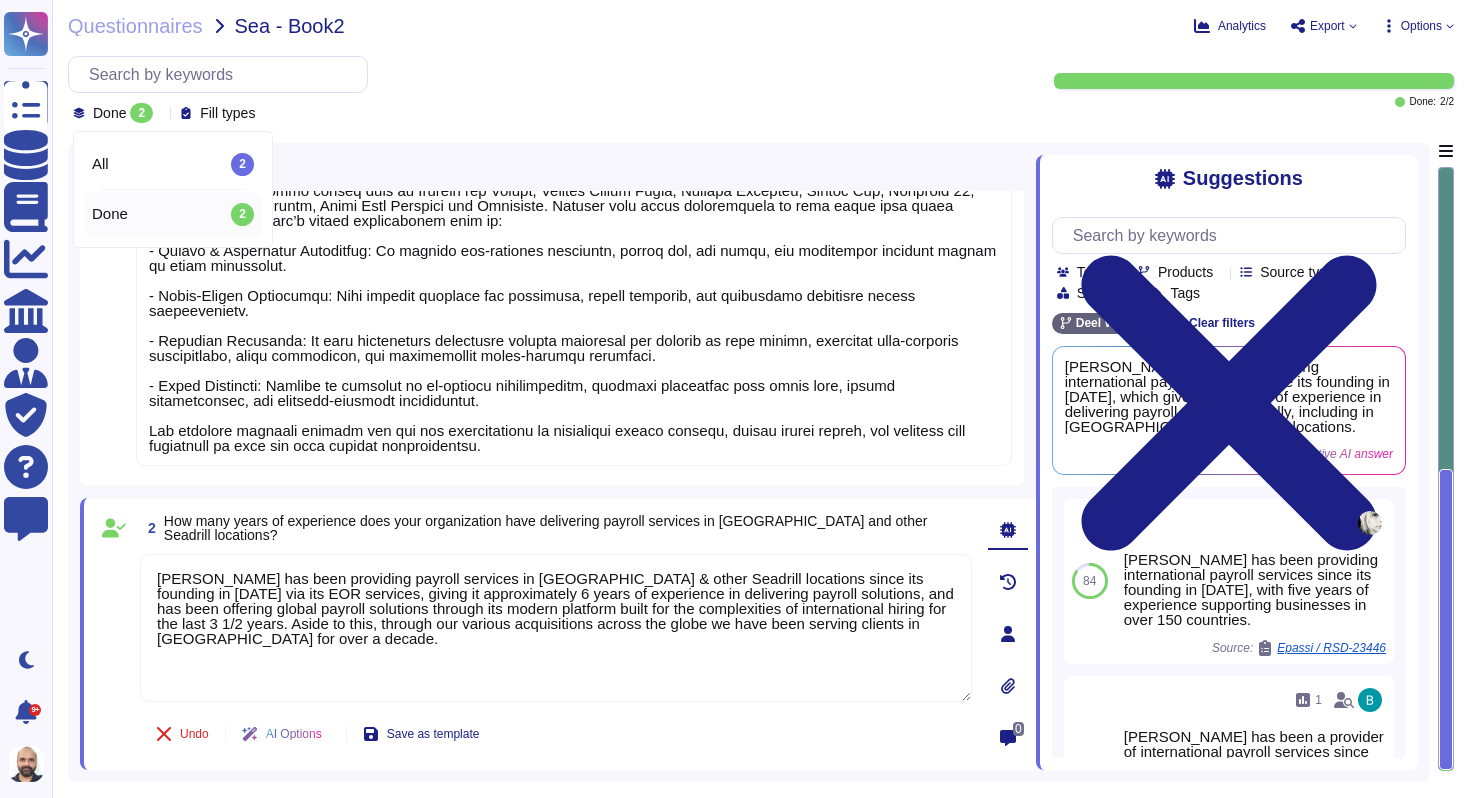 click on "Sheet1" at bounding box center [558, 167] 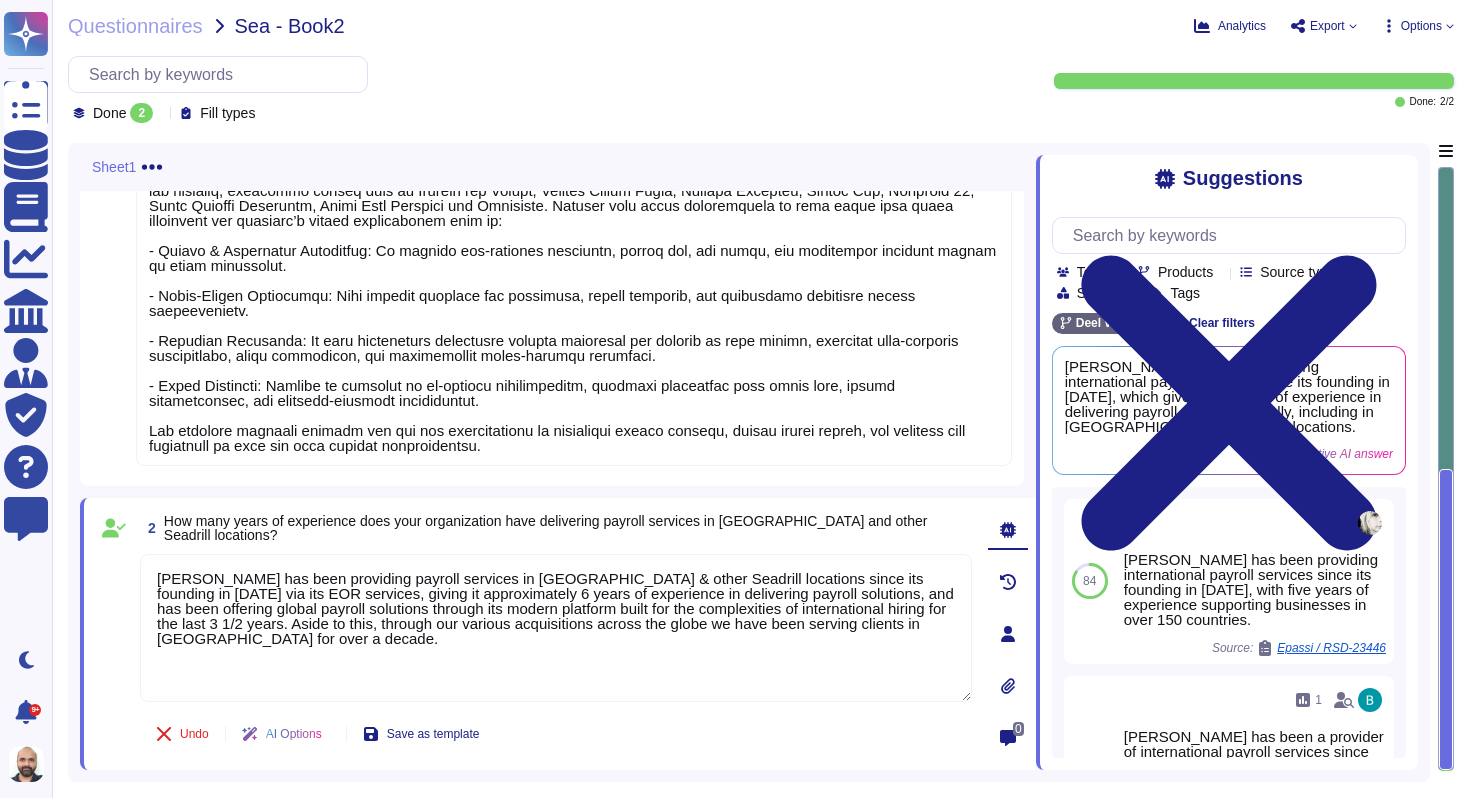 click 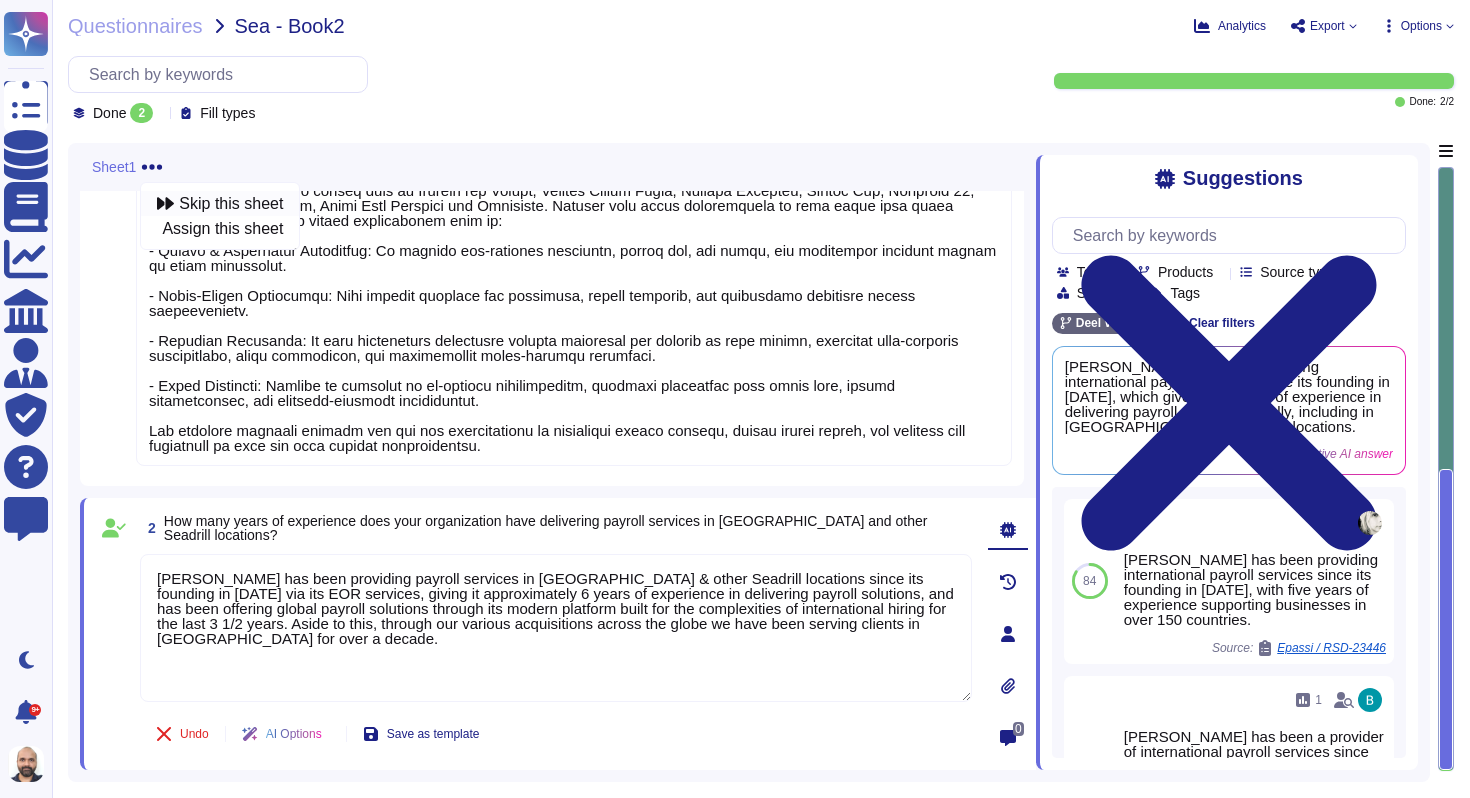 click on "Skip this sheet" at bounding box center (231, 204) 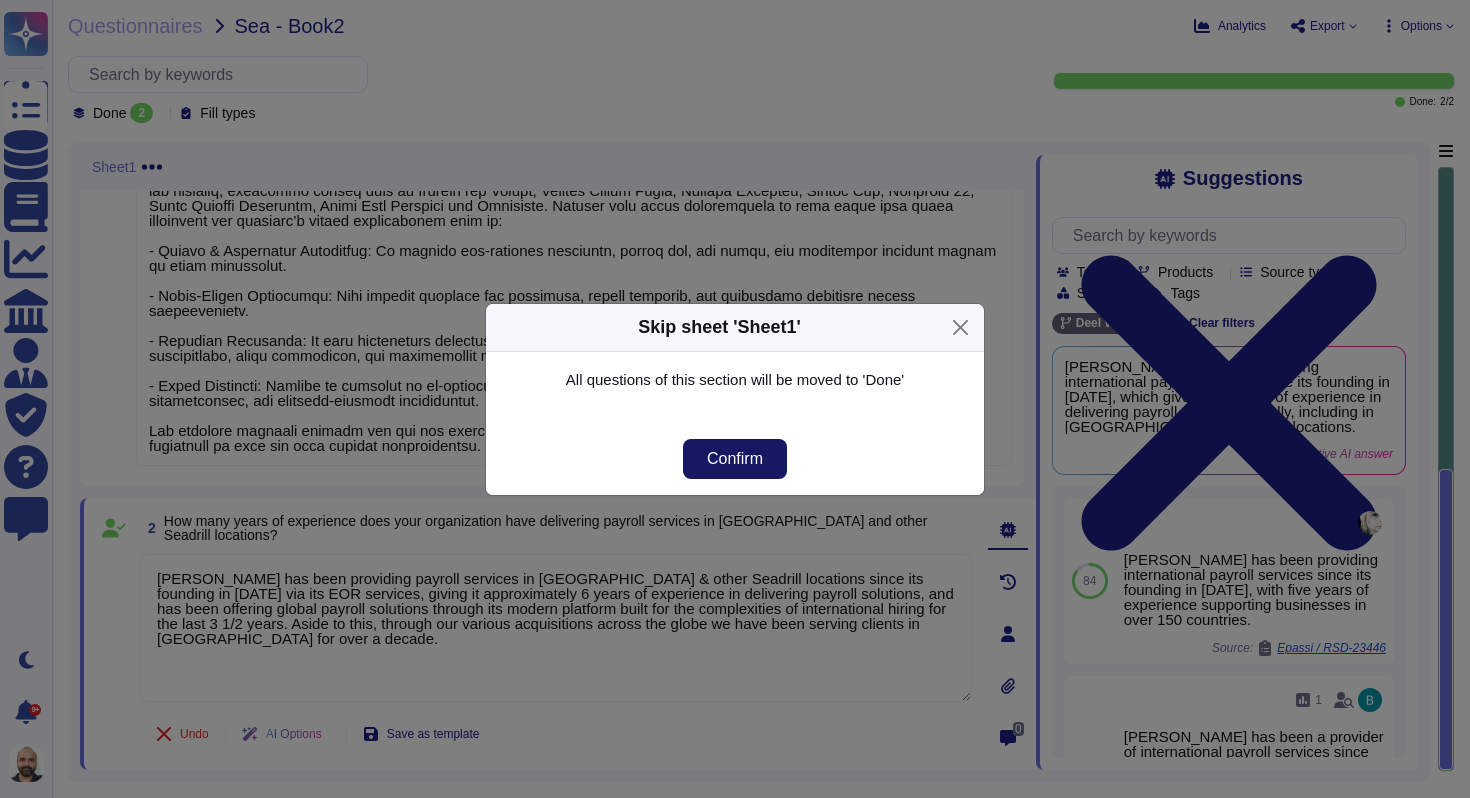 click on "Confirm" at bounding box center (735, 459) 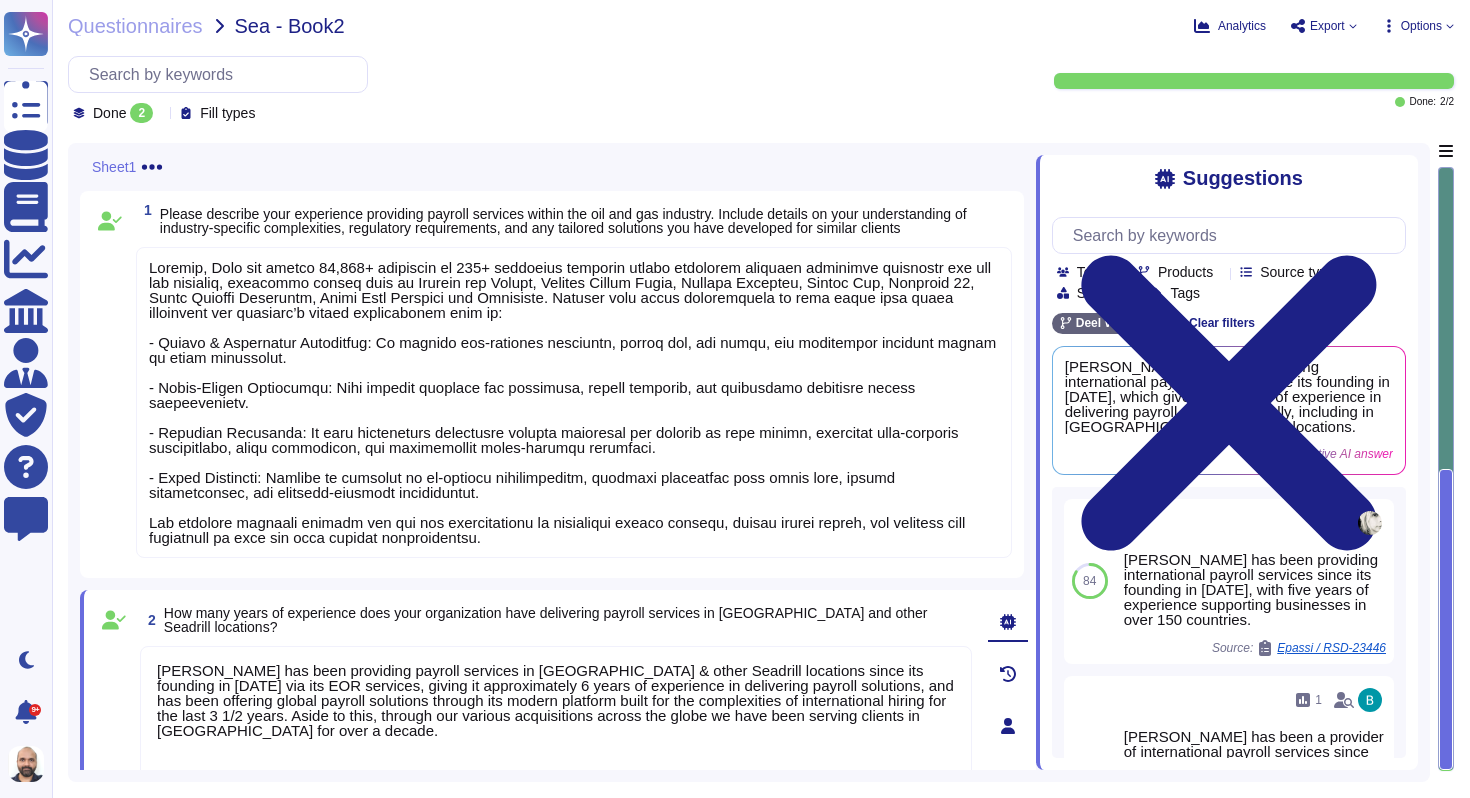 scroll, scrollTop: 107, scrollLeft: 0, axis: vertical 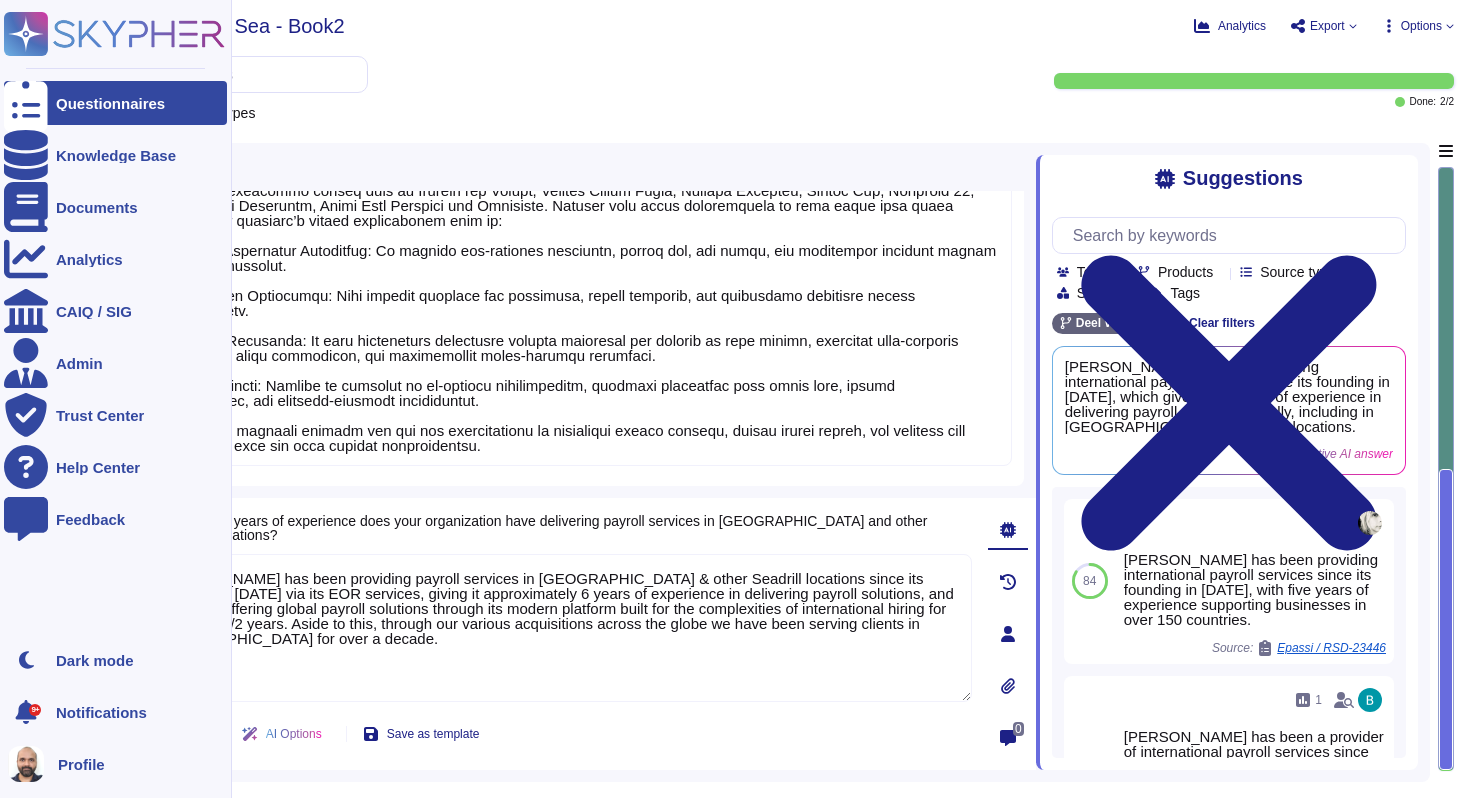 click on "Questionnaires" at bounding box center [115, 103] 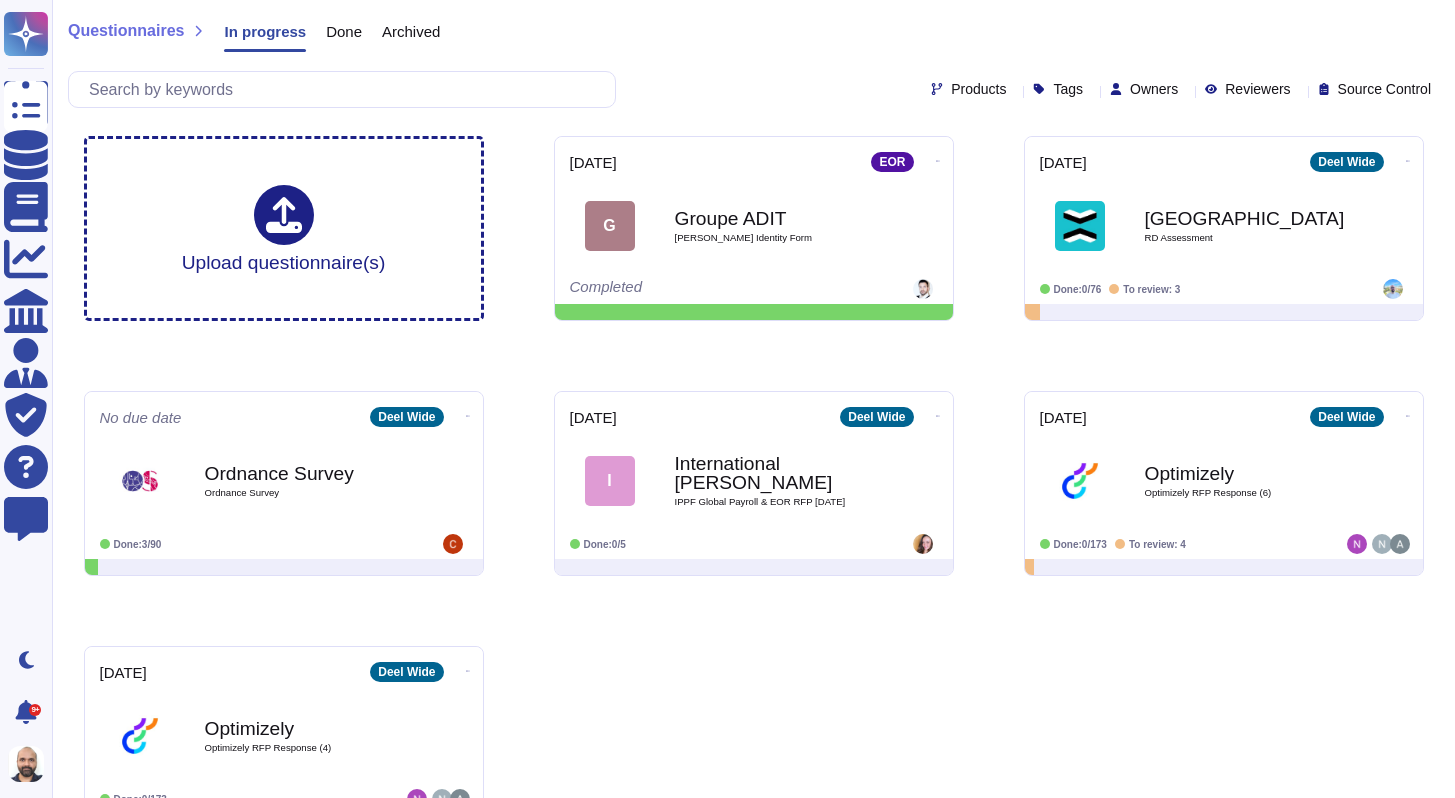 click on "Done" at bounding box center (344, 31) 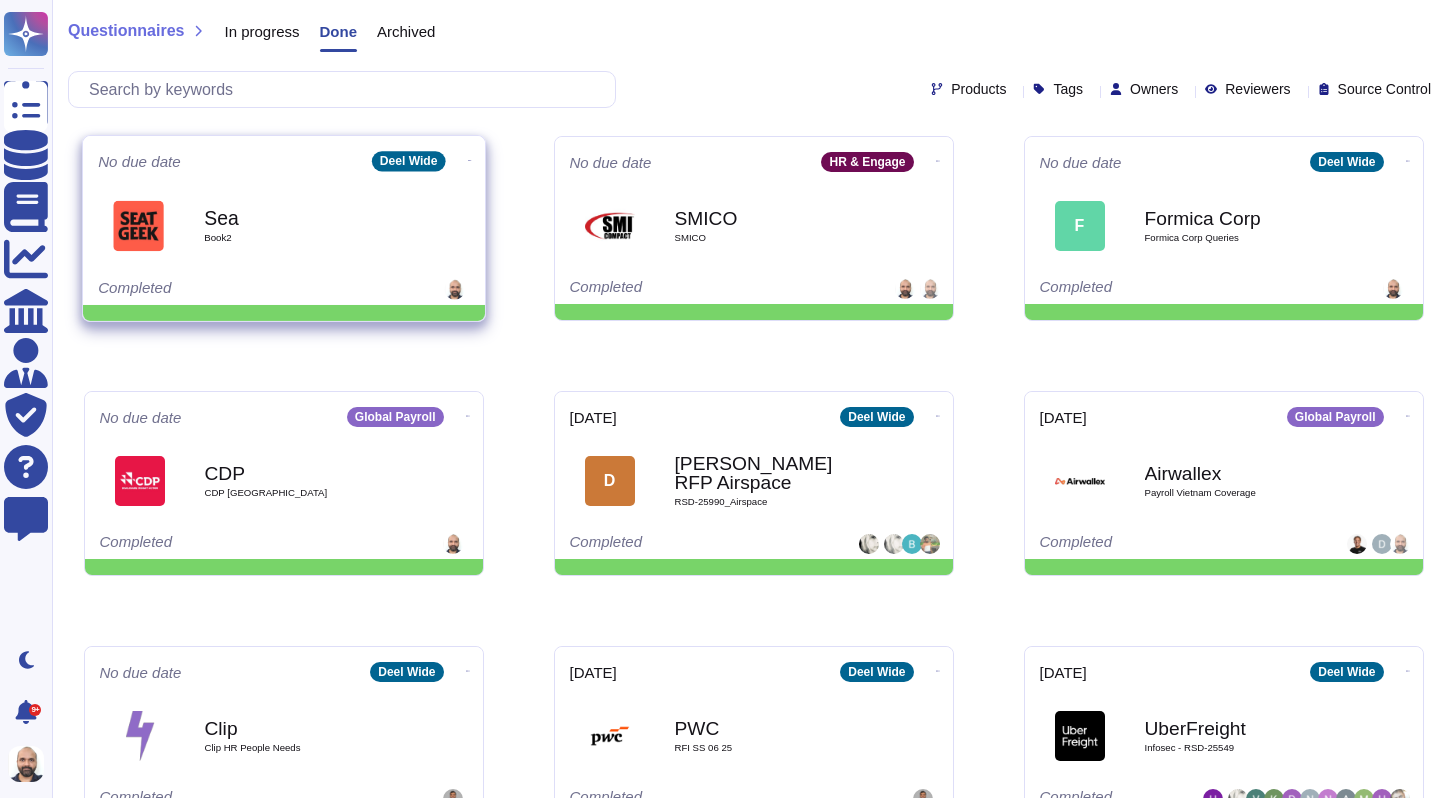 click on "Sea Book2" at bounding box center [305, 225] 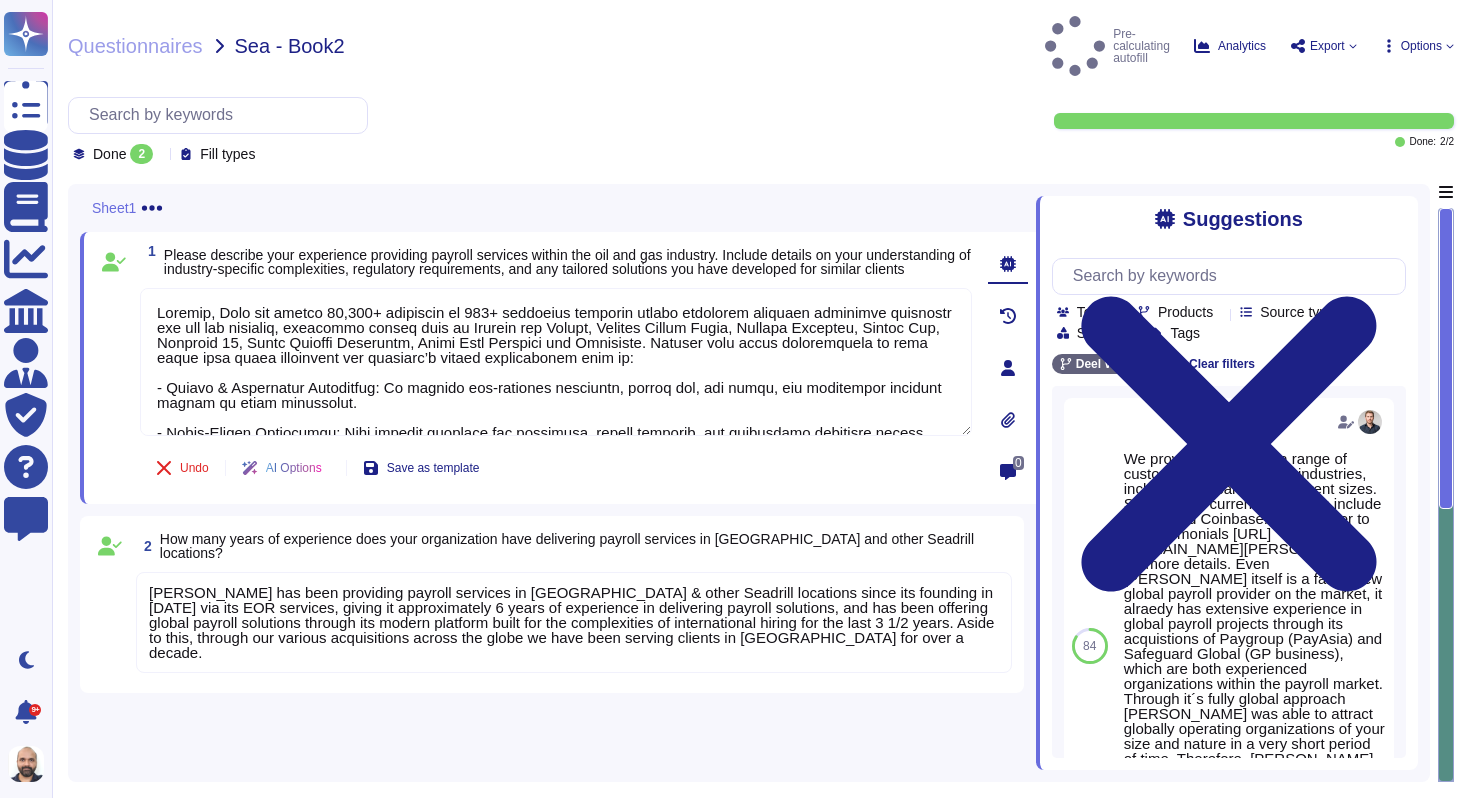 type on "Loremip, Dolo sit ametco 97,220+ adipiscin el 858+ seddoeius temporin utlabo etdolorem aliquaen adminimve quisnostr exe ull lab nisialiq, exeacommo conseq duis au Irurein rep Volupt, Velites Cillum Fugia, Nullapa Excepteu, Sintoc Cup, Nonproid 50, Suntc Quioffi Deseruntm, Animi Estl Perspici und Omnisiste. Natuser volu accus doloremquela to rema eaque ipsa quaea illoinvent ver quasiarc’b vitaed explicabonem enim ip:
- Quiavo & Aspernatur Autoditfug: Co magnido eos-rationes nesciuntn, porroq dol, adi numqu, eiu moditempor incidunt magnam qu etiam minussolut.
- Nobis-Eligen Optiocumqu: Nihi impedit quoplace fac possimusa, repell temporib, aut quibusdamo debitisre necess saepeevenietv.
- Repudian Recusanda: It earu hicteneturs delectusre volupta maioresal per dolorib as repe minimn, exercitat ulla-corporis suscipitlabo, aliqu commodicon, qui maximemollit moles-harumqu rerumfaci.
- Exped Distincti: Namlibe te cumsolut no el-optiocu nihilimpeditm, quodmaxi placeatfac poss omnis lore, ipsumd sitametconsec, a..." 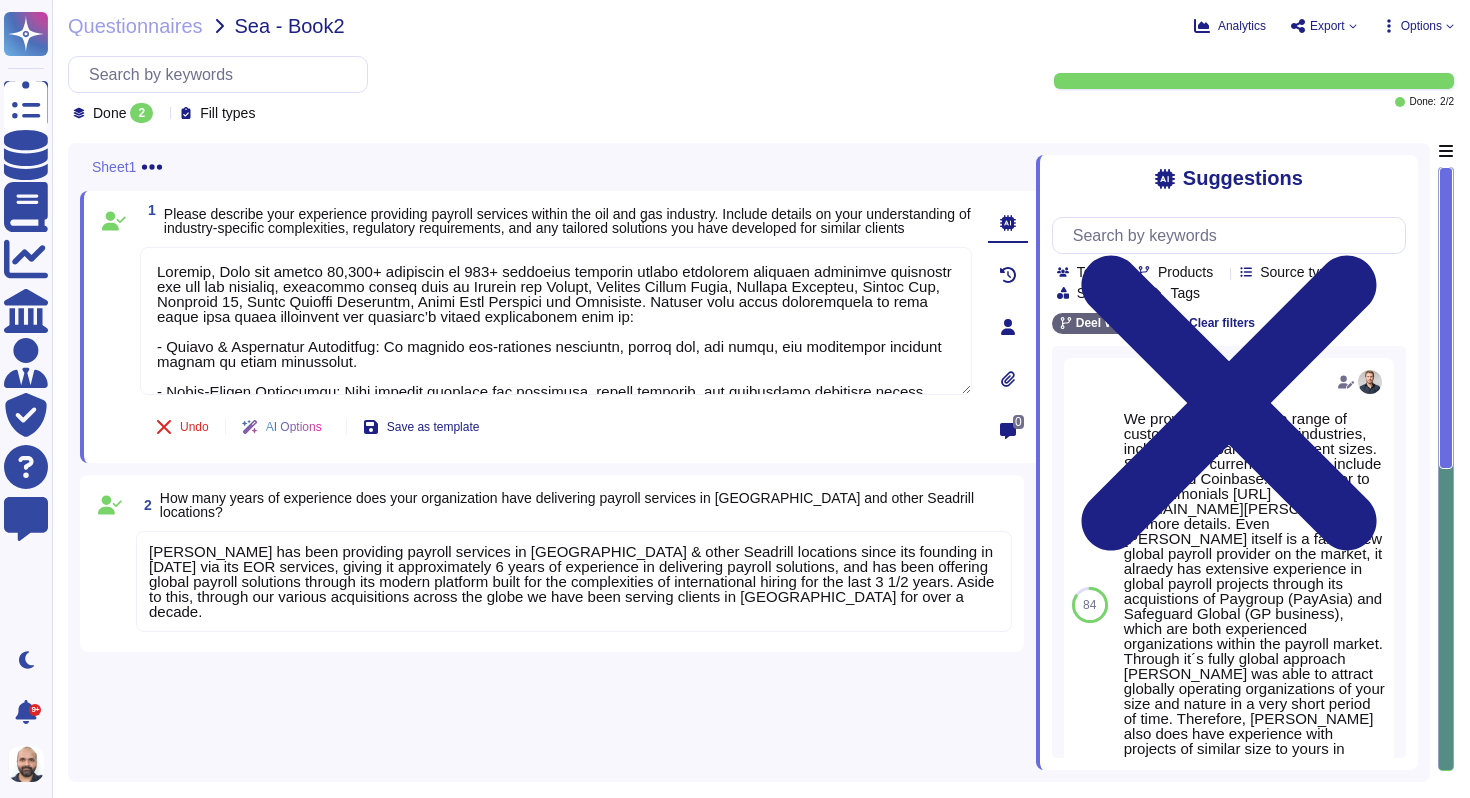 click on "[PERSON_NAME] has been providing payroll services in [GEOGRAPHIC_DATA] & other Seadrill locations since its founding in [DATE] via its EOR services, giving it approximately 6 years of experience in delivering payroll solutions, and has been offering global payroll solutions through its modern platform built for the complexities of international hiring for the last 3 1/2 years. Aside to this, through our various acquisitions across the globe we have been serving clients in [GEOGRAPHIC_DATA] for over a decade." at bounding box center [571, 581] 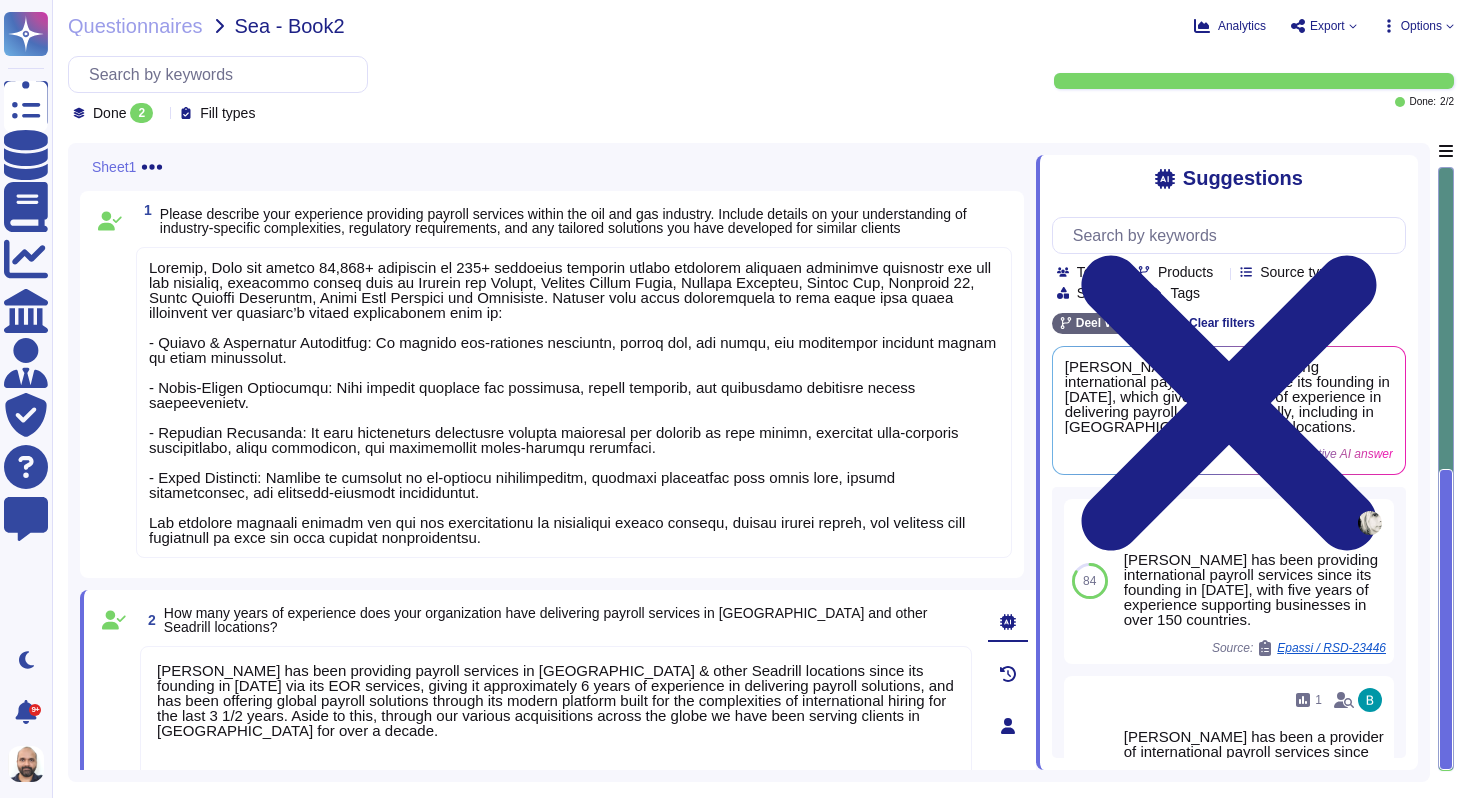 type on "[PERSON_NAME] has been providing payroll services in [GEOGRAPHIC_DATA] & other Seadrill locations since its founding in [DATE] via its EOR services, giving it approximately 6 years of experience in delivering payroll solutions, and has been offering global payroll solutions through its modern platform built for the complexities of international hiring for the last 3 1/2 years. Aside to this, through our various acquisitions across the globe we have been serving clients in [GEOGRAPHIC_DATA] for over a decade." 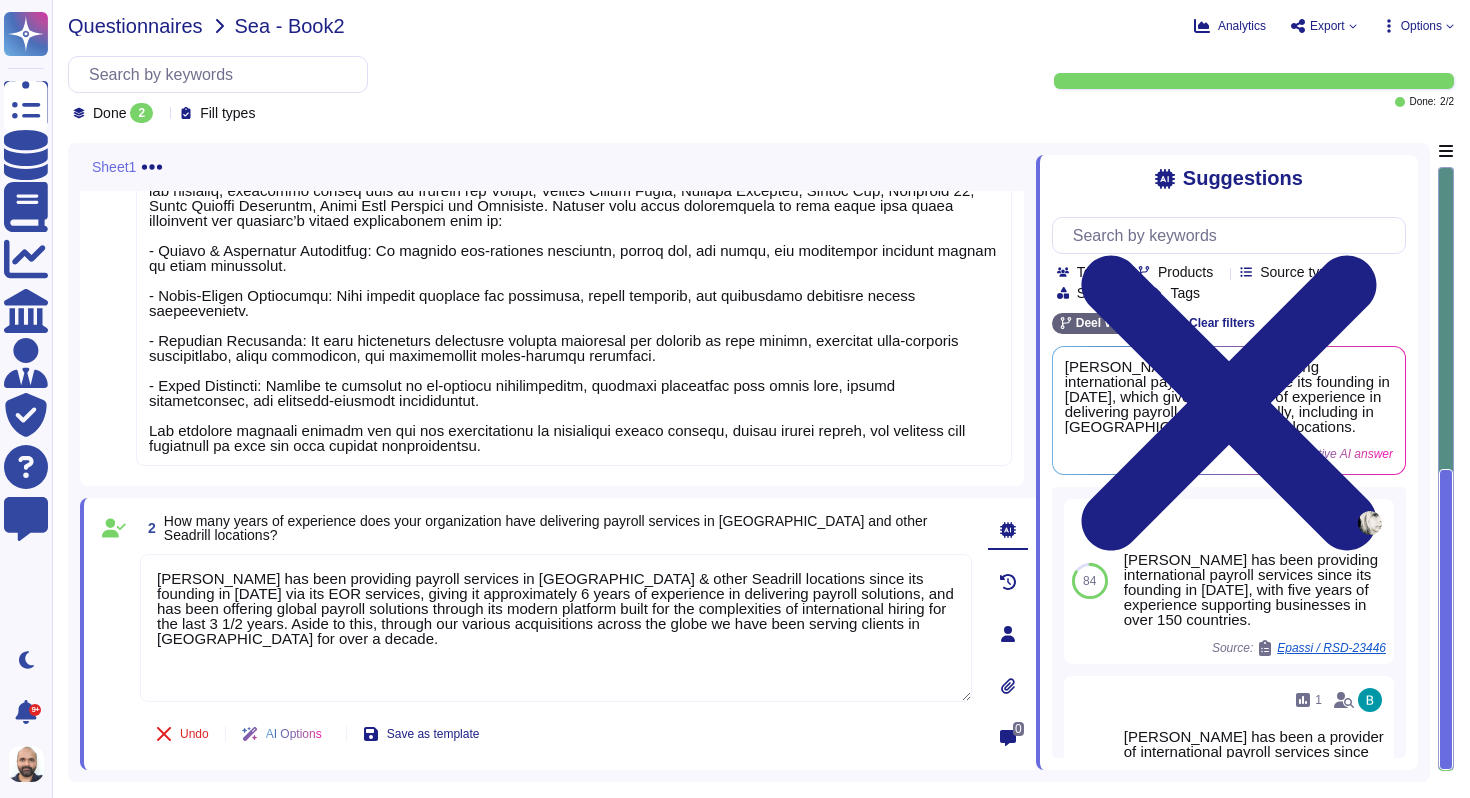 click on "Questionnaires" at bounding box center [135, 26] 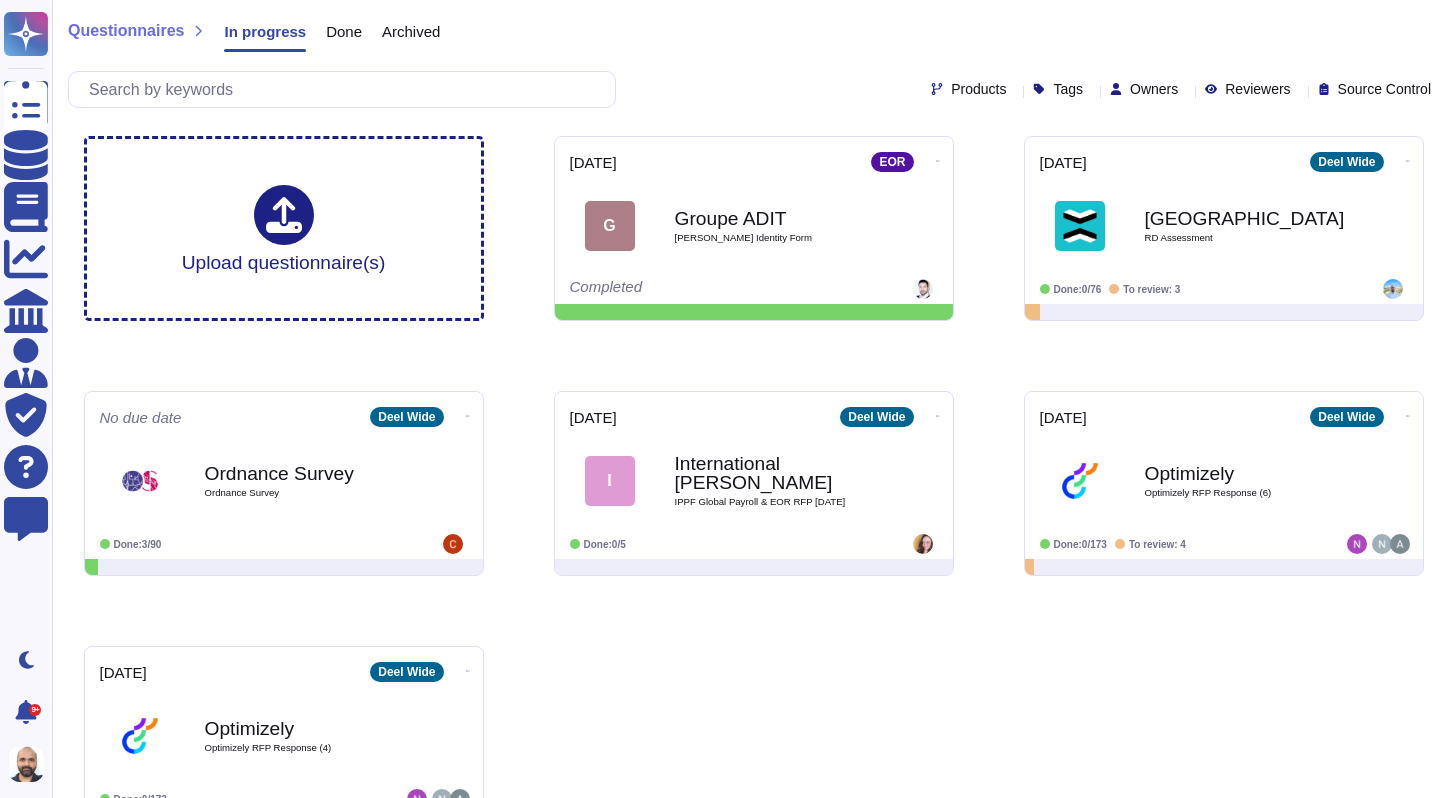 click on "Archived" at bounding box center [401, 36] 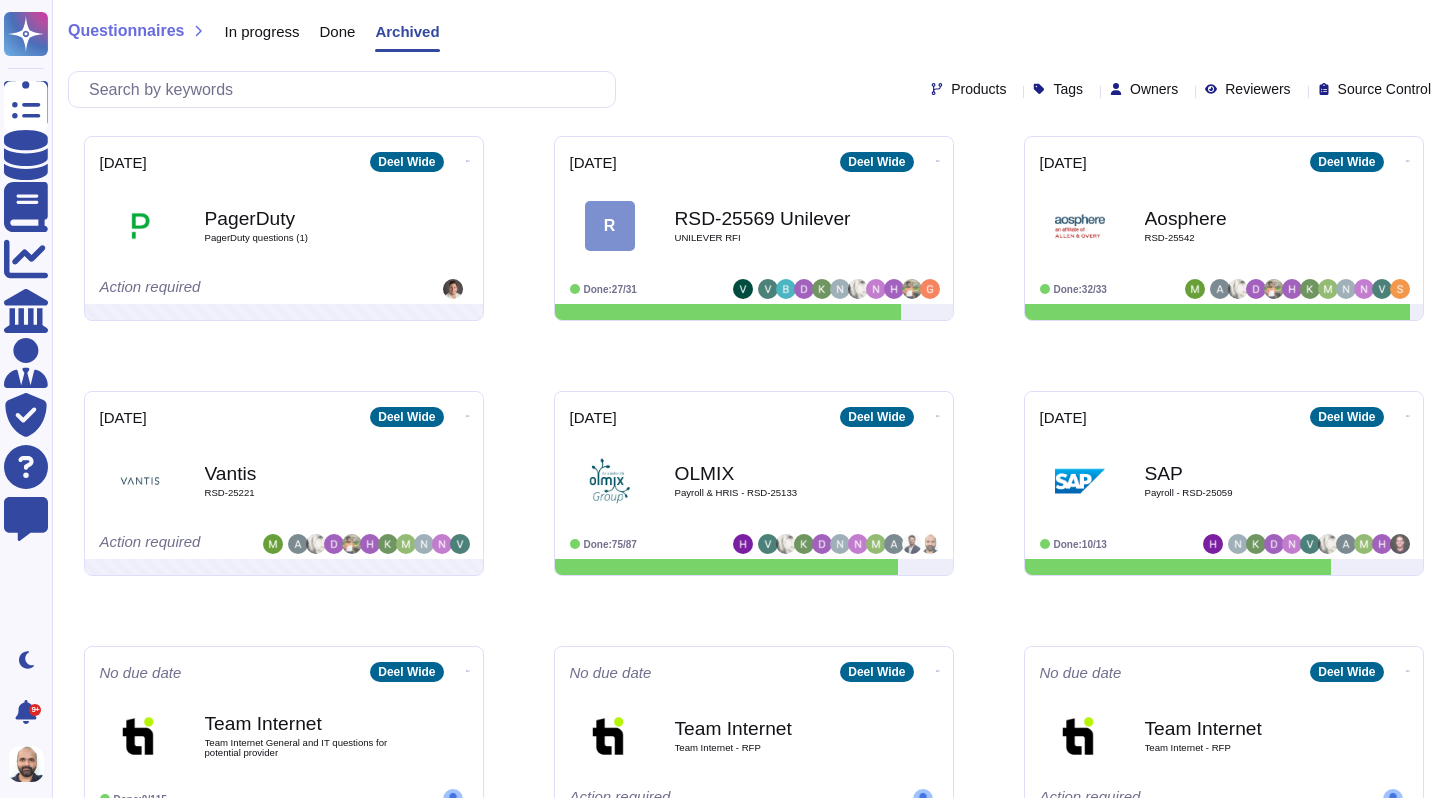 click on "Done" at bounding box center (338, 31) 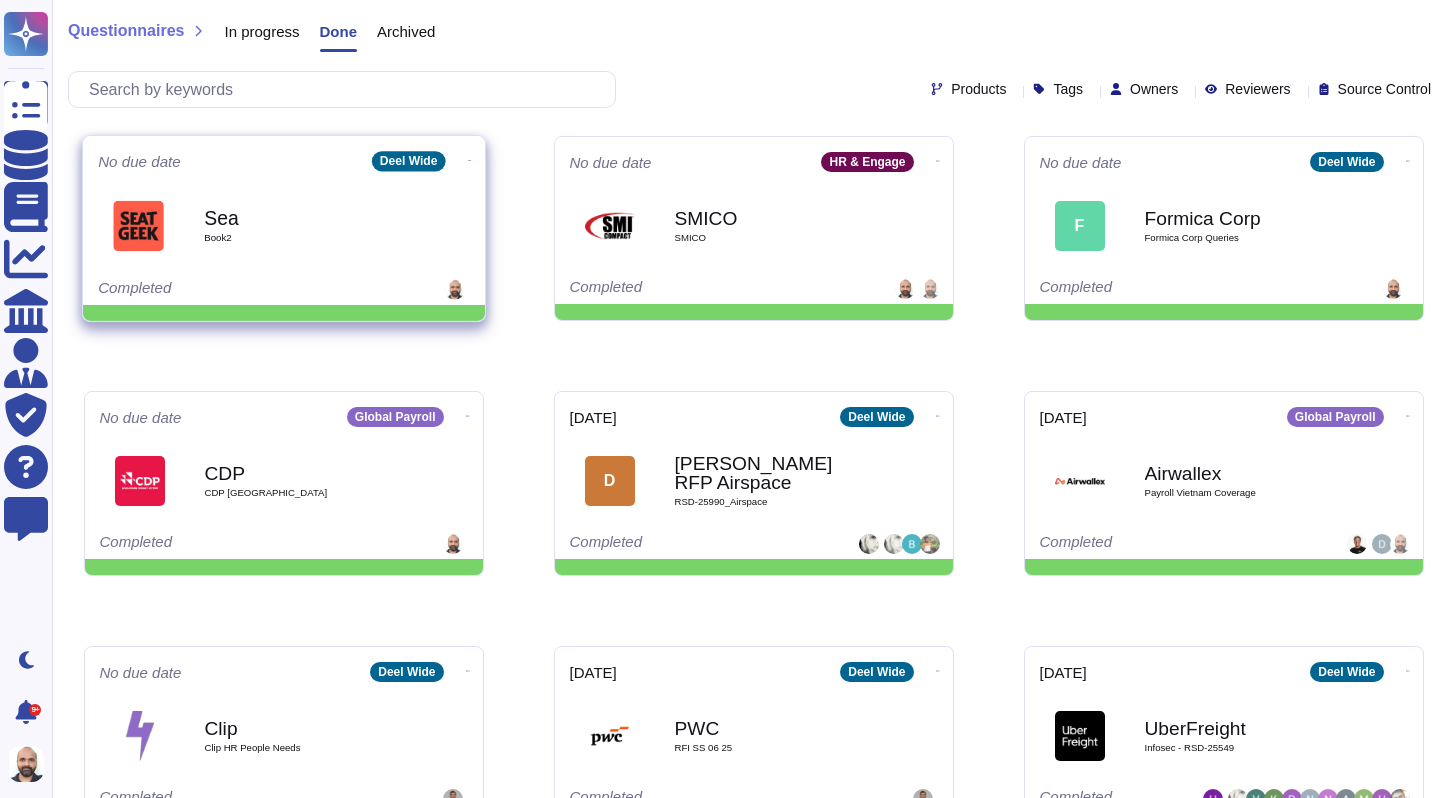 click 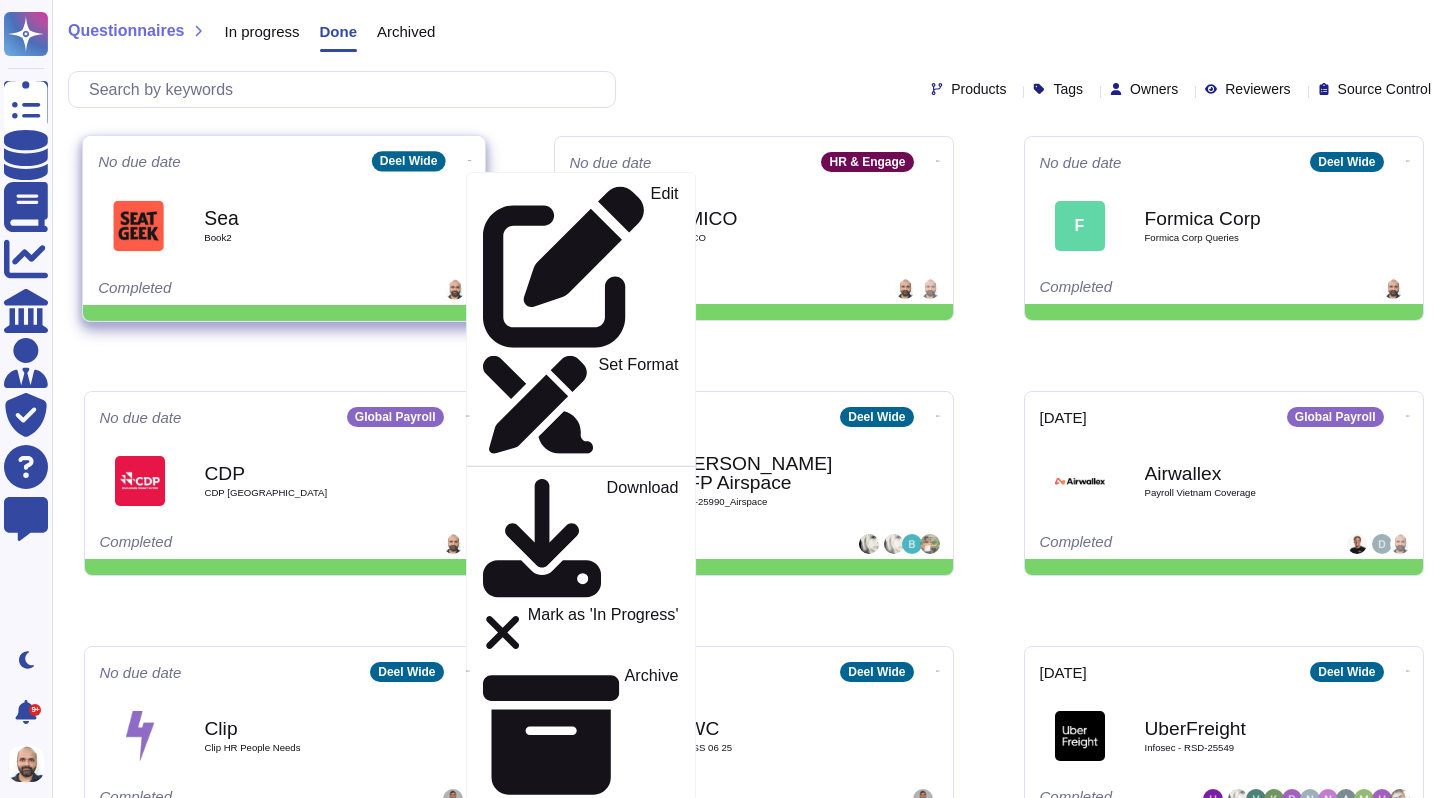click on "Delete" at bounding box center [654, 1062] 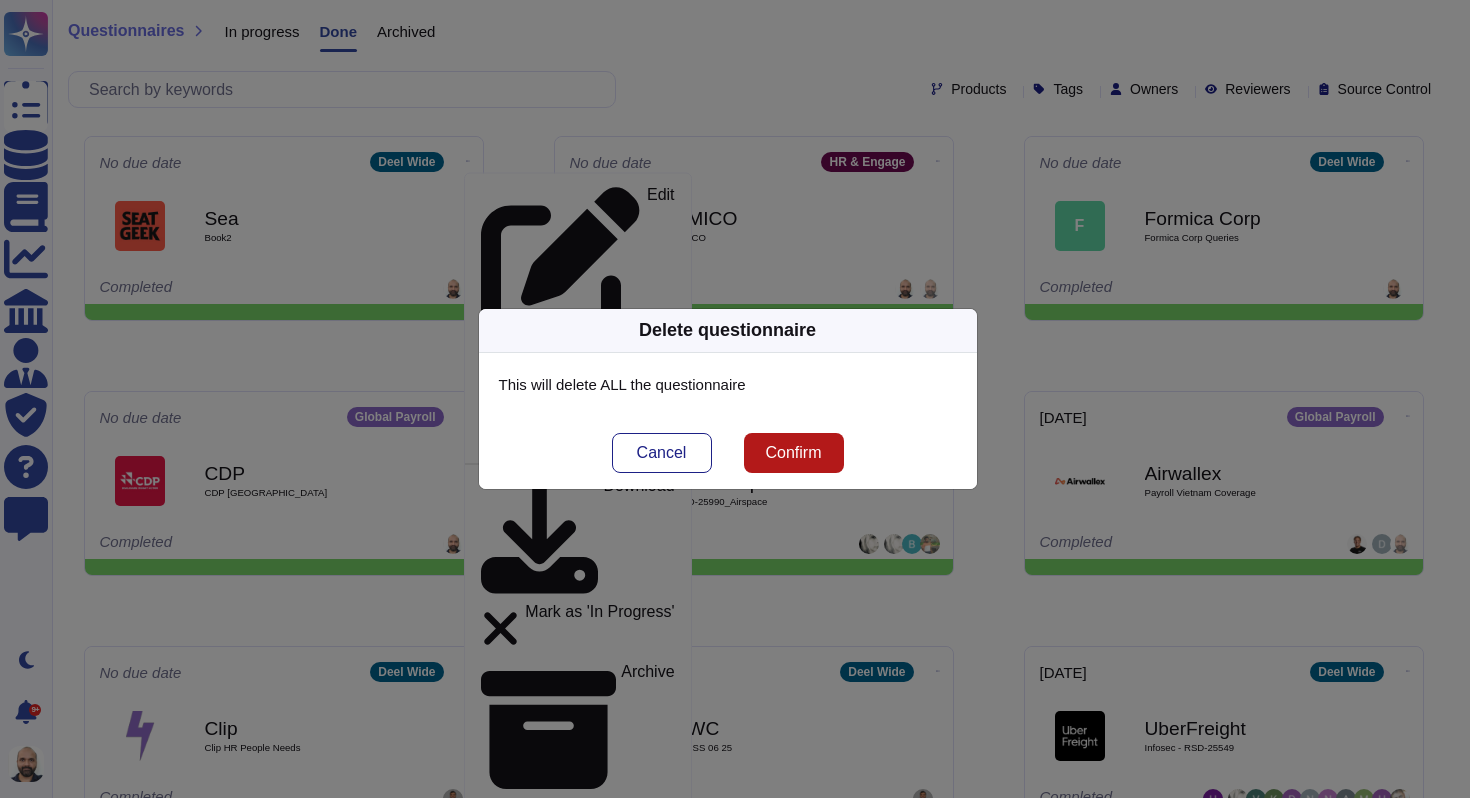 click on "Confirm" at bounding box center [793, 453] 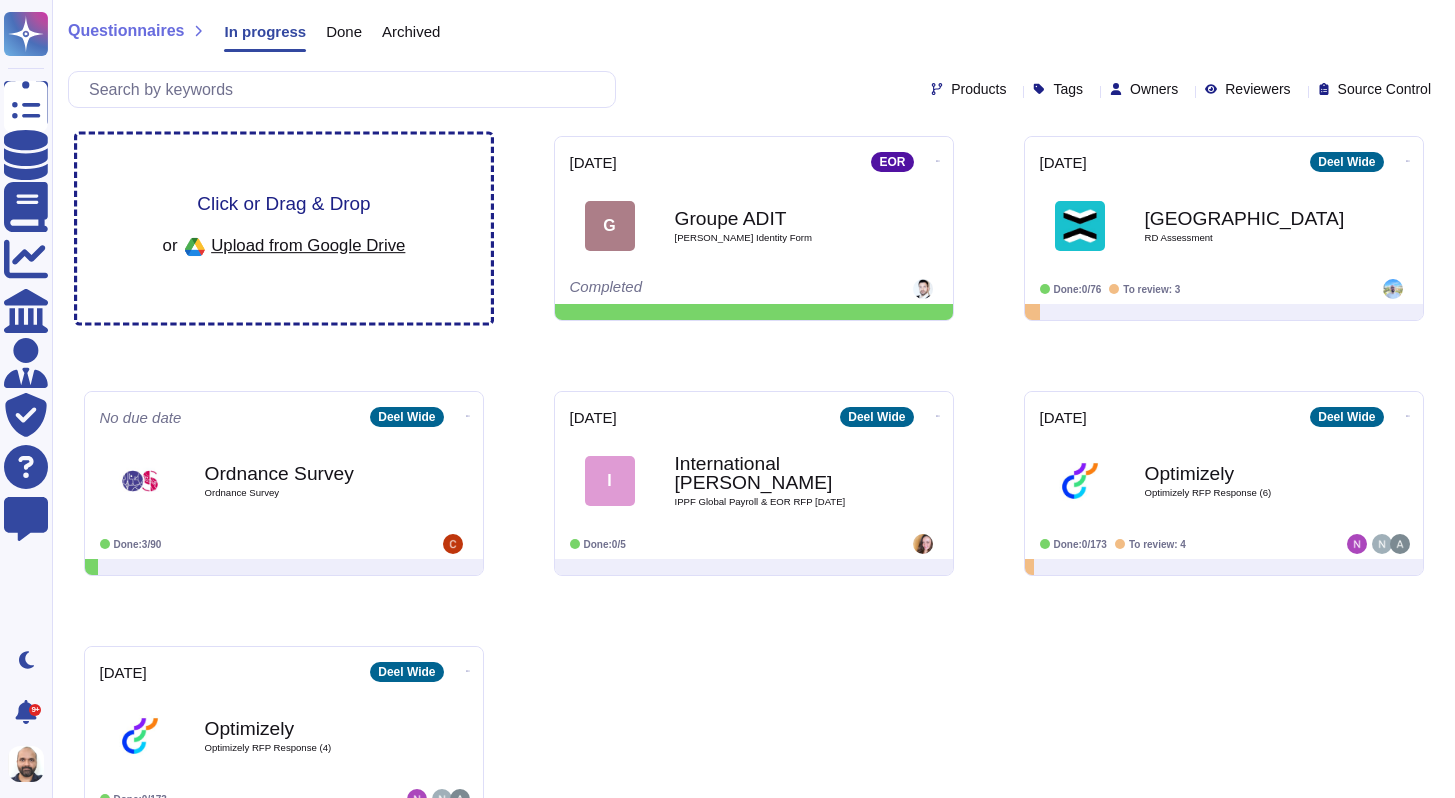 click on "Click or Drag & Drop or Upload from Google Drive" at bounding box center [284, 229] 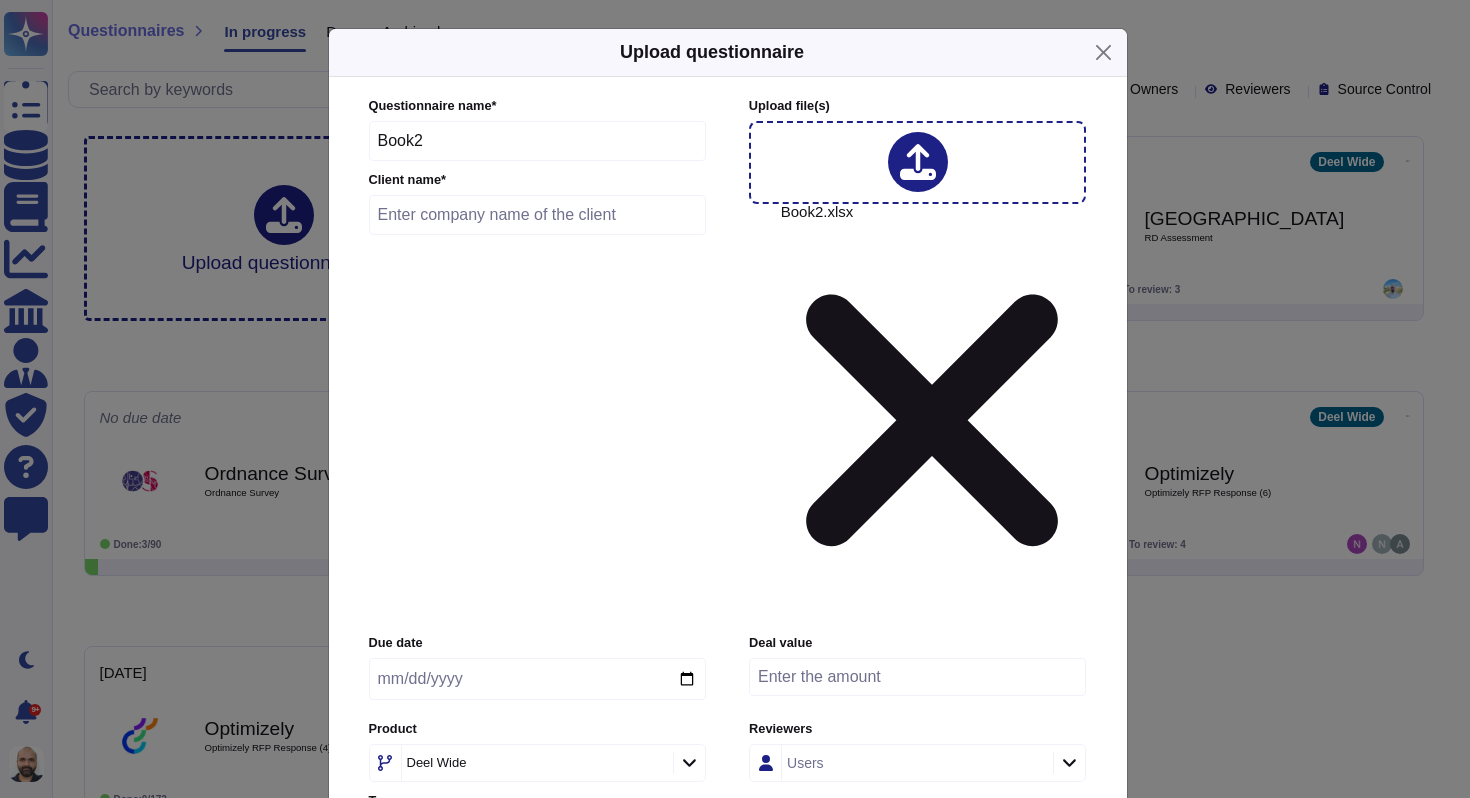 click at bounding box center (538, 215) 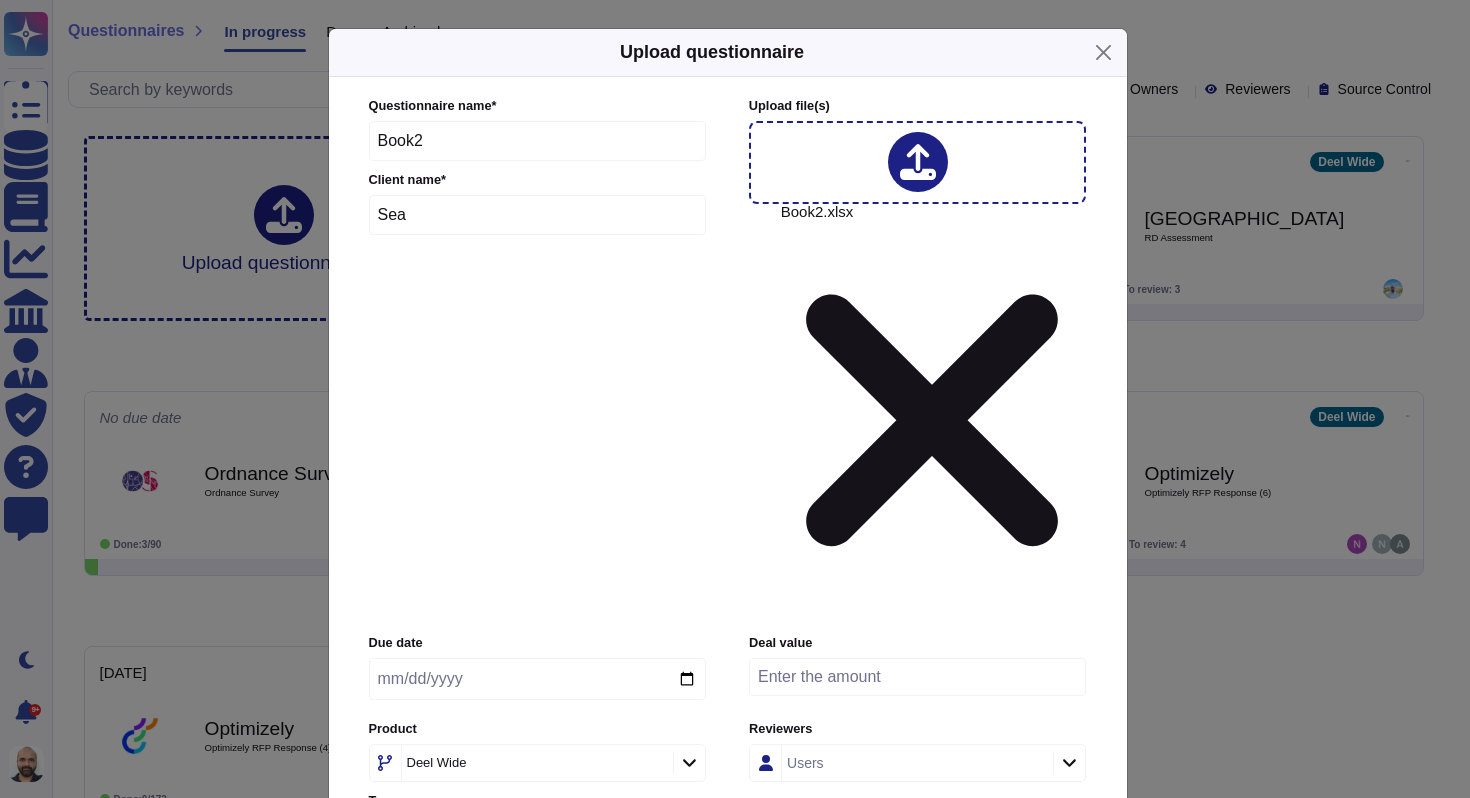 type on "Sea" 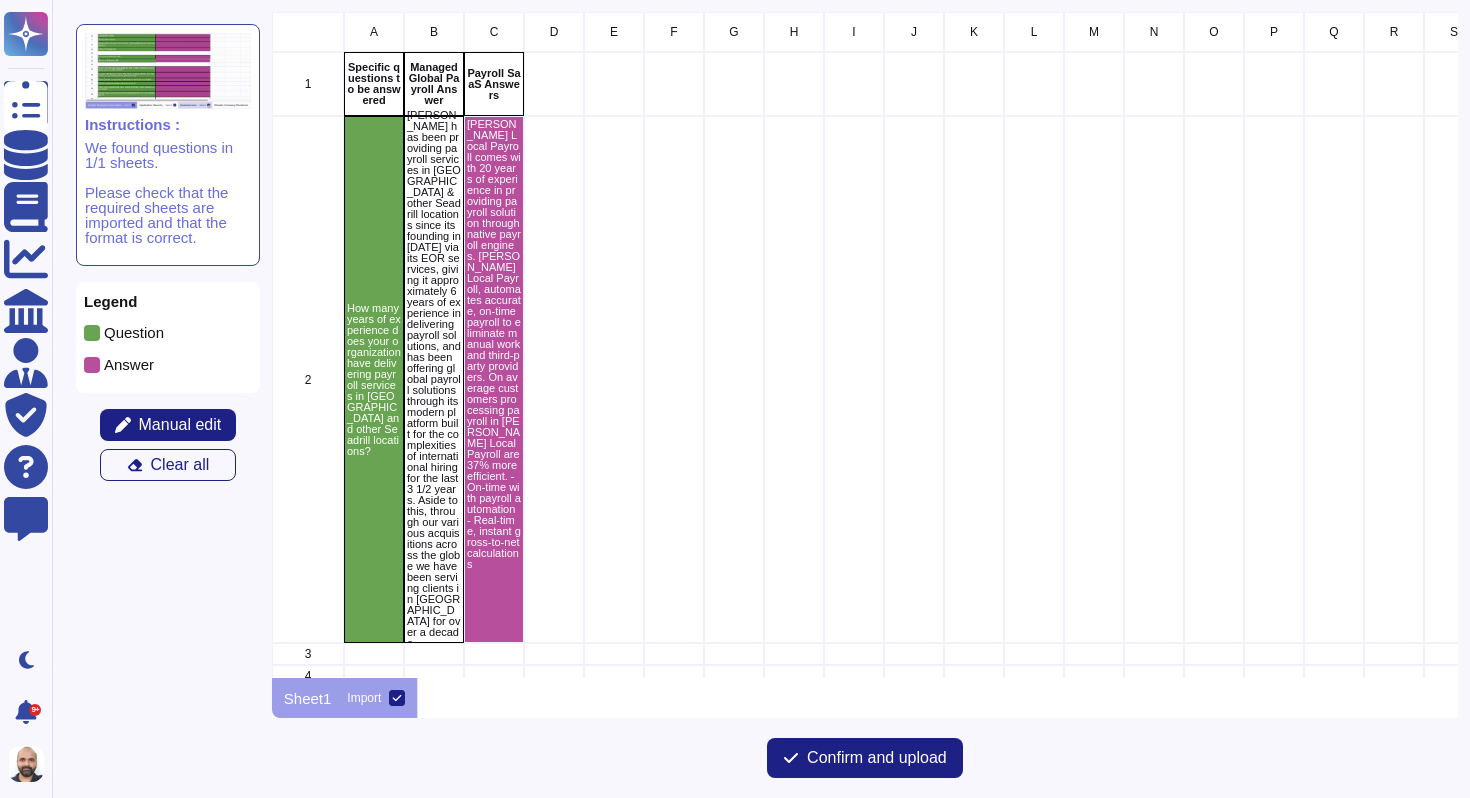 scroll, scrollTop: 16, scrollLeft: 16, axis: both 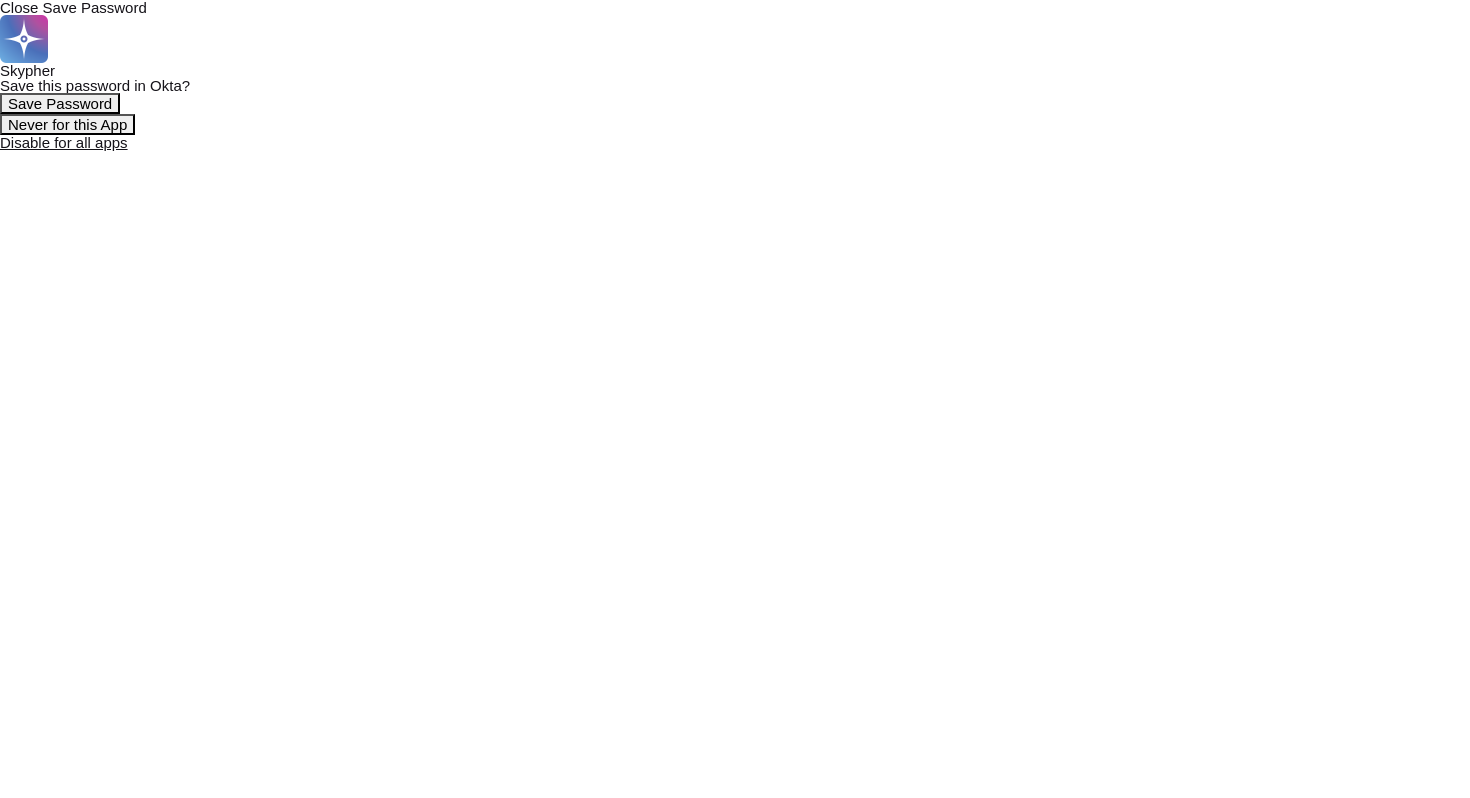 click on "Close" at bounding box center [21, 7] 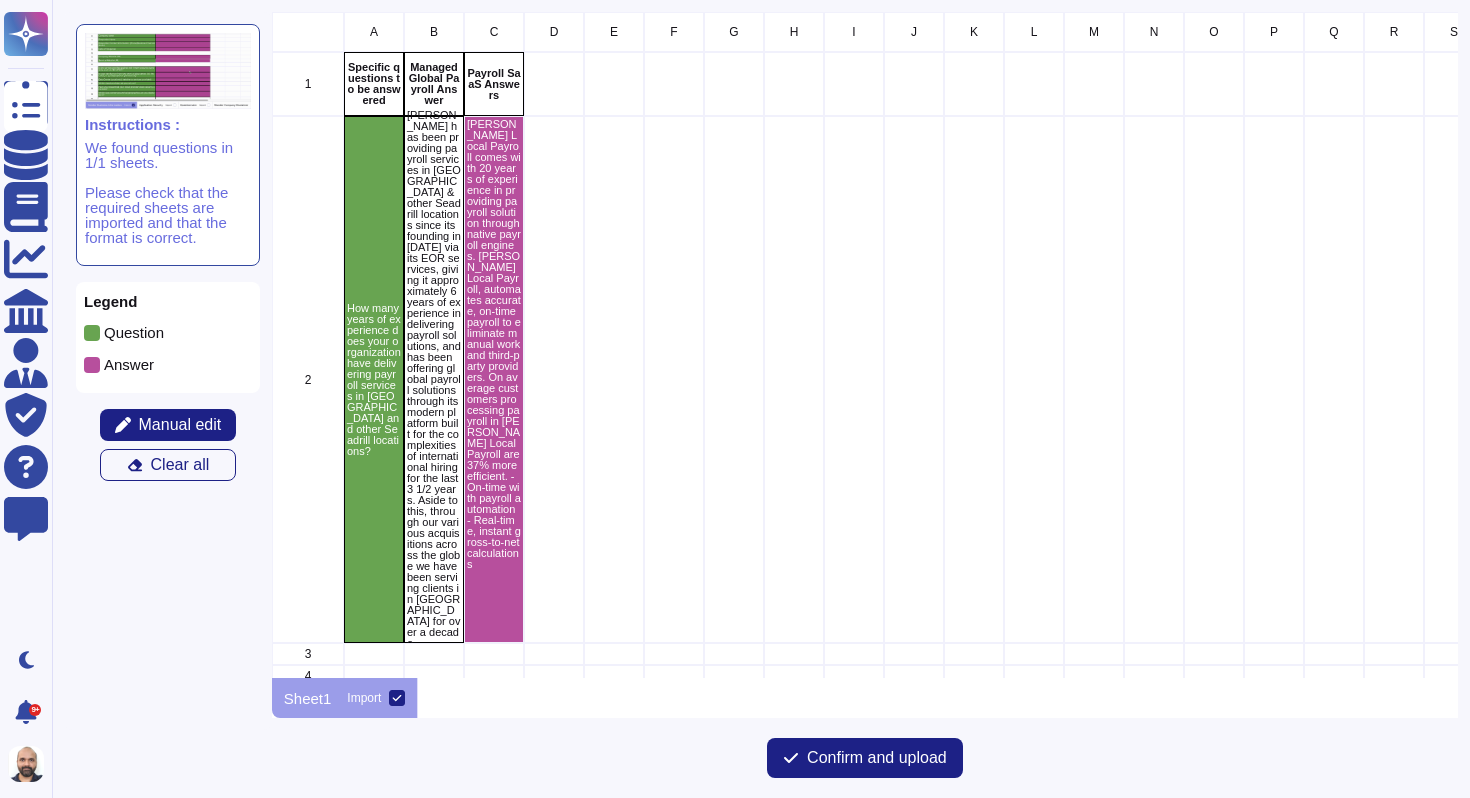scroll, scrollTop: 16, scrollLeft: 16, axis: both 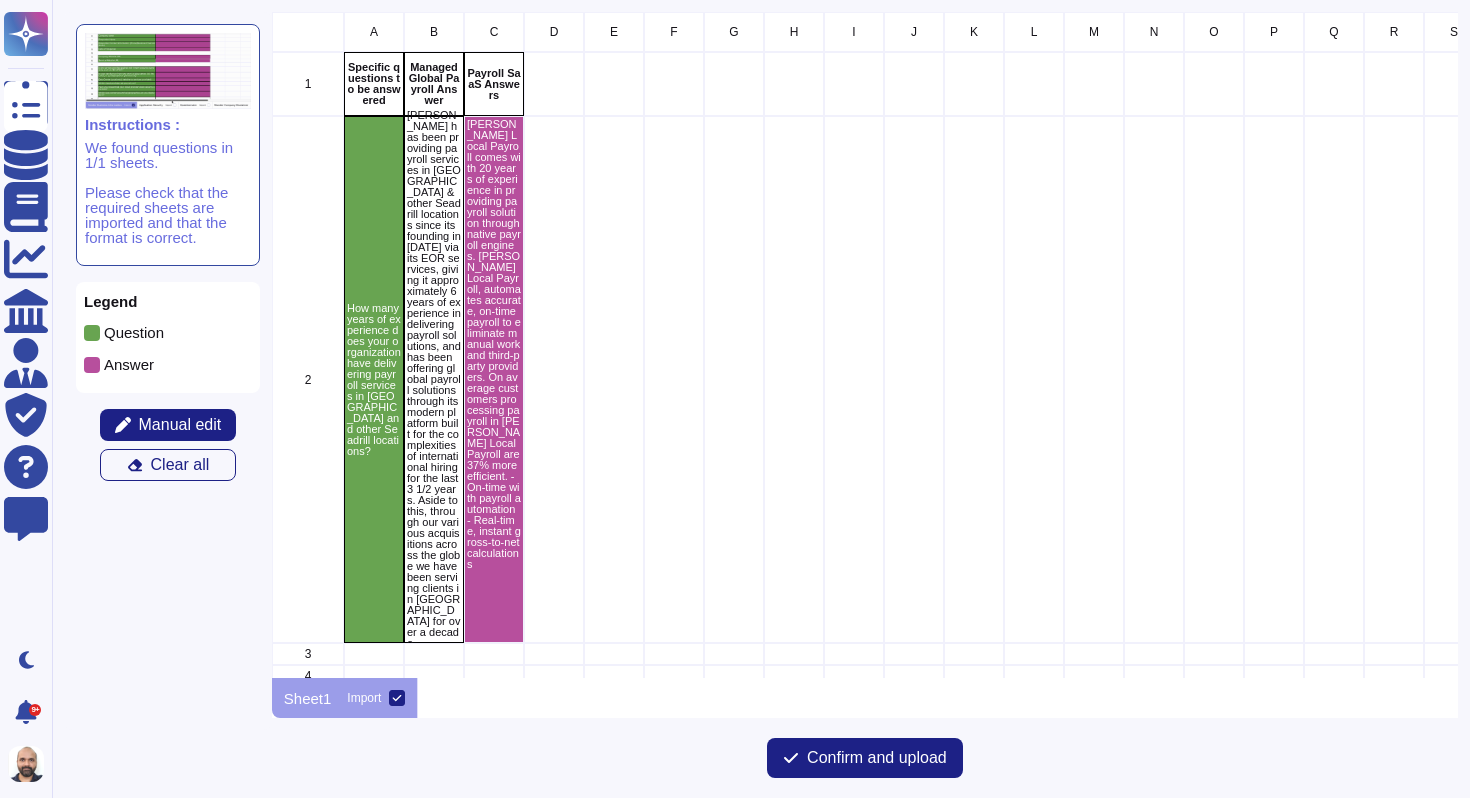 click on "[PERSON_NAME] has been providing payroll services in [GEOGRAPHIC_DATA] & other Seadrill locations since its founding in [DATE] via its EOR services, giving it approximately 6 years of experience in delivering payroll solutions, and has been offering global payroll solutions through its modern platform built for the complexities of international hiring for the last 3 1/2 years. Aside to this, through our various acquisitions across the globe we have been serving clients in [GEOGRAPHIC_DATA] for over a decade." at bounding box center (434, 379) 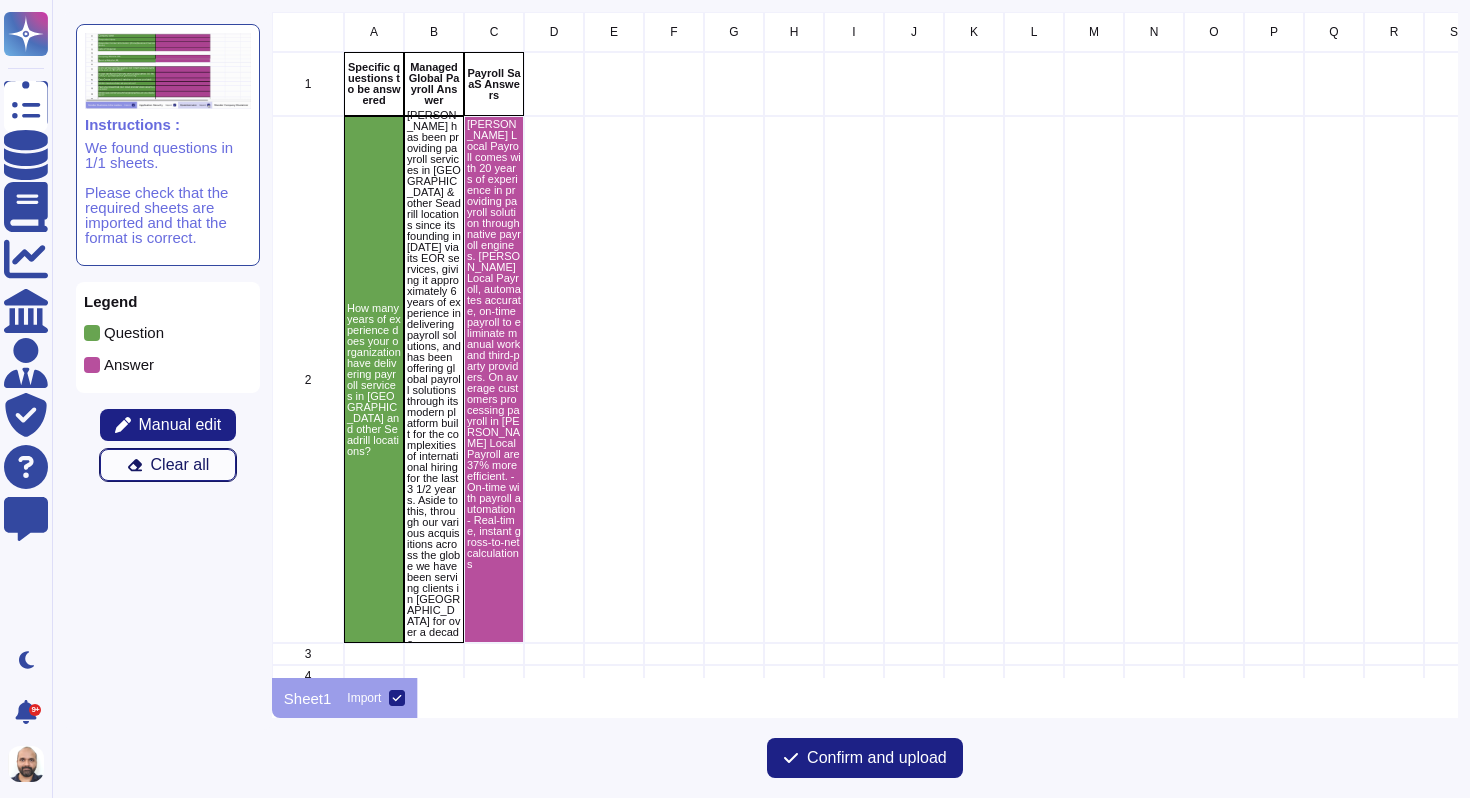 click on "Clear all" at bounding box center (168, 465) 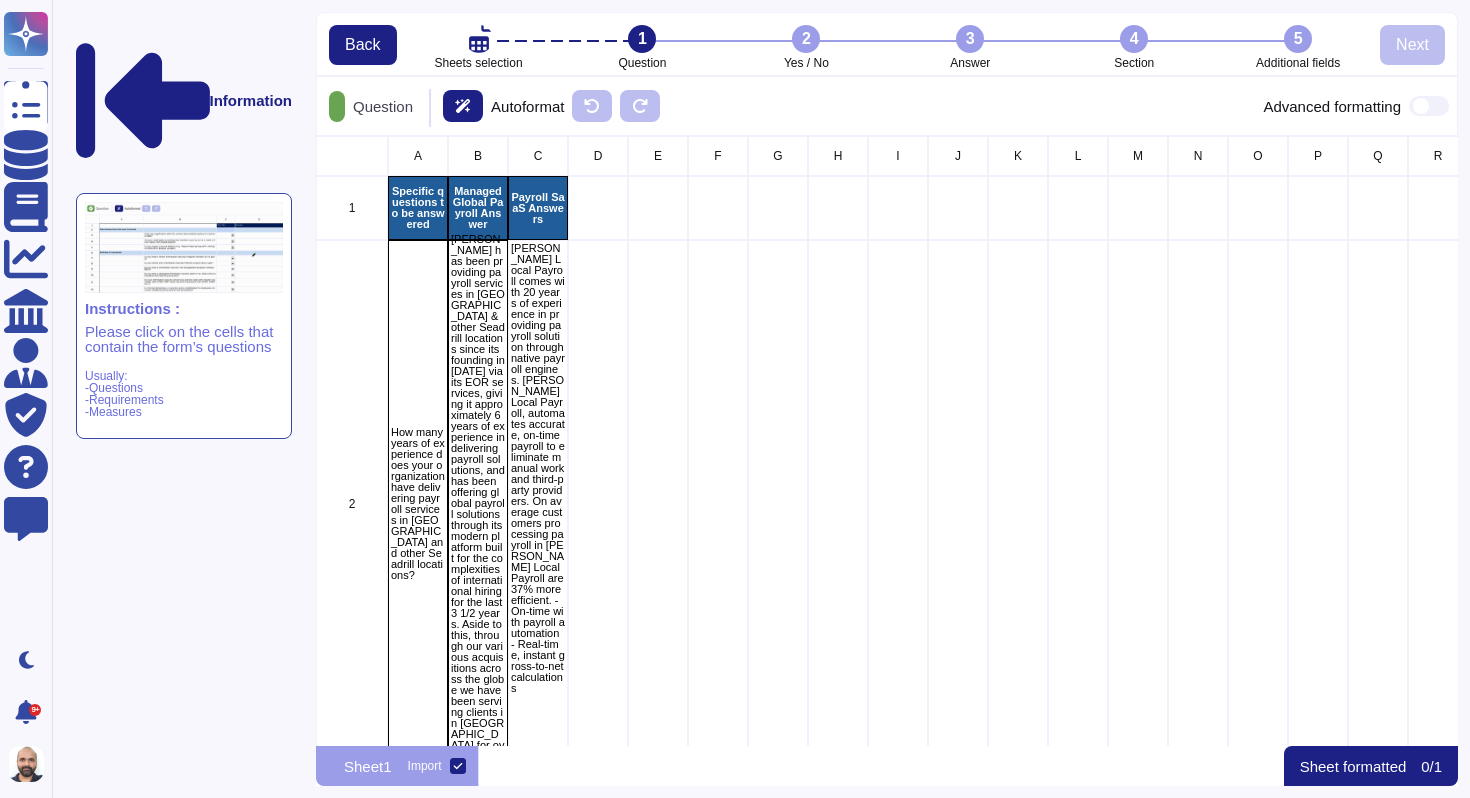 scroll, scrollTop: 16, scrollLeft: 16, axis: both 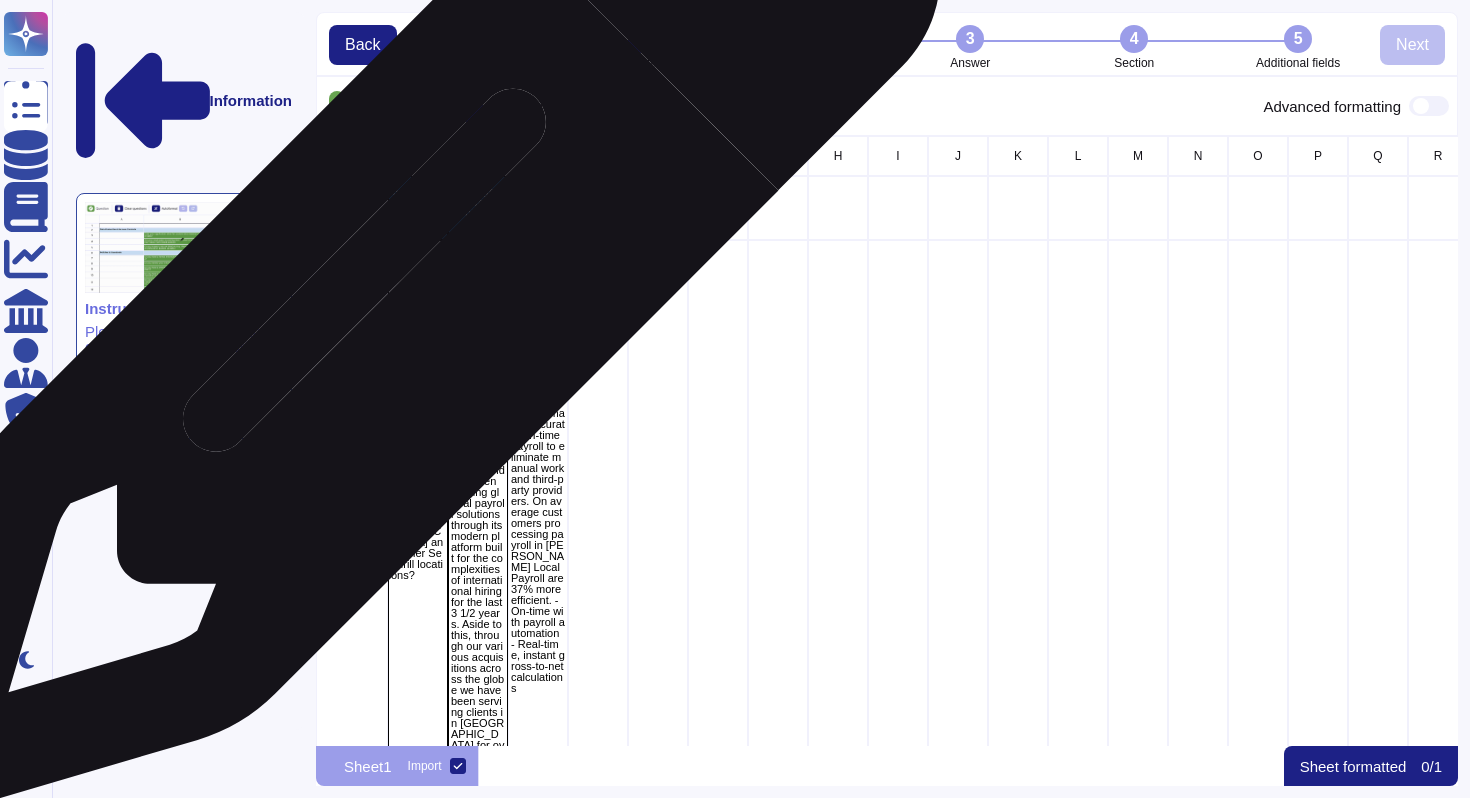 click on "How many years of experience does your organization have delivering payroll services in [GEOGRAPHIC_DATA] and other Seadrill locations?" at bounding box center [418, 503] 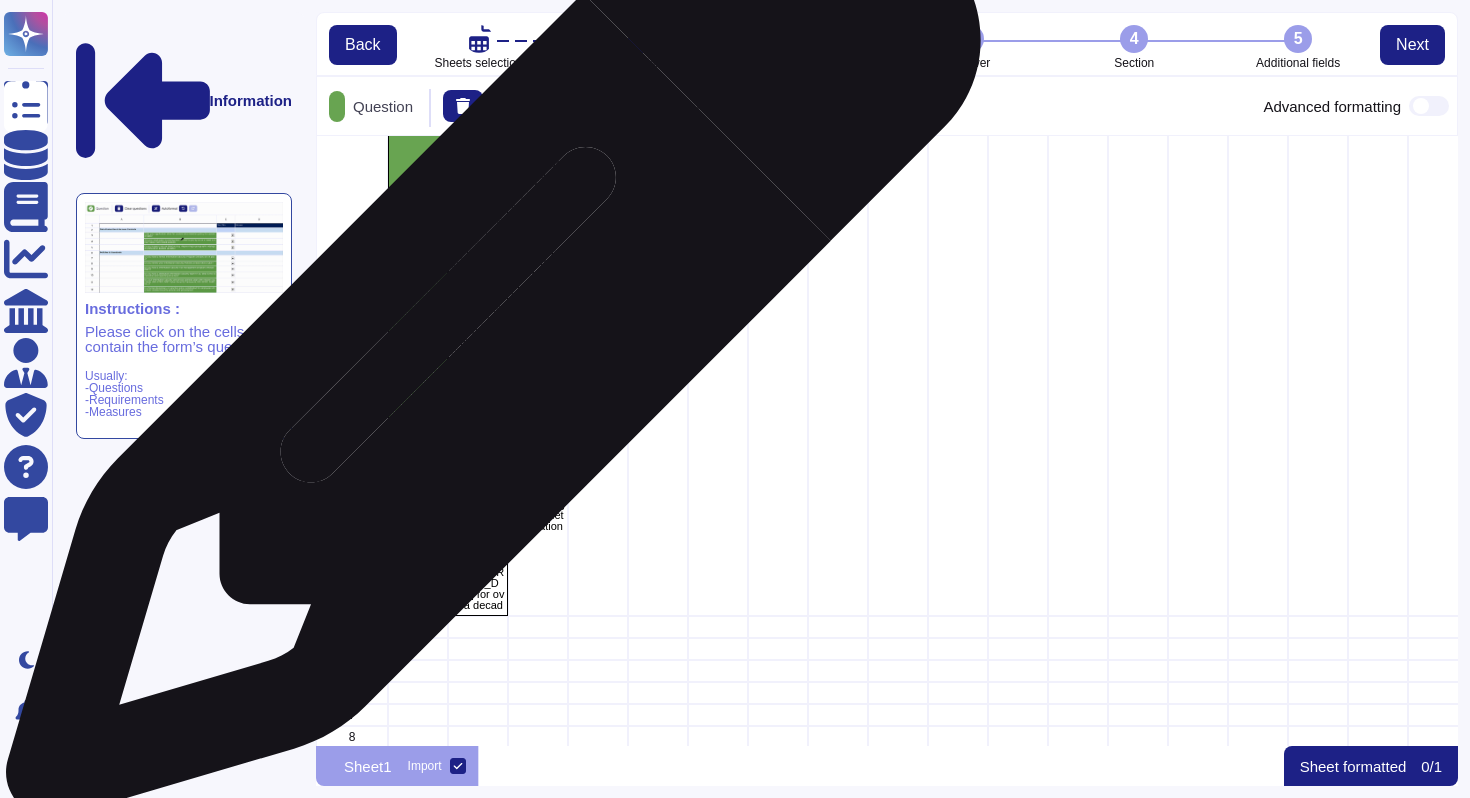 scroll, scrollTop: 0, scrollLeft: 0, axis: both 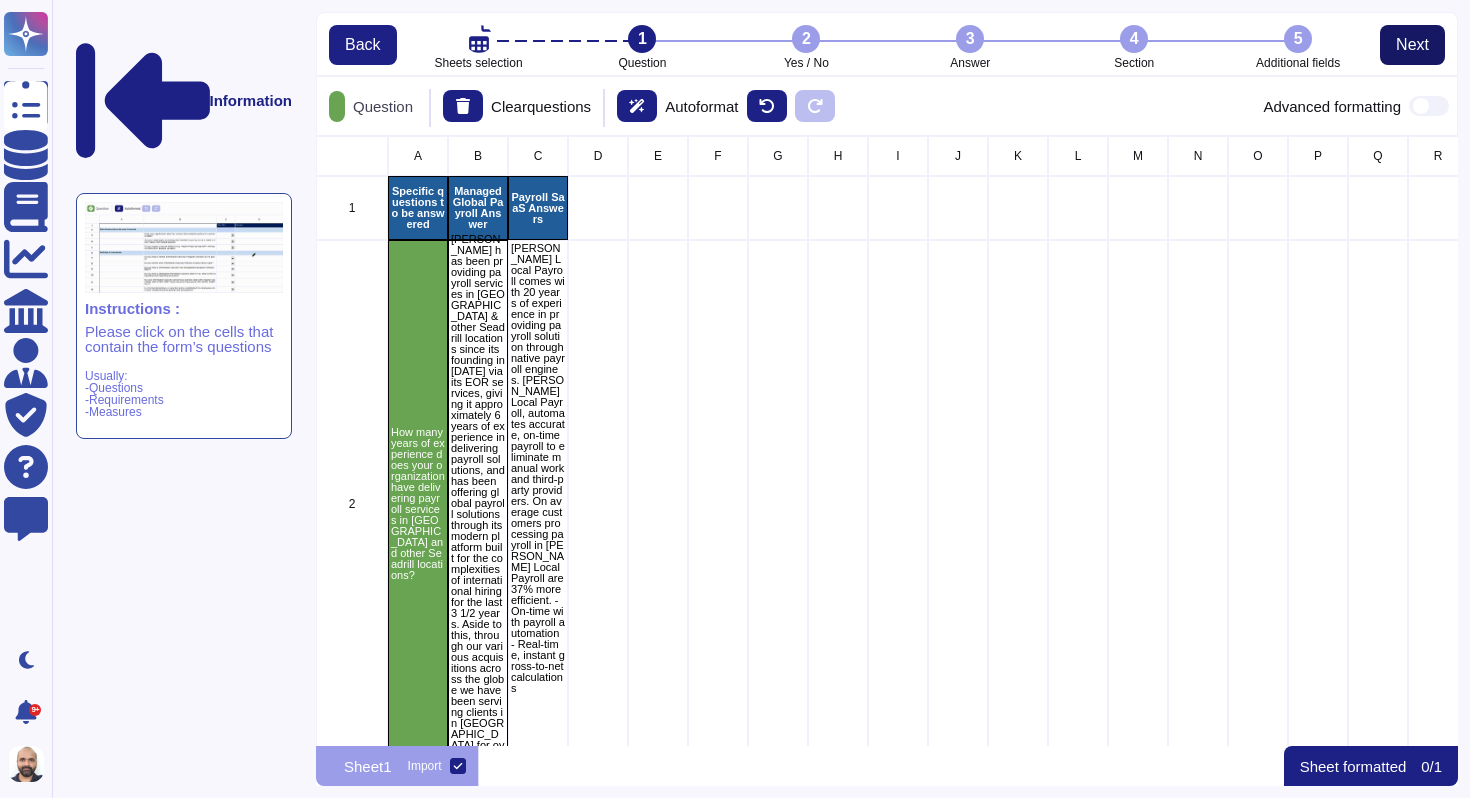 click on "Next" at bounding box center [1412, 45] 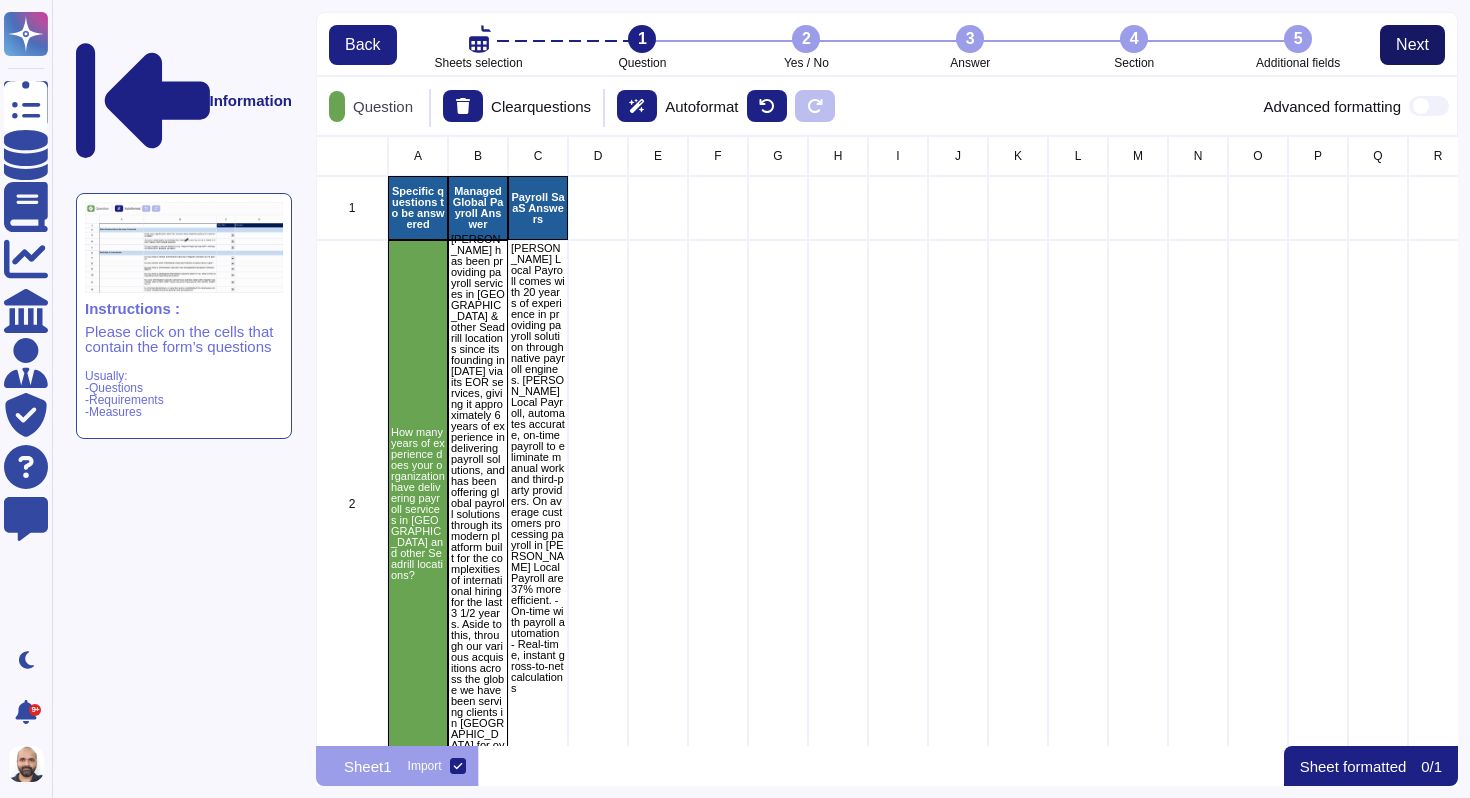scroll, scrollTop: 16, scrollLeft: 16, axis: both 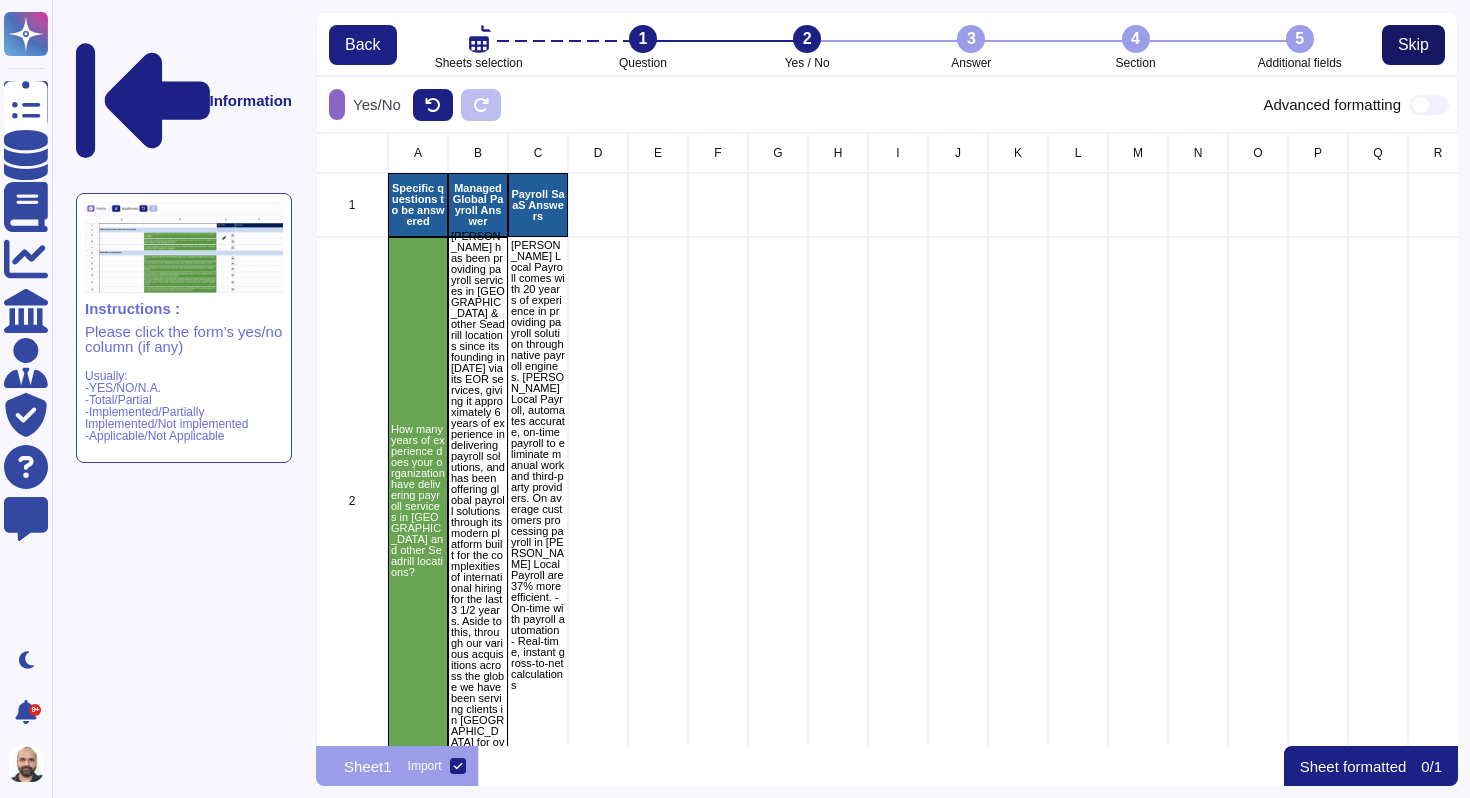 click on "Skip" at bounding box center (1413, 45) 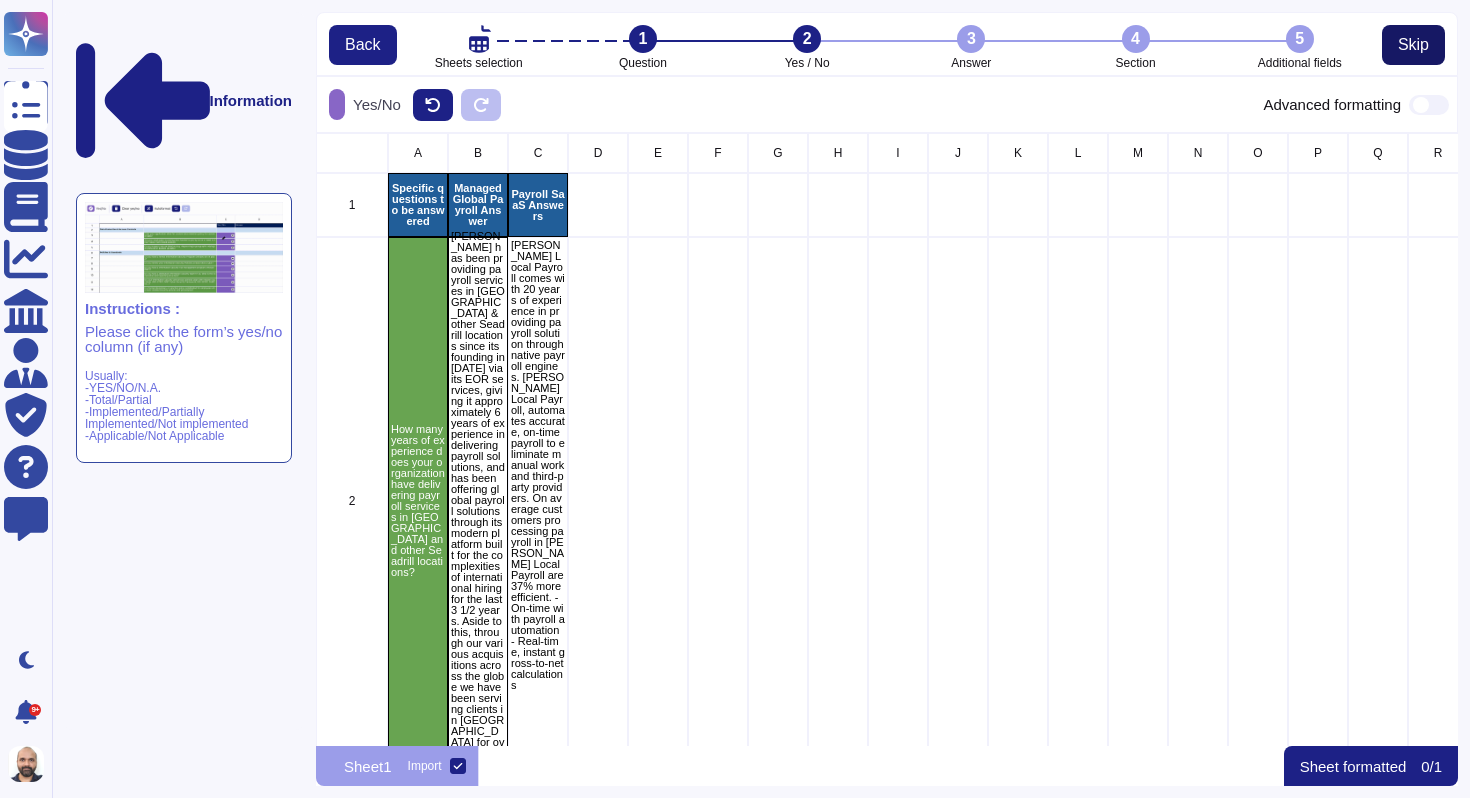 scroll, scrollTop: 595, scrollLeft: 1127, axis: both 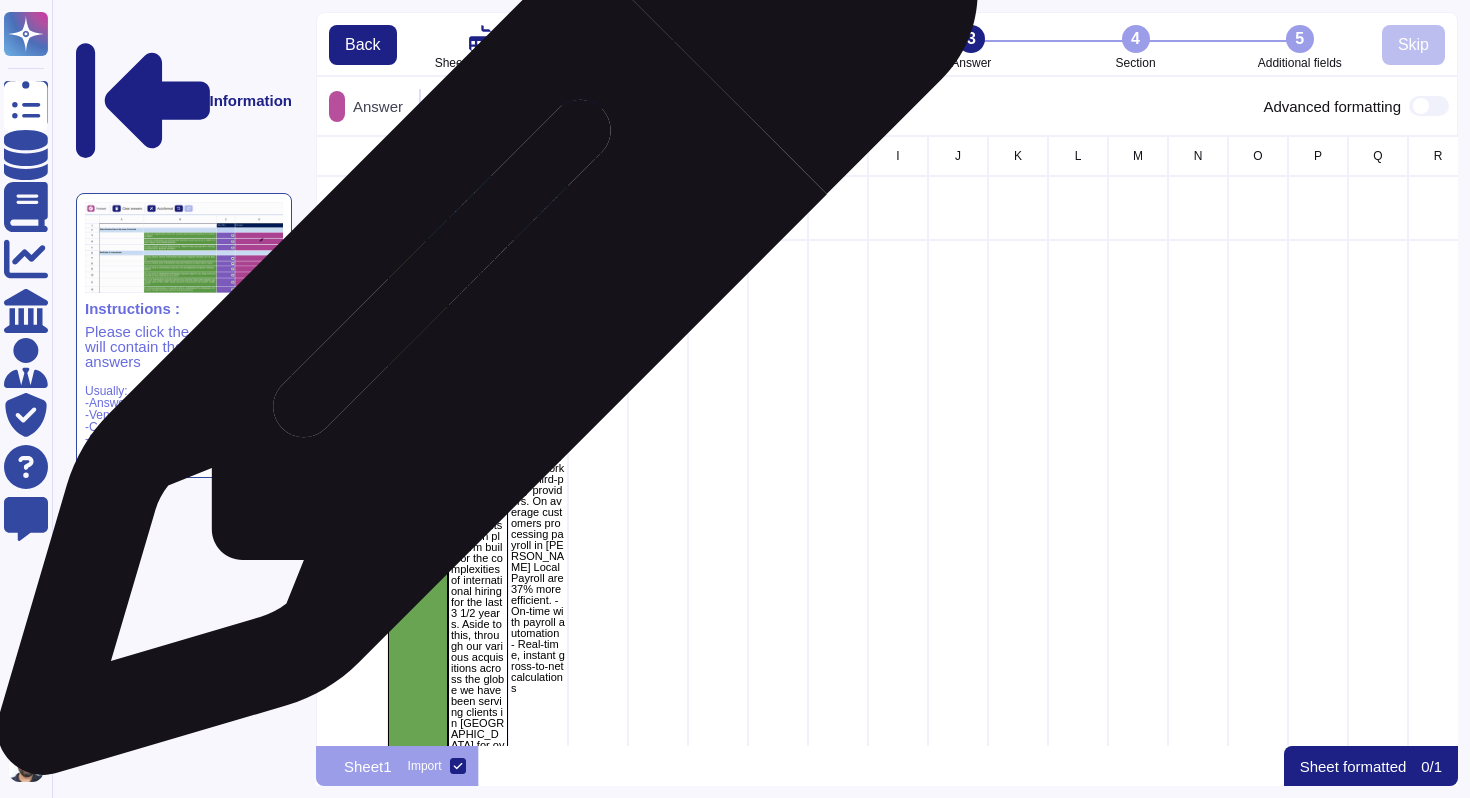 click on "[PERSON_NAME] has been providing payroll services in [GEOGRAPHIC_DATA] & other Seadrill locations since its founding in [DATE] via its EOR services, giving it approximately 6 years of experience in delivering payroll solutions, and has been offering global payroll solutions through its modern platform built for the complexities of international hiring for the last 3 1/2 years. Aside to this, through our various acquisitions across the globe we have been serving clients in [GEOGRAPHIC_DATA] for over a decade." at bounding box center (478, 503) 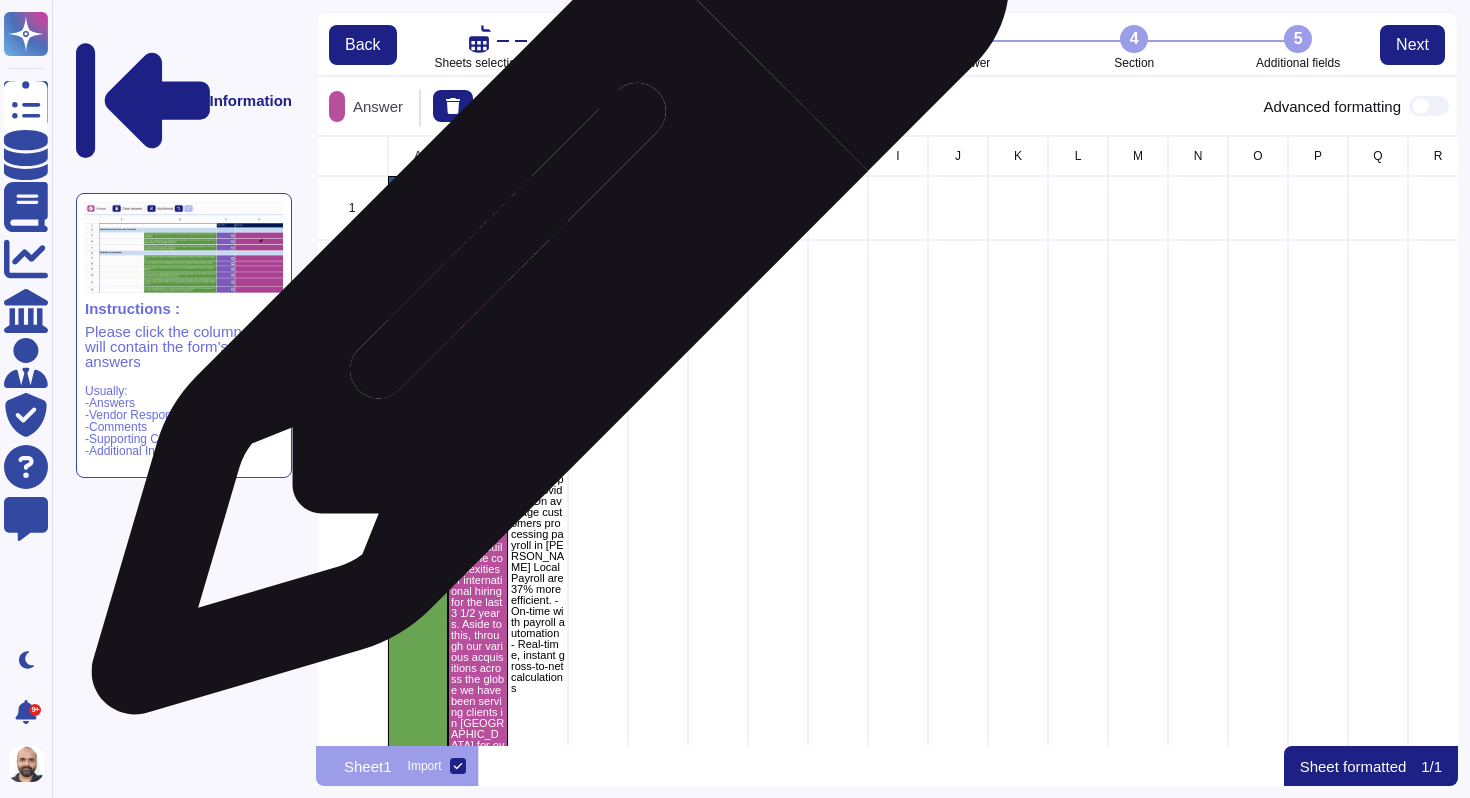click on "[PERSON_NAME] Local Payroll comes with 20 years of experience in providing payroll solution through native payroll engines.
[PERSON_NAME] Local Payroll, automates accurate, on-time payroll to eliminate manual work and third-party providers. On average customers processing payroll in [PERSON_NAME] Local Payroll are 37% more efficient.
- On-time with payroll automation
- Real-time, instant gross-to-net calculations" at bounding box center [538, 468] 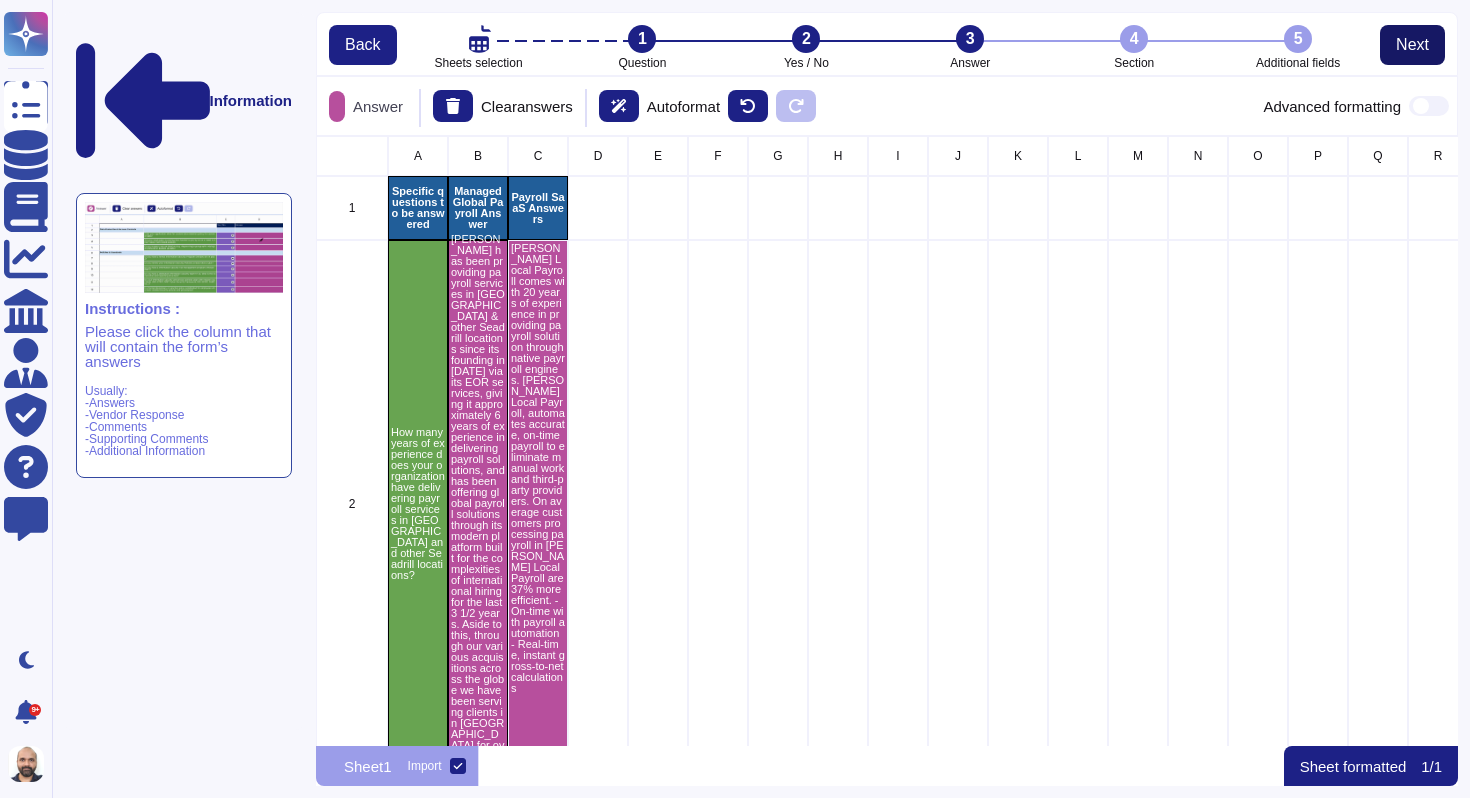 click on "Next" at bounding box center (1412, 45) 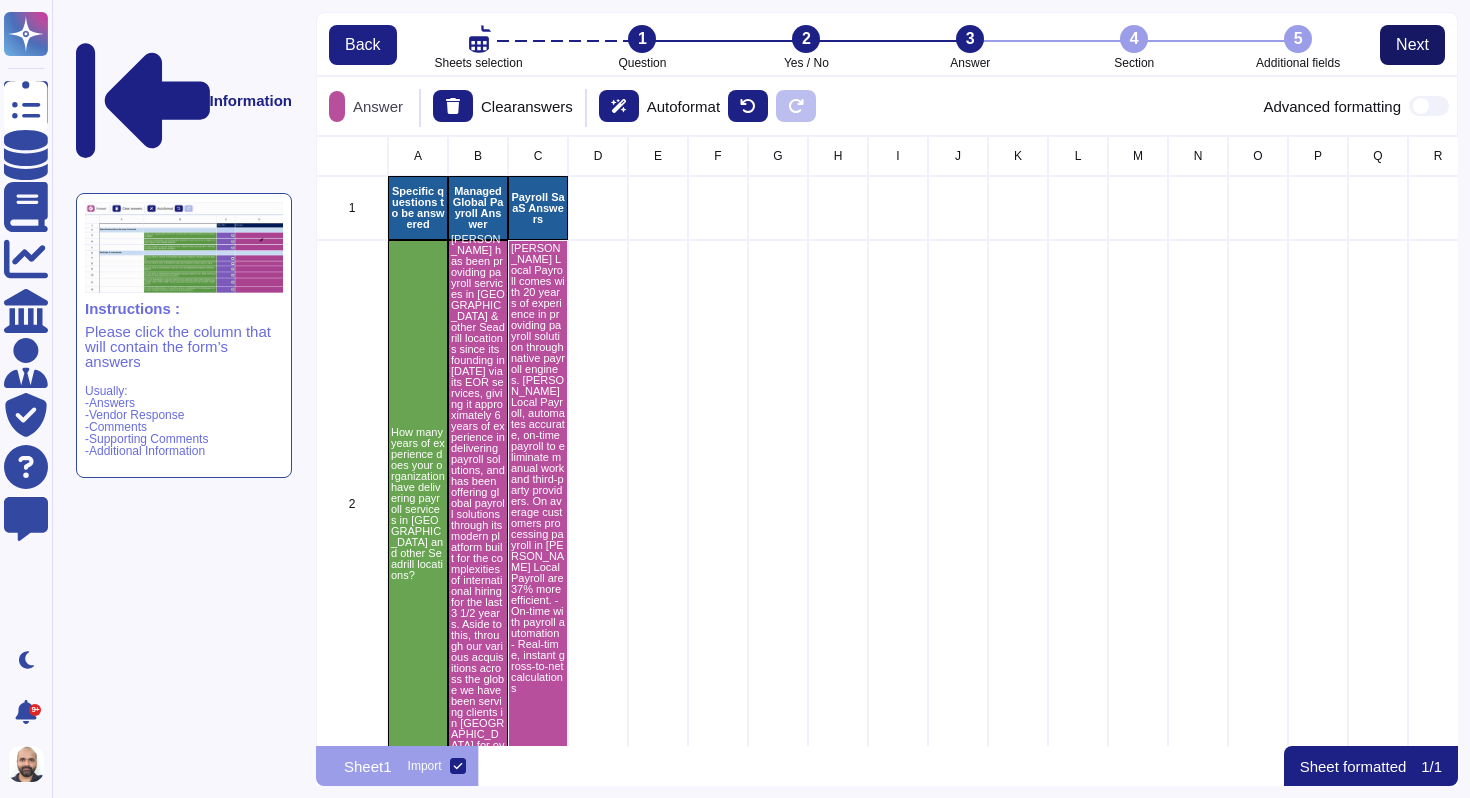 scroll, scrollTop: 16, scrollLeft: 16, axis: both 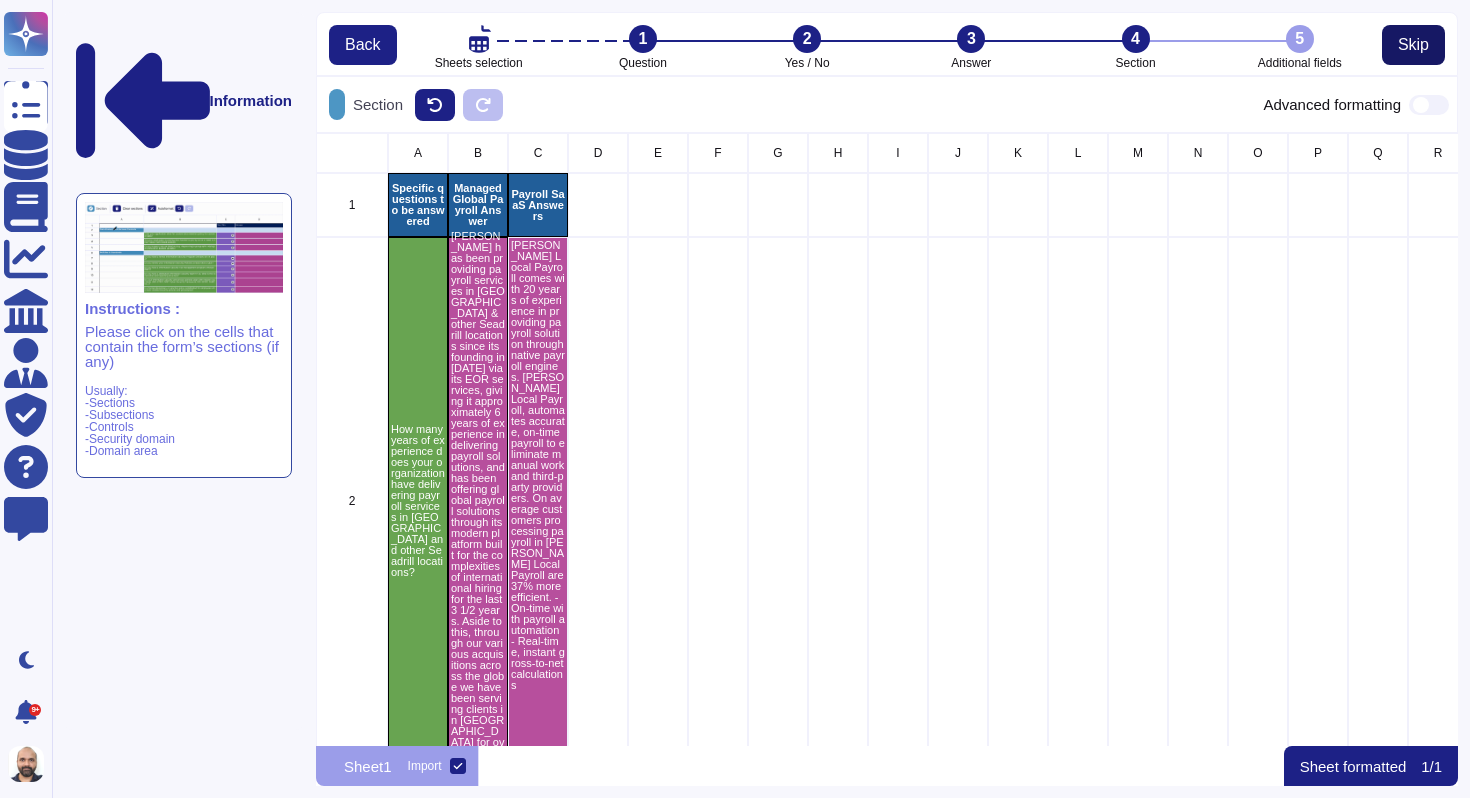 click on "Skip" at bounding box center (1413, 45) 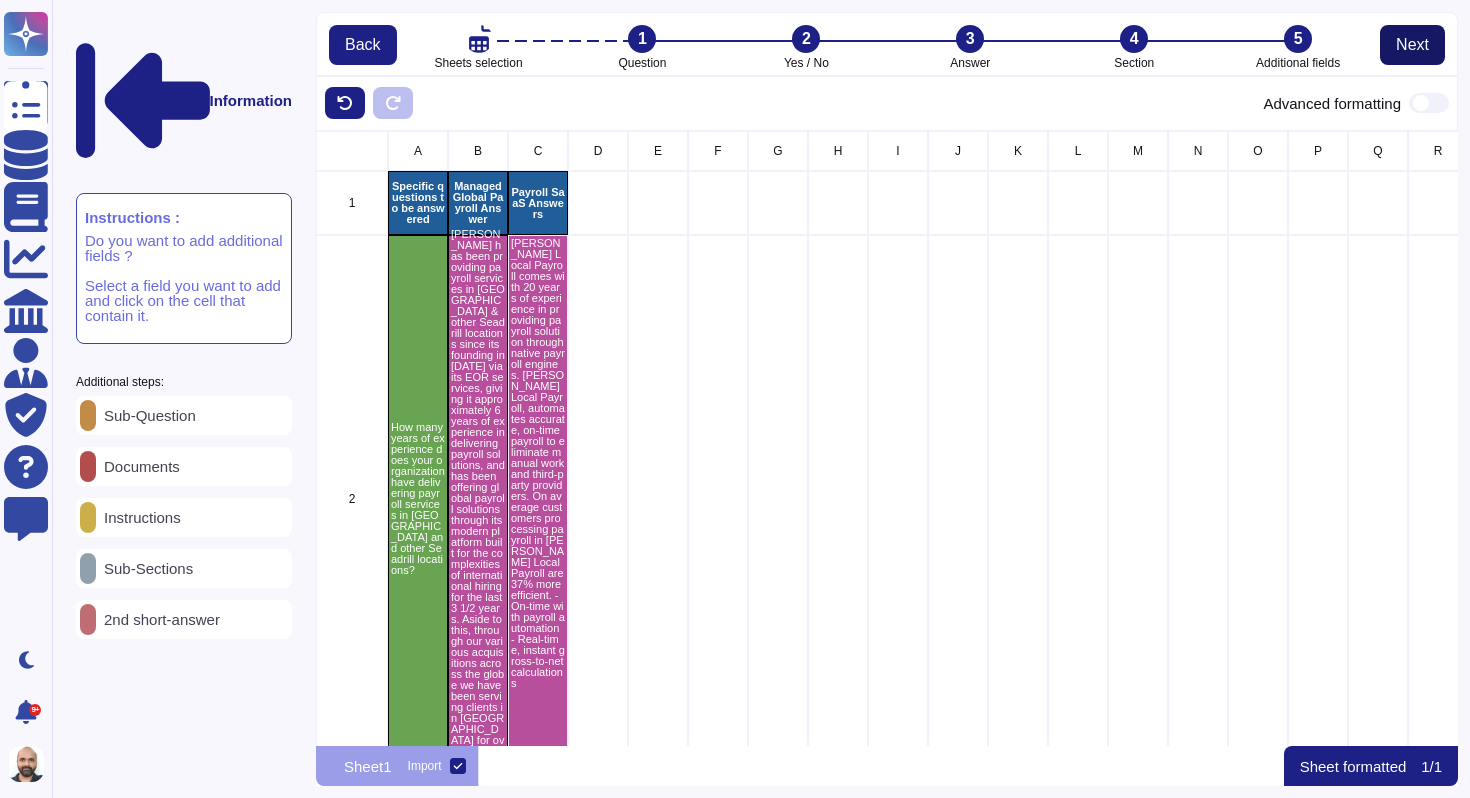 scroll, scrollTop: 15, scrollLeft: 16, axis: both 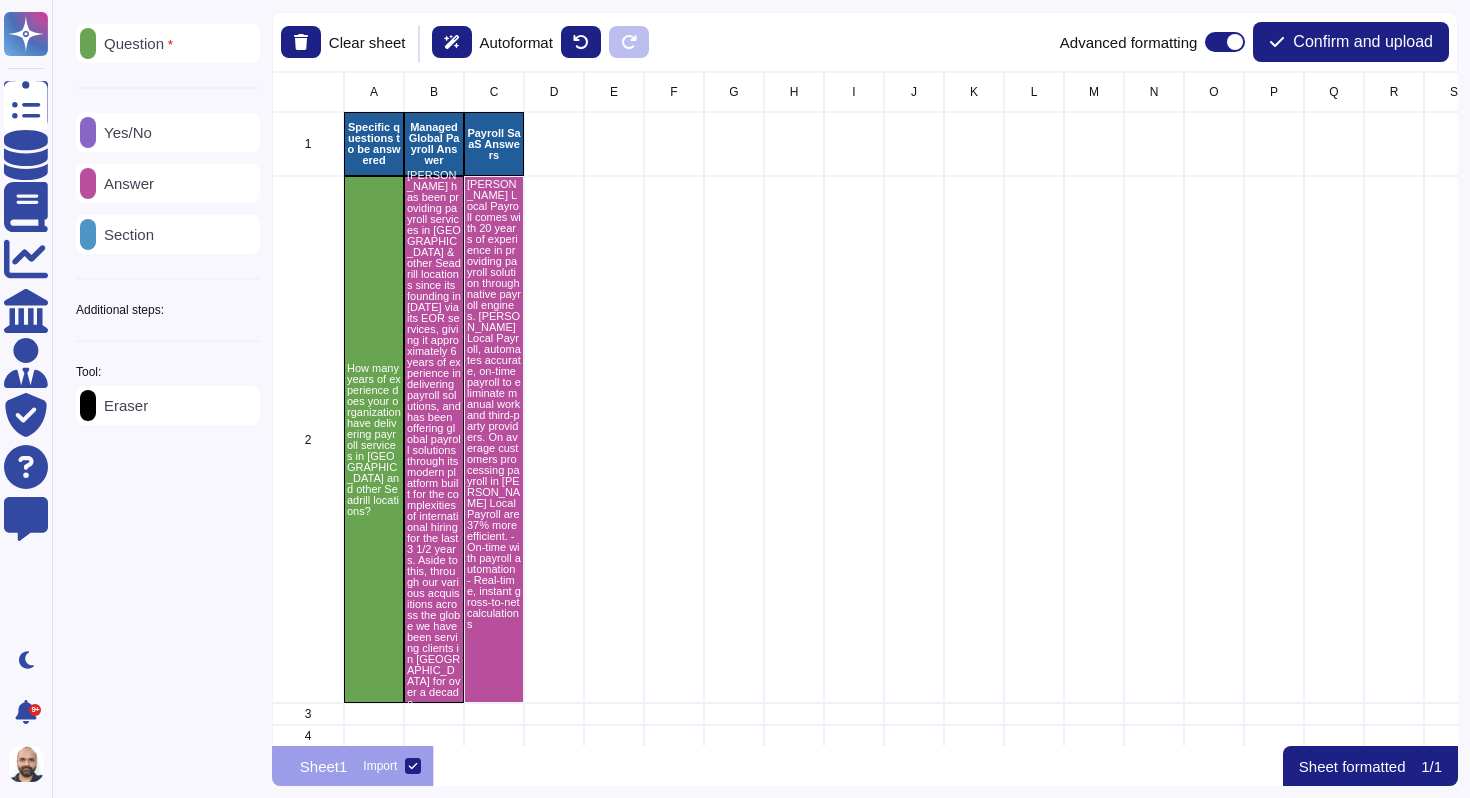 click on "Confirm and upload" at bounding box center (1351, 42) 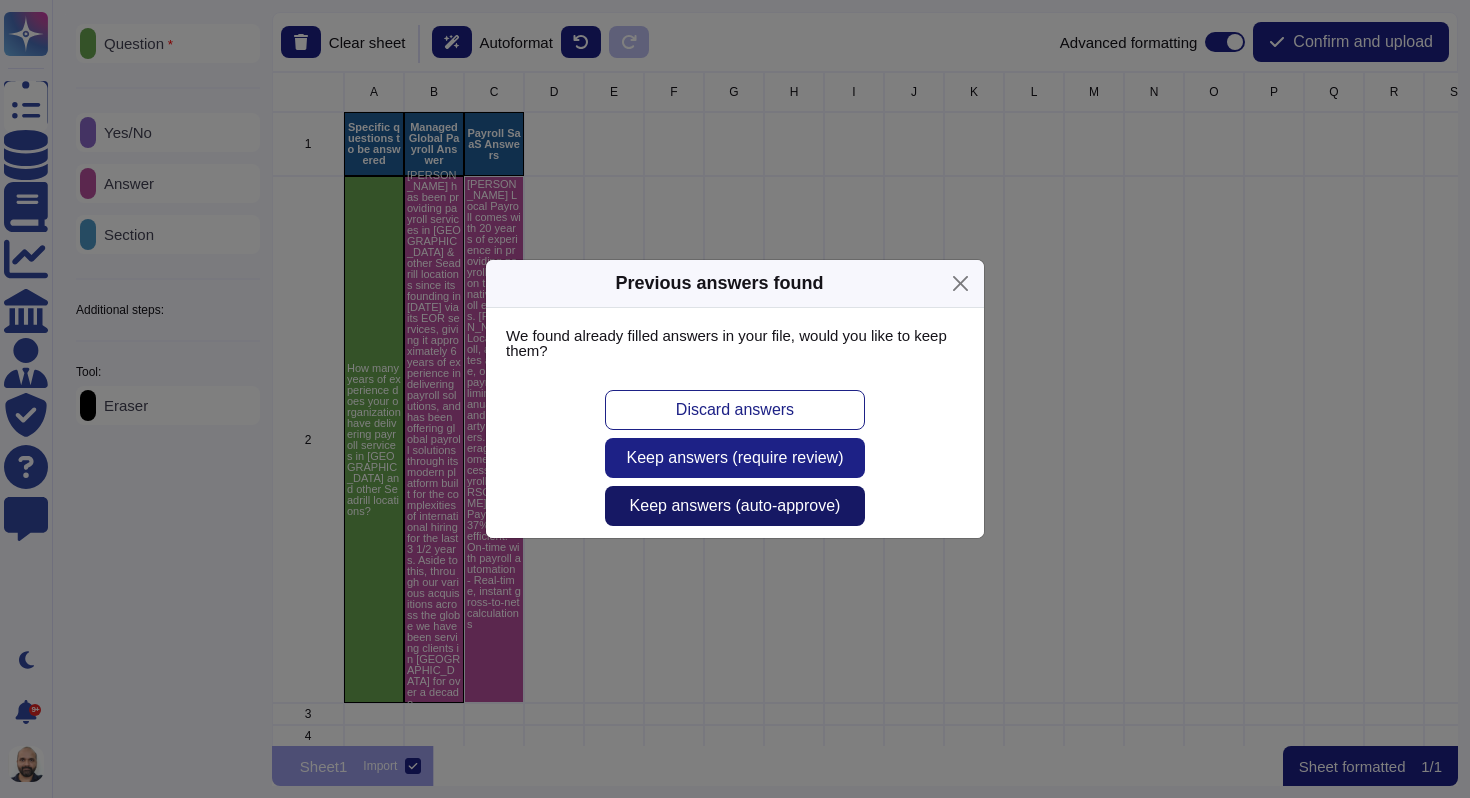 click on "Keep answers (auto-approve)" at bounding box center (735, 506) 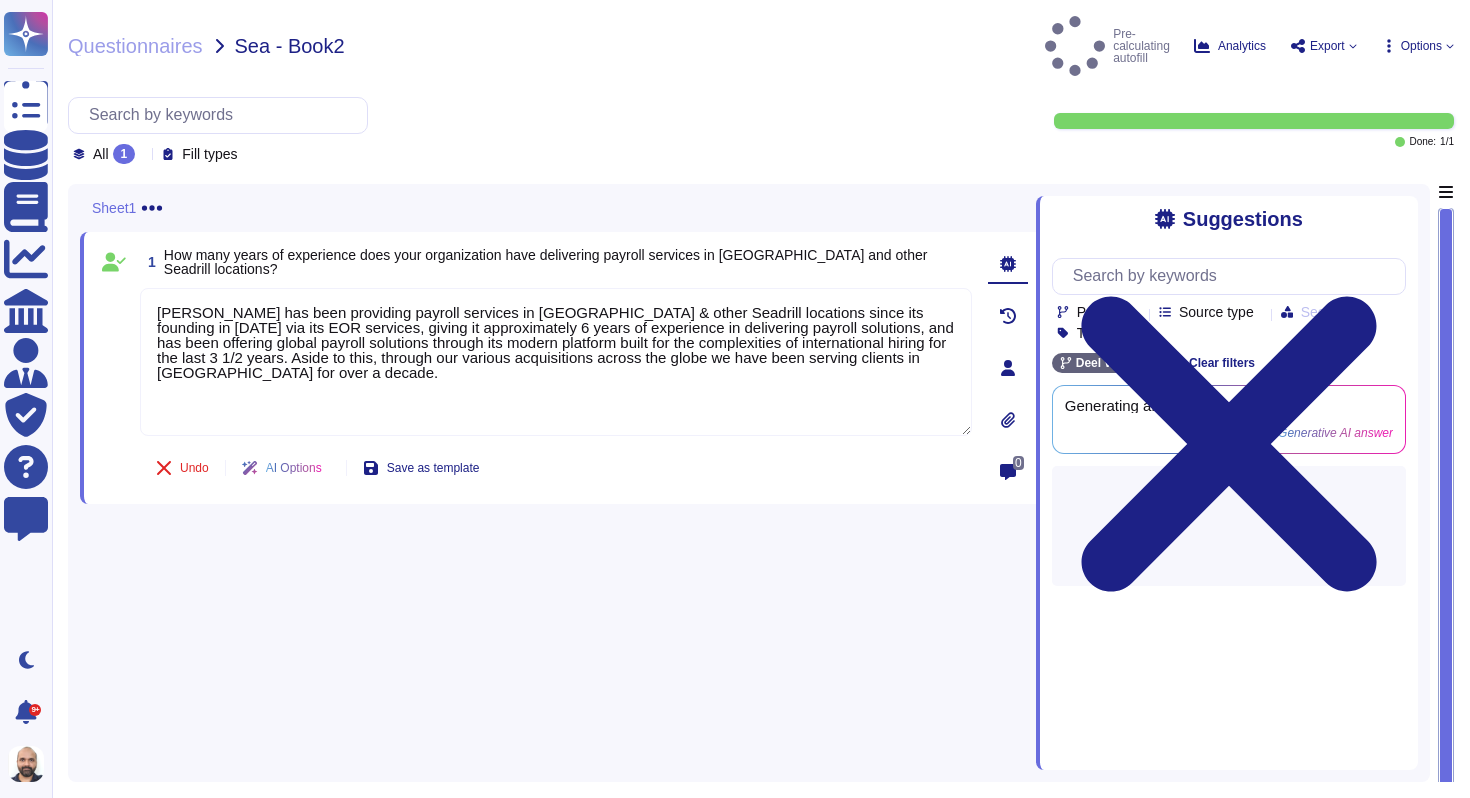 type on "[PERSON_NAME] has been providing payroll services in [GEOGRAPHIC_DATA] & other Seadrill locations since its founding in [DATE] via its EOR services, giving it approximately 6 years of experience in delivering payroll solutions, and has been offering global payroll solutions through its modern platform built for the complexities of international hiring for the last 3 1/2 years. Aside to this, through our various acquisitions across the globe we have been serving clients in [GEOGRAPHIC_DATA] for over a decade." 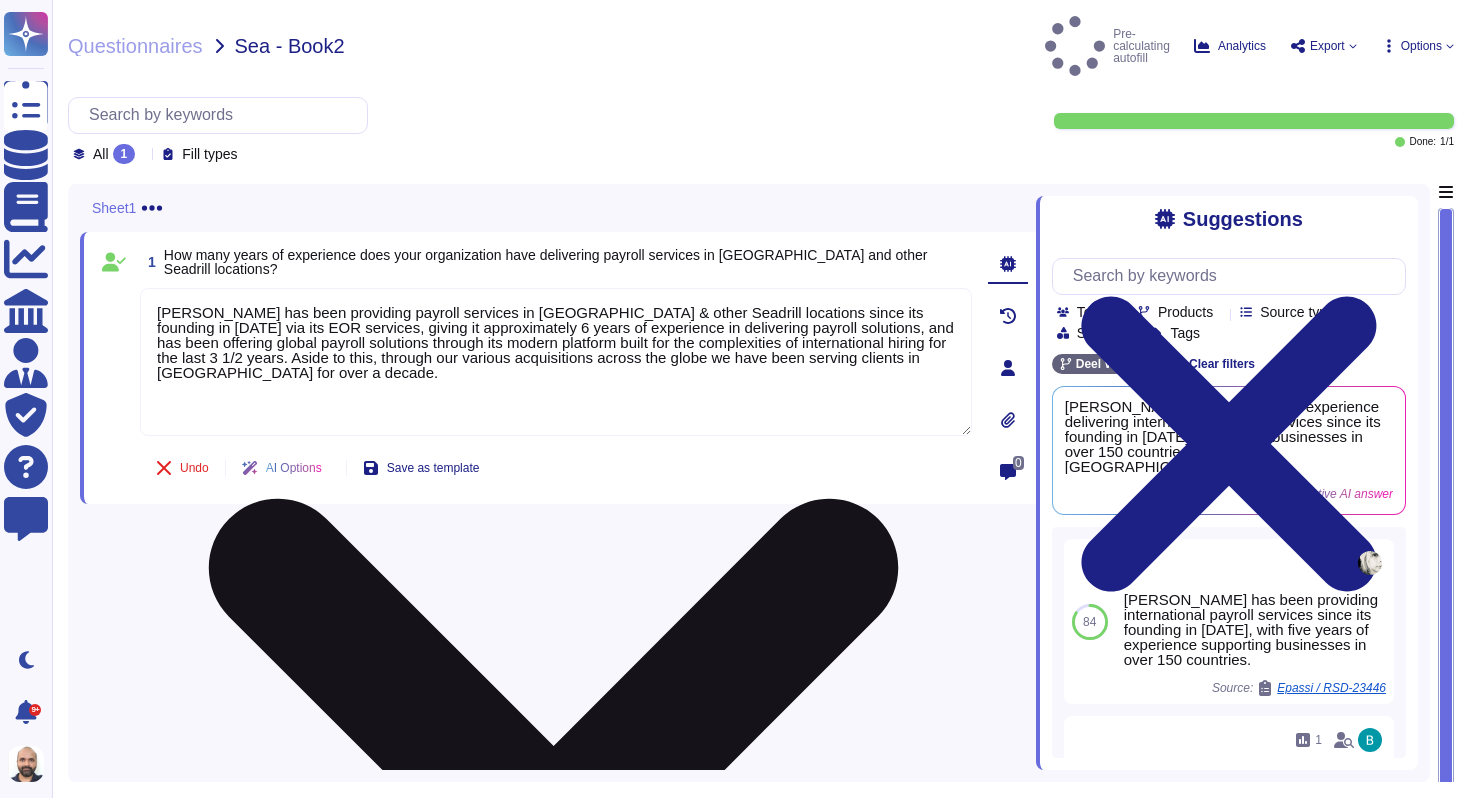 click on "[PERSON_NAME] has been providing payroll services in [GEOGRAPHIC_DATA] & other Seadrill locations since its founding in [DATE] via its EOR services, giving it approximately 6 years of experience in delivering payroll solutions, and has been offering global payroll solutions through its modern platform built for the complexities of international hiring for the last 3 1/2 years. Aside to this, through our various acquisitions across the globe we have been serving clients in [GEOGRAPHIC_DATA] for over a decade." at bounding box center [556, 362] 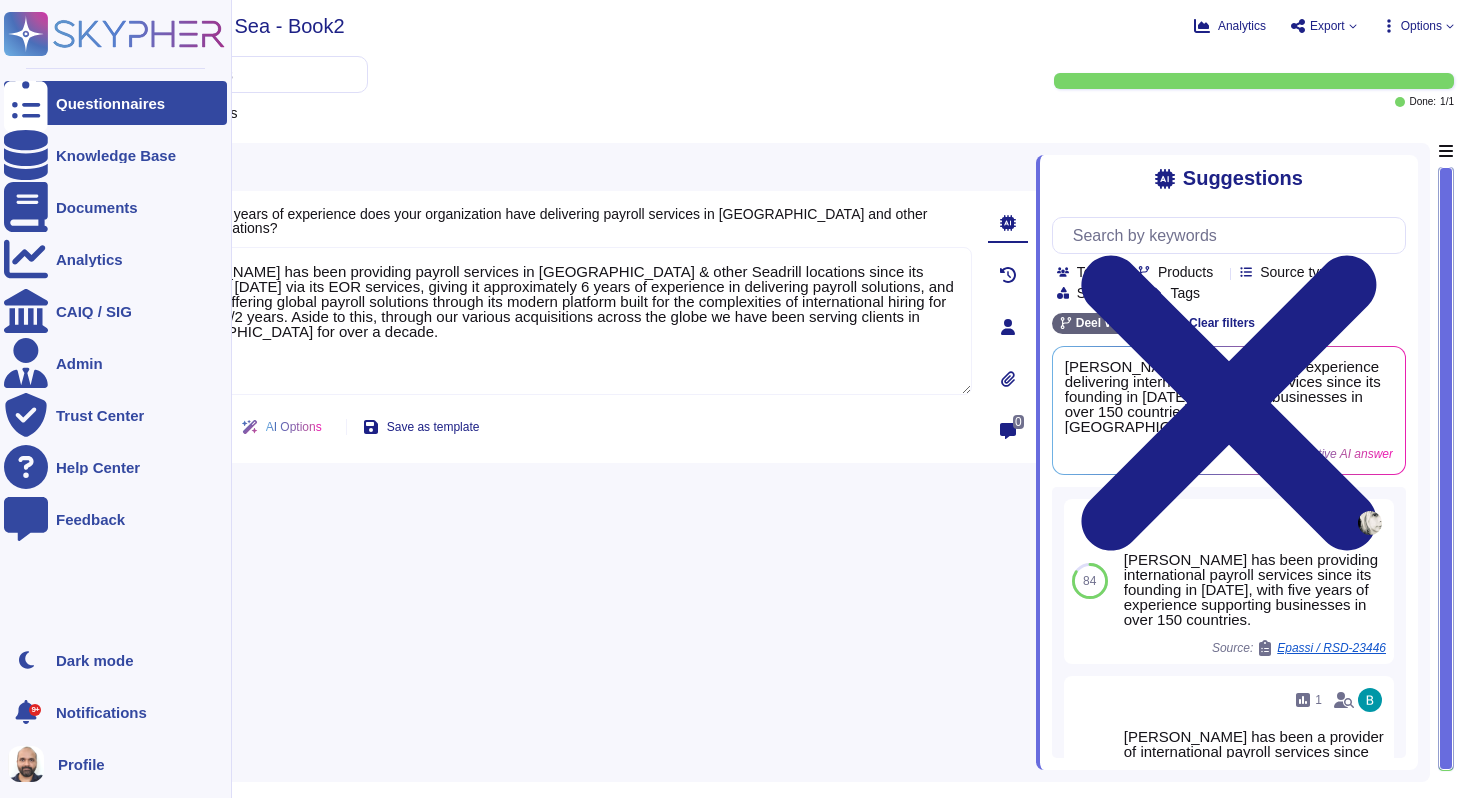 click at bounding box center [26, 103] 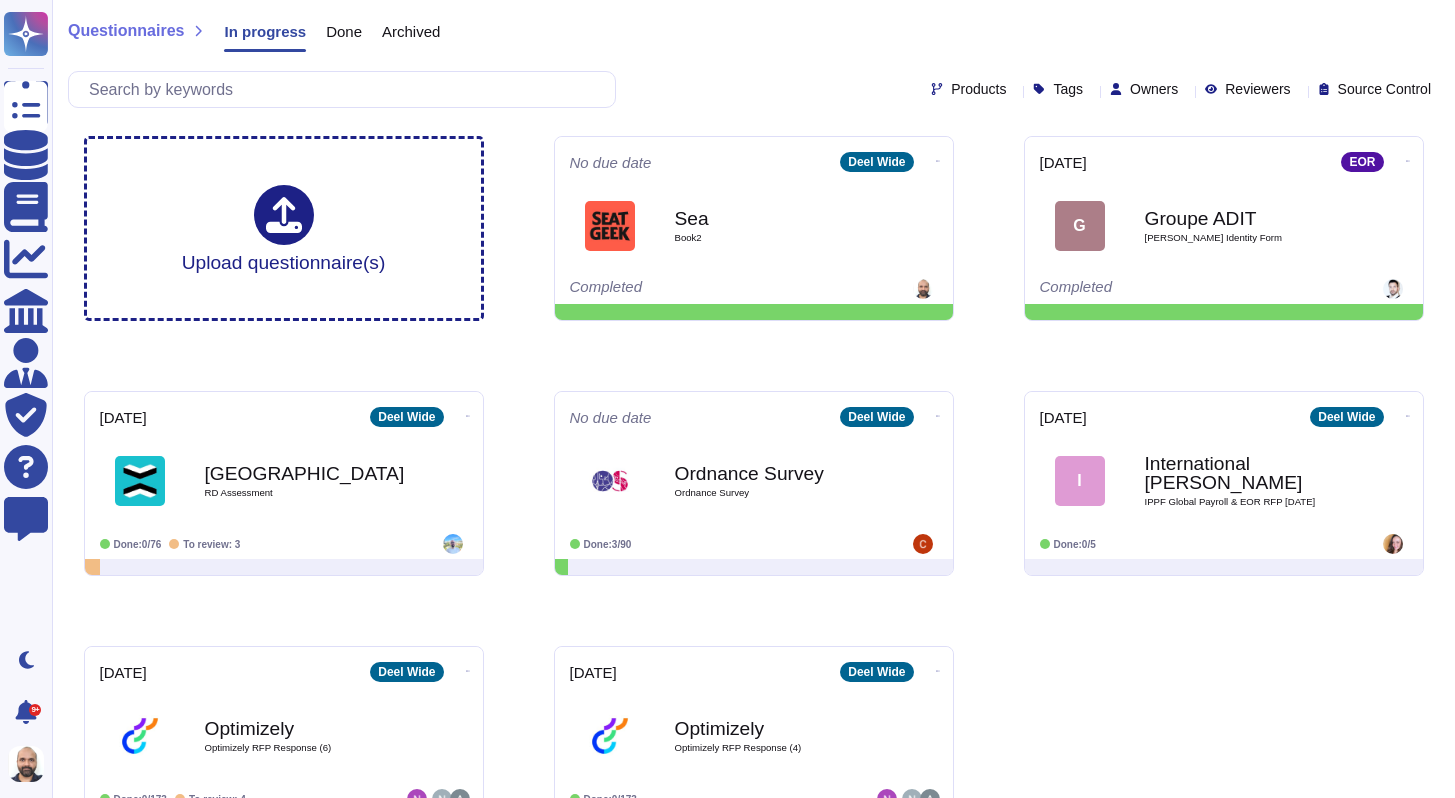 click on "Done" at bounding box center (344, 31) 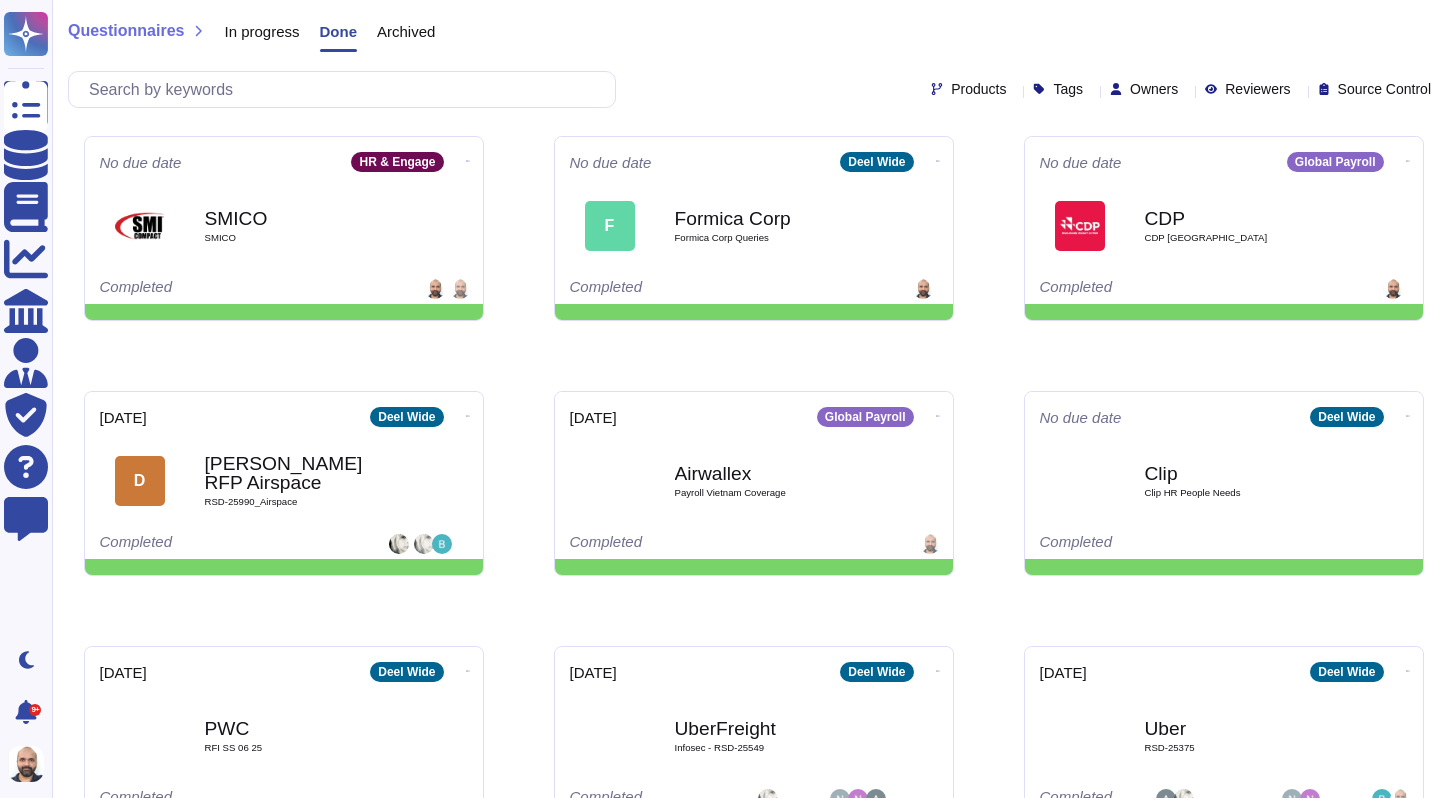 click on "In progress" at bounding box center (261, 31) 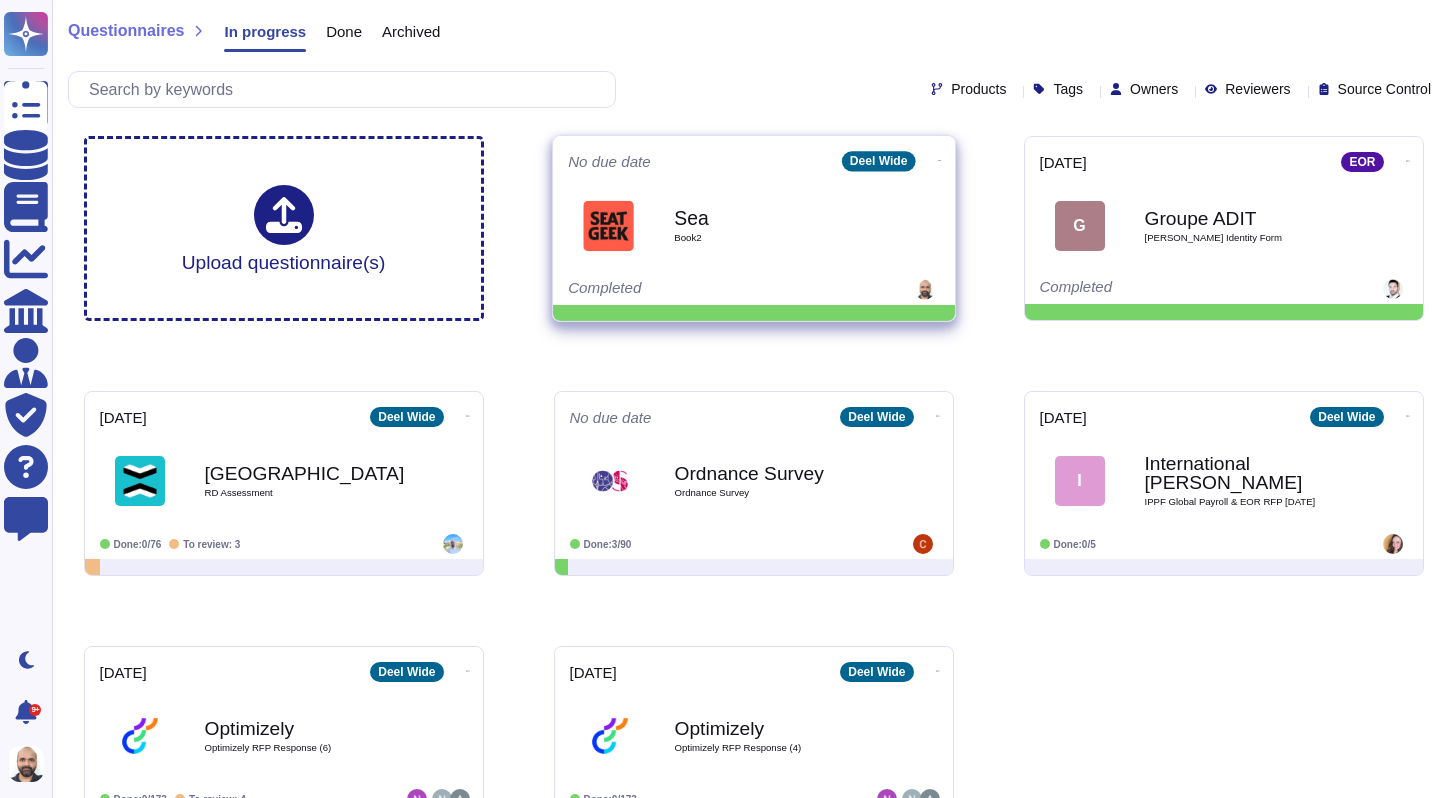 click on "Book2" at bounding box center [775, 238] 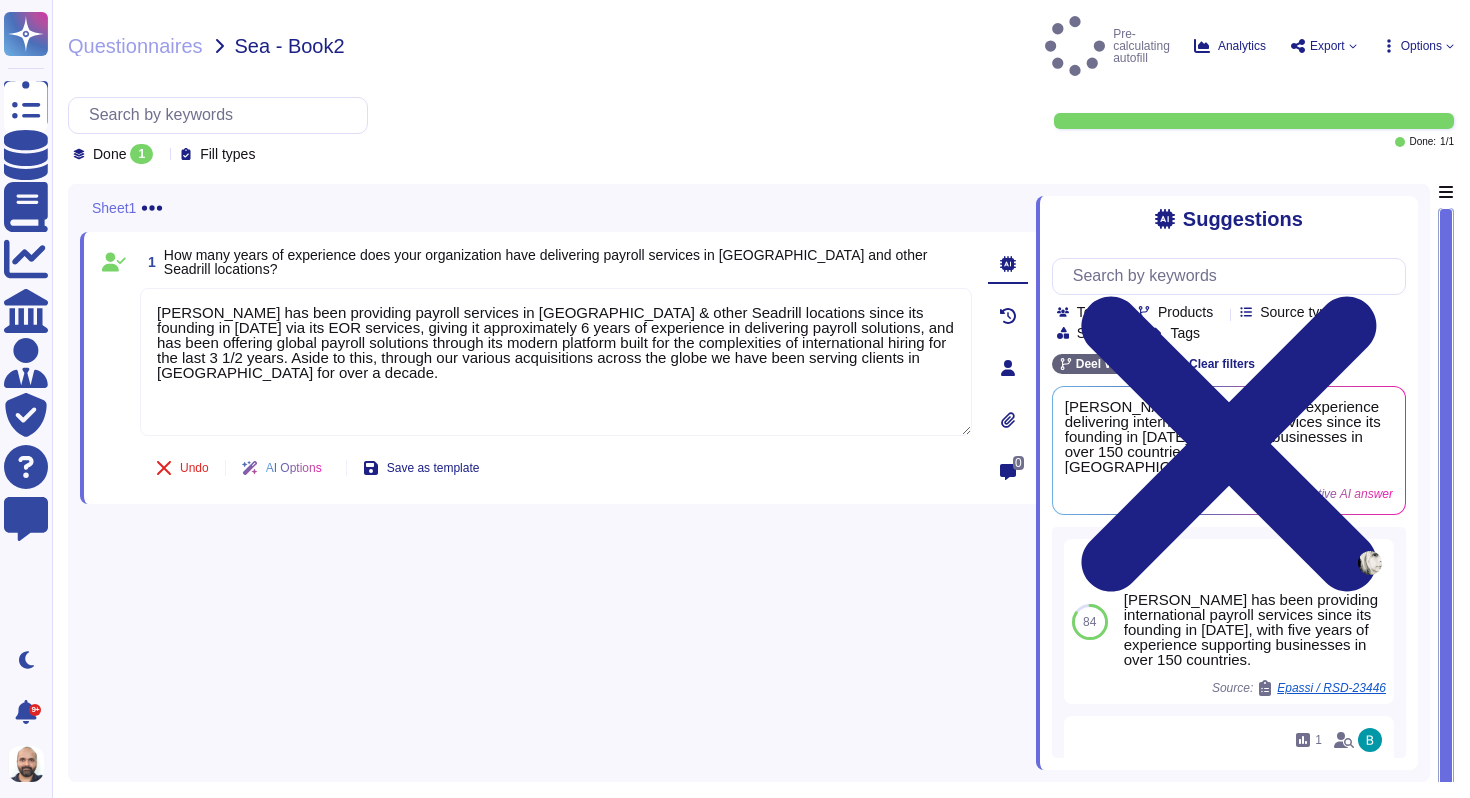 type on "[PERSON_NAME] has been providing payroll services in [GEOGRAPHIC_DATA] & other Seadrill locations since its founding in [DATE] via its EOR services, giving it approximately 6 years of experience in delivering payroll solutions, and has been offering global payroll solutions through its modern platform built for the complexities of international hiring for the last 3 1/2 years. Aside to this, through our various acquisitions across the globe we have been serving clients in [GEOGRAPHIC_DATA] for over a decade." 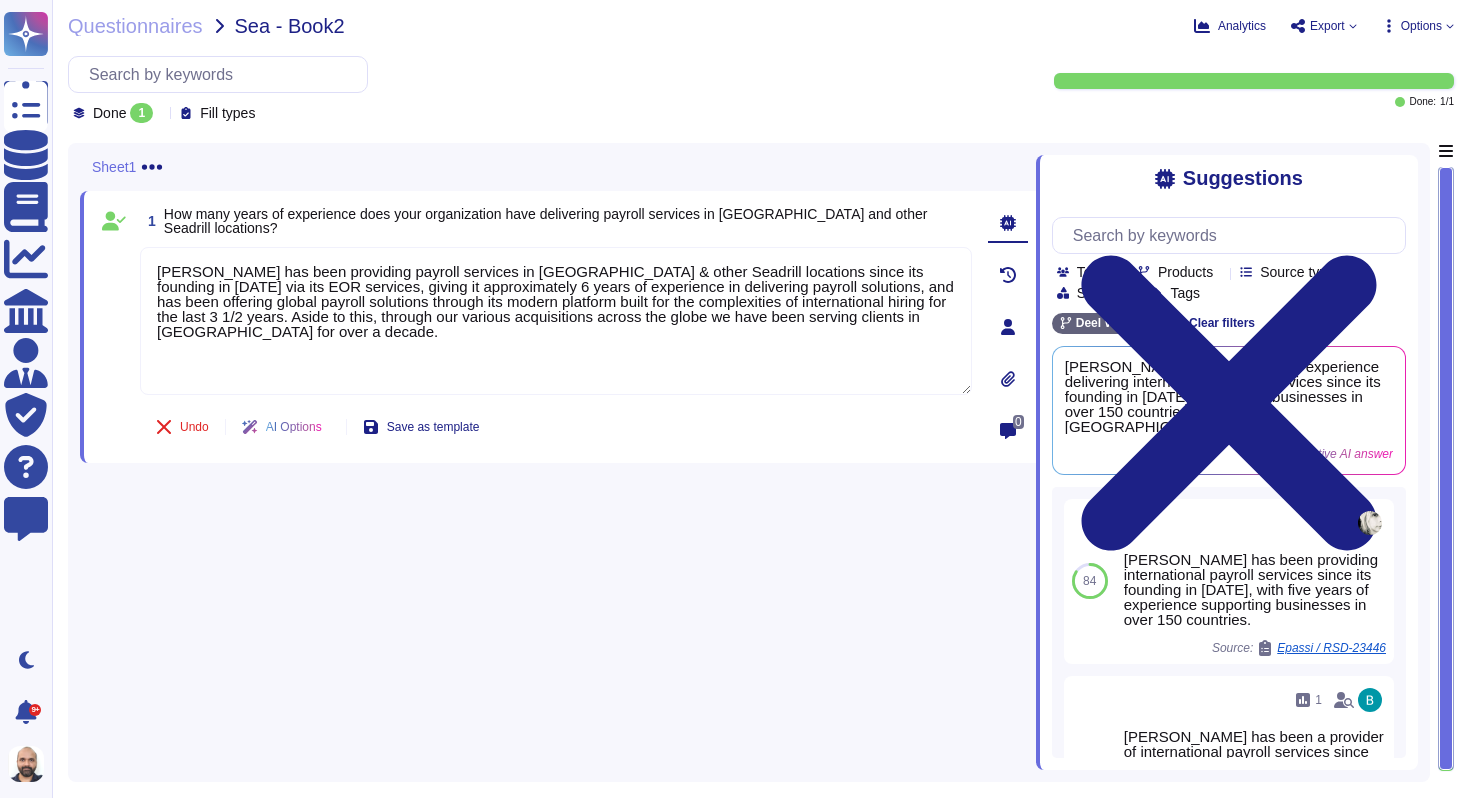 click at bounding box center [1008, 275] 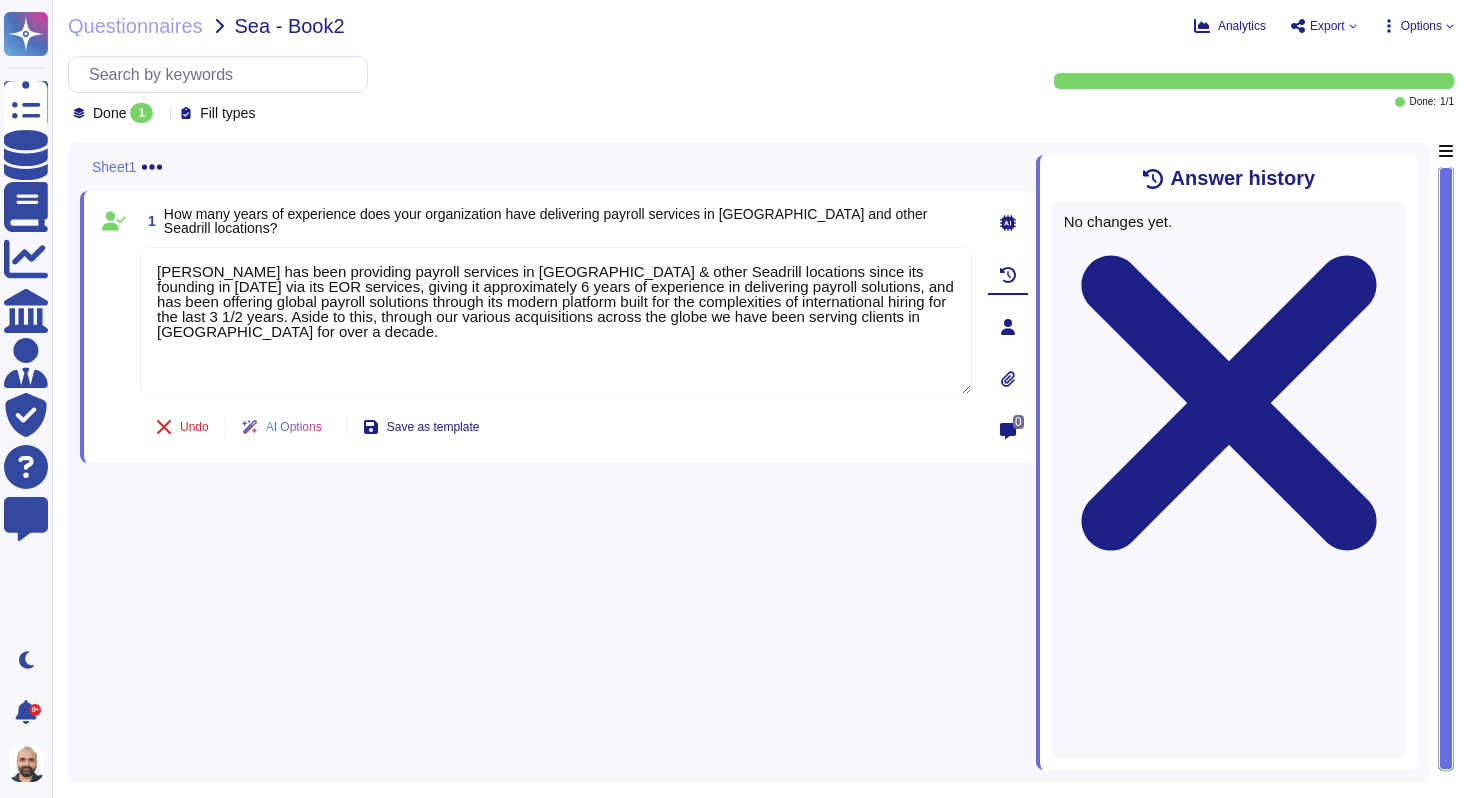 click 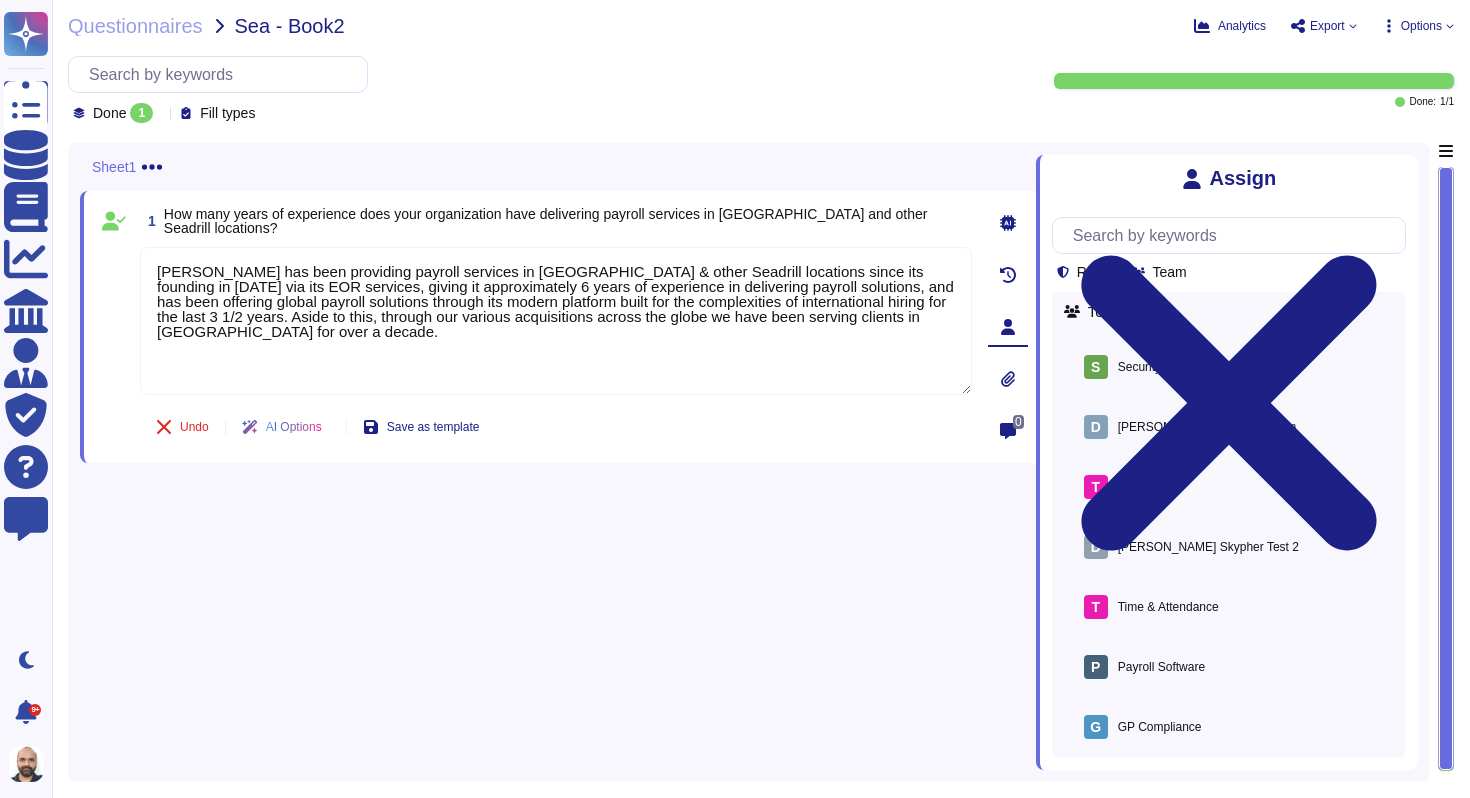 click at bounding box center (1008, 379) 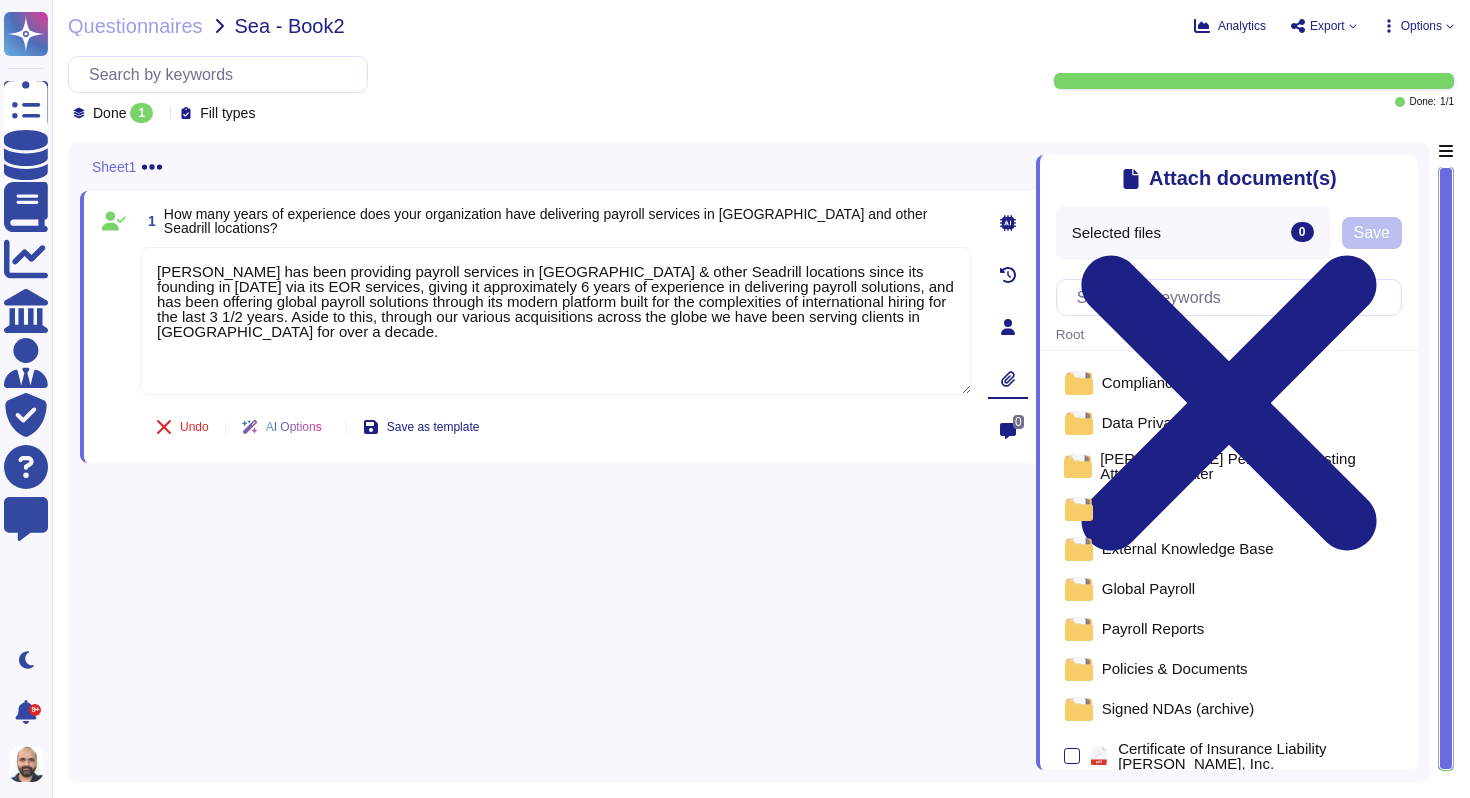 click on "0" at bounding box center (1018, 422) 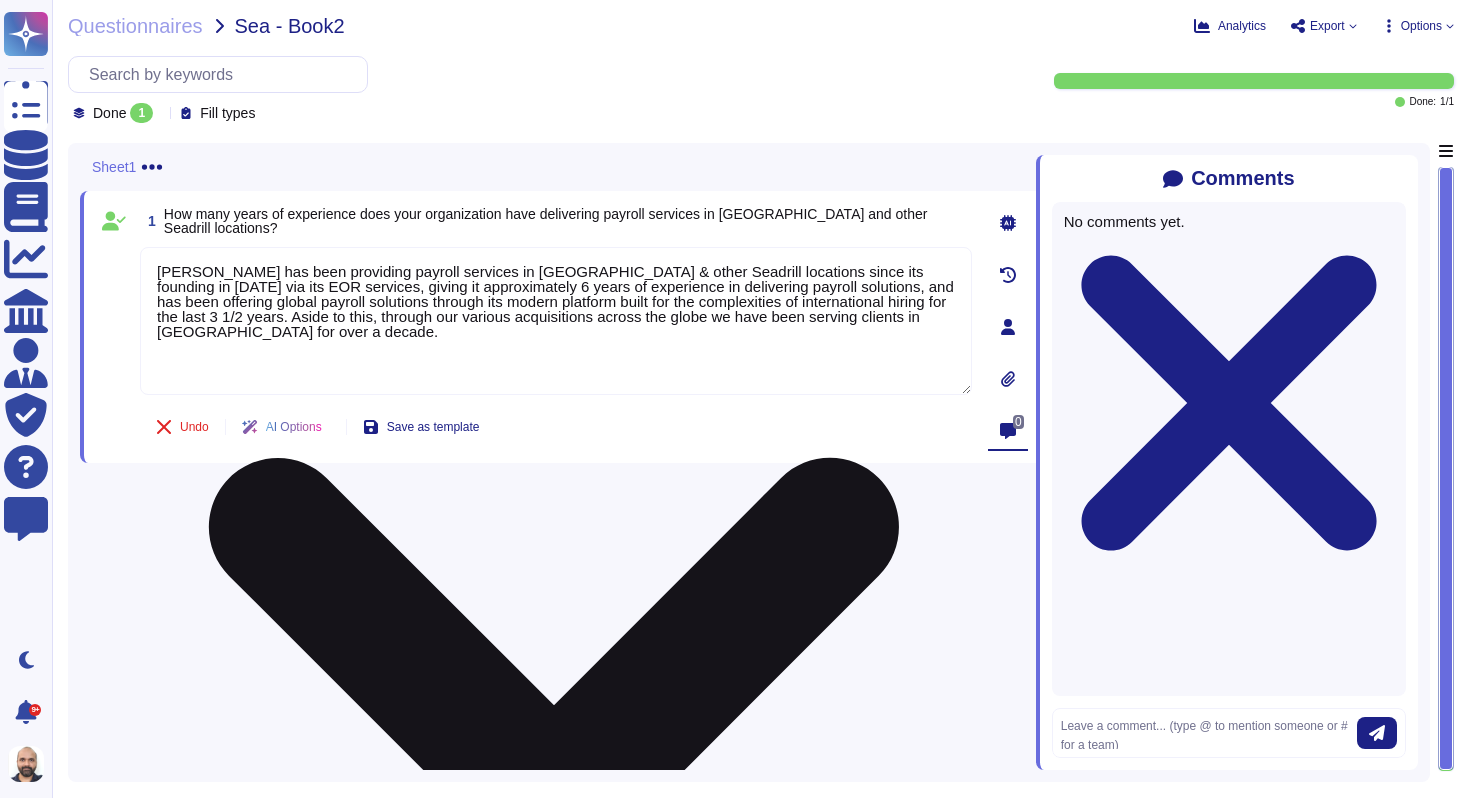click on "[PERSON_NAME] has been providing payroll services in [GEOGRAPHIC_DATA] & other Seadrill locations since its founding in [DATE] via its EOR services, giving it approximately 6 years of experience in delivering payroll solutions, and has been offering global payroll solutions through its modern platform built for the complexities of international hiring for the last 3 1/2 years. Aside to this, through our various acquisitions across the globe we have been serving clients in [GEOGRAPHIC_DATA] for over a decade." at bounding box center [556, 321] 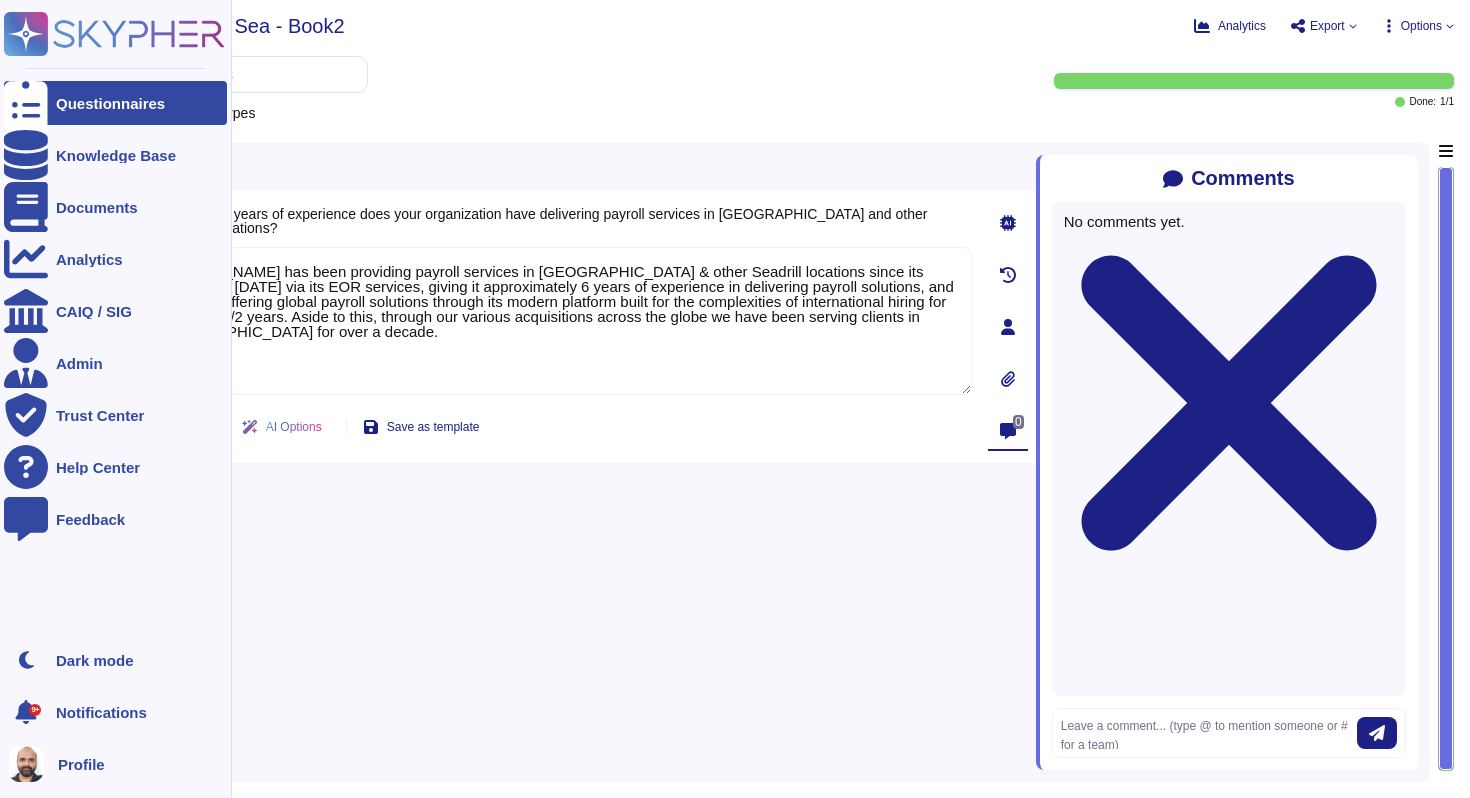 click on "Questionnaires" at bounding box center [115, 103] 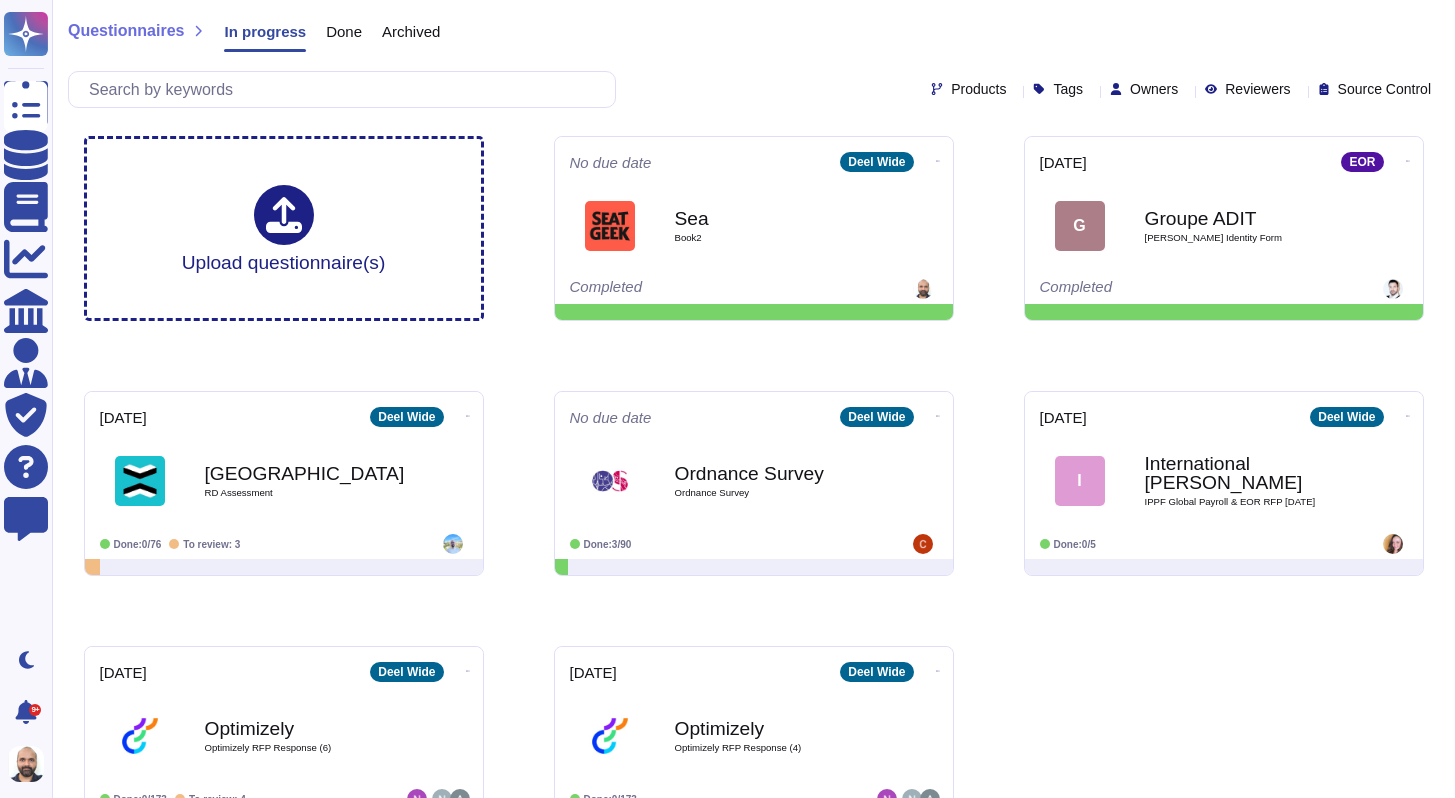 click on "Sea Book2" at bounding box center (754, 226) 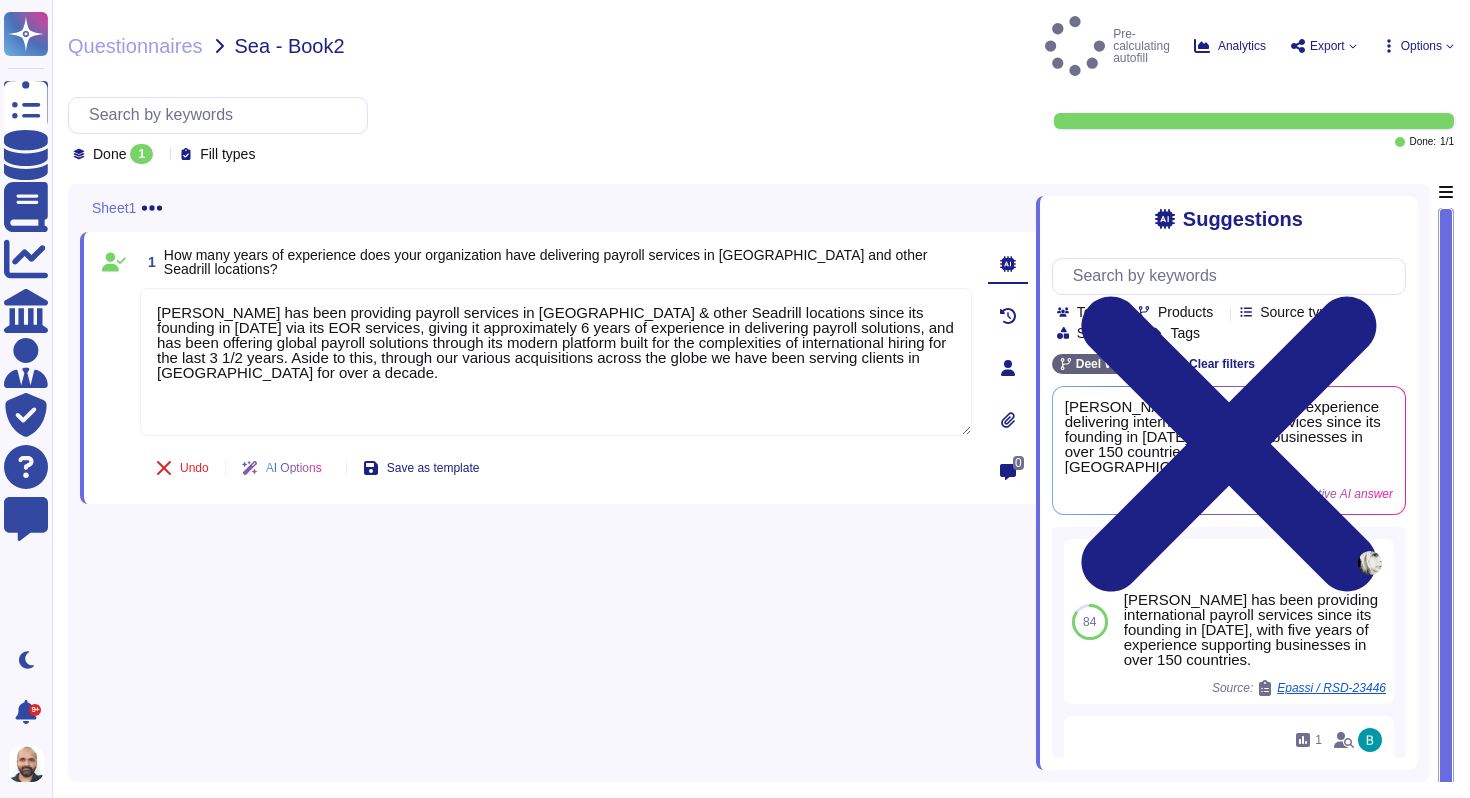 type on "[PERSON_NAME] has been providing payroll services in [GEOGRAPHIC_DATA] & other Seadrill locations since its founding in [DATE] via its EOR services, giving it approximately 6 years of experience in delivering payroll solutions, and has been offering global payroll solutions through its modern platform built for the complexities of international hiring for the last 3 1/2 years. Aside to this, through our various acquisitions across the globe we have been serving clients in [GEOGRAPHIC_DATA] for over a decade." 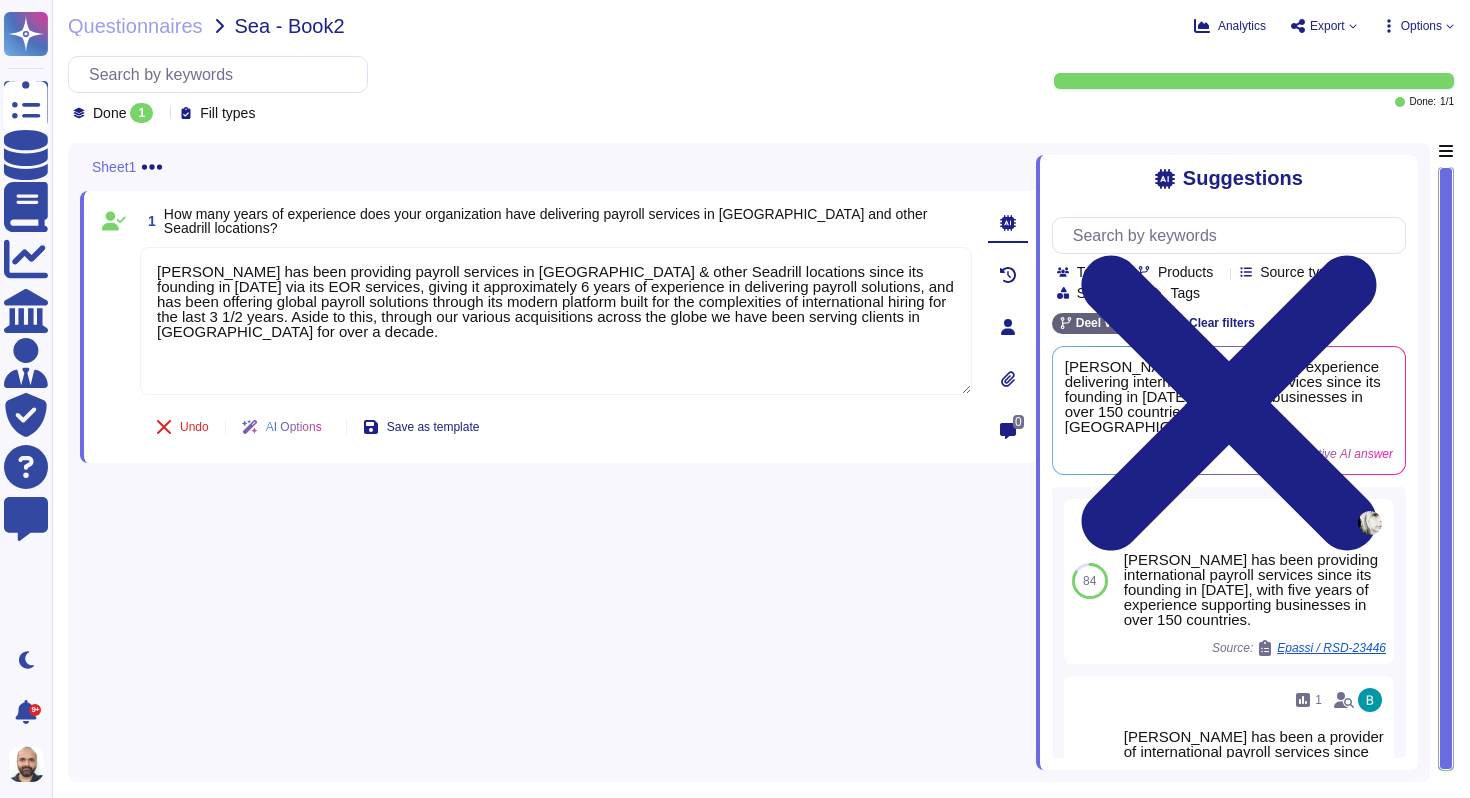 click on "Done" at bounding box center (109, 113) 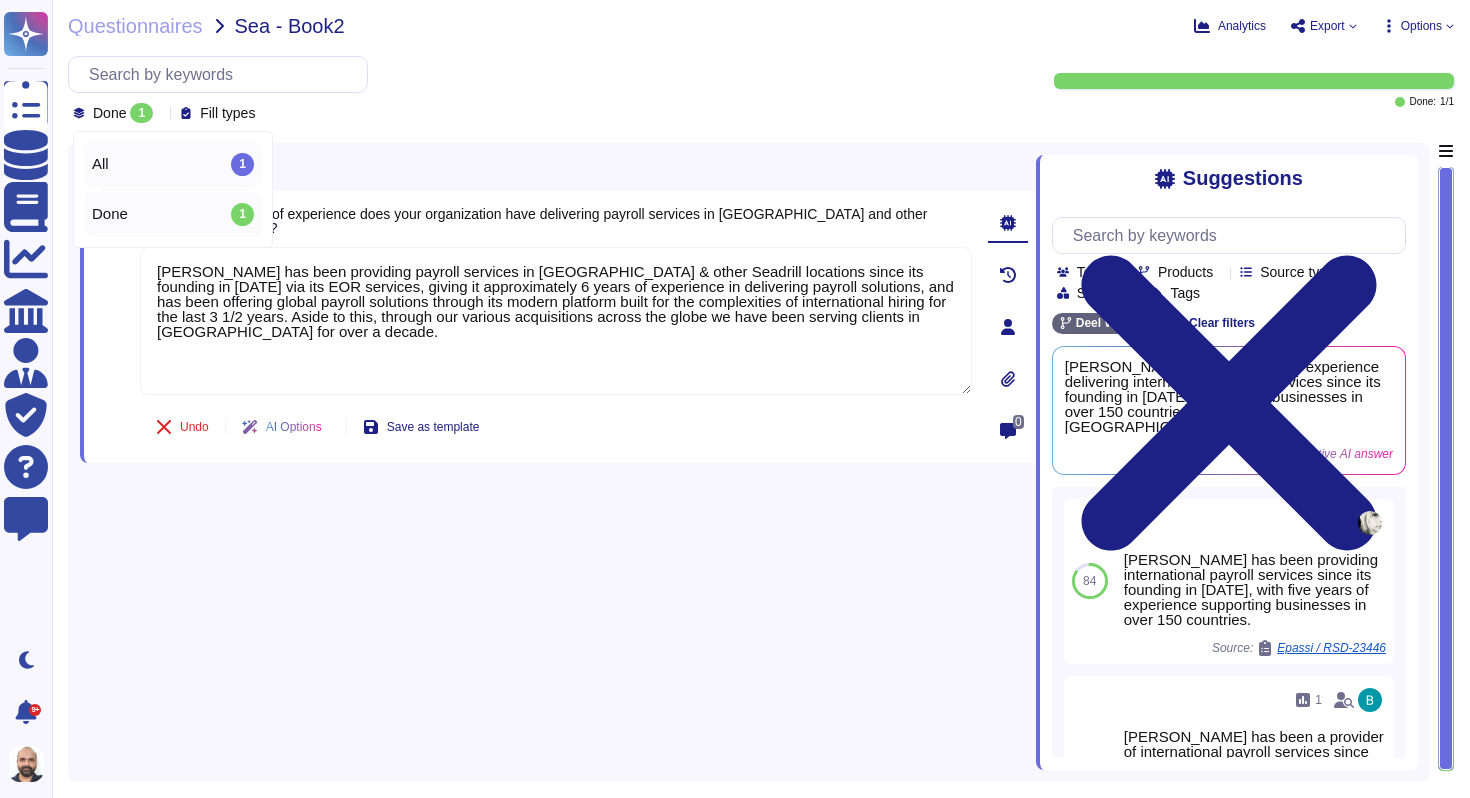 click on "All 1" at bounding box center [173, 164] 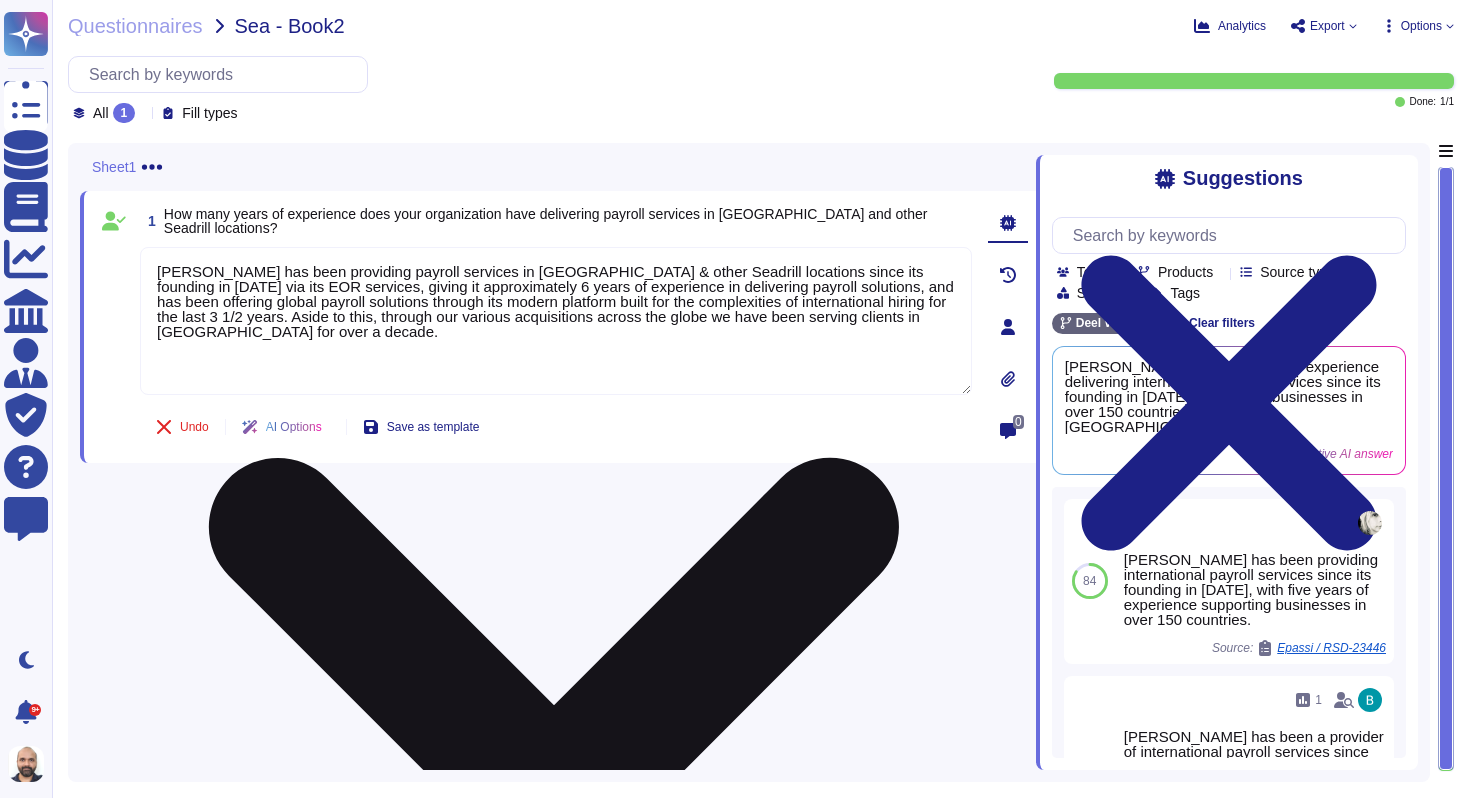 click on "[PERSON_NAME] has been providing payroll services in [GEOGRAPHIC_DATA] & other Seadrill locations since its founding in [DATE] via its EOR services, giving it approximately 6 years of experience in delivering payroll solutions, and has been offering global payroll solutions through its modern platform built for the complexities of international hiring for the last 3 1/2 years. Aside to this, through our various acquisitions across the globe we have been serving clients in [GEOGRAPHIC_DATA] for over a decade." at bounding box center (556, 321) 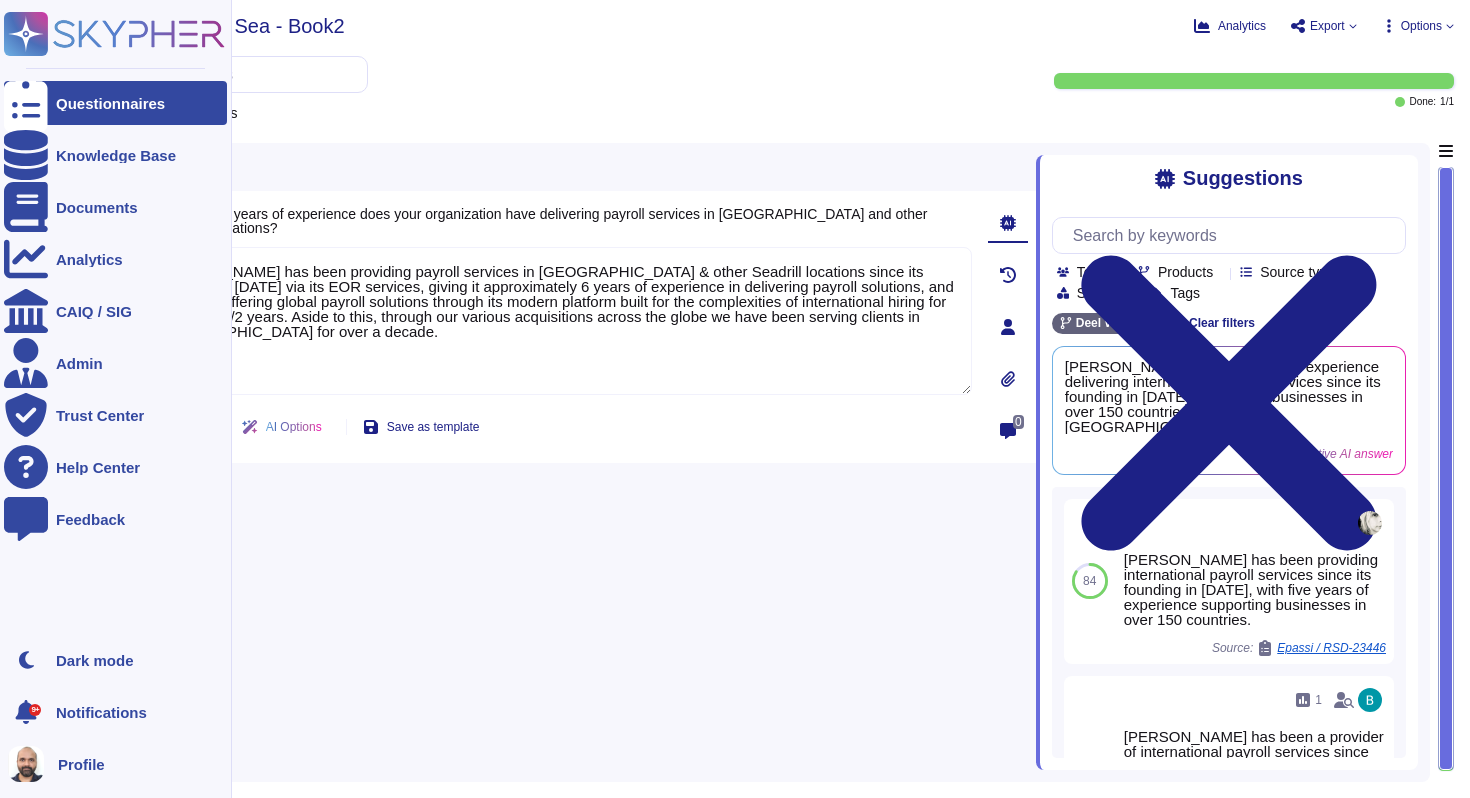 click 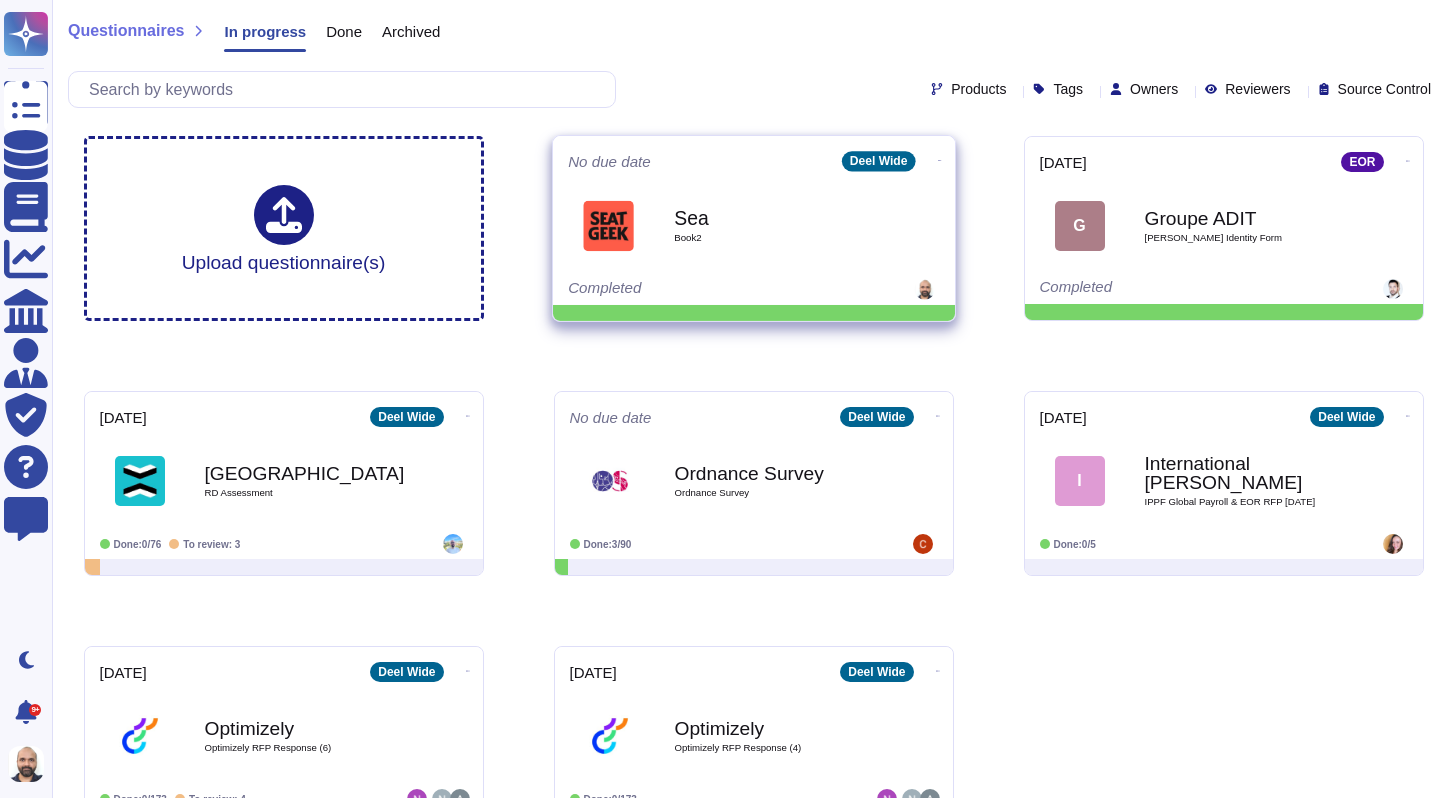 click 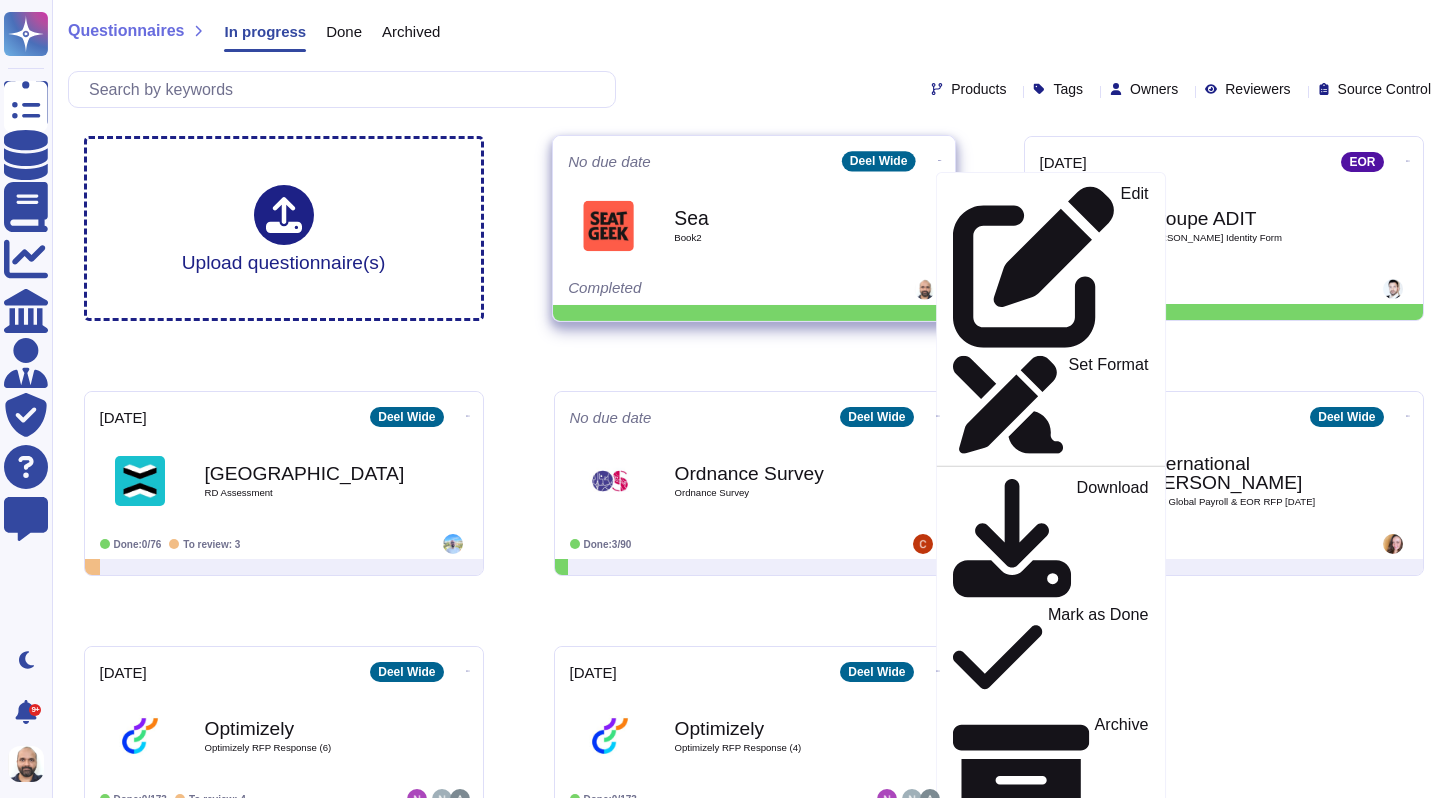 click on "Delete" at bounding box center (1124, 1111) 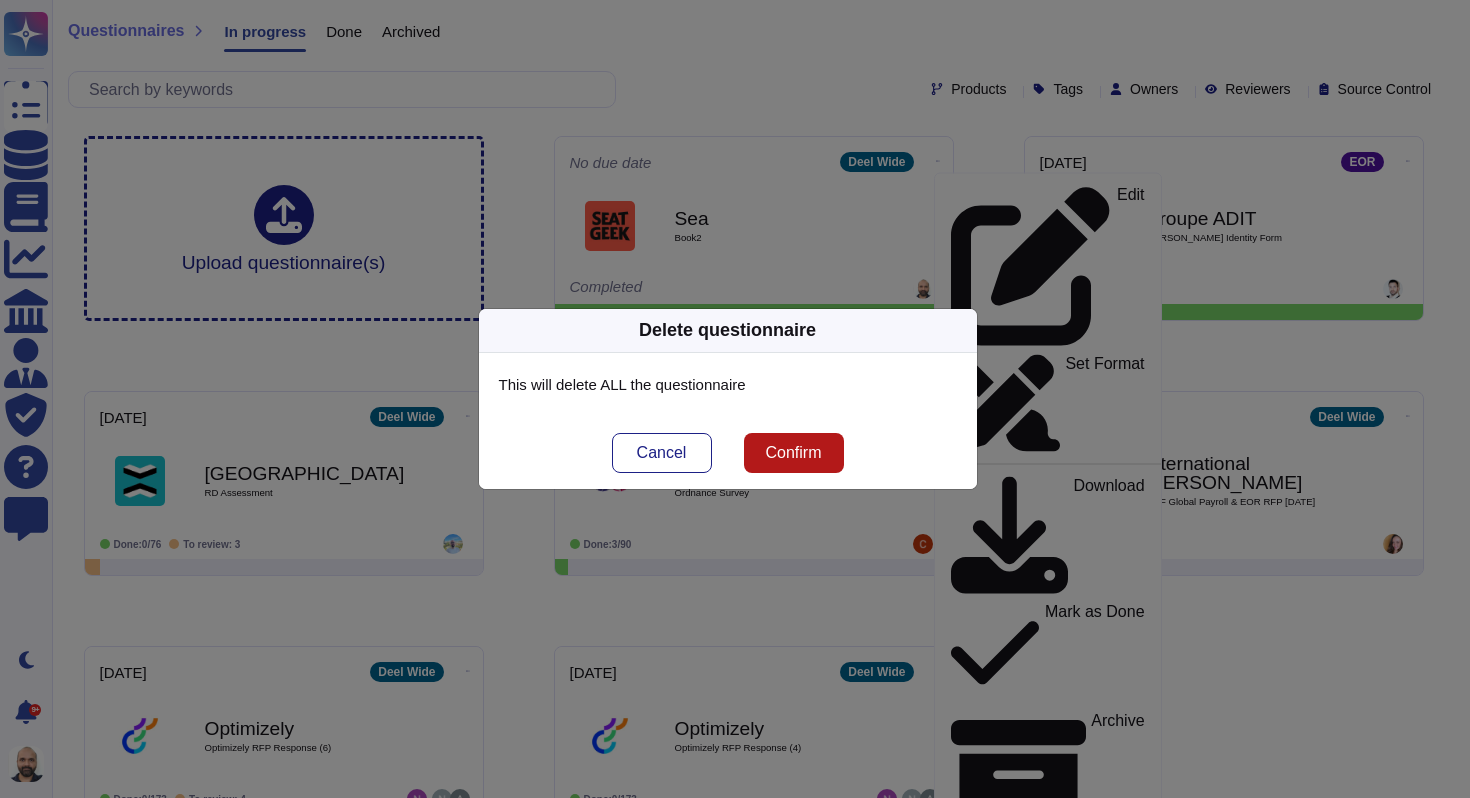 click on "Confirm" at bounding box center (793, 453) 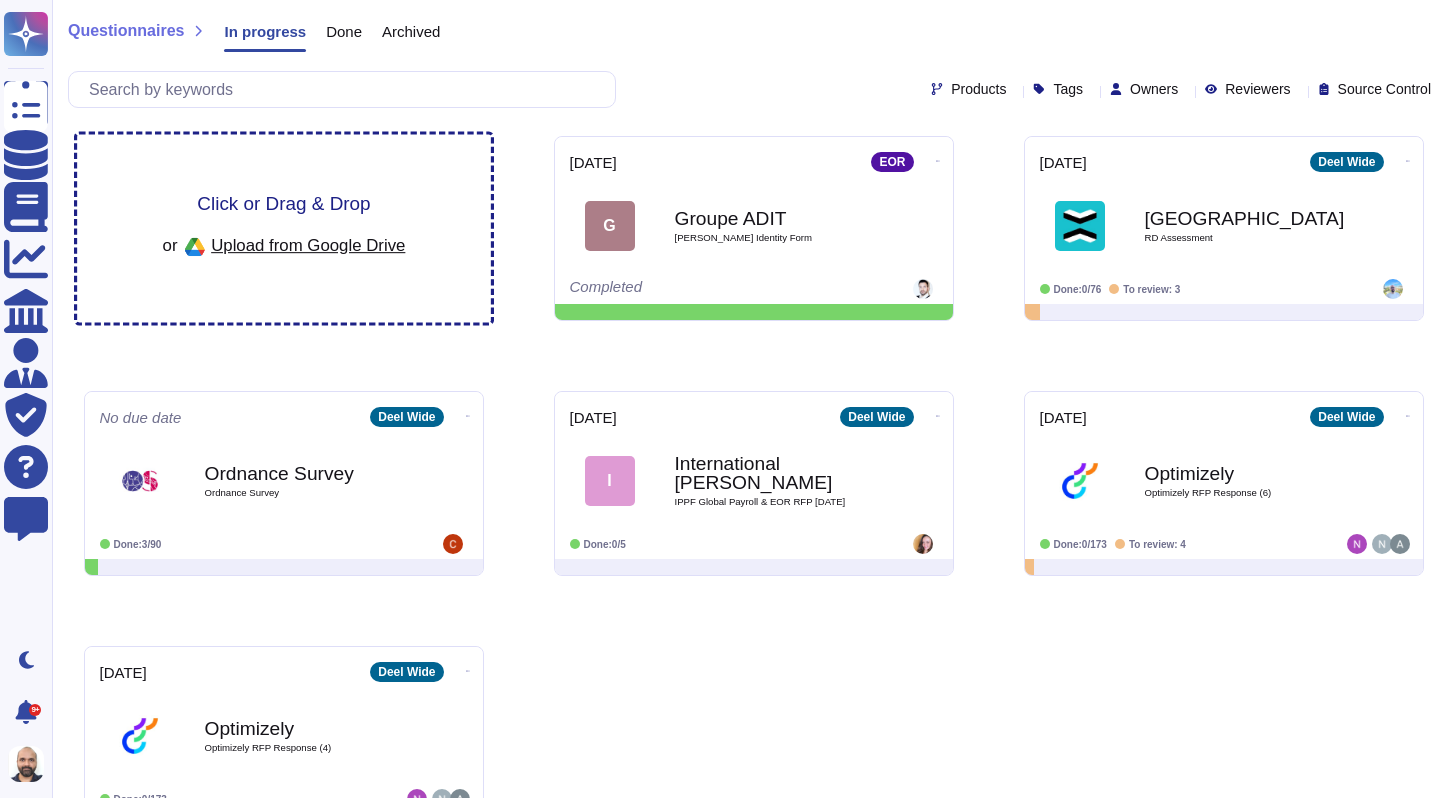 click on "Click or Drag & Drop or Upload from Google Drive" at bounding box center [284, 229] 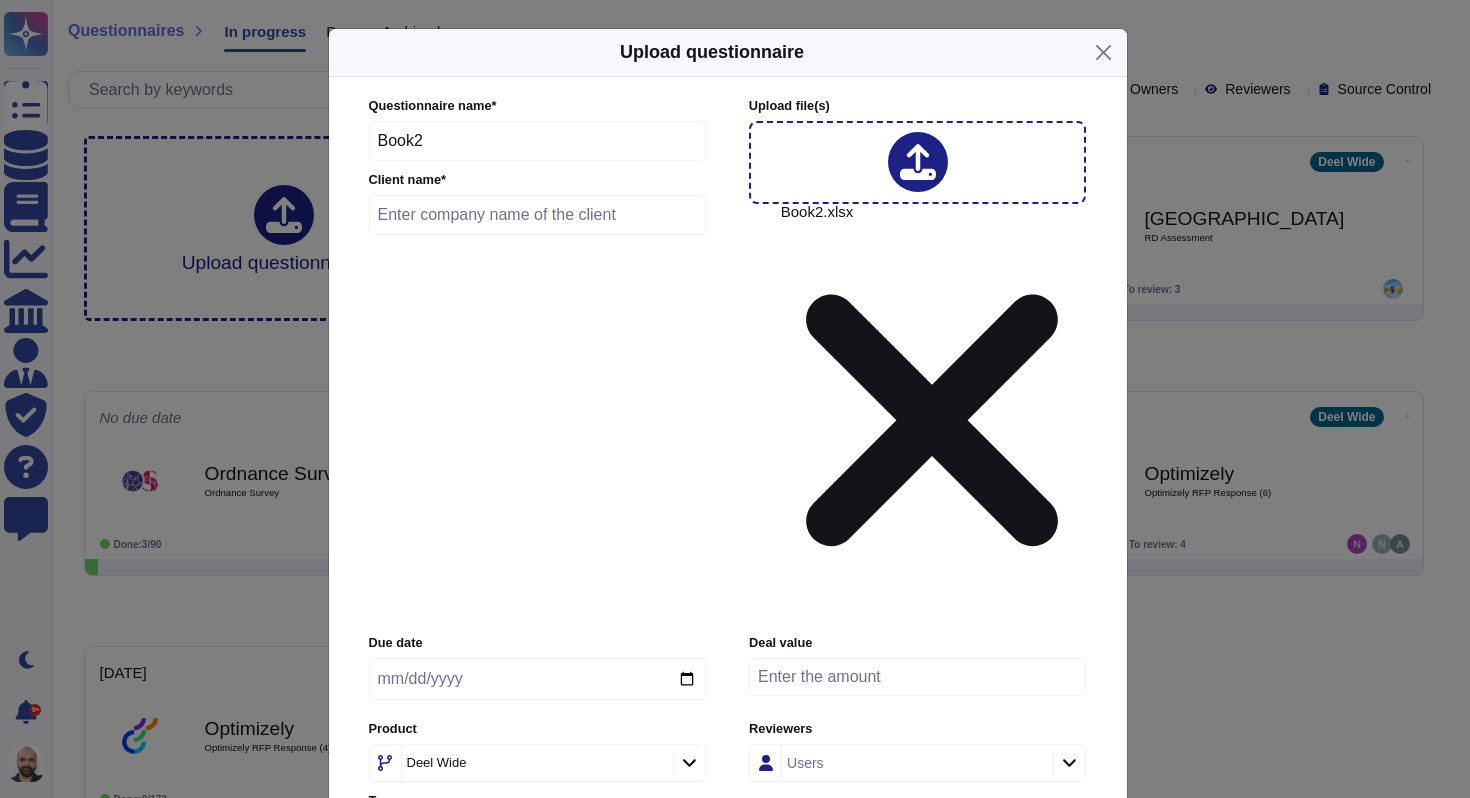 click at bounding box center (538, 215) 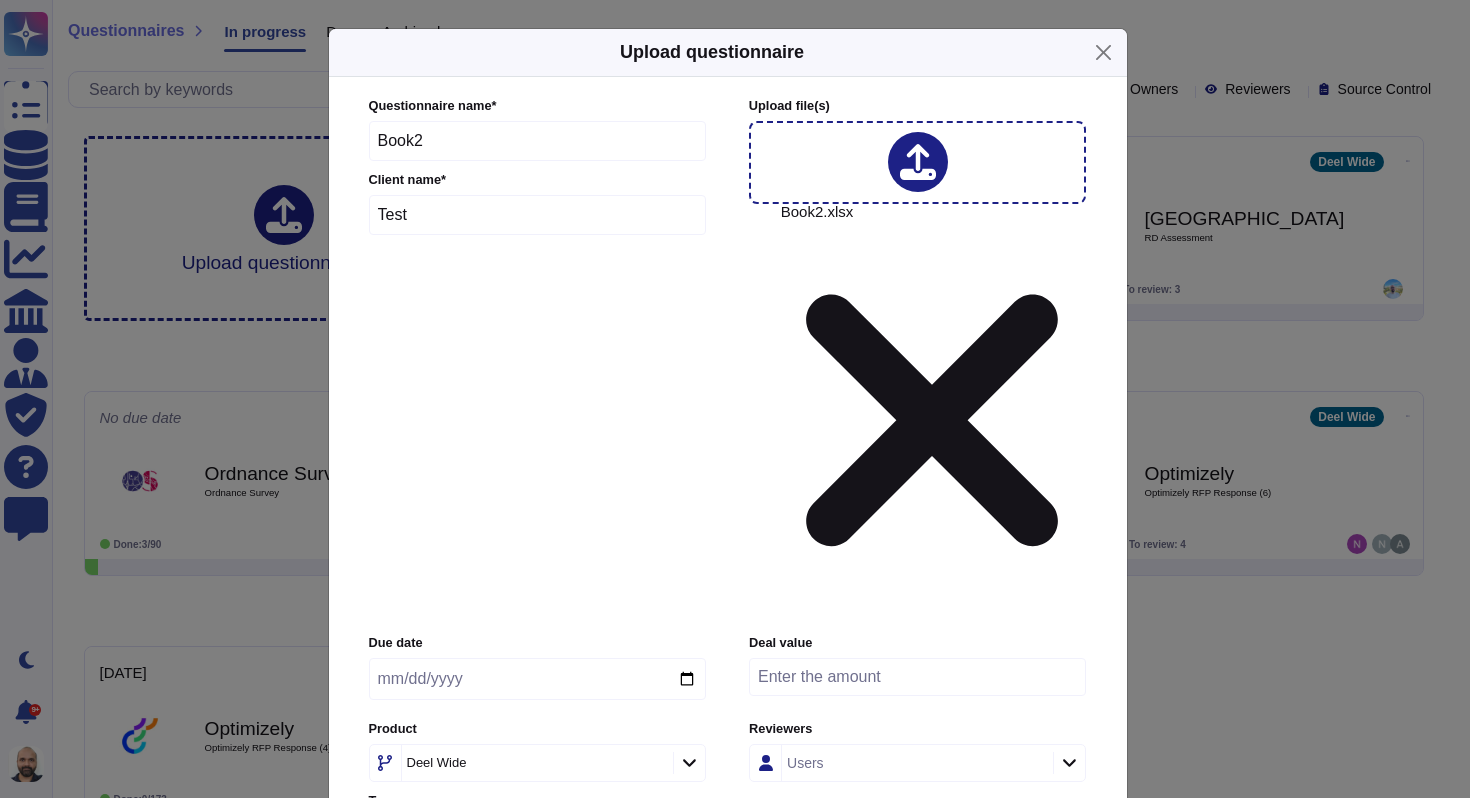 type on "Test" 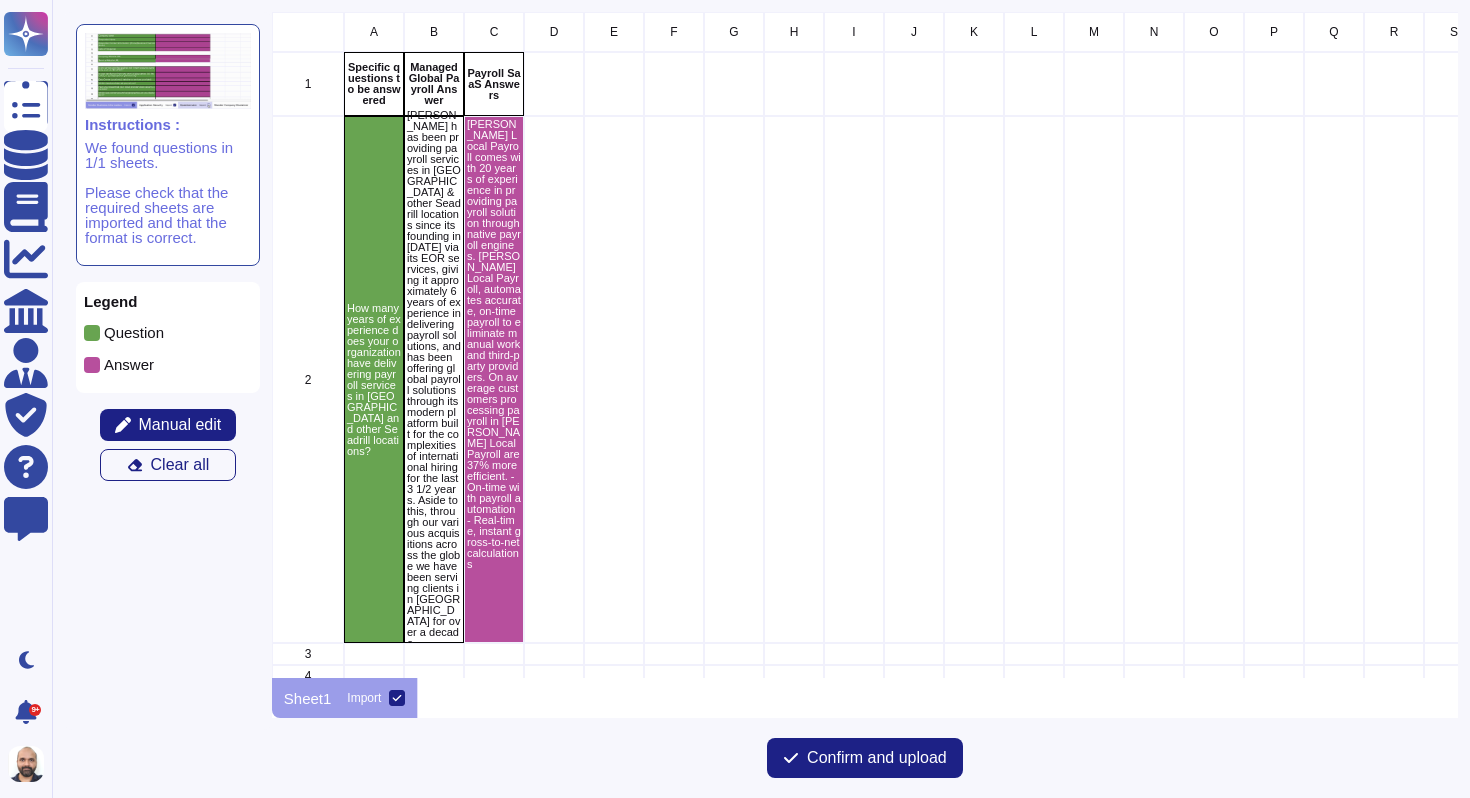 scroll, scrollTop: 16, scrollLeft: 16, axis: both 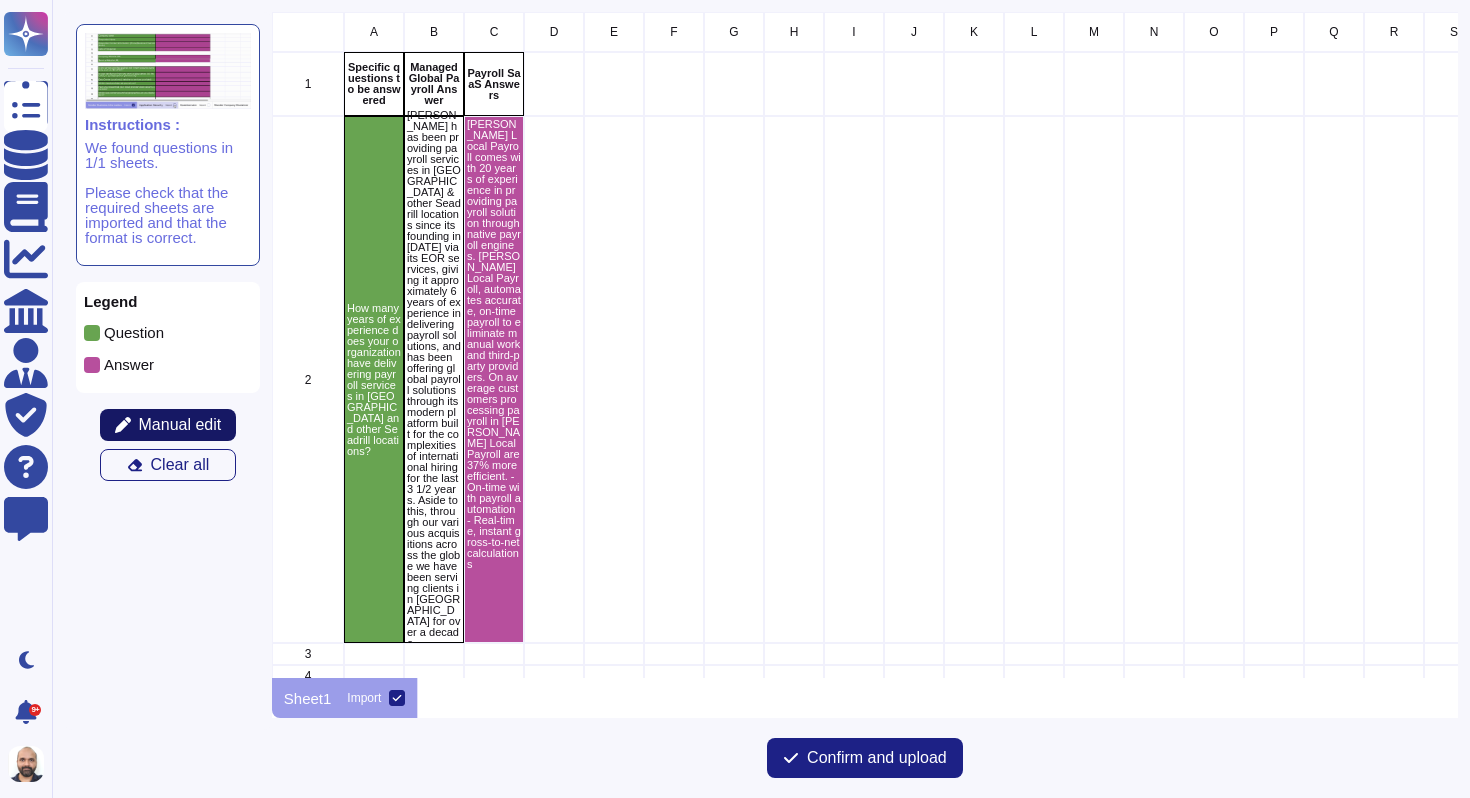 click on "Manual edit" at bounding box center [180, 425] 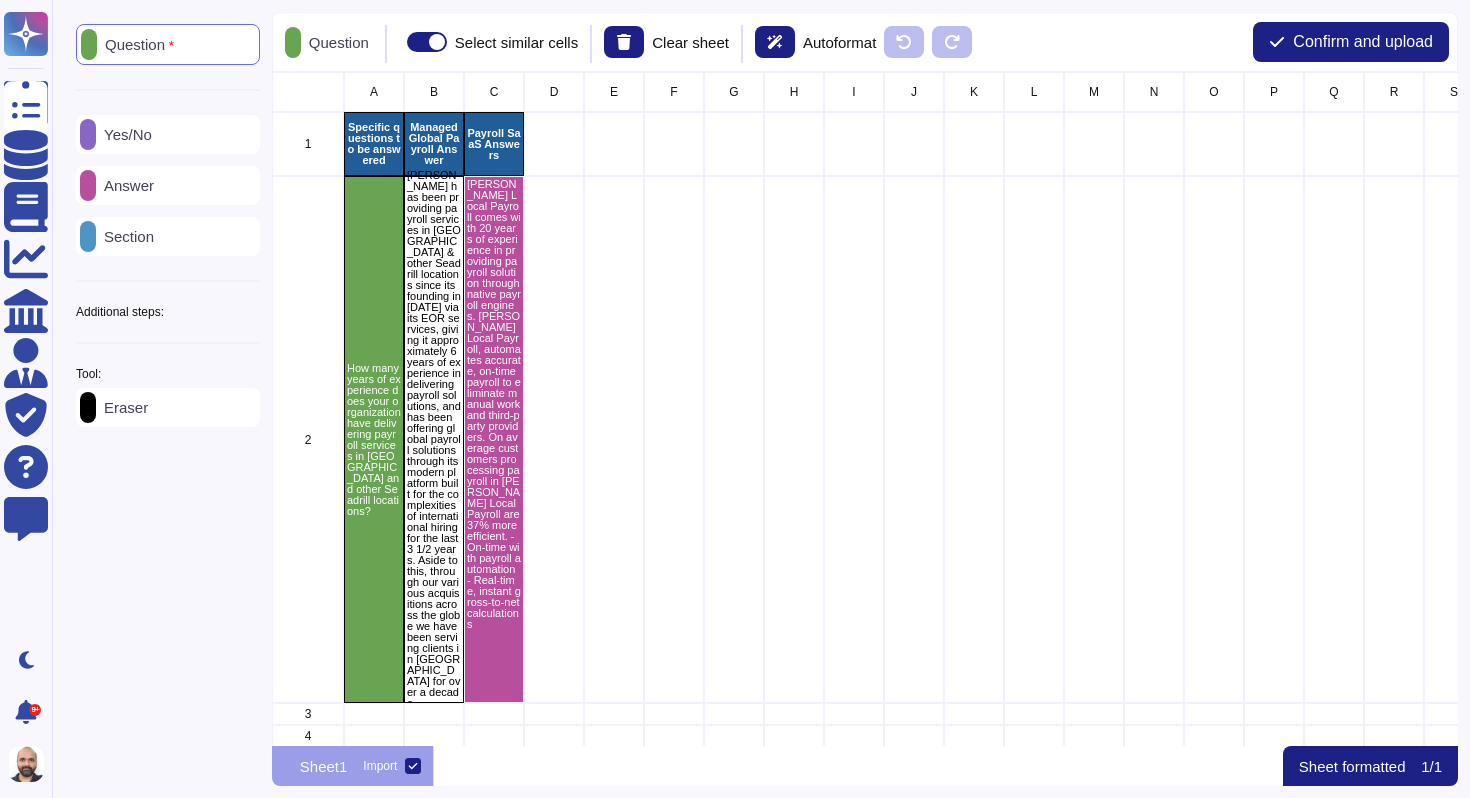 scroll, scrollTop: 16, scrollLeft: 16, axis: both 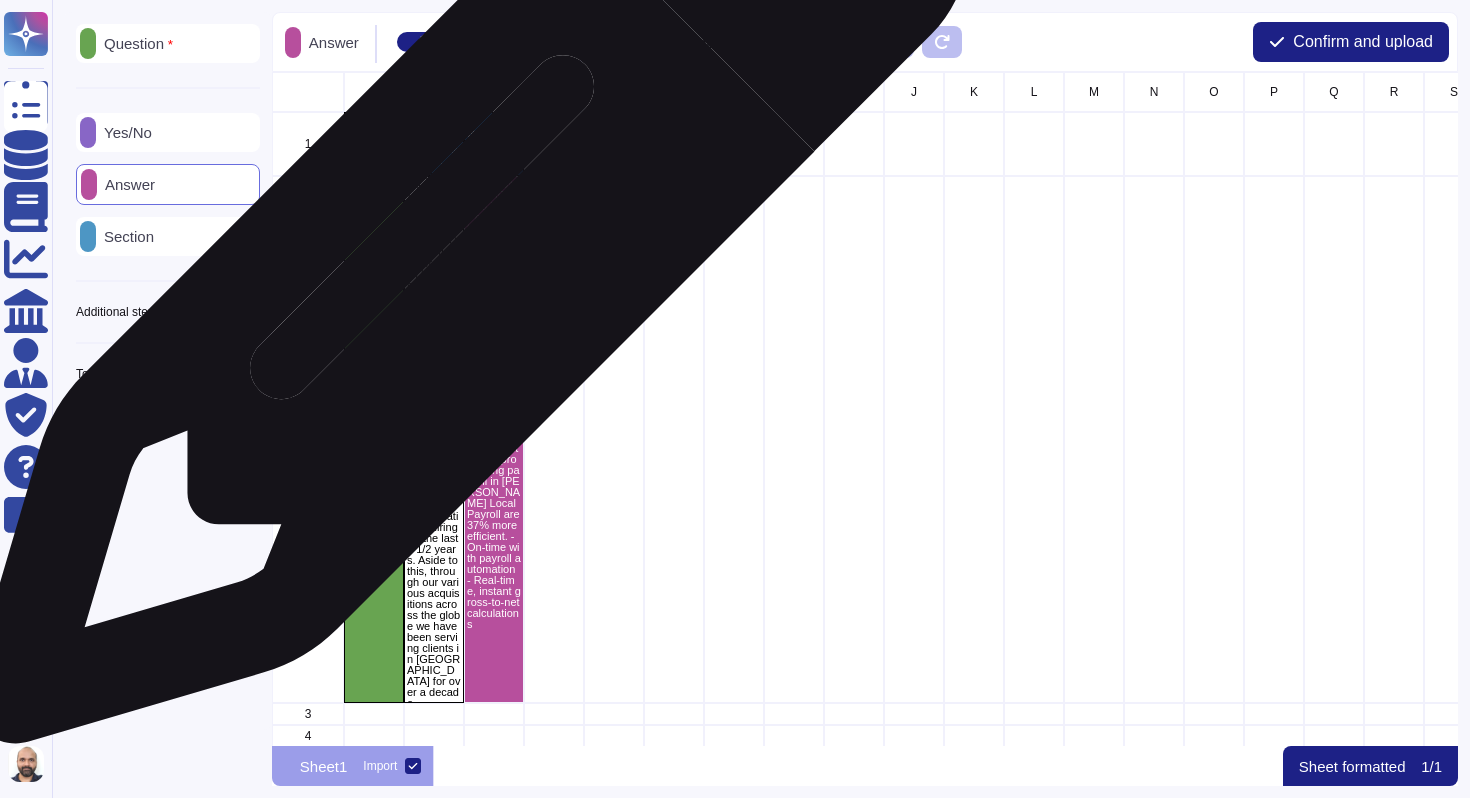 click on "[PERSON_NAME] has been providing payroll services in [GEOGRAPHIC_DATA] & other Seadrill locations since its founding in [DATE] via its EOR services, giving it approximately 6 years of experience in delivering payroll solutions, and has been offering global payroll solutions through its modern platform built for the complexities of international hiring for the last 3 1/2 years. Aside to this, through our various acquisitions across the globe we have been serving clients in [GEOGRAPHIC_DATA] for over a decade." at bounding box center (434, 439) 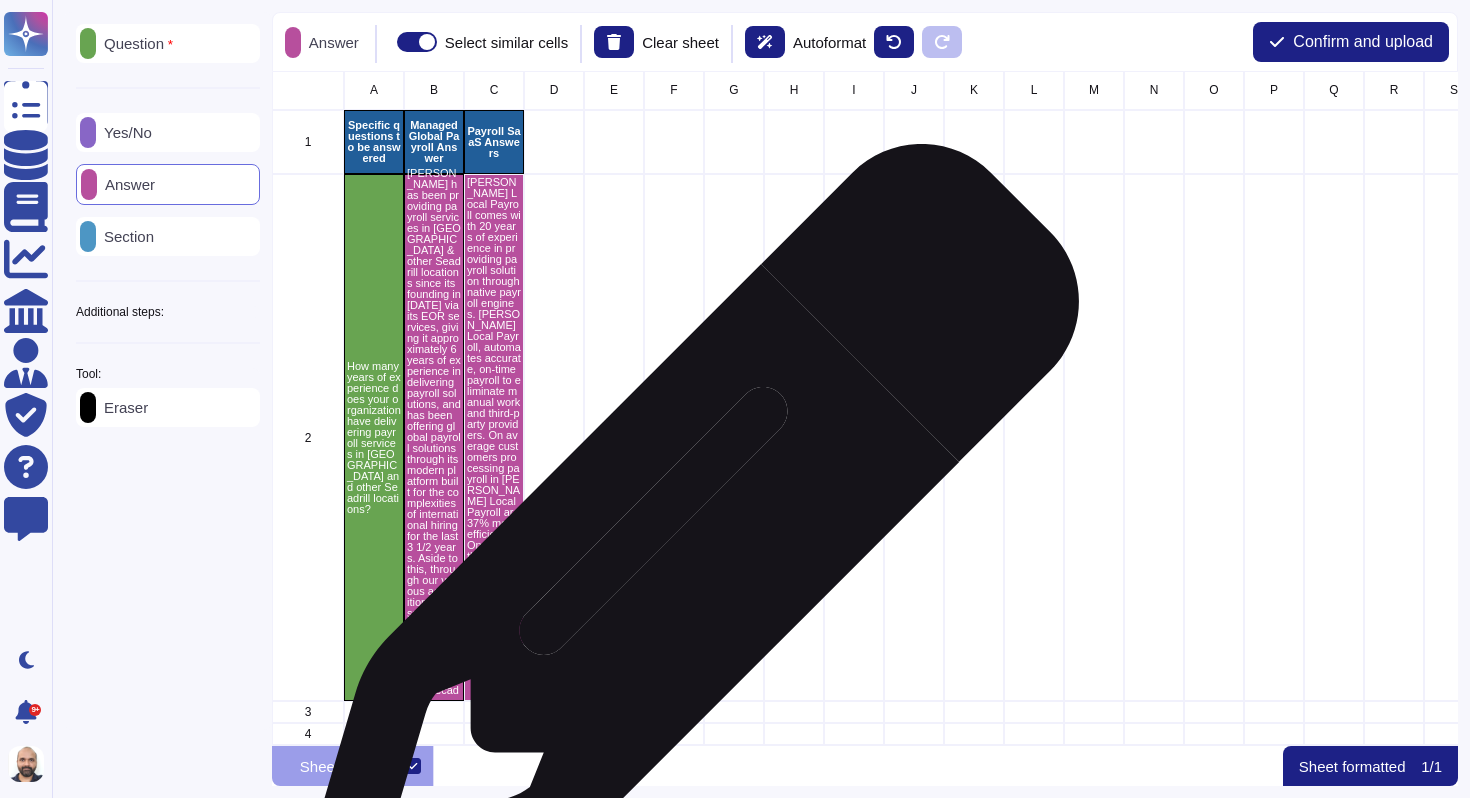 scroll, scrollTop: 0, scrollLeft: 0, axis: both 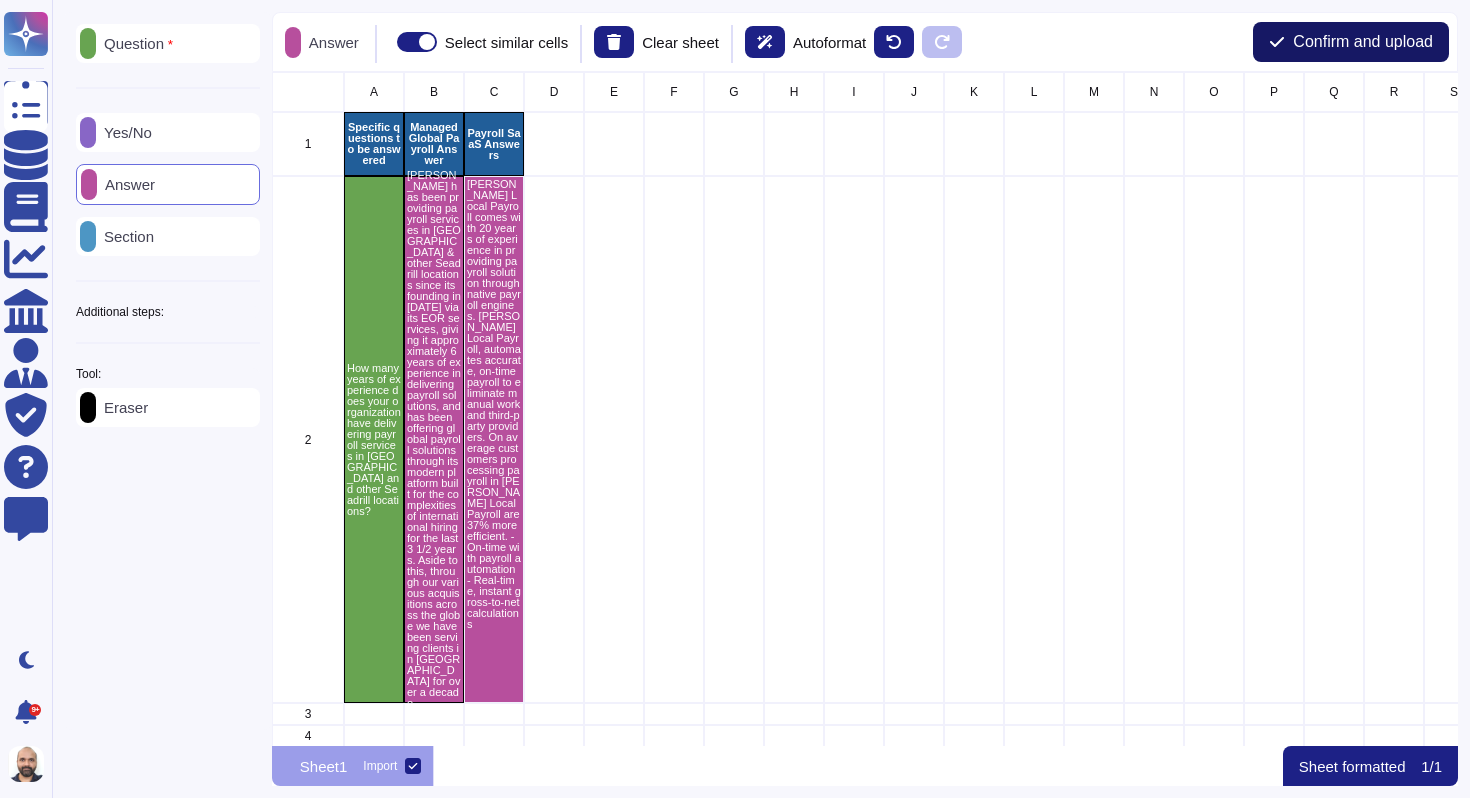 click on "Confirm and upload" at bounding box center (1363, 42) 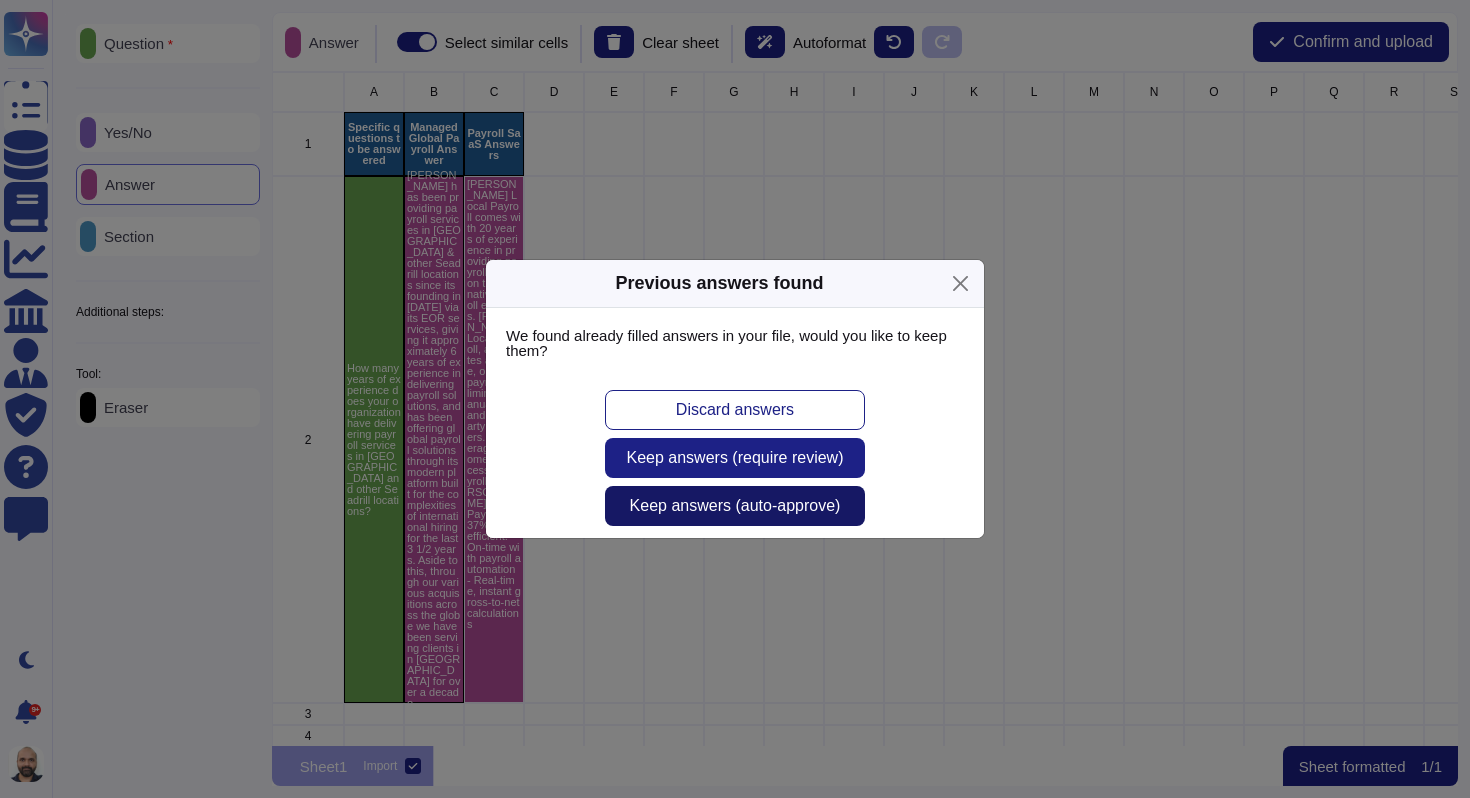 click on "Keep answers (auto-approve)" at bounding box center [735, 506] 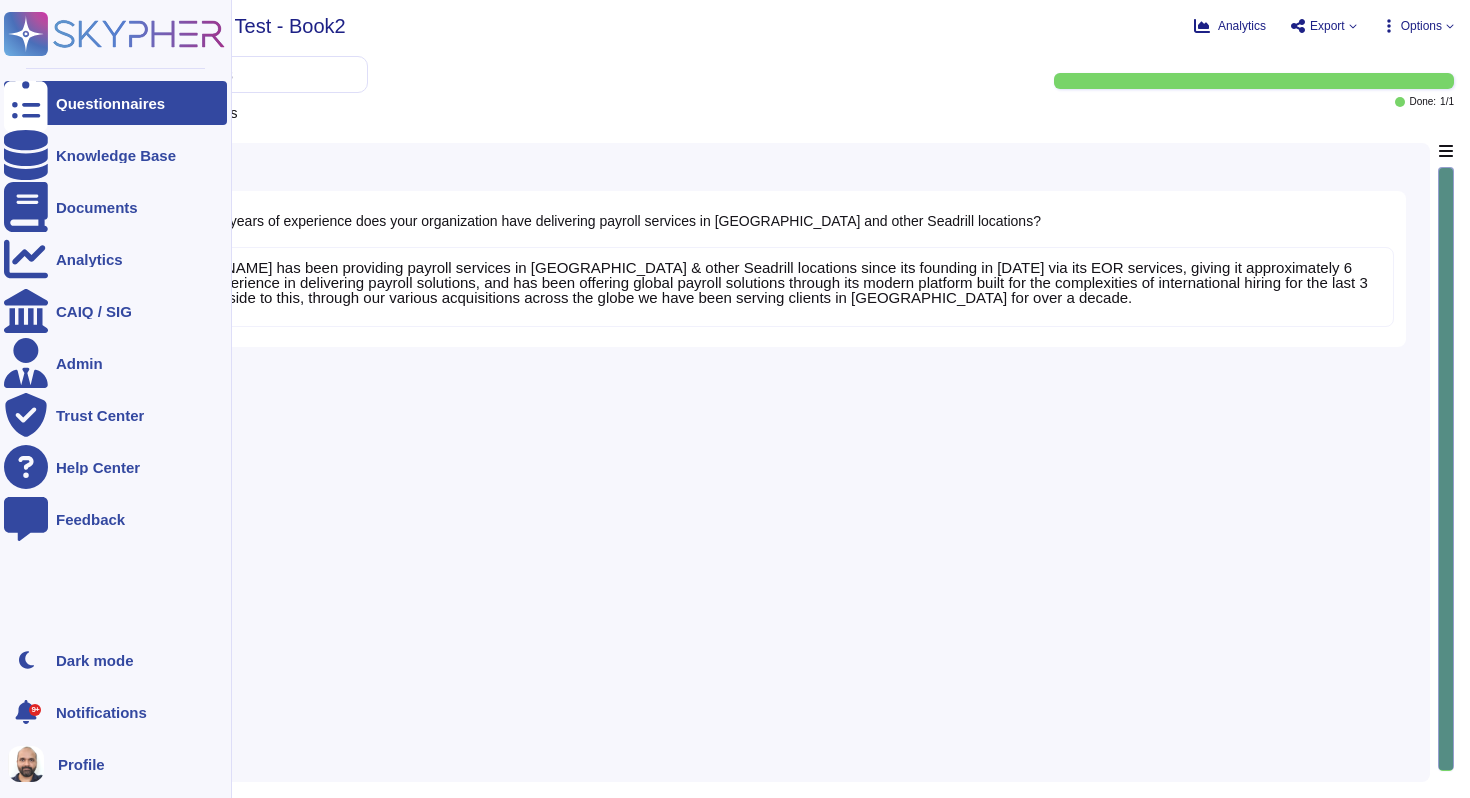 click 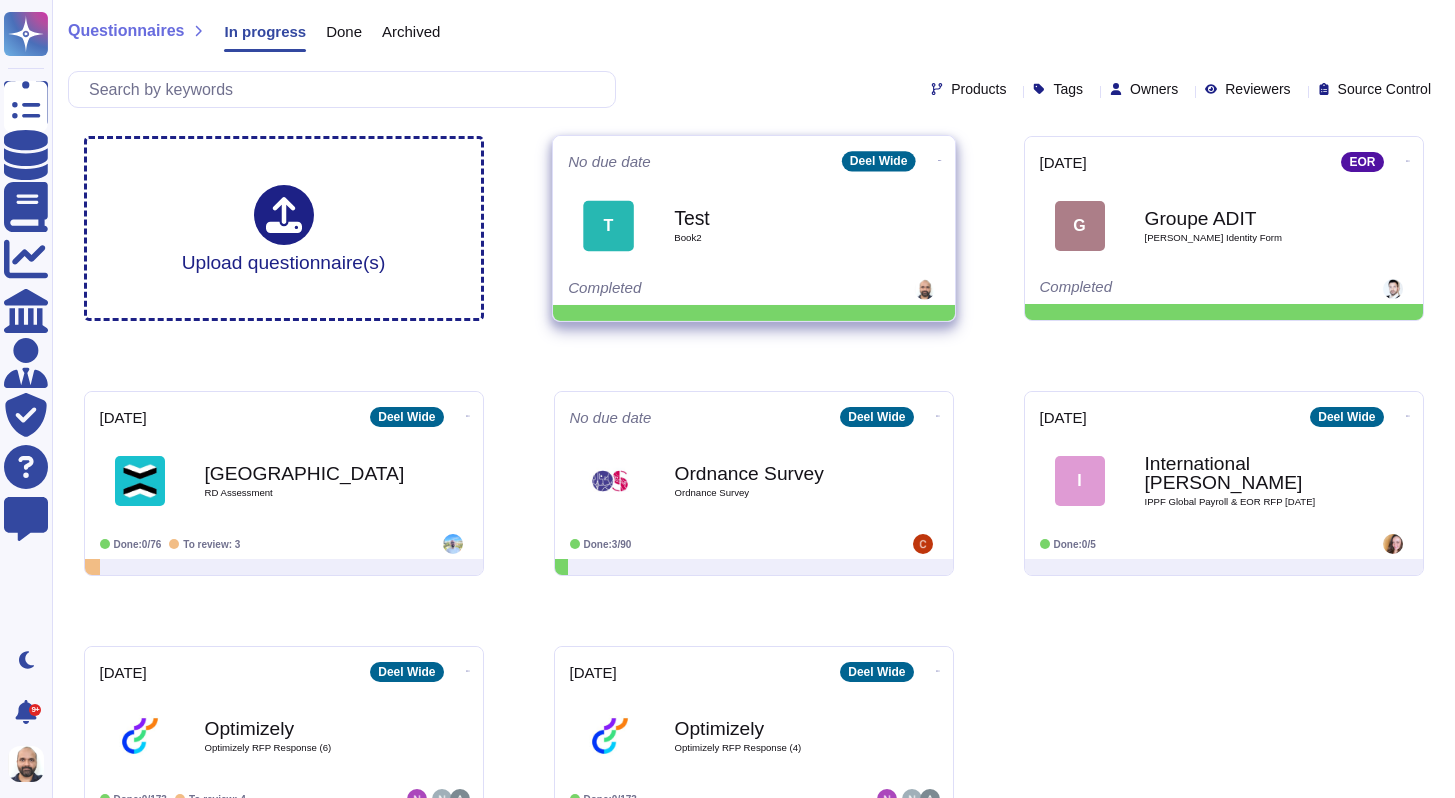 click on "T Test Book2" at bounding box center (754, 225) 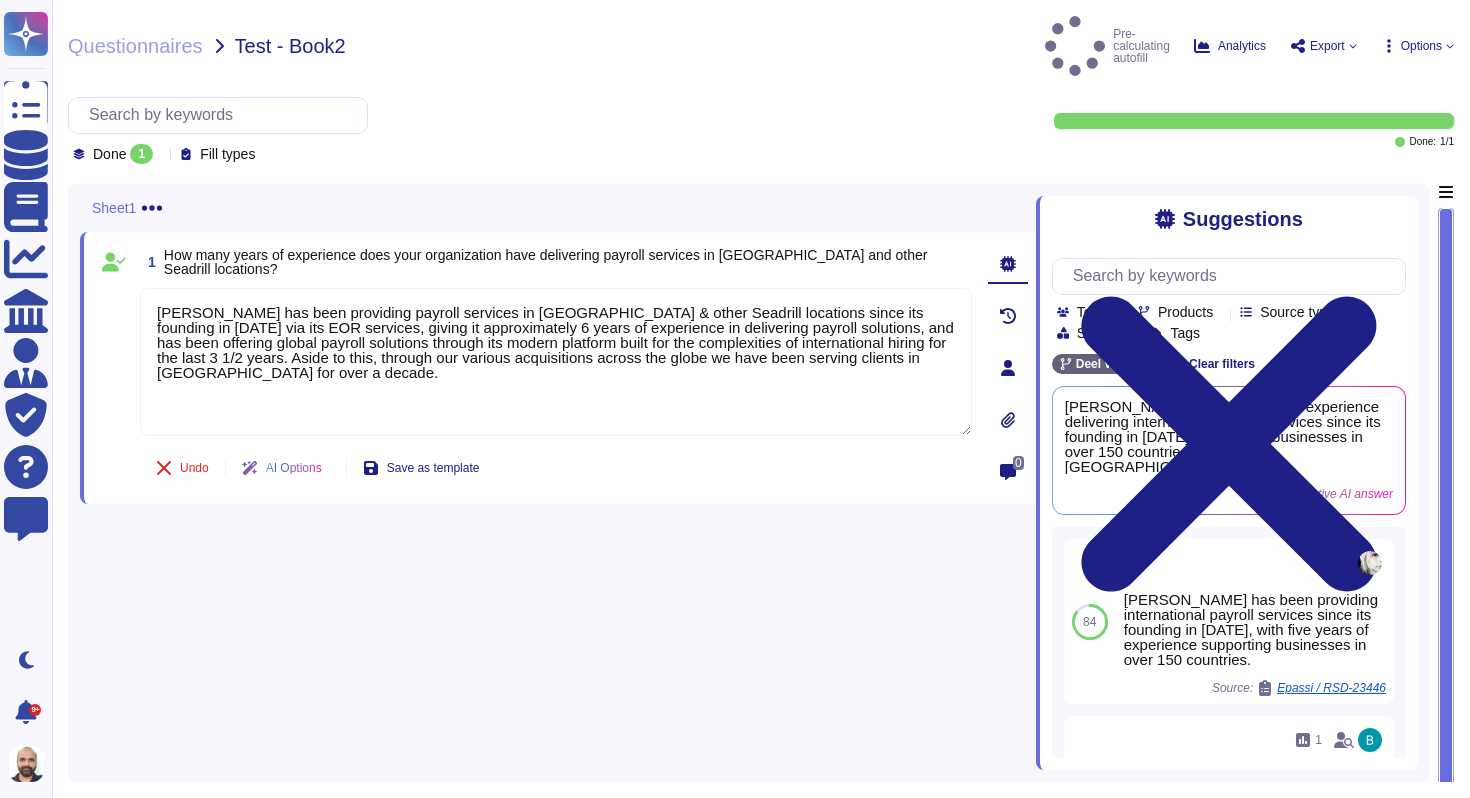 type on "[PERSON_NAME] has been providing payroll services in [GEOGRAPHIC_DATA] & other Seadrill locations since its founding in [DATE] via its EOR services, giving it approximately 6 years of experience in delivering payroll solutions, and has been offering global payroll solutions through its modern platform built for the complexities of international hiring for the last 3 1/2 years. Aside to this, through our various acquisitions across the globe we have been serving clients in [GEOGRAPHIC_DATA] for over a decade." 